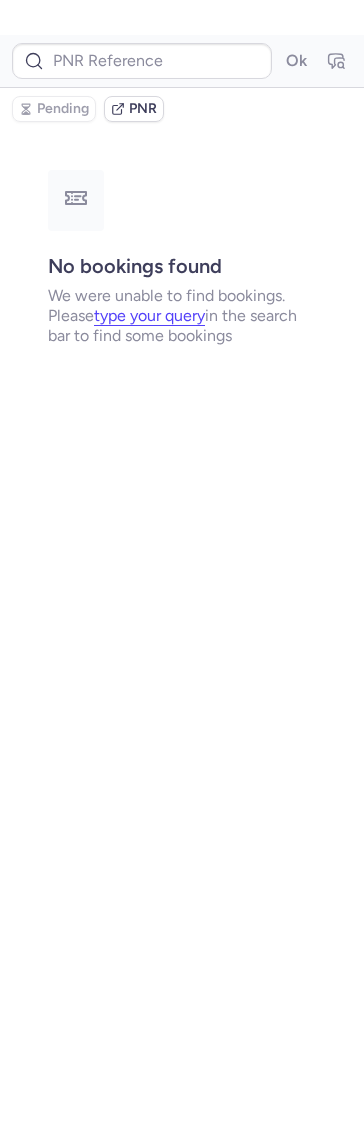 scroll, scrollTop: 0, scrollLeft: 0, axis: both 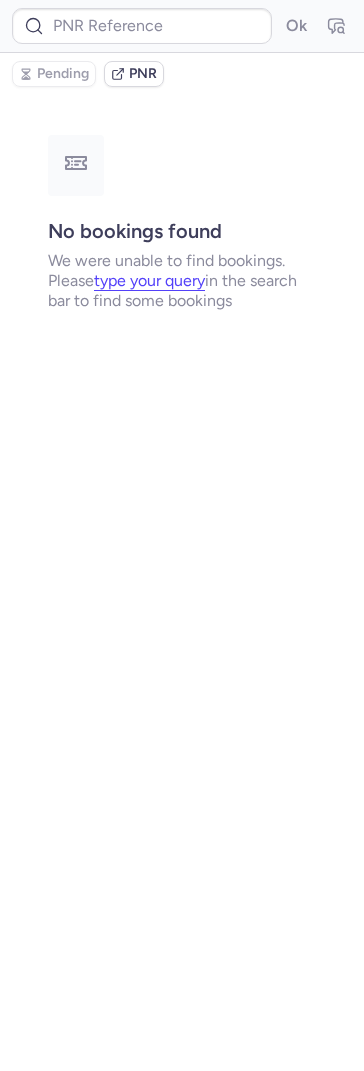 type on "CP8ZWO" 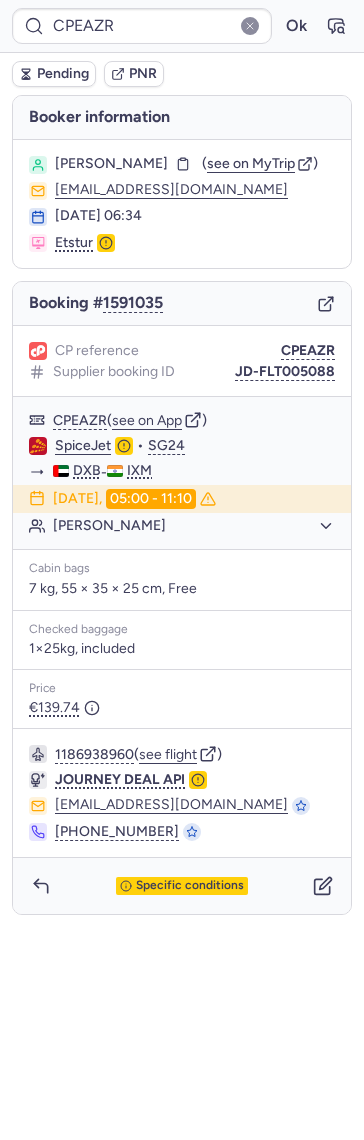 type on "CPWDQ3" 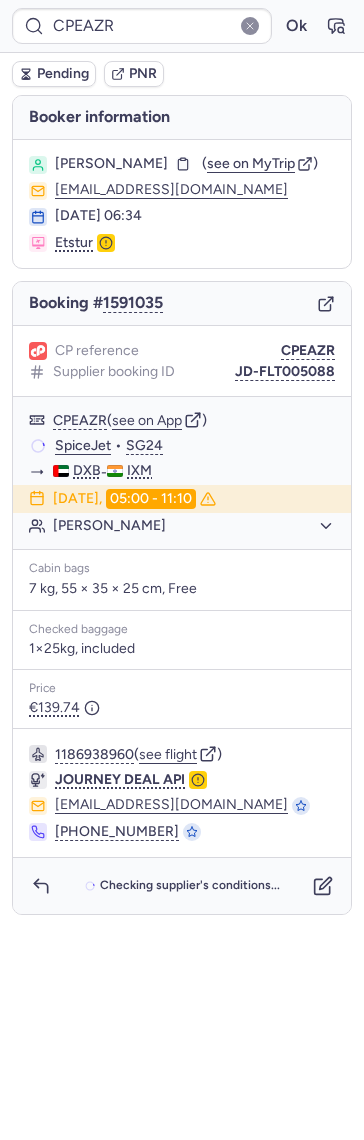 type on "CPWDQ3" 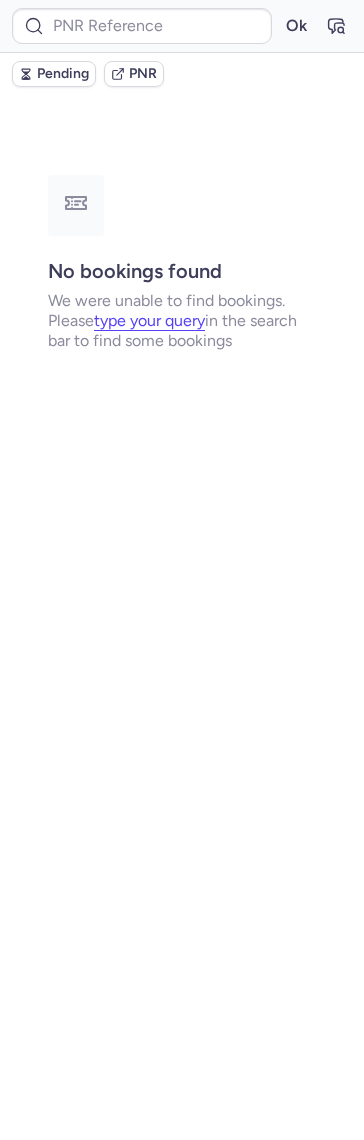 type on "CPWDQ3" 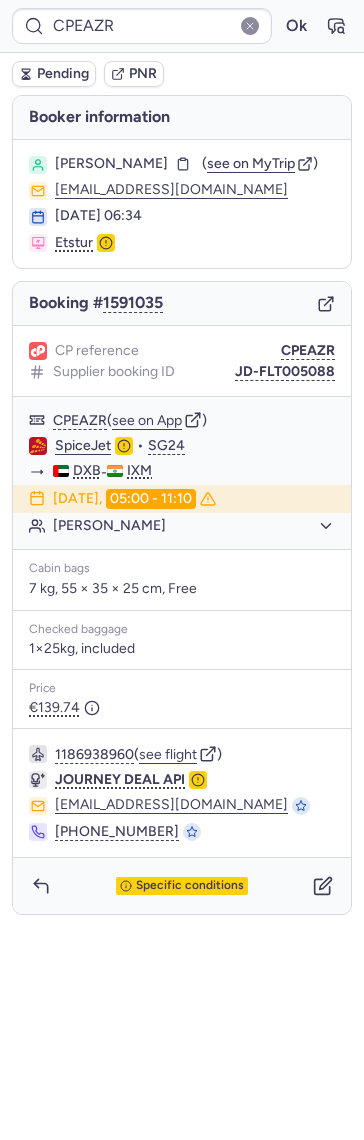type on "CPWDQ3" 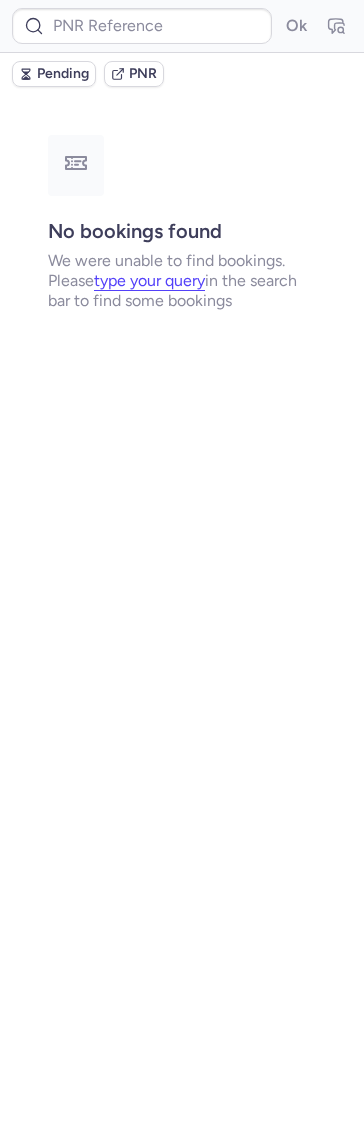 type on "DJ9JFH" 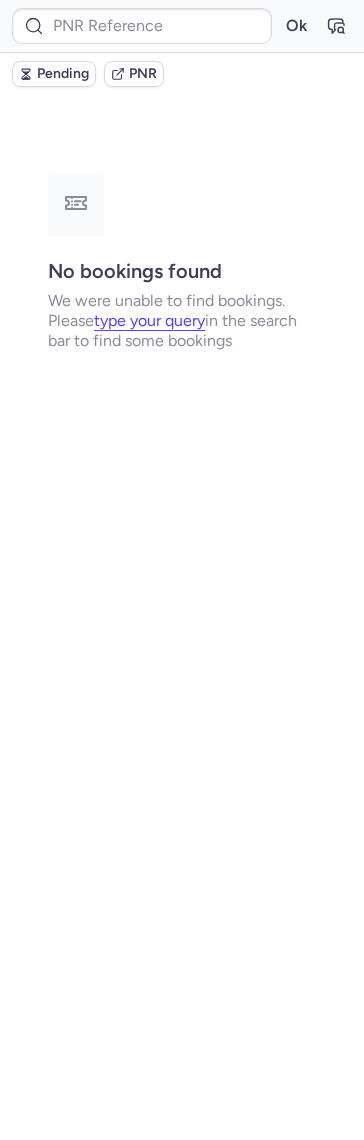 type on "CPWDQ3" 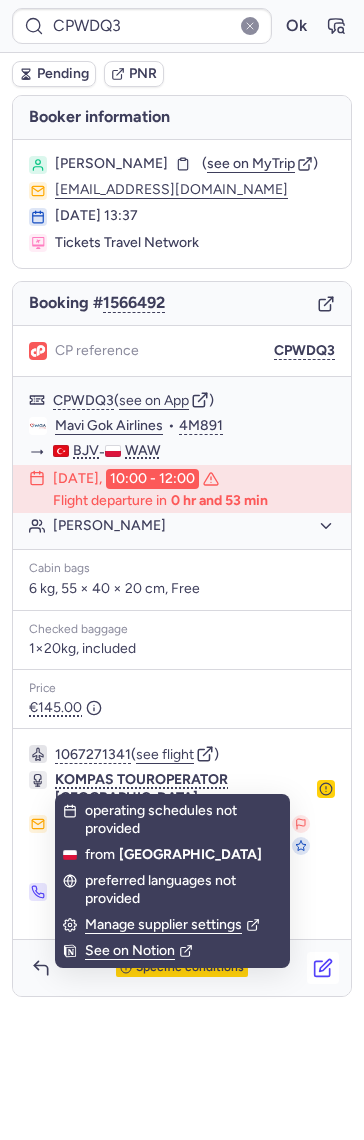 click 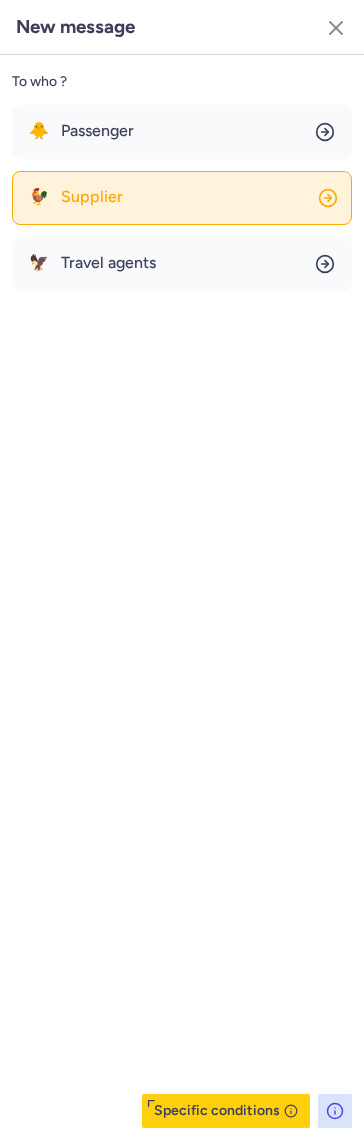 click on "🐓 Supplier" 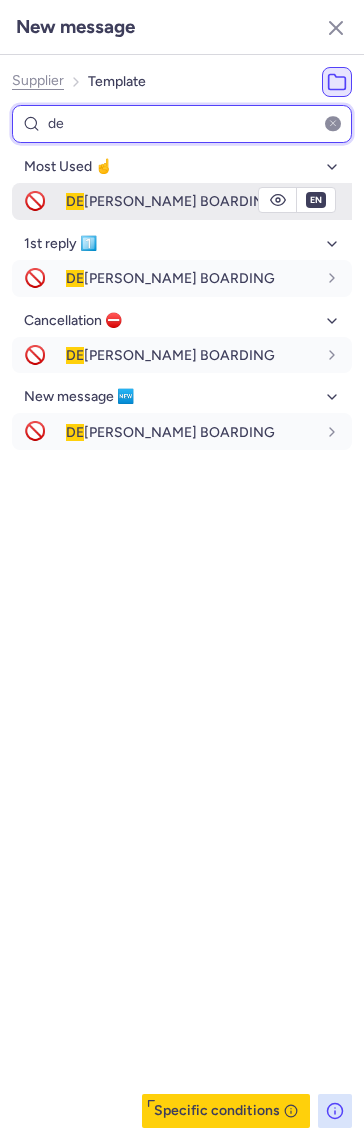 type on "de" 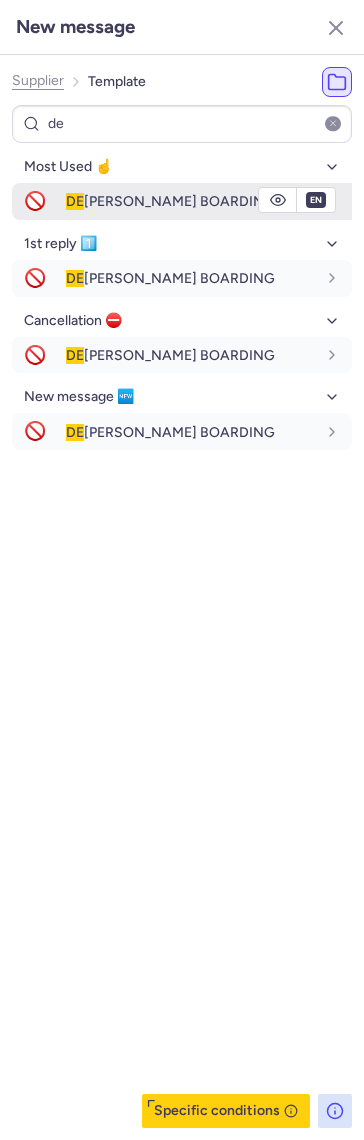click on "[PERSON_NAME] BOARDING" at bounding box center (170, 201) 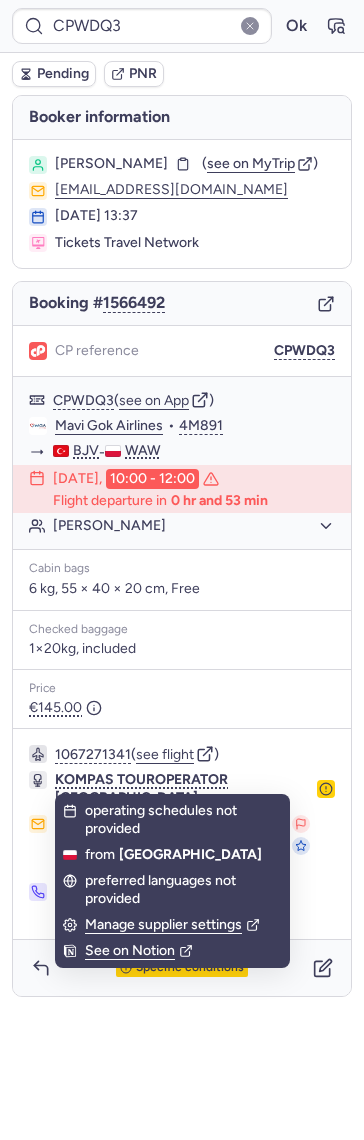 drag, startPoint x: 325, startPoint y: 811, endPoint x: 335, endPoint y: 826, distance: 18.027756 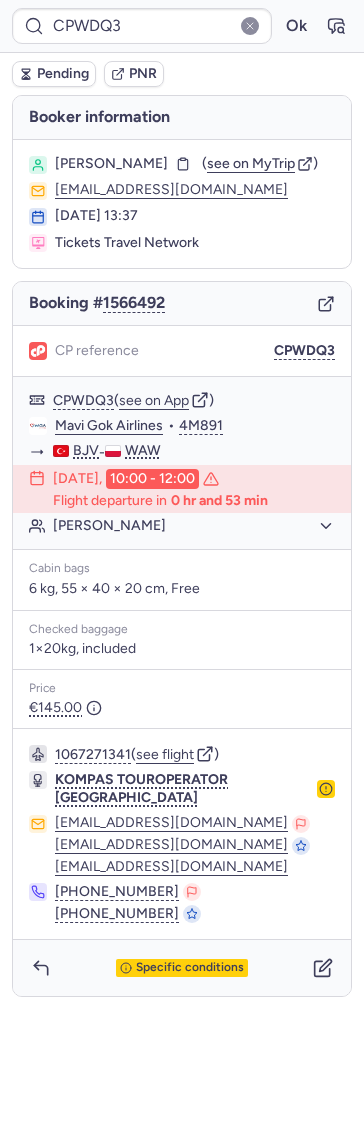 click on "[EMAIL_ADDRESS][DOMAIN_NAME]" 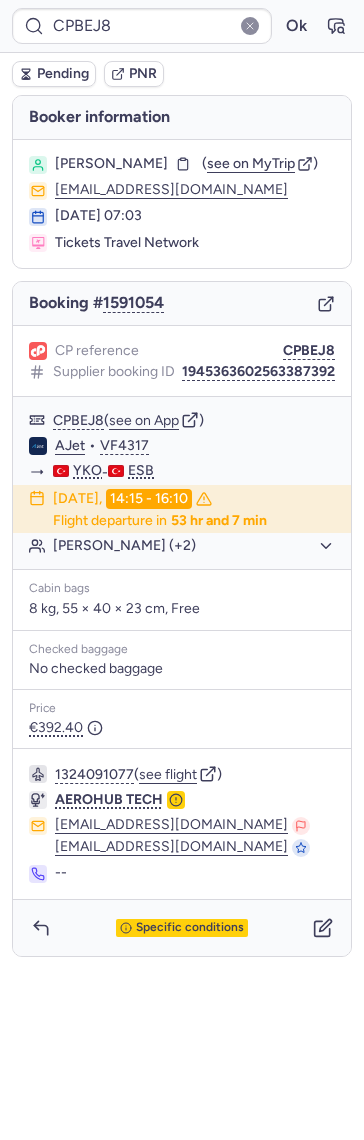click on "Specific conditions" at bounding box center [182, 928] 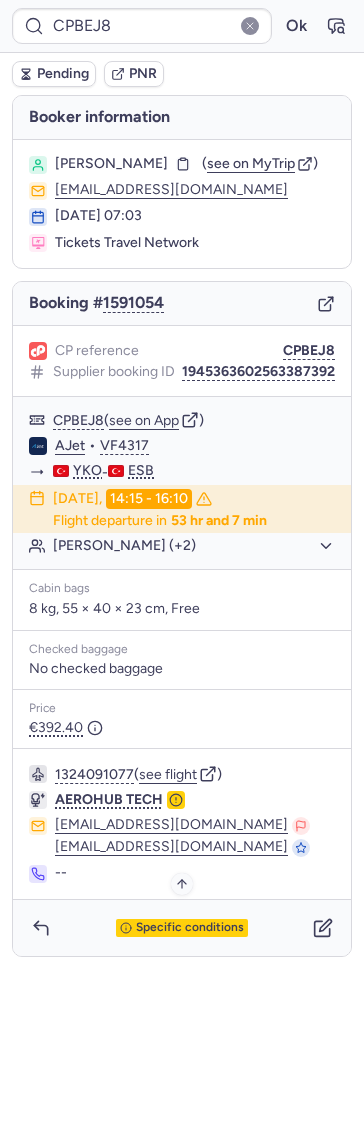 click on "Specific conditions" at bounding box center (190, 928) 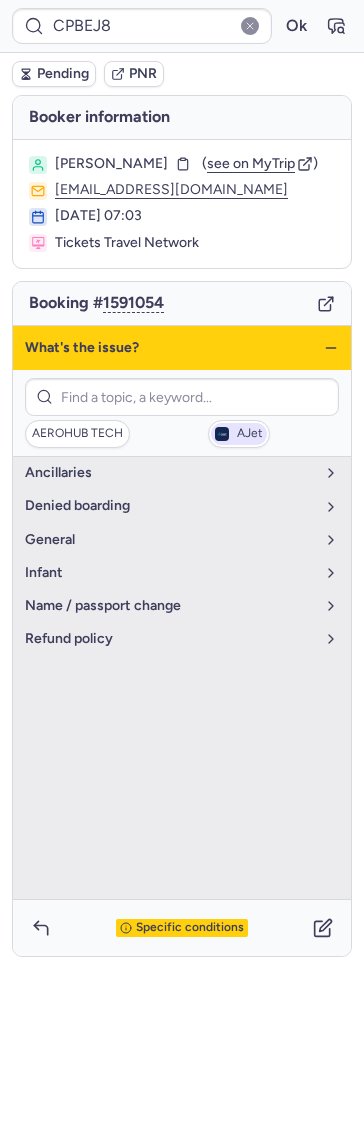 click on "AJet" at bounding box center (239, 434) 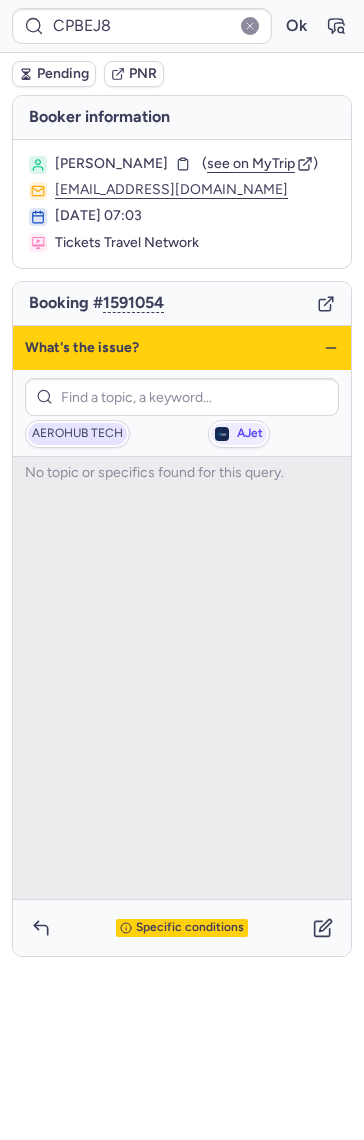 click on "AEROHUB TECH" at bounding box center [77, 434] 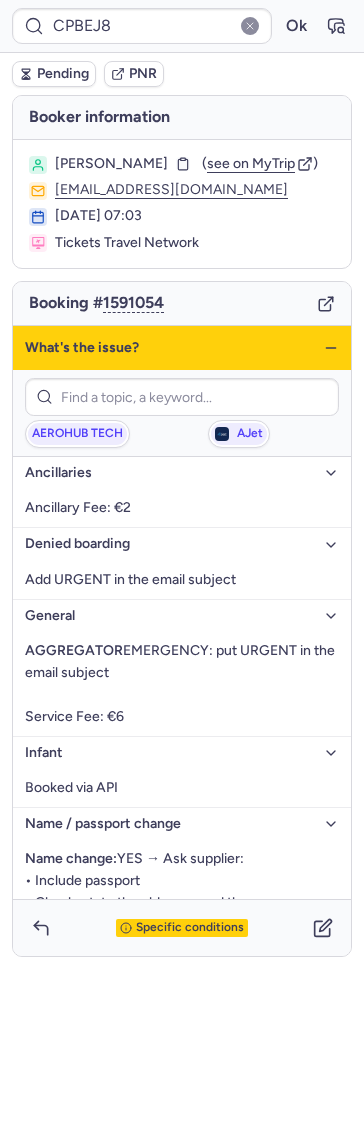 click on "What's the issue?" at bounding box center (182, 348) 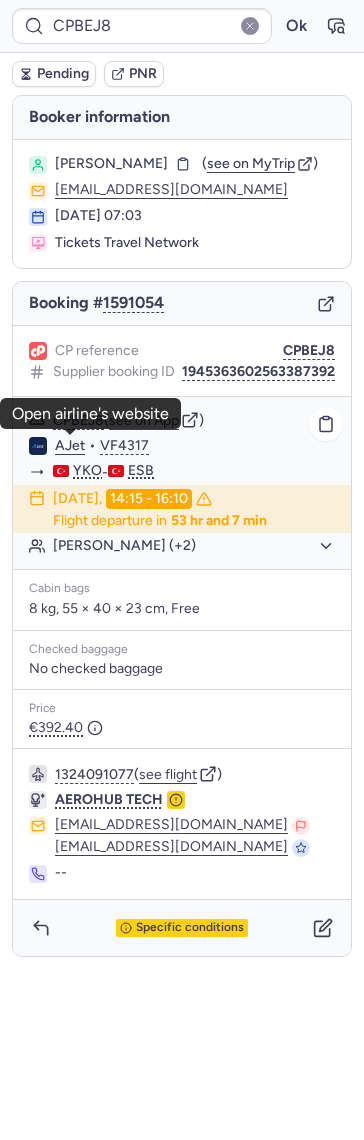 click on "AJet" 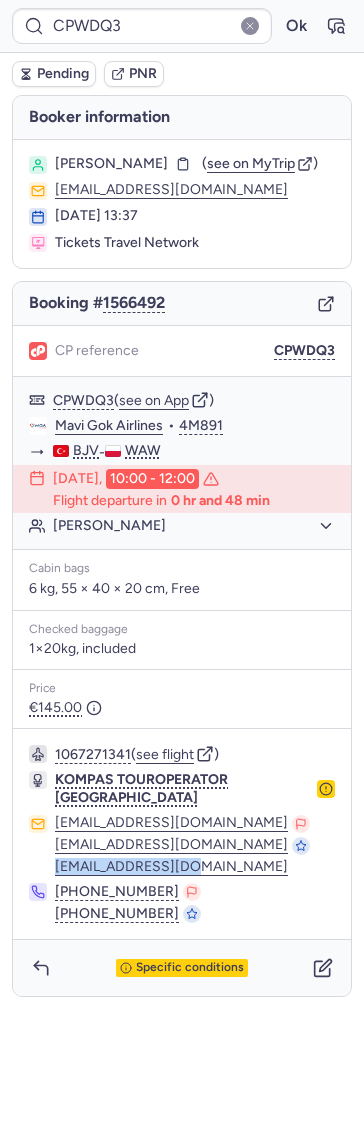 drag, startPoint x: 244, startPoint y: 838, endPoint x: 48, endPoint y: 848, distance: 196.25494 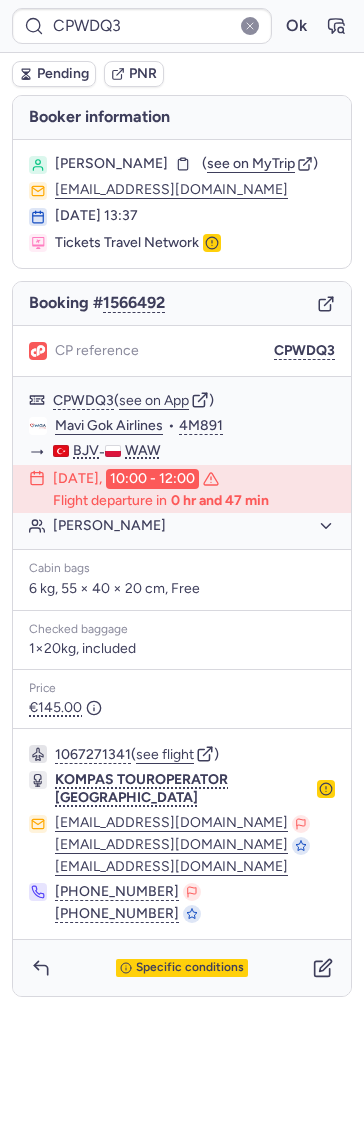 type on "A1673780" 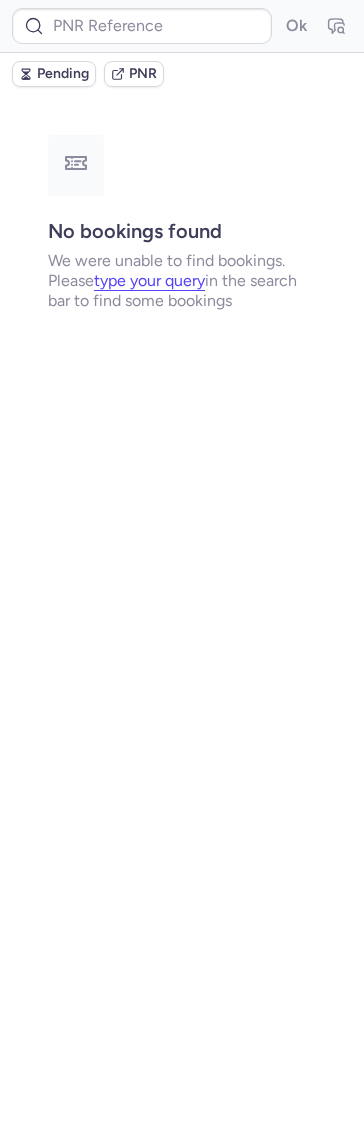 type on "A1673780" 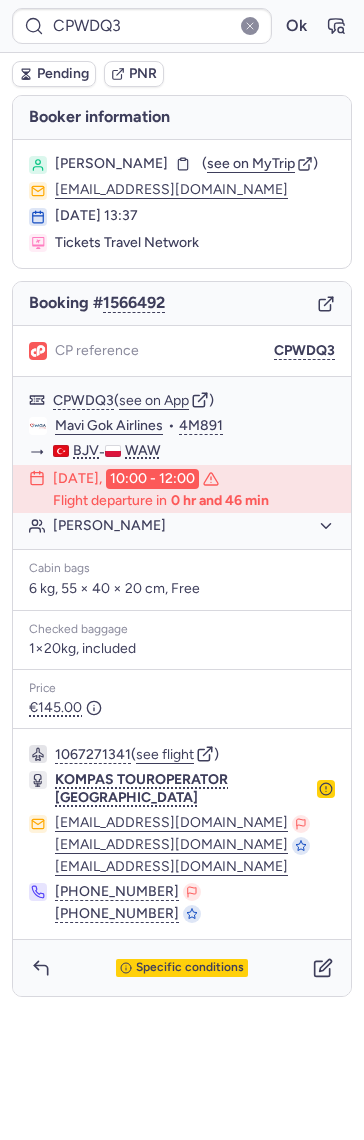 click on "Pending" at bounding box center (54, 74) 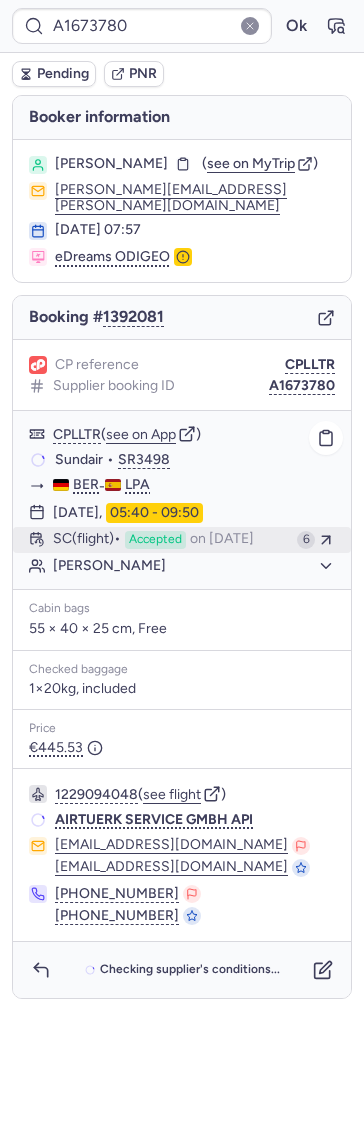 click on "SC   (flight)  Accepted  on Jun 30, 2025" at bounding box center (171, 540) 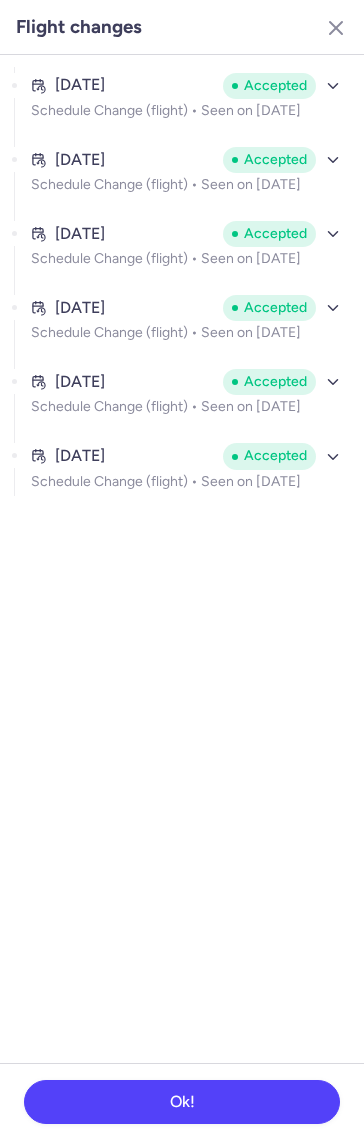 click on "Apr 11, 2025 Accepted Schedule Change (flight) •  Seen on Apr 11, 2025 Apr 11, 2025 Accepted Schedule Change (flight) •  Seen on Apr 11, 2025 Apr 11, 2025 Accepted Schedule Change (flight) •  Seen on Apr 11, 2025 Jun 28, 2025 Accepted Schedule Change (flight) •  Seen on Jun 30, 2025 Jun 28, 2025 Accepted Schedule Change (flight) •  Seen on Jun 30, 2025 Jun 28, 2025 Accepted Schedule Change (flight) •  Seen on Jun 30, 2025" 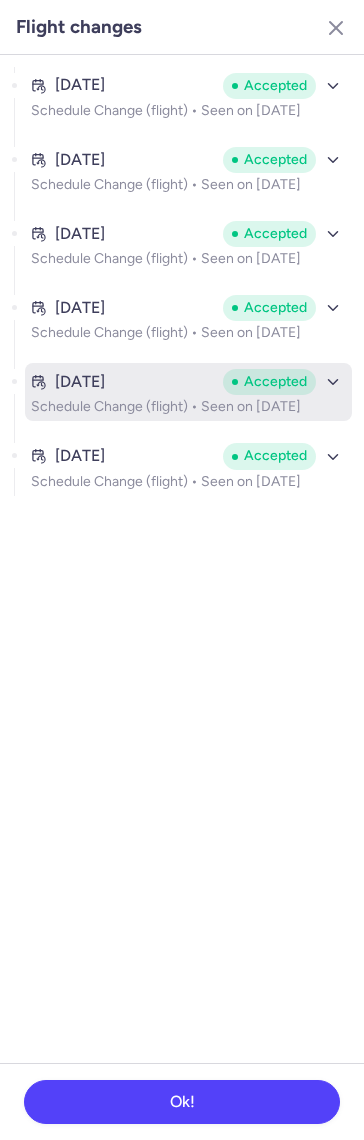 click on "Jun 28, 2025" at bounding box center [123, 382] 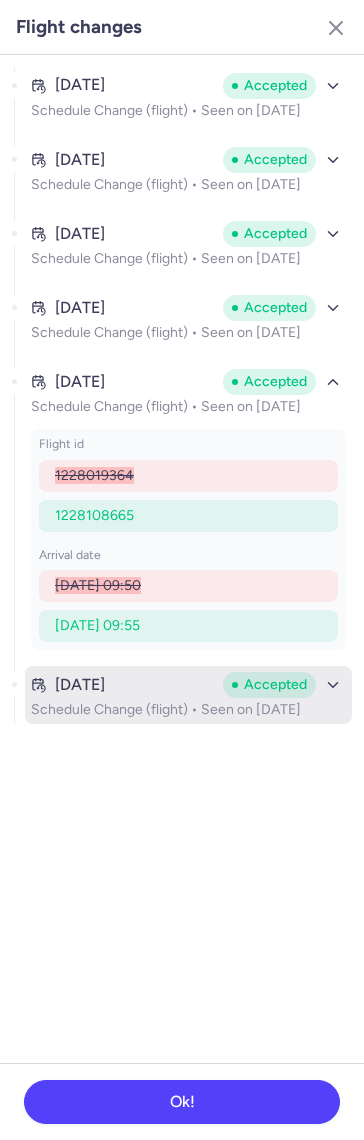 click on "Jun 28, 2025" at bounding box center [80, 685] 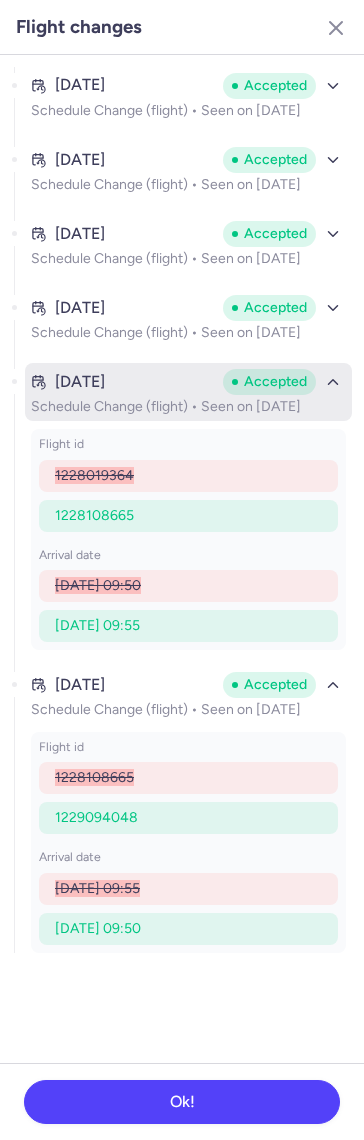 click on "Jun 28, 2025 Accepted Schedule Change (flight) •  Seen on Jun 30, 2025" at bounding box center (188, 392) 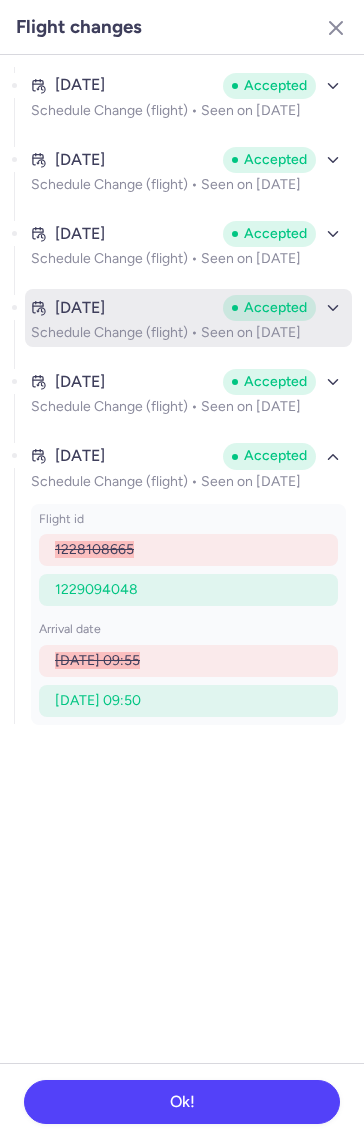 click on "Jun 28, 2025 Accepted Schedule Change (flight) •  Seen on Jun 30, 2025" at bounding box center (188, 318) 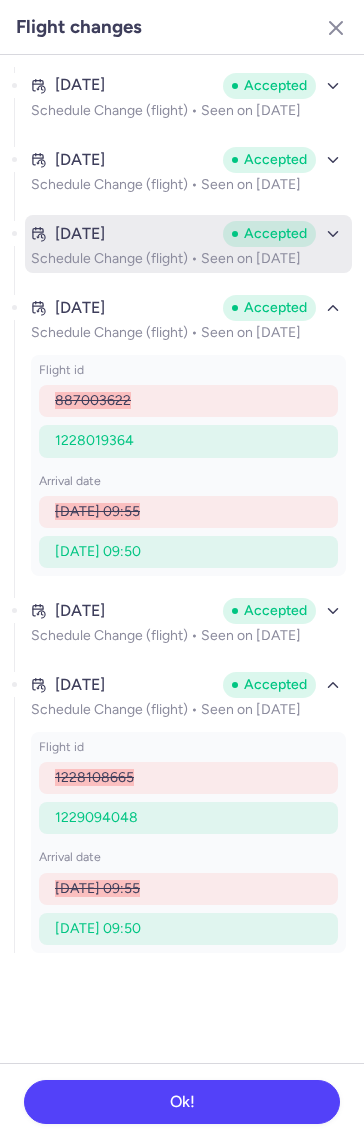 click on "Apr 11, 2025 Accepted" at bounding box center [188, 234] 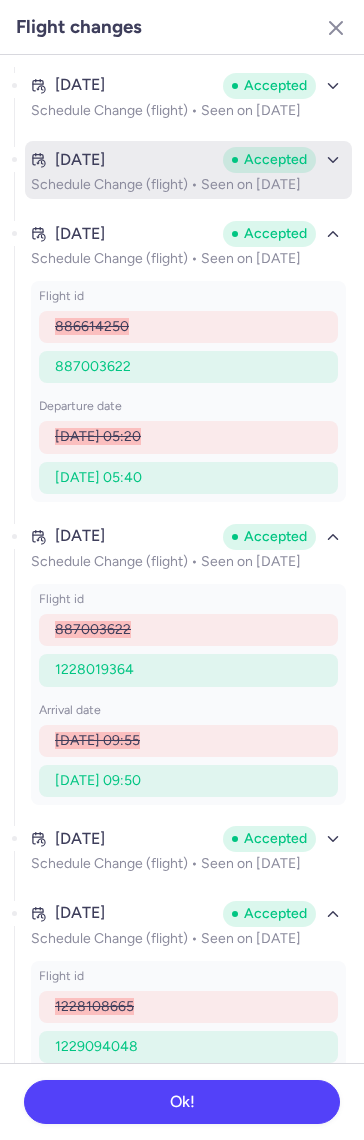 click on "Apr 11, 2025" at bounding box center (123, 160) 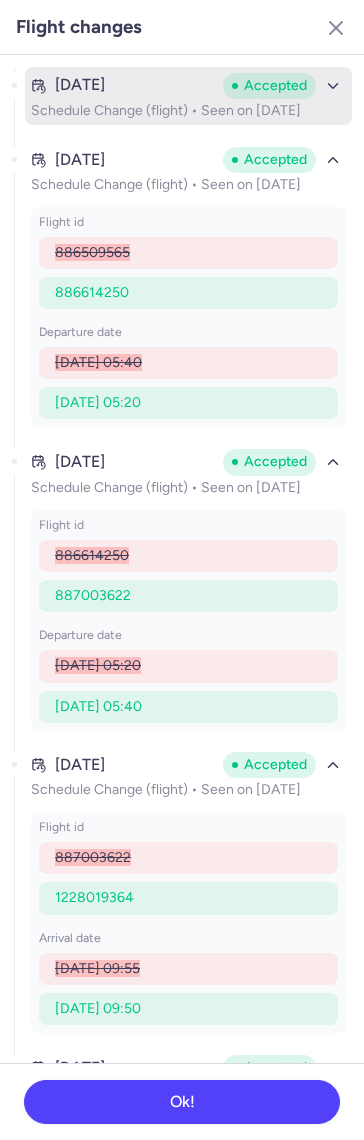 click on "Accepted" at bounding box center (269, 86) 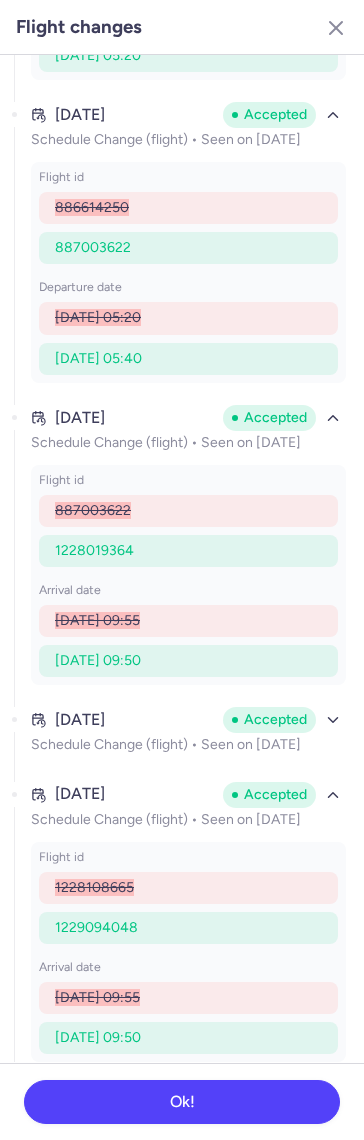 scroll, scrollTop: 670, scrollLeft: 0, axis: vertical 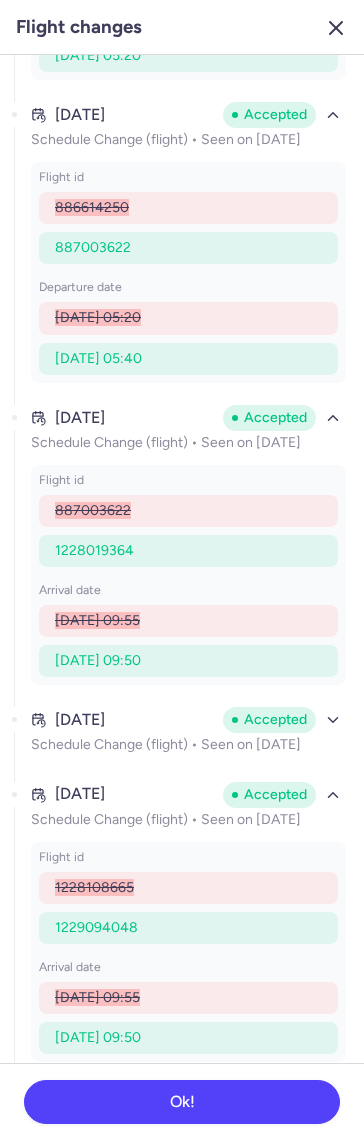 click 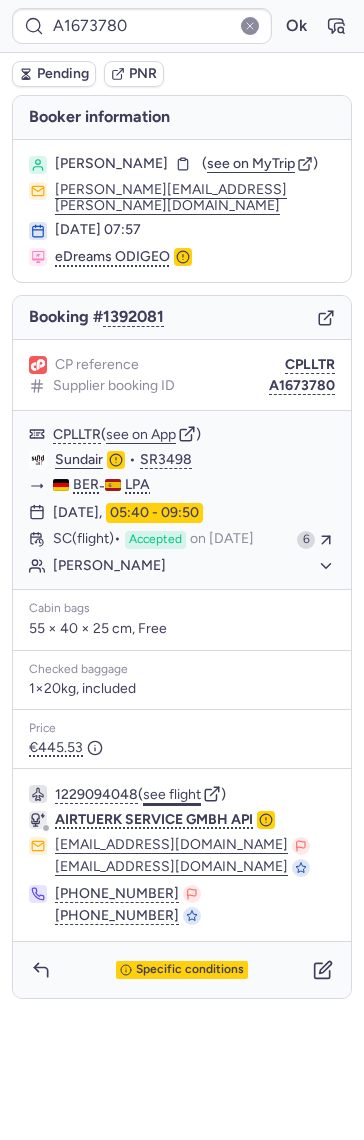click on "see flight" 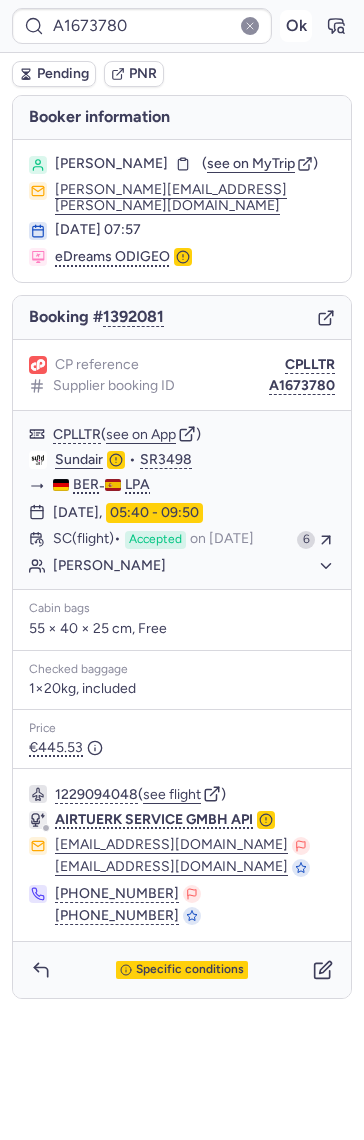 click on "Ok" at bounding box center [296, 26] 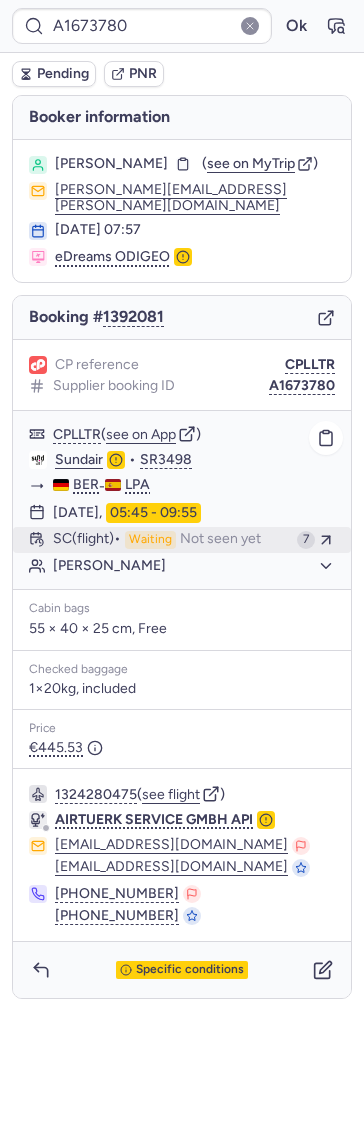 type on "CPWDQ3" 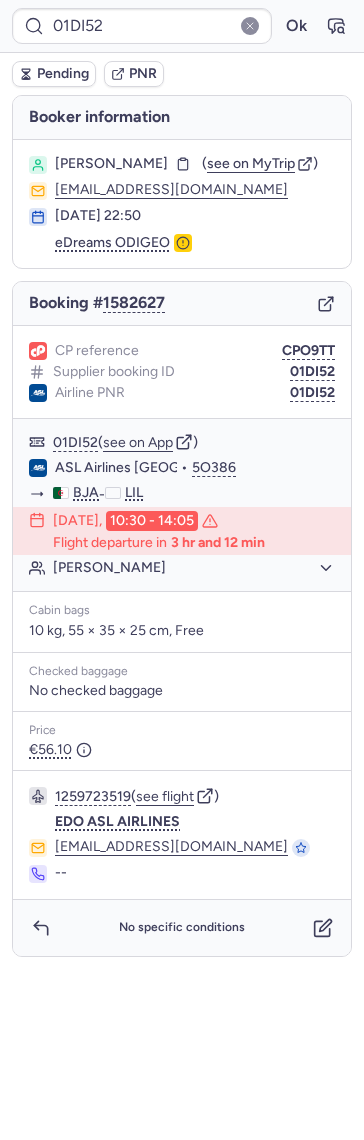type on "CPO9TT" 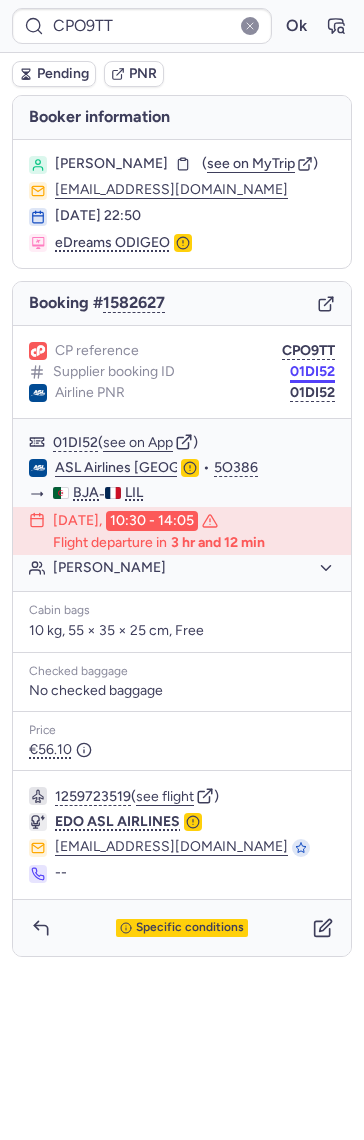 click on "01DI52" at bounding box center [312, 372] 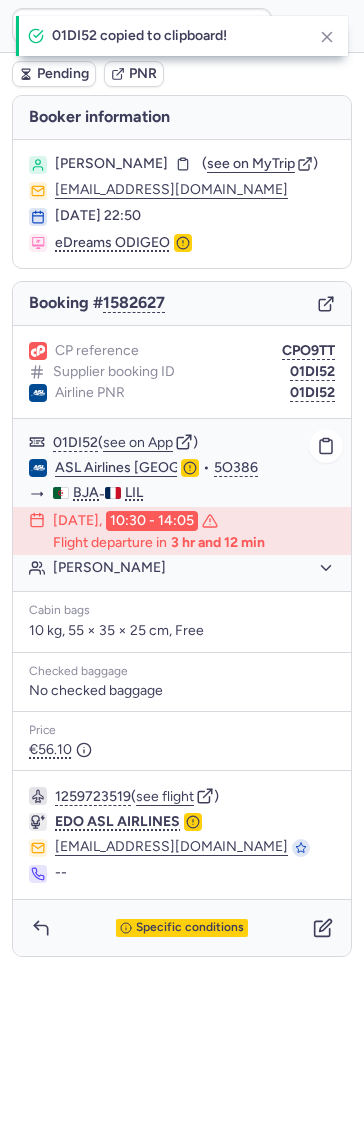 type 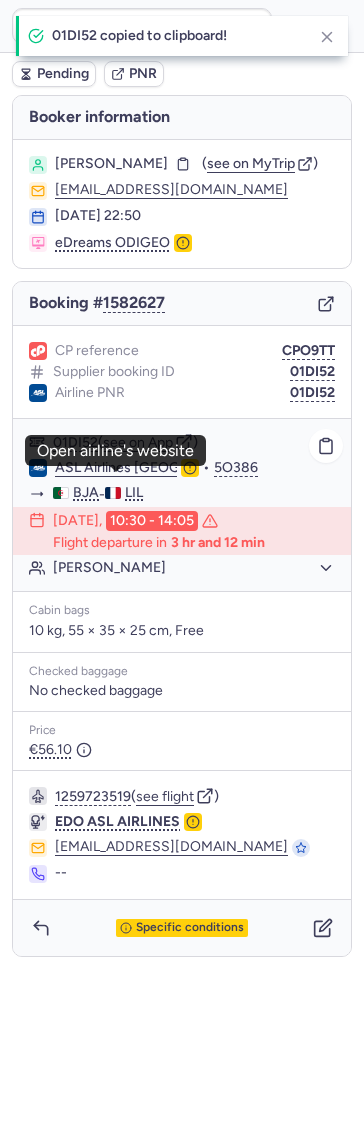 click on "ASL Airlines France" 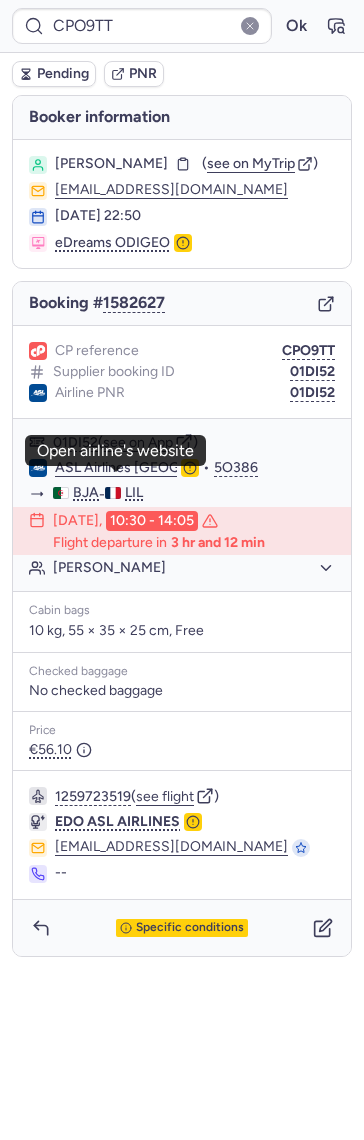 click on "Abdelkrim ZAROURI" at bounding box center [111, 164] 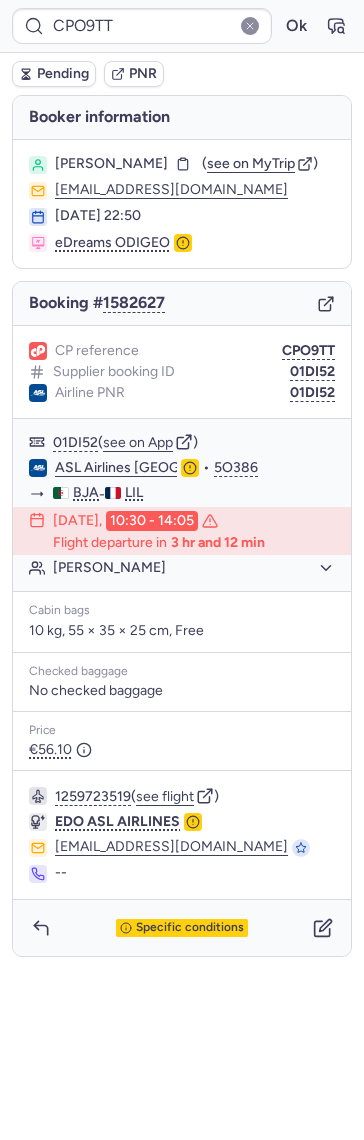 click on "Abdelkrim ZAROURI" at bounding box center [111, 164] 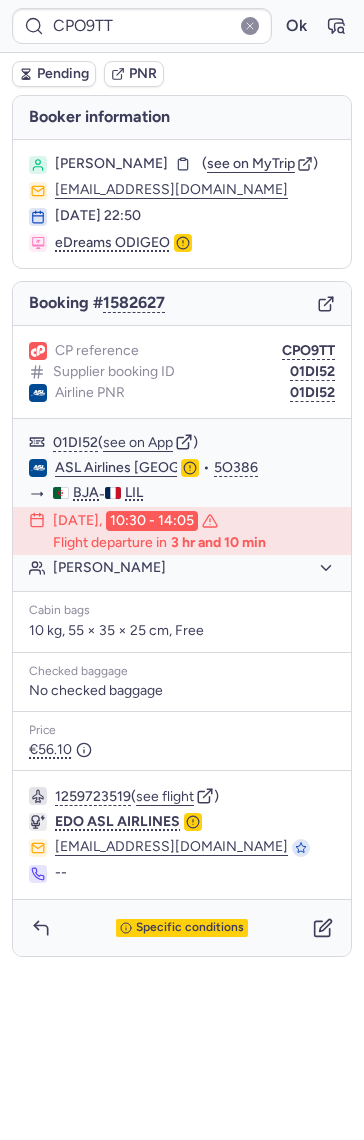 click on "CP reference CPO9TT Supplier booking ID 01DI52 Airline PNR 01DI52" at bounding box center (182, 372) 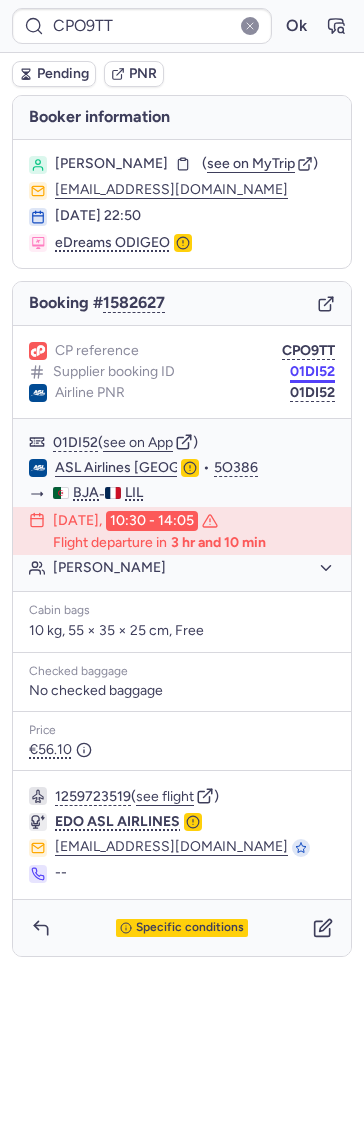 click on "01DI52" at bounding box center (312, 372) 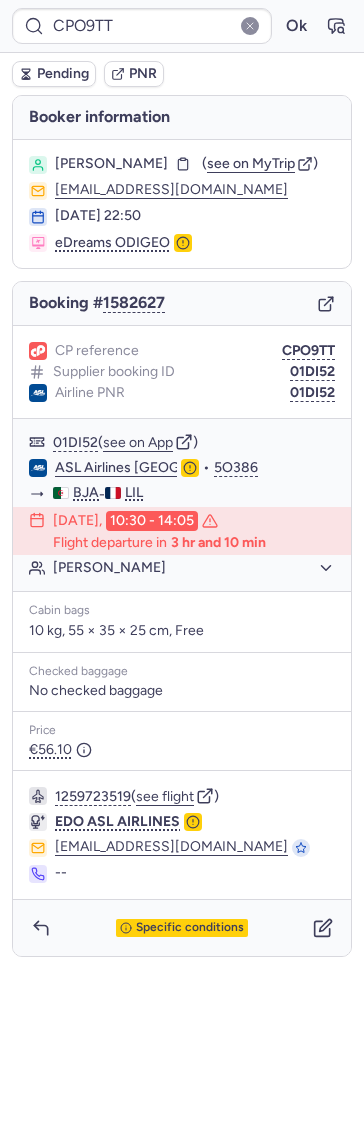 click on "Abdelkrim ZAROURI" at bounding box center [111, 164] 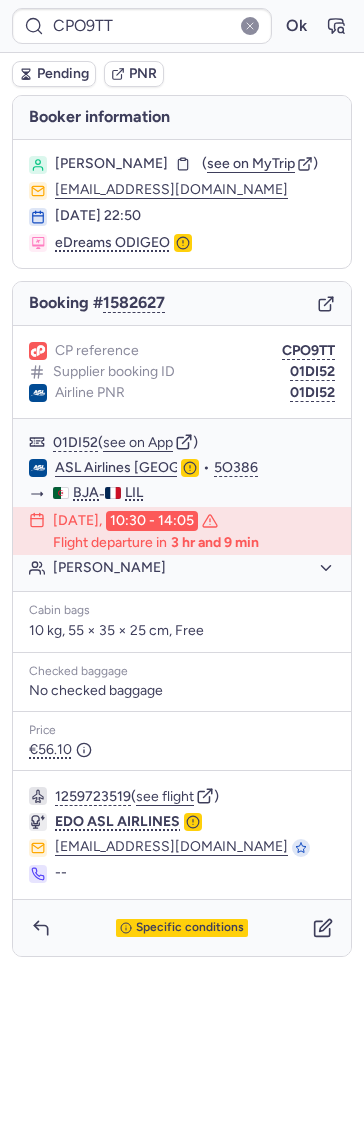type on "CPWDQ3" 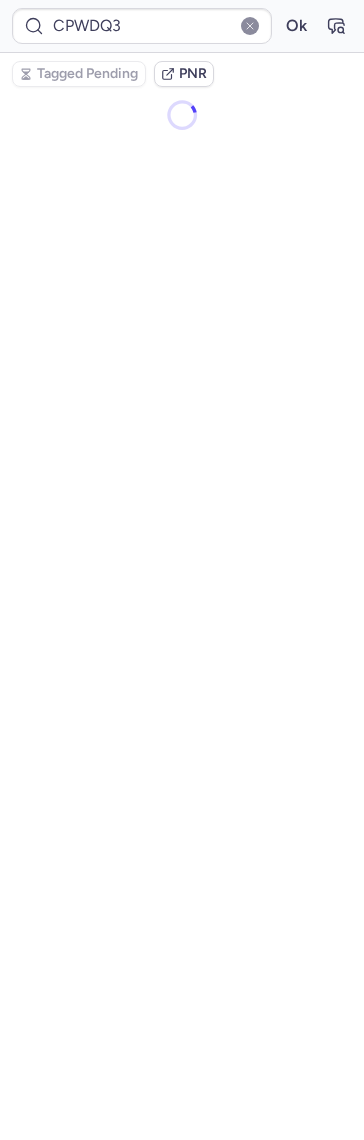 type on "CP6VZ5" 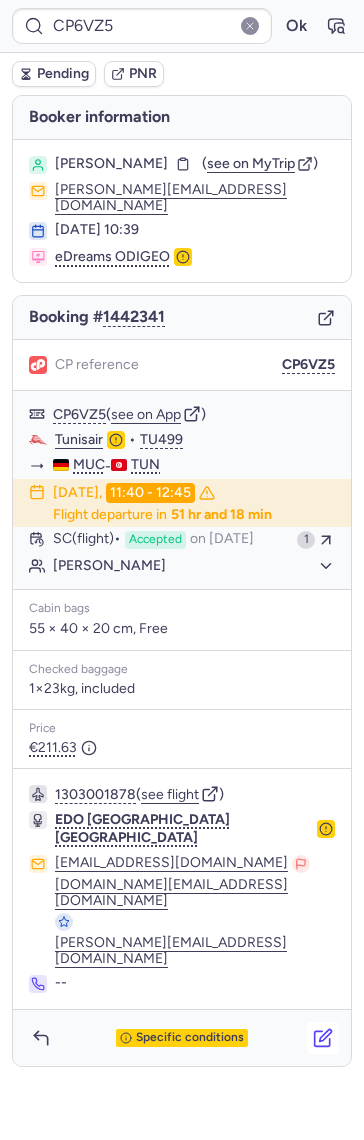 click 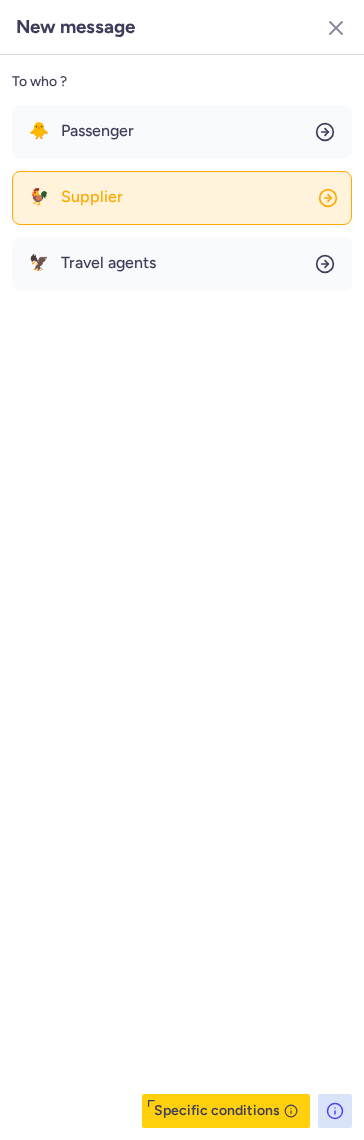 click on "🐓 Supplier" 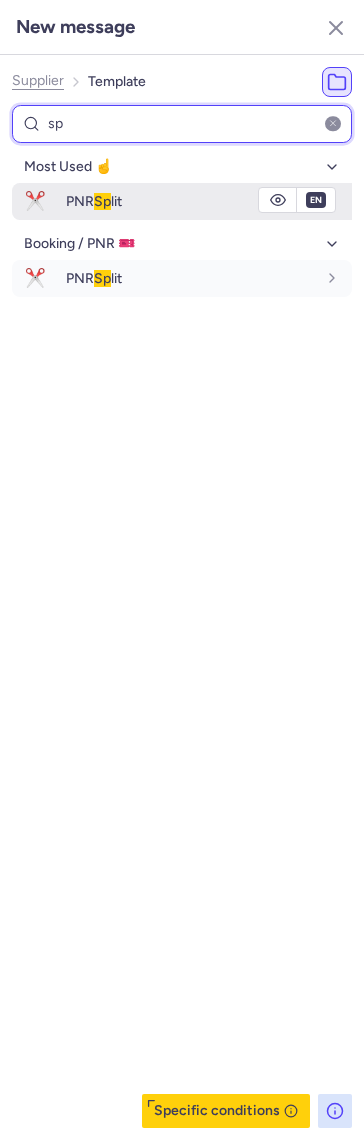 type on "sp" 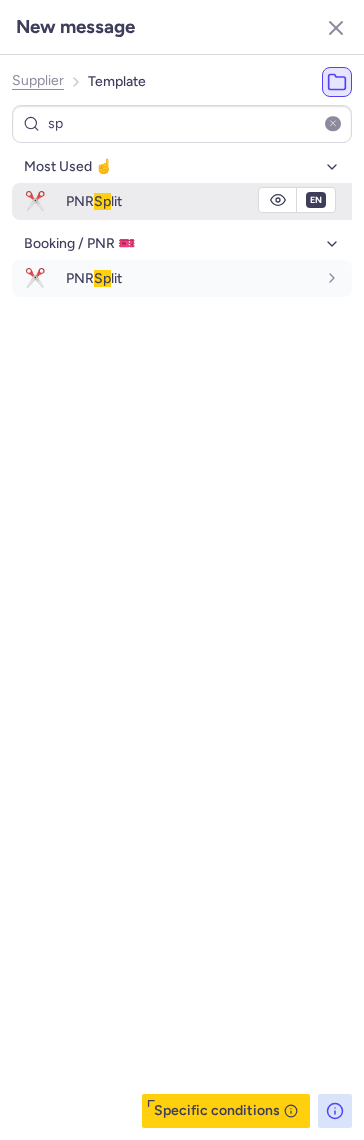 click on "✂️" at bounding box center [35, 201] 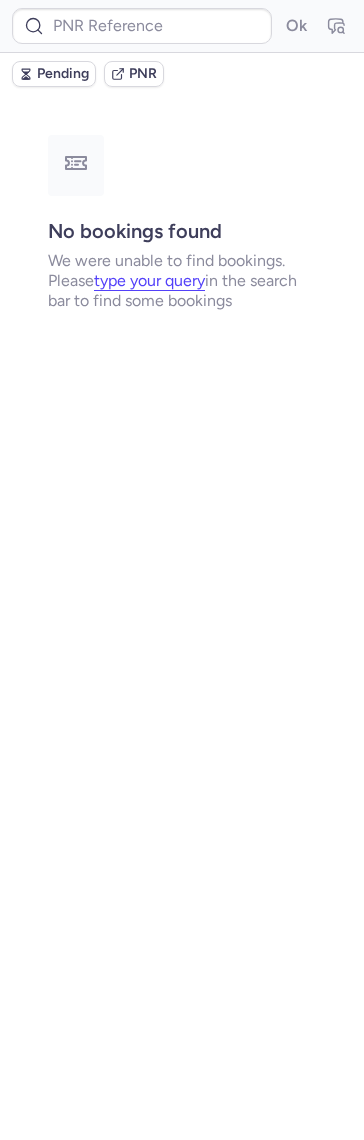 type on "CP6VZ5" 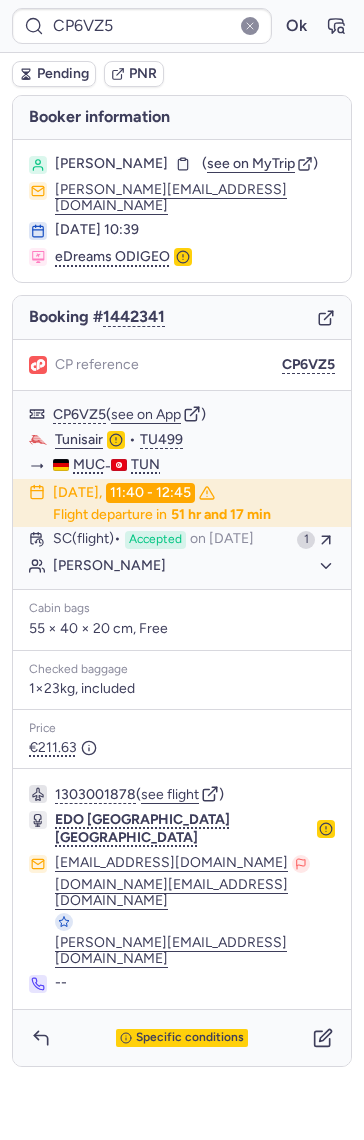 click on "Pending" at bounding box center [54, 74] 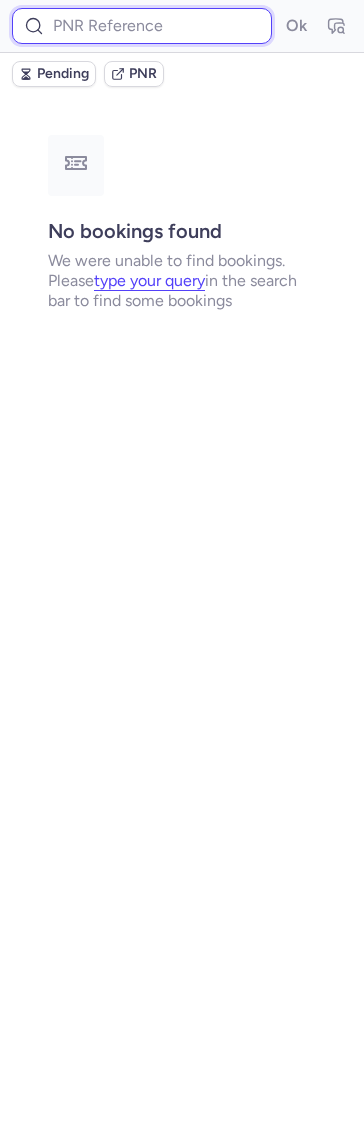 click at bounding box center (142, 26) 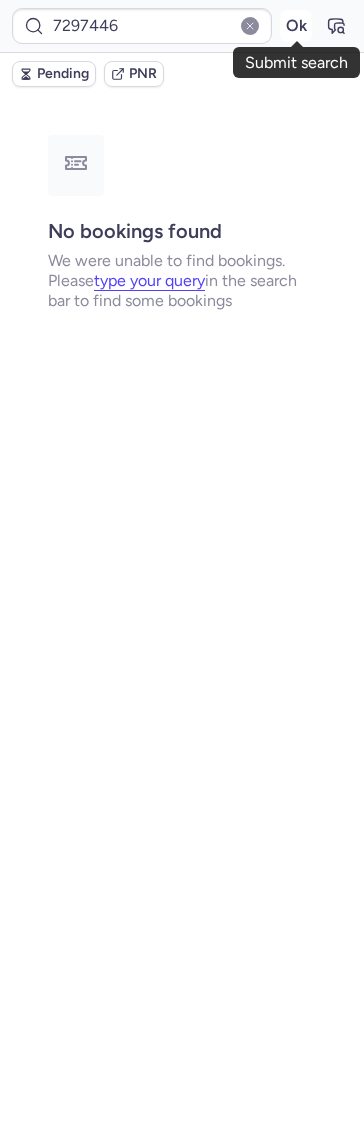 click on "Ok" at bounding box center (296, 26) 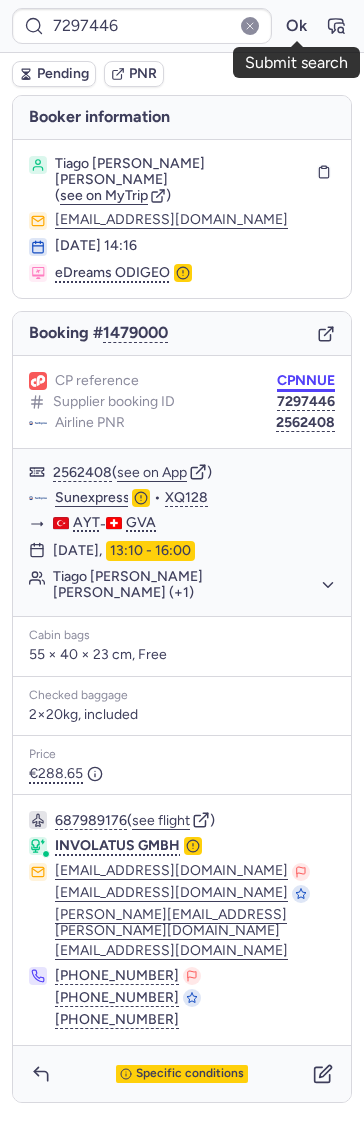 click on "CPNNUE" at bounding box center (306, 381) 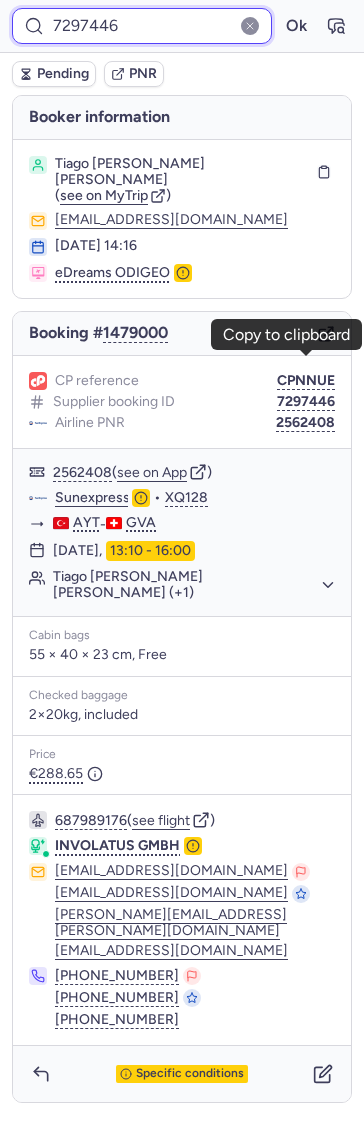 click on "7297446" at bounding box center [142, 26] 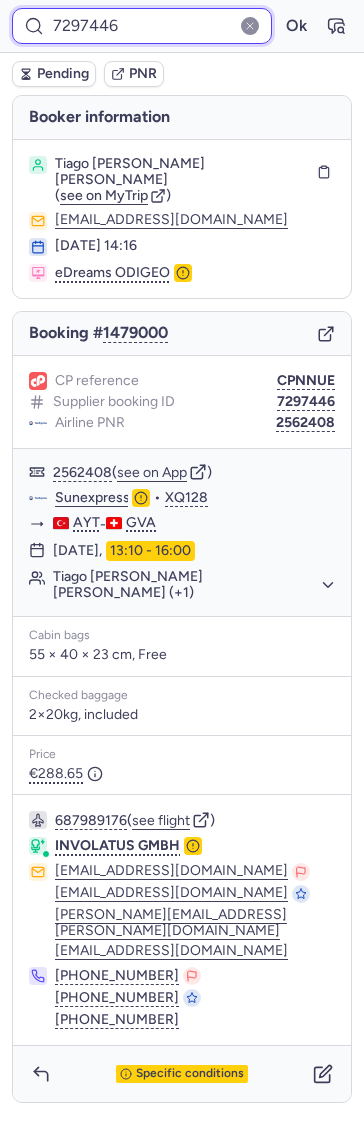 click on "7297446" at bounding box center (142, 26) 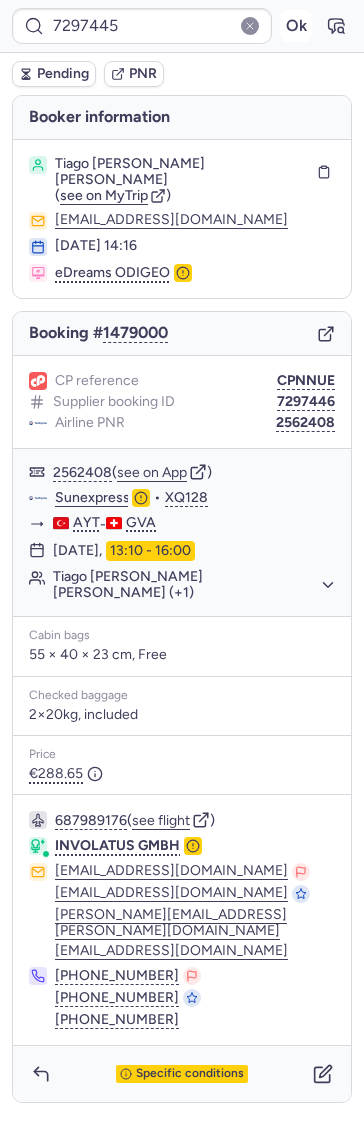 click on "Ok" at bounding box center [296, 26] 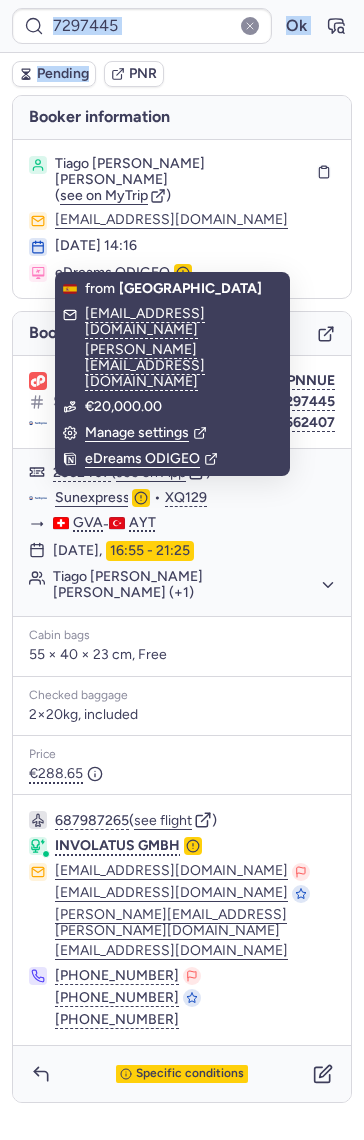 click on "7297445  Ok  Pending PNR" at bounding box center [182, 47] 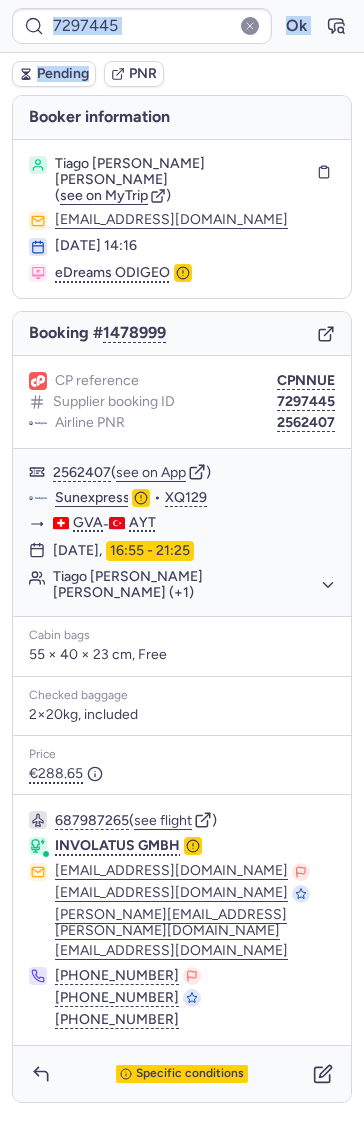 click on "7297445  Ok" at bounding box center (182, 26) 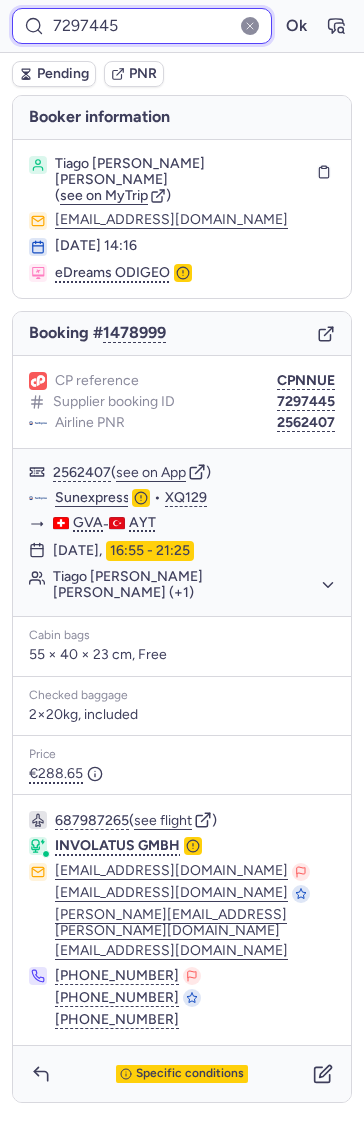 click on "7297445" at bounding box center [142, 26] 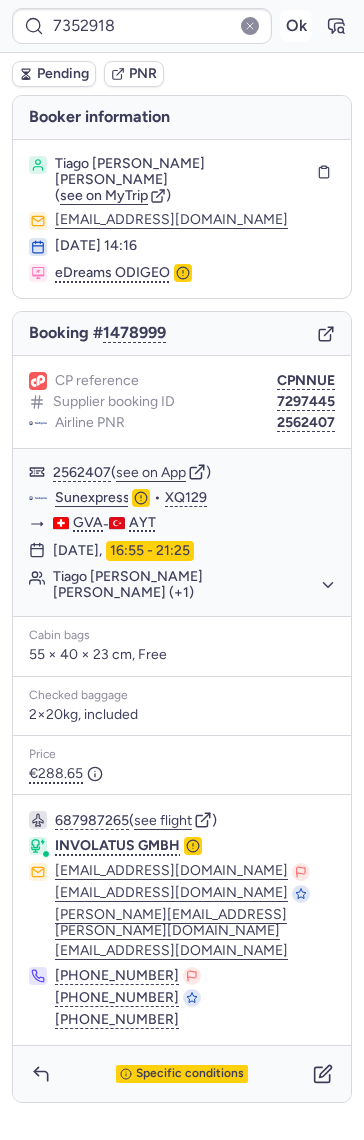 click on "Ok" at bounding box center [296, 26] 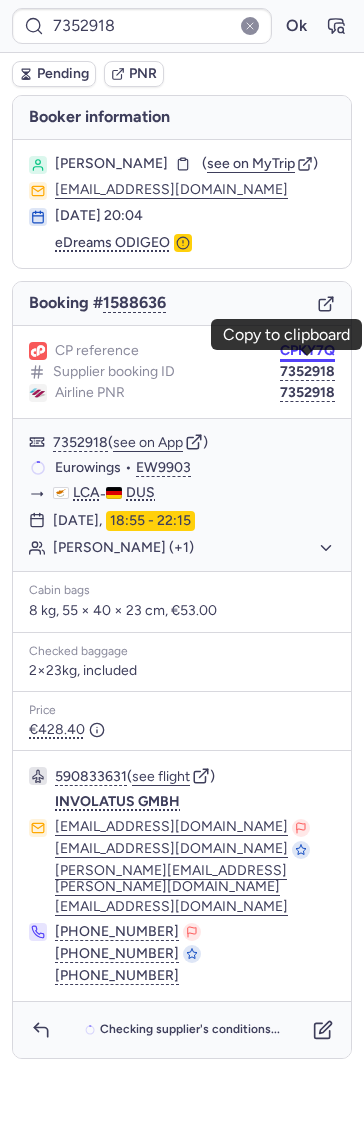 click on "CPKY7Q" at bounding box center [307, 351] 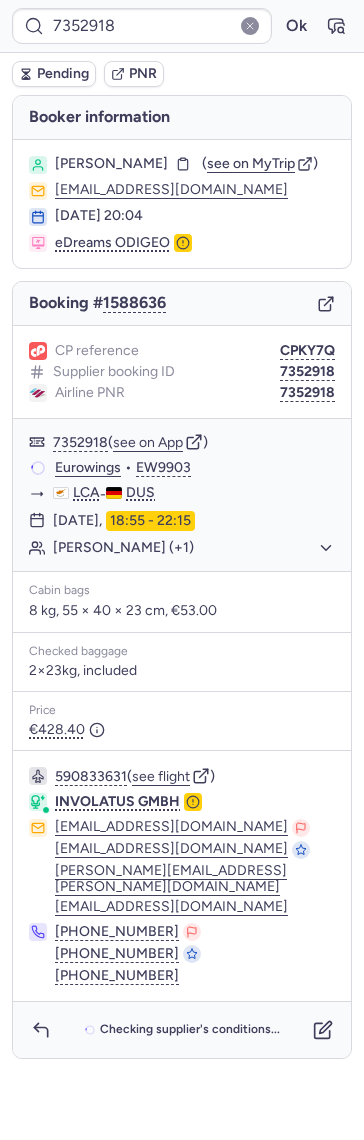 click on "7352918  Ok" at bounding box center (182, 26) 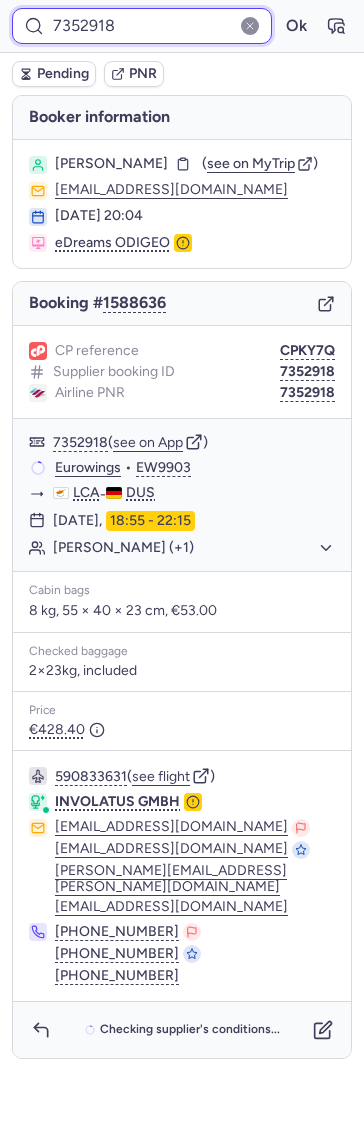 click on "7352918" at bounding box center [142, 26] 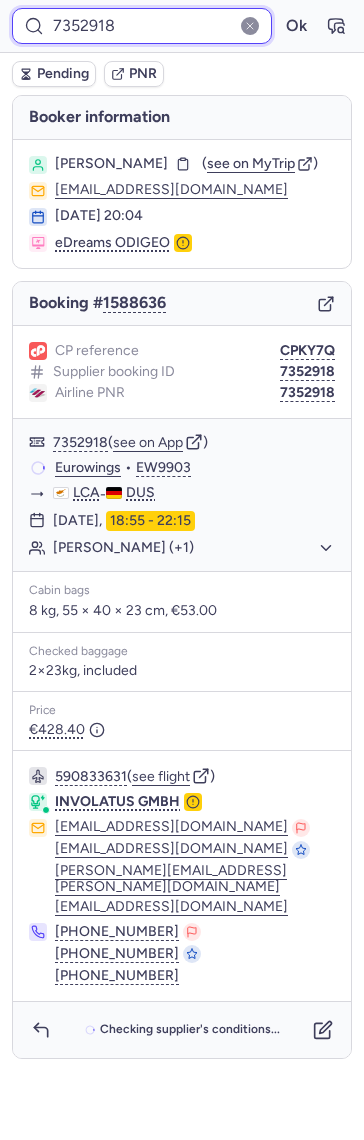 click on "7352918" at bounding box center [142, 26] 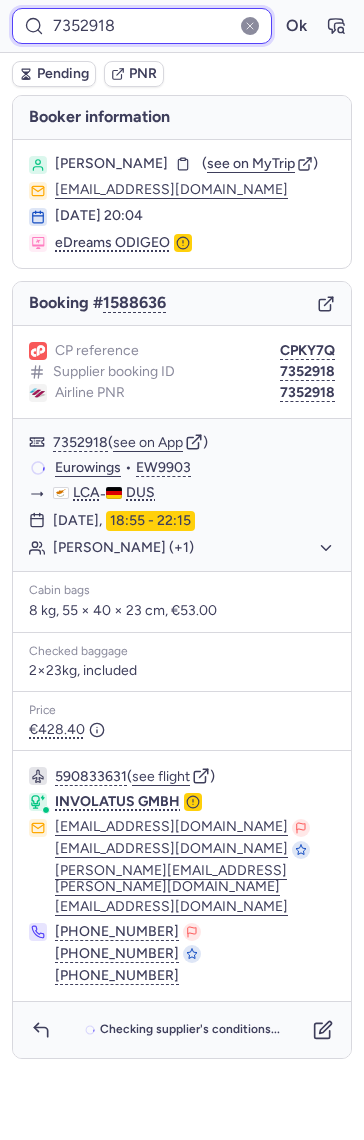 click on "7352918" at bounding box center [142, 26] 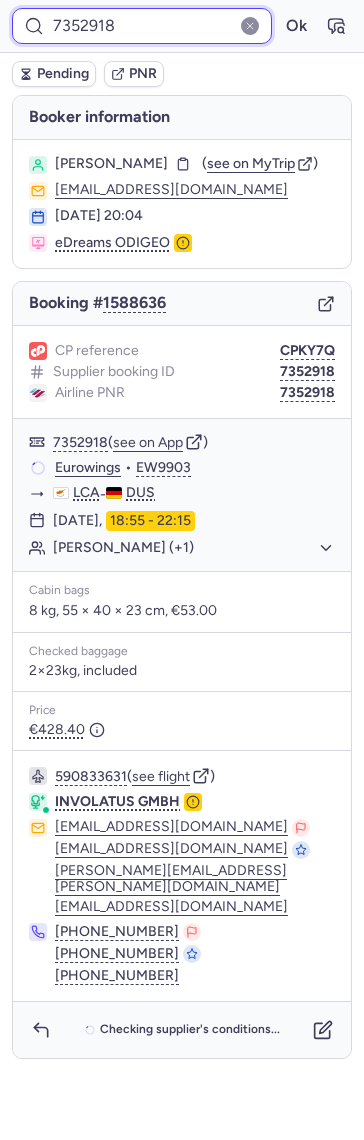 paste on "7352489" 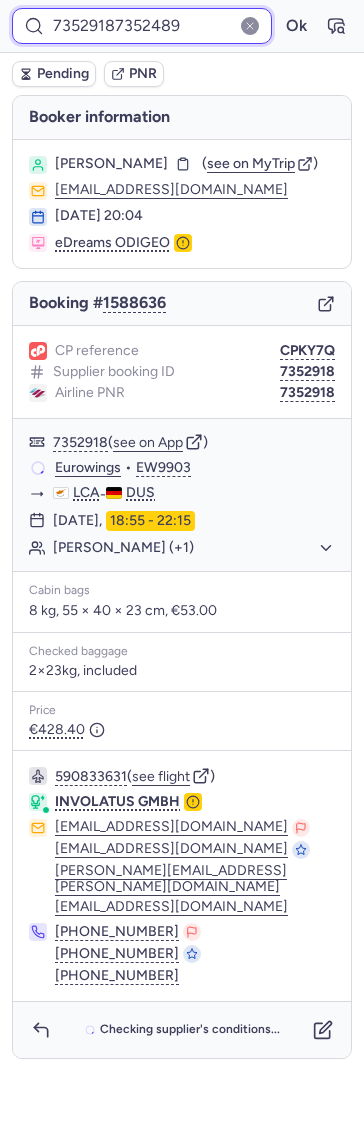 click on "73529187352489" at bounding box center (142, 26) 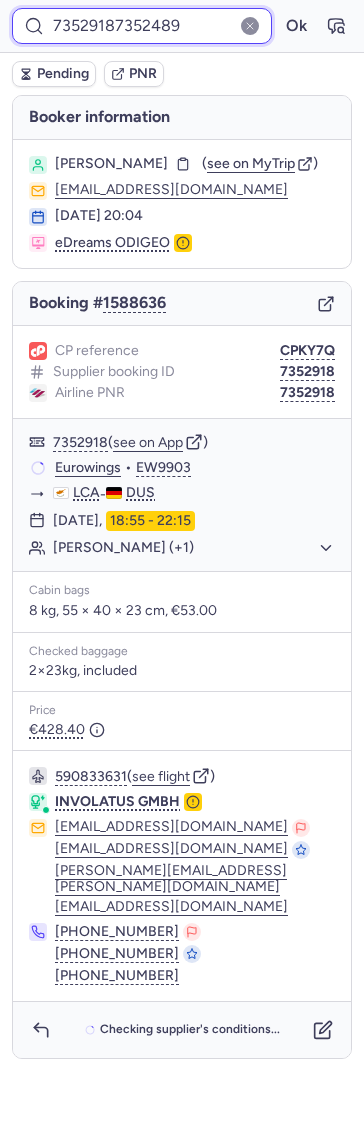 type on "73529187352489" 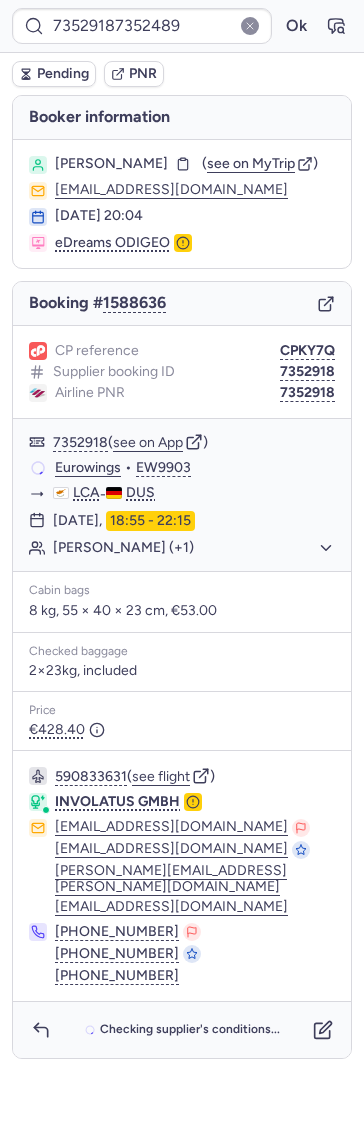 click at bounding box center [250, 26] 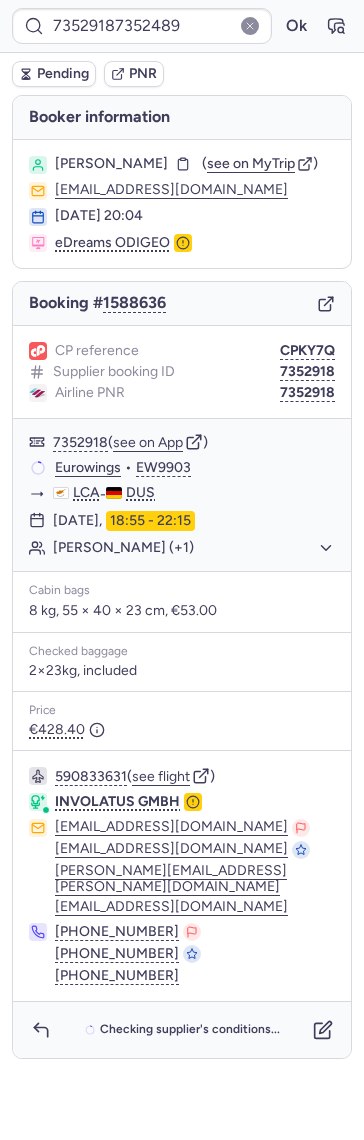 type 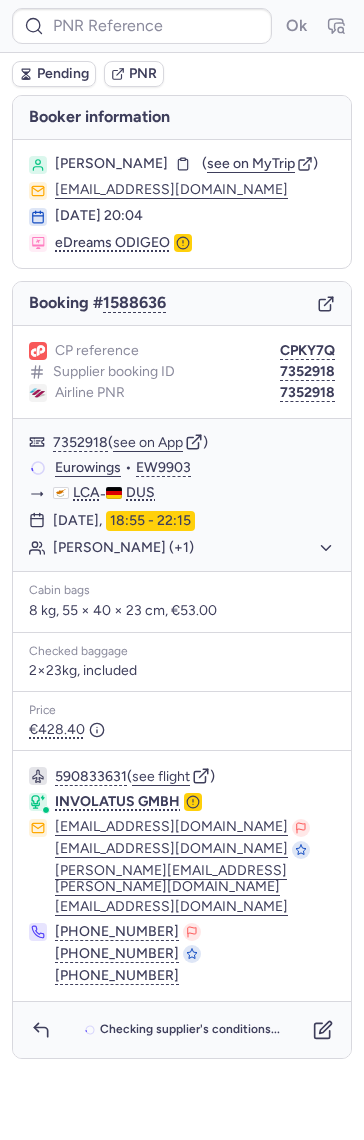 type 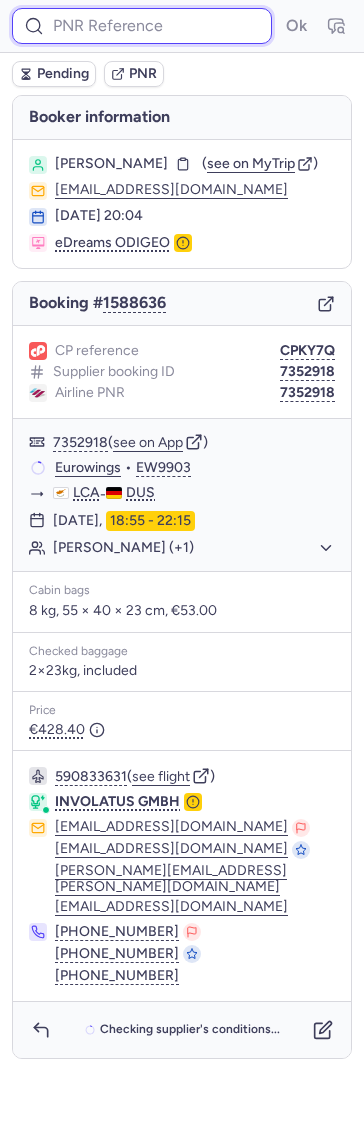 click at bounding box center (142, 26) 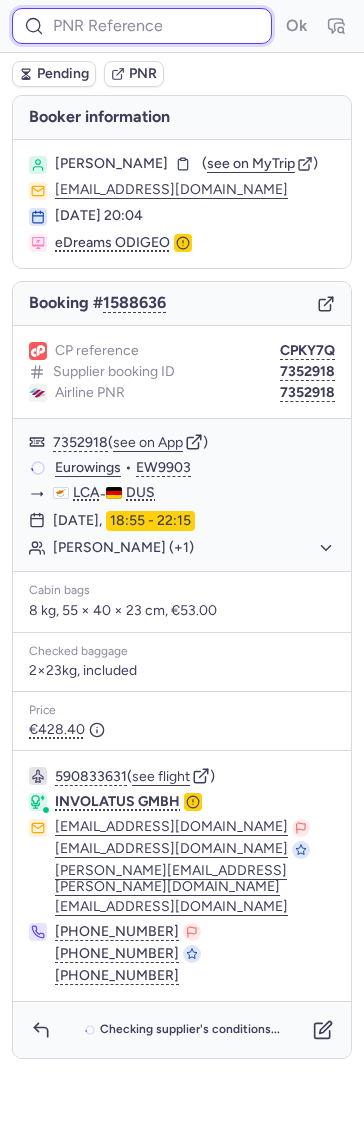 paste on "7352489" 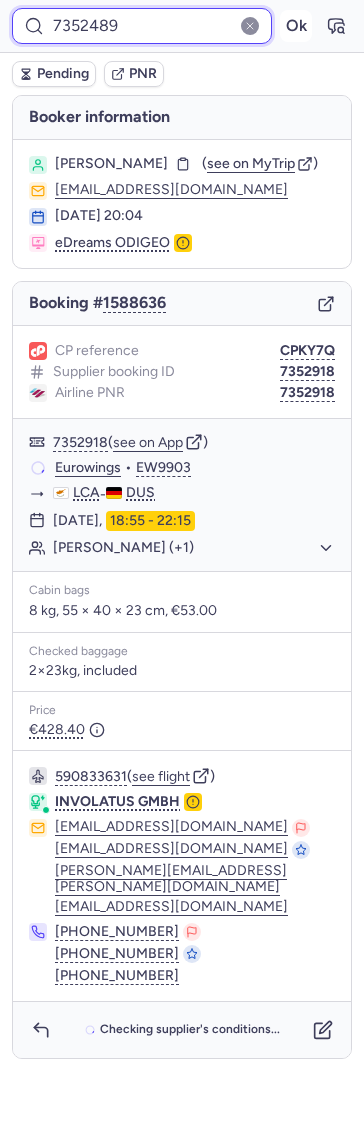 type on "7352489" 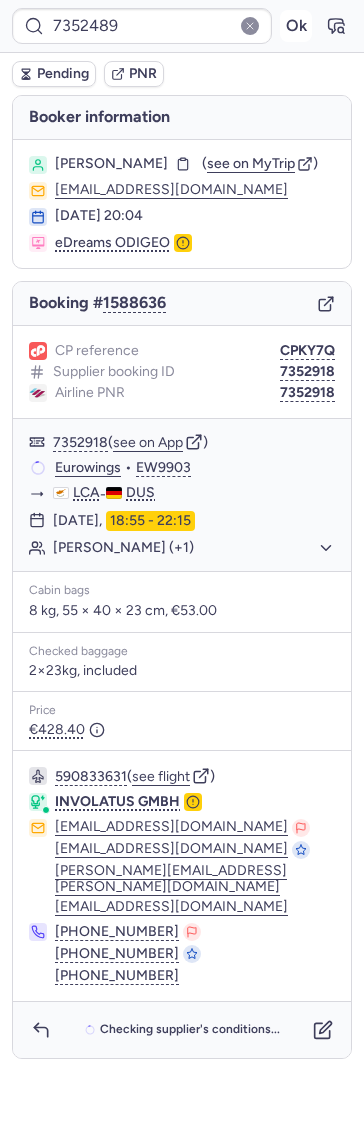 click on "Ok" at bounding box center (296, 26) 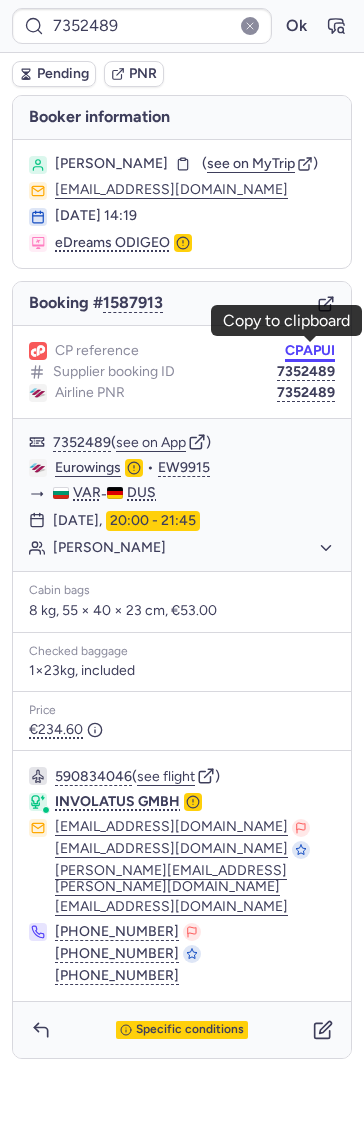 click on "CPAPUI" at bounding box center [310, 351] 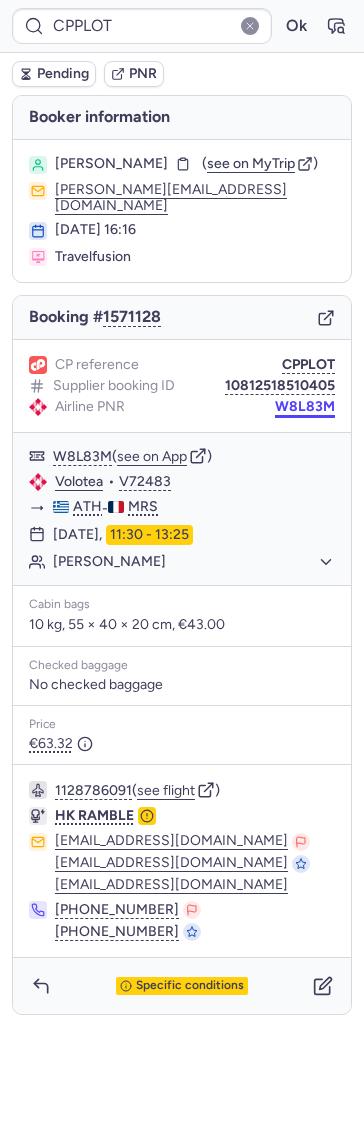 click on "W8L83M" at bounding box center [305, 407] 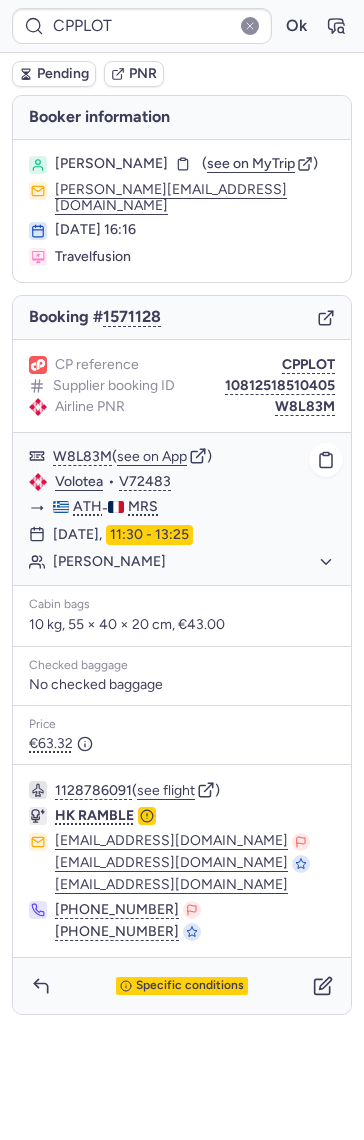click on "Volotea" 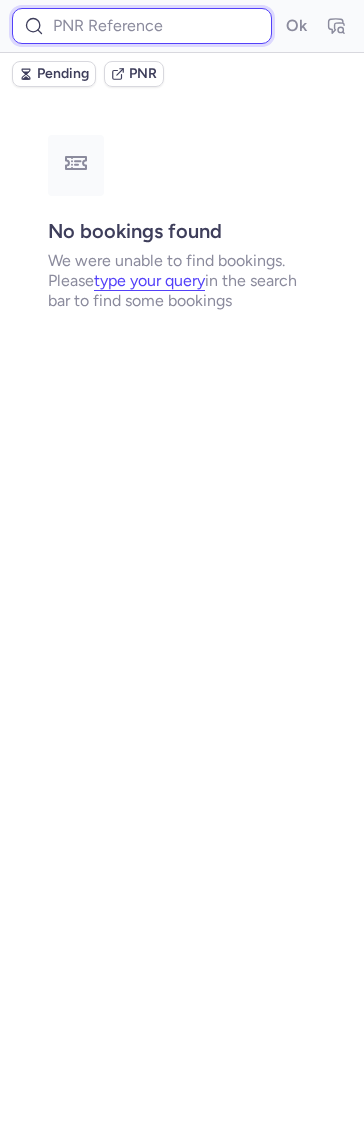click at bounding box center (142, 26) 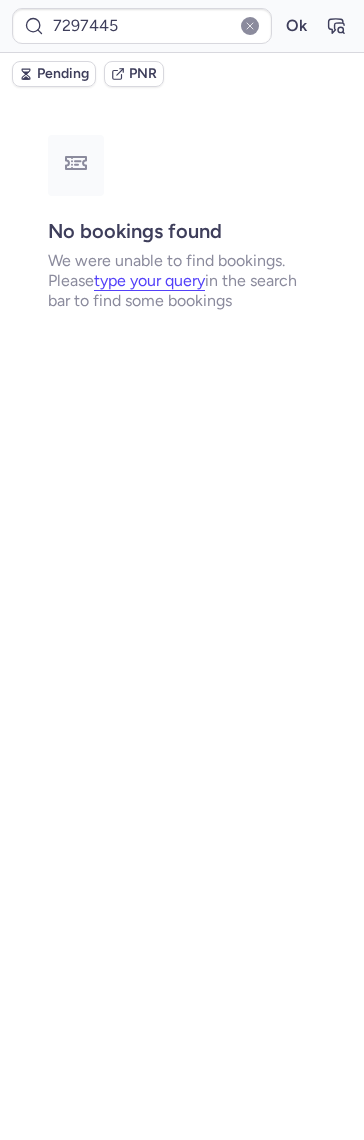 click on "7297445  Ok" at bounding box center [182, 26] 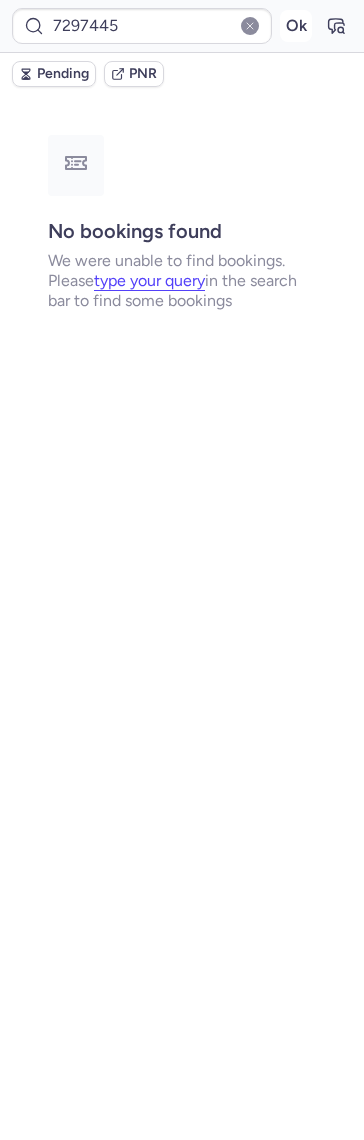 click on "Ok" at bounding box center [296, 26] 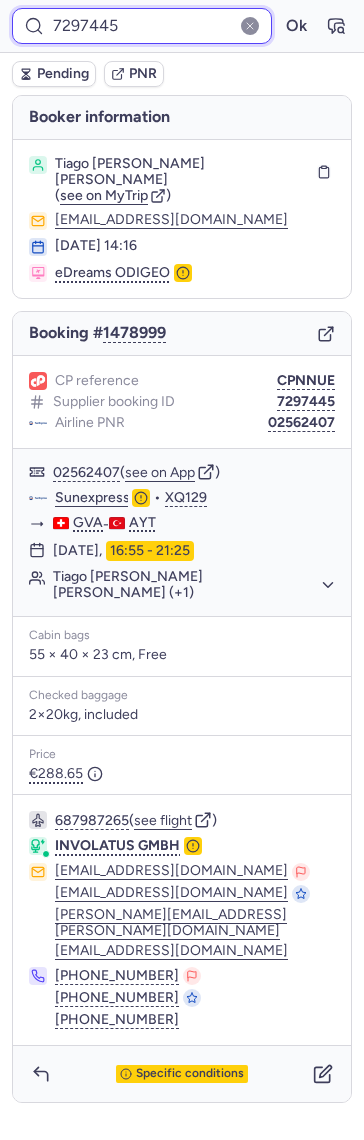 click on "7297445" at bounding box center (142, 26) 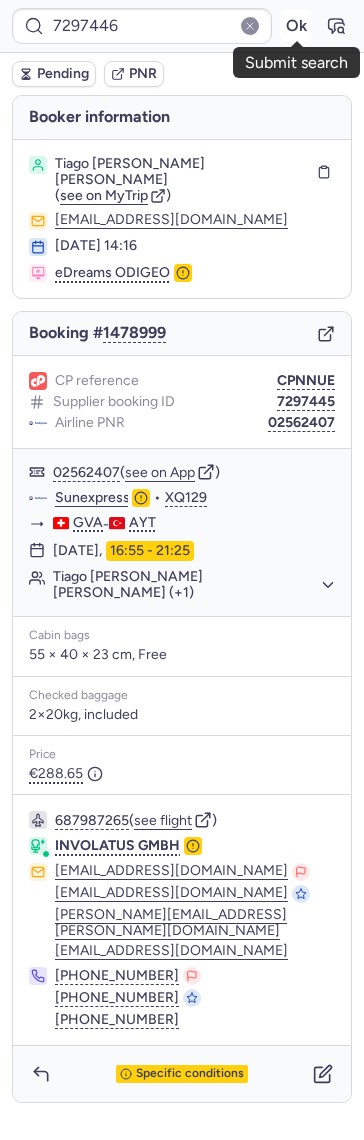 click on "Ok" at bounding box center (296, 26) 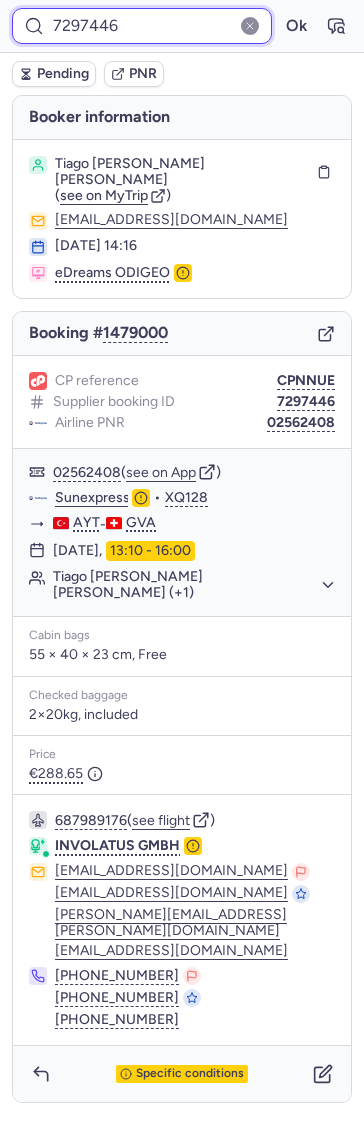 click on "7297446" at bounding box center [142, 26] 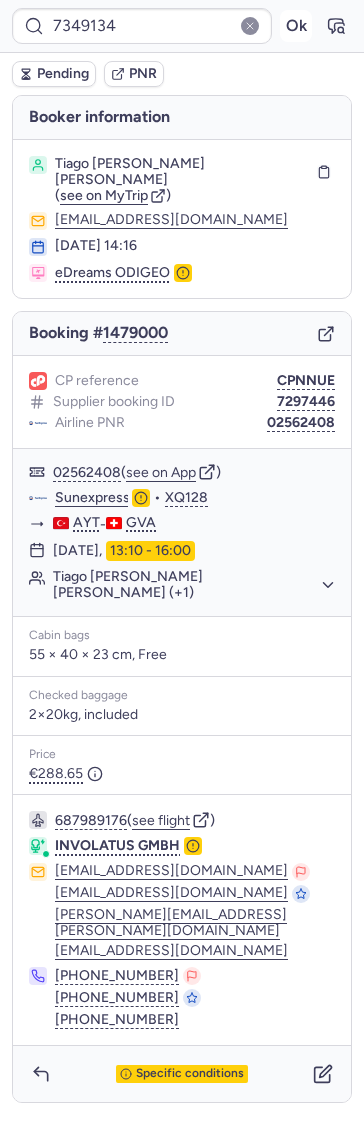 click on "Ok" at bounding box center (296, 26) 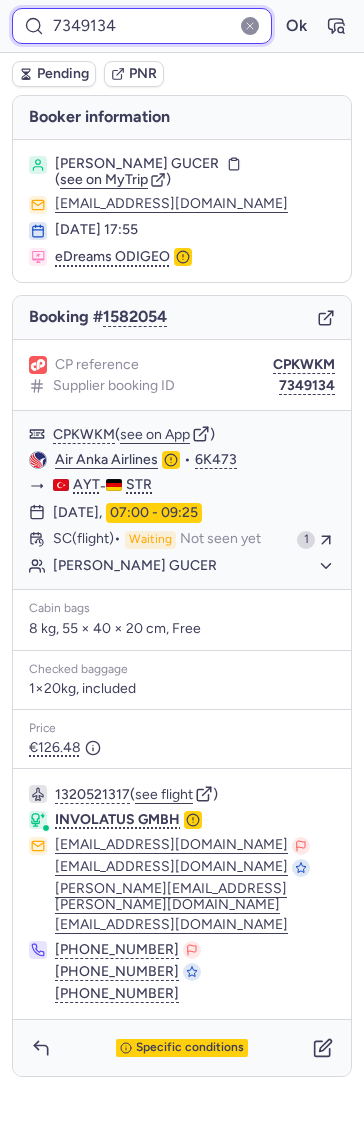 click on "7349134" at bounding box center [142, 26] 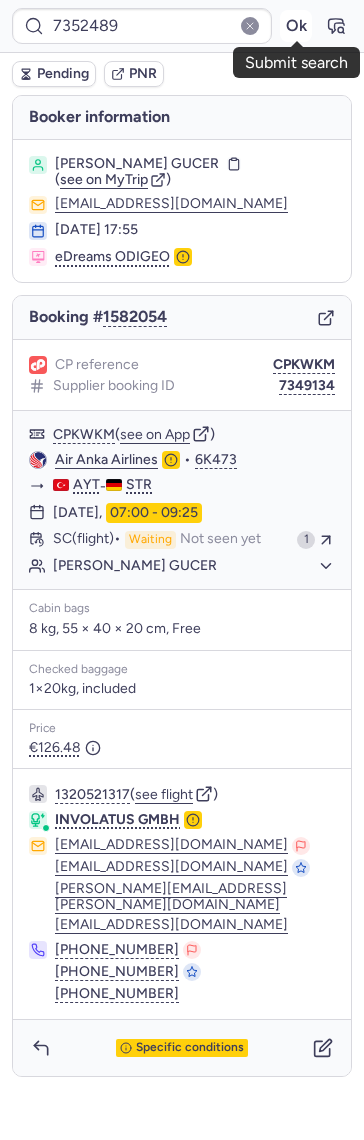 click on "Ok" at bounding box center (296, 26) 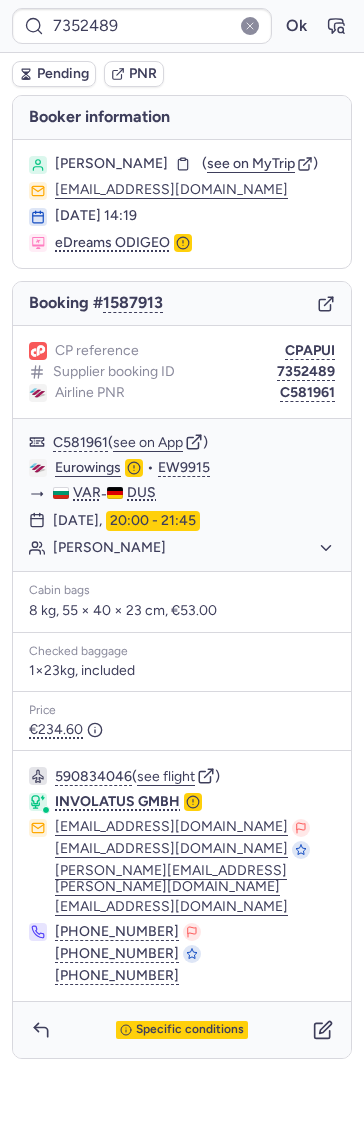 click on "7352489  Ok" at bounding box center [182, 26] 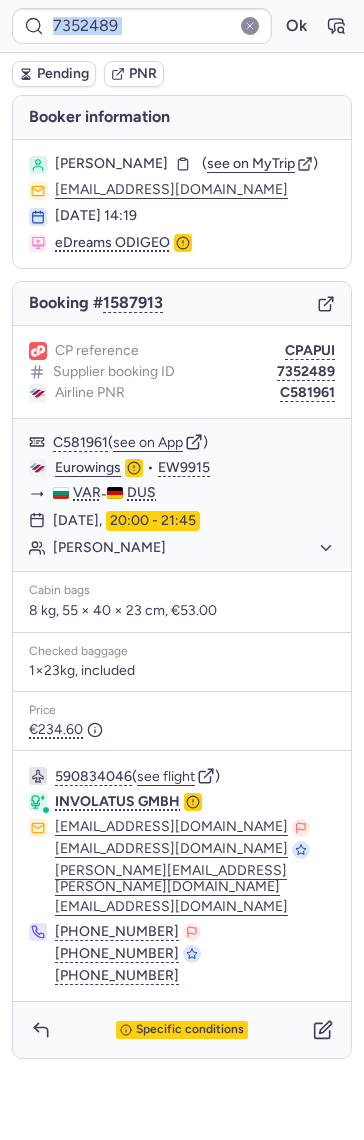 click on "7352489  Ok" at bounding box center (182, 26) 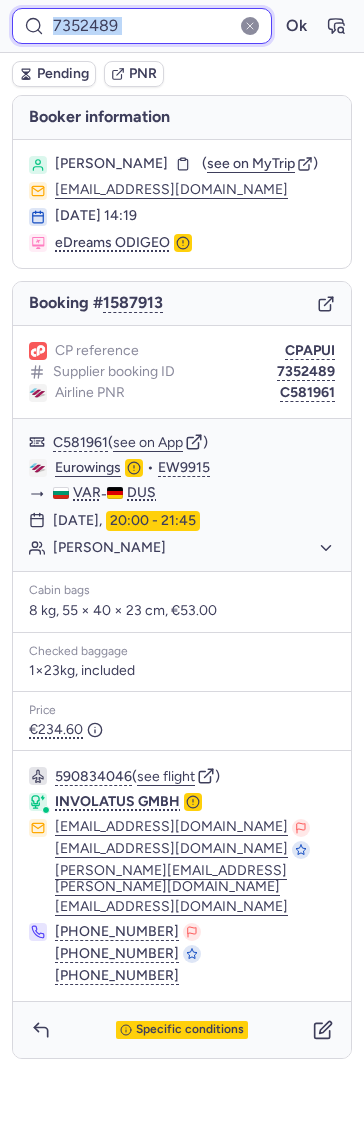 click on "7352489" at bounding box center (142, 26) 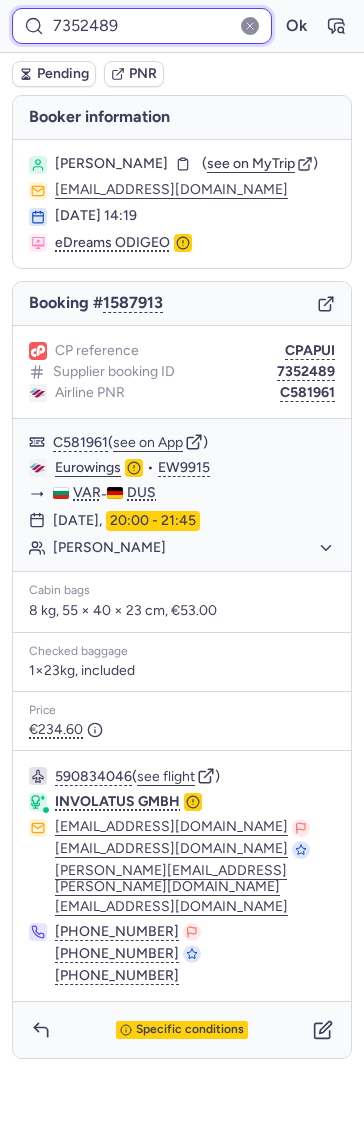 click on "7352489" at bounding box center [142, 26] 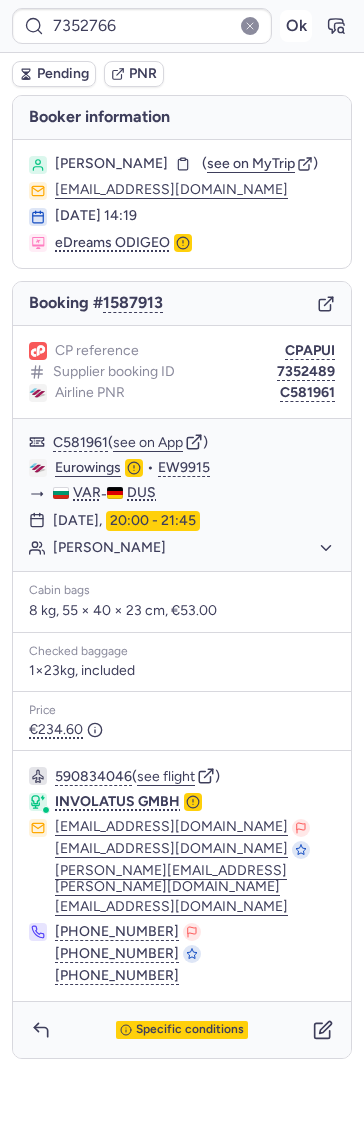 click on "Ok" at bounding box center [296, 26] 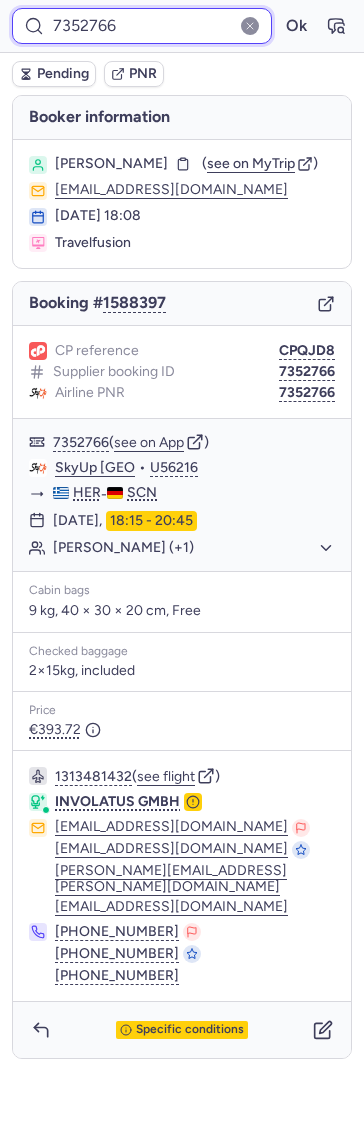 click on "7352766" at bounding box center (142, 26) 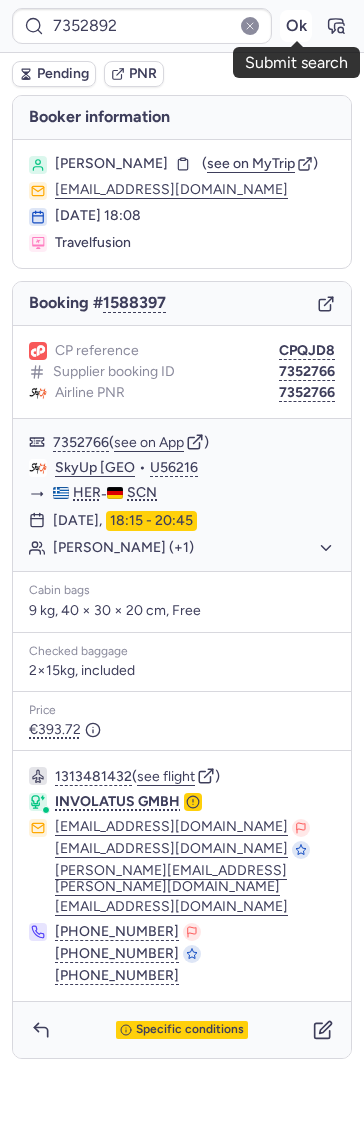 click on "Ok" at bounding box center (296, 26) 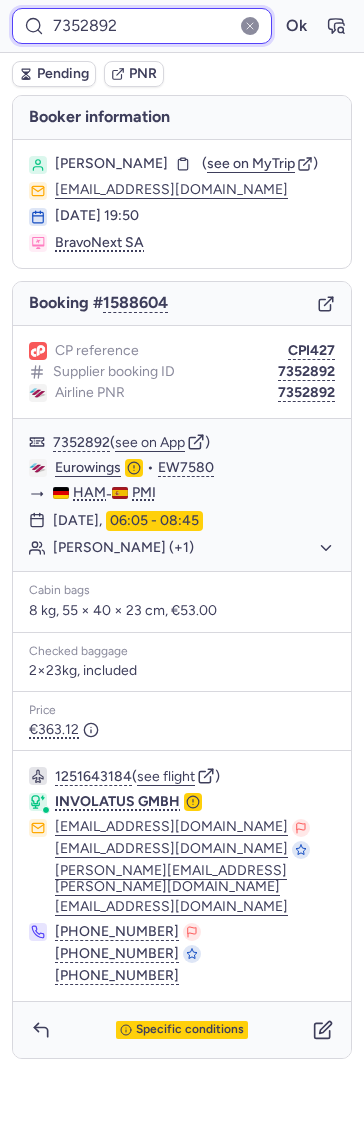 click on "7352892" at bounding box center (142, 26) 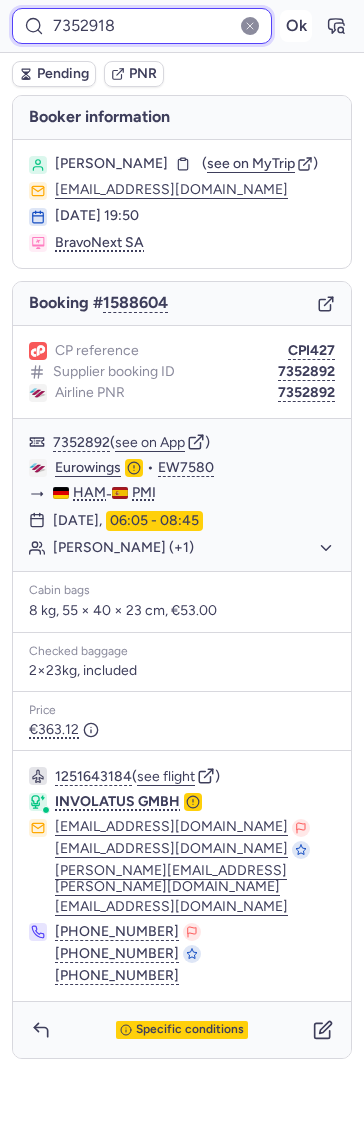 type on "7352918" 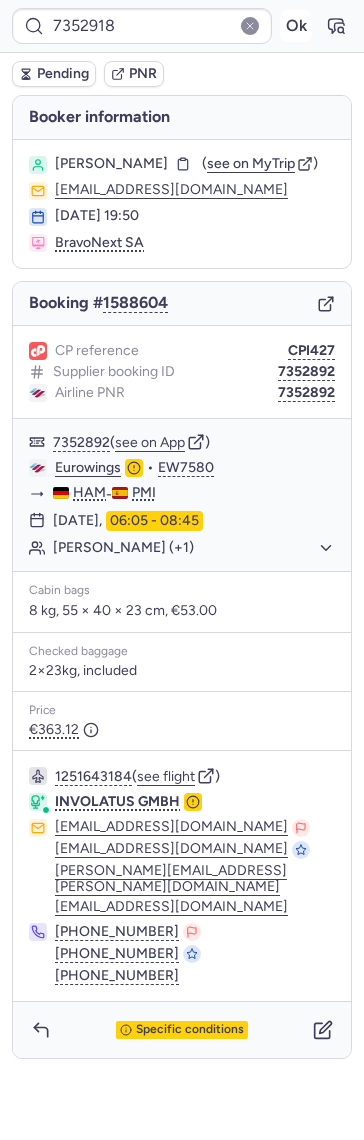 click on "Ok" at bounding box center (296, 26) 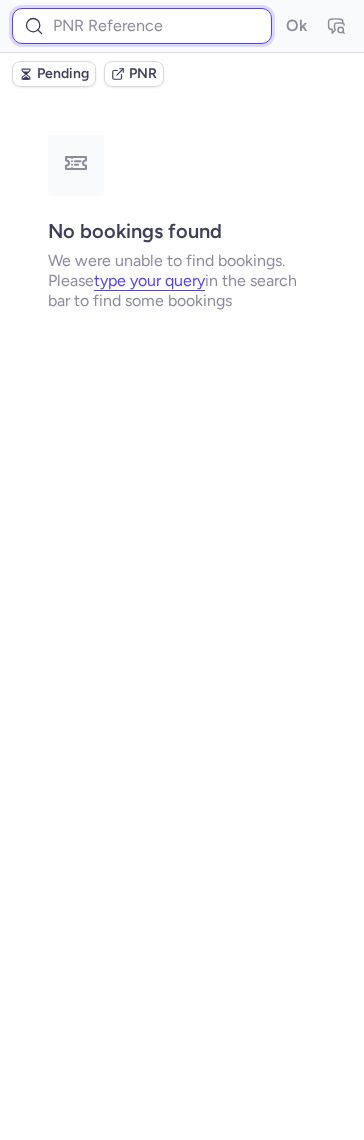 click at bounding box center [142, 26] 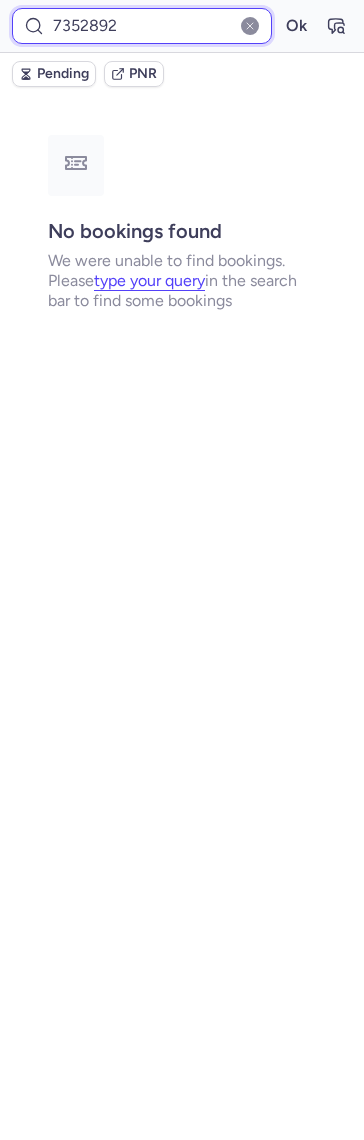 type on "7352892" 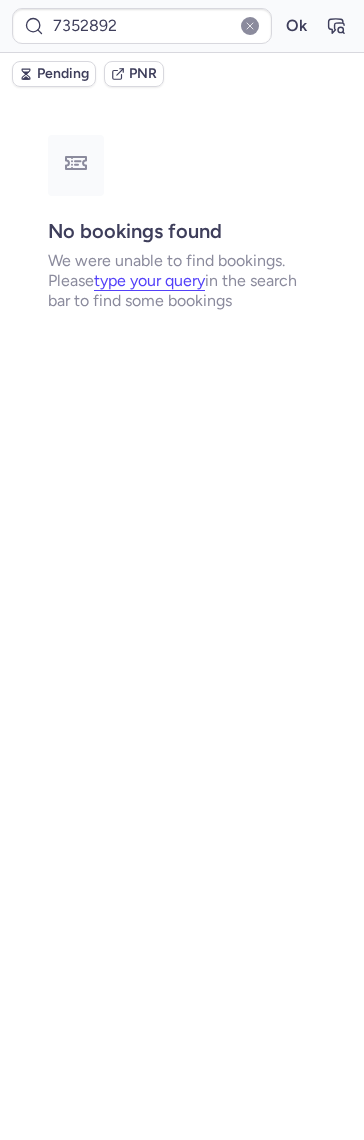click on "7352892  Ok" at bounding box center [182, 26] 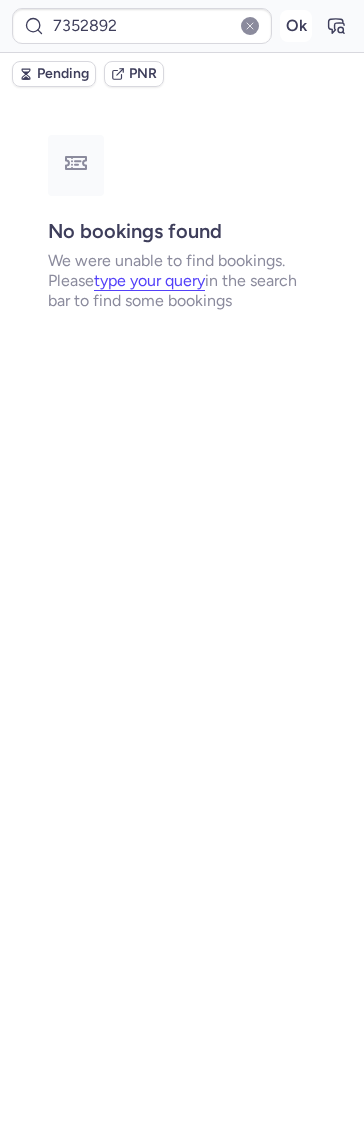 click on "Ok" at bounding box center [296, 26] 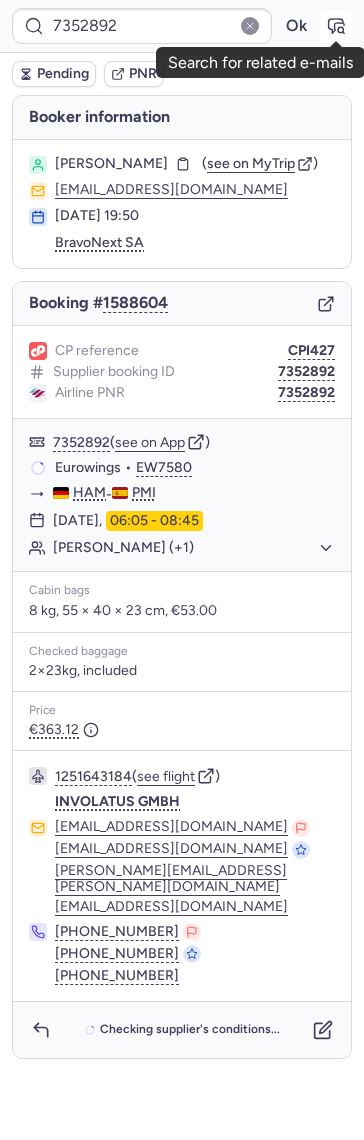 click 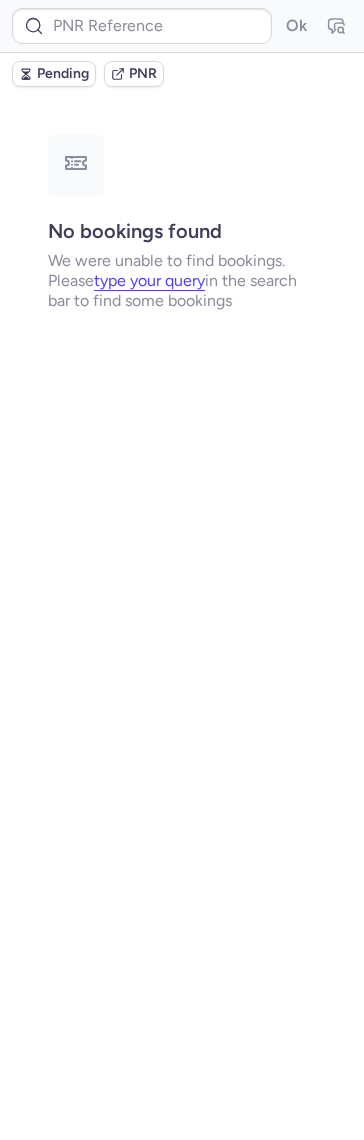 type on "7352892" 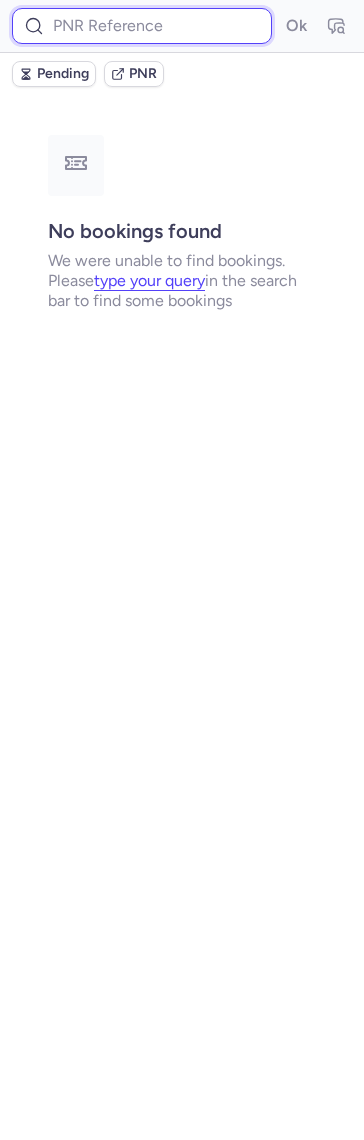 click at bounding box center [142, 26] 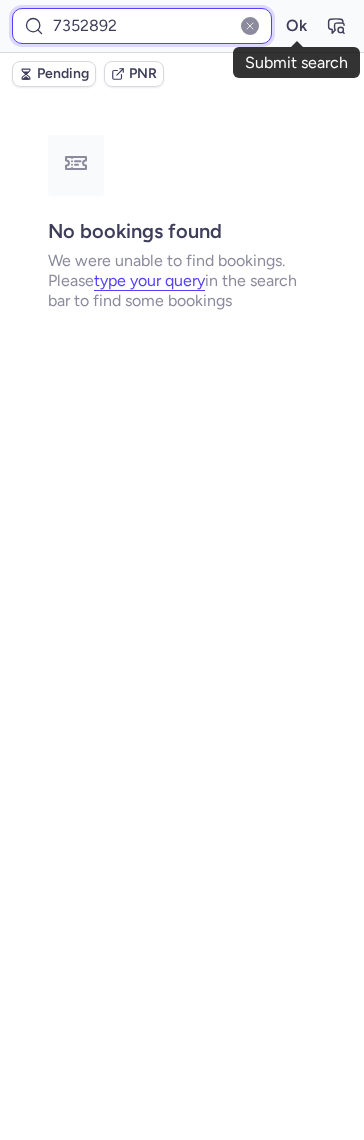 type on "7352892" 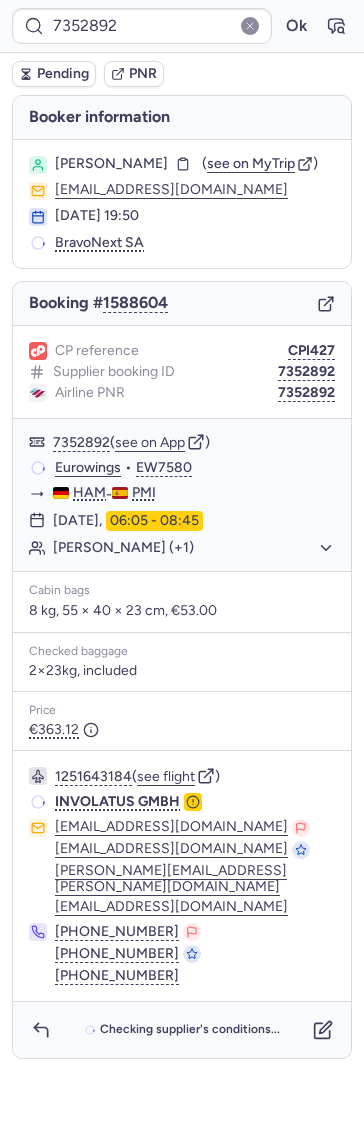 click on "1251643184  ( see flight )  INVOLATUS GMBH ops24@involatus.com service@involatus.com felicitas.adam@involatus.com customer.service@involatus.com +49 172 8322777 +49 2131 38650172 +49 2131 386500" at bounding box center [182, 876] 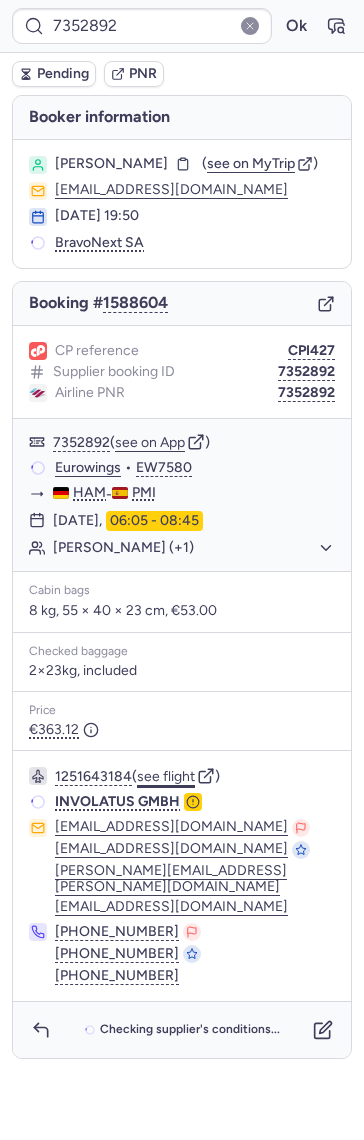 click on "see flight" 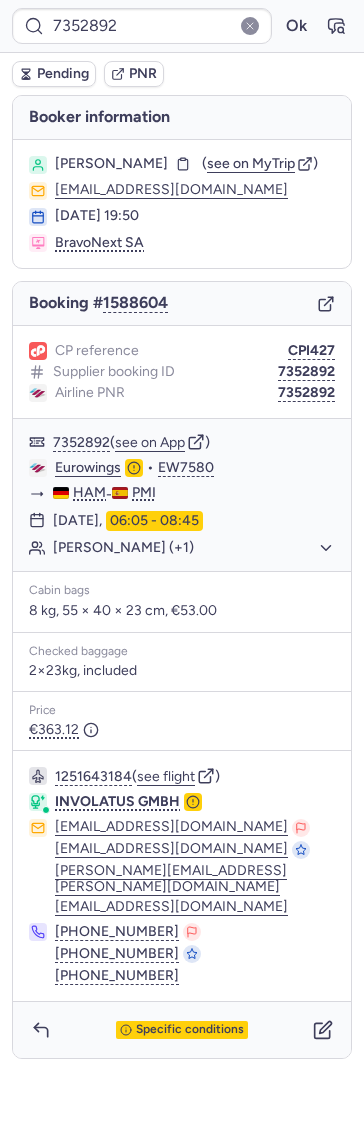 click on "7352892  Ok" at bounding box center (182, 26) 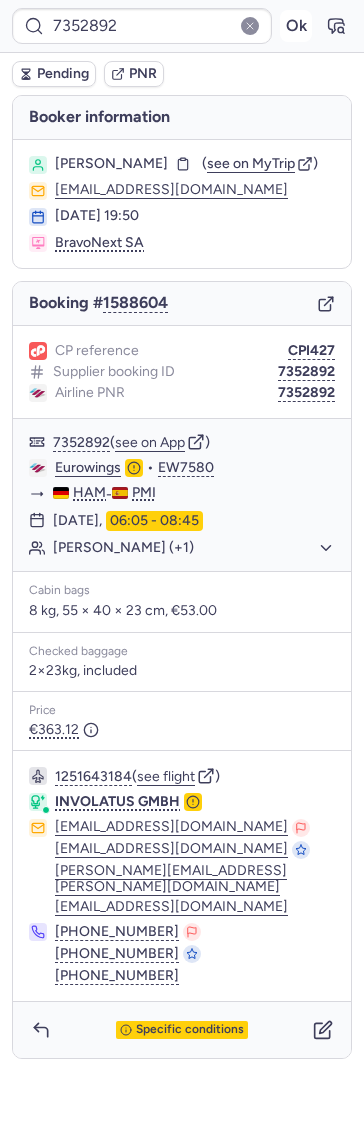 click on "Ok" at bounding box center [296, 26] 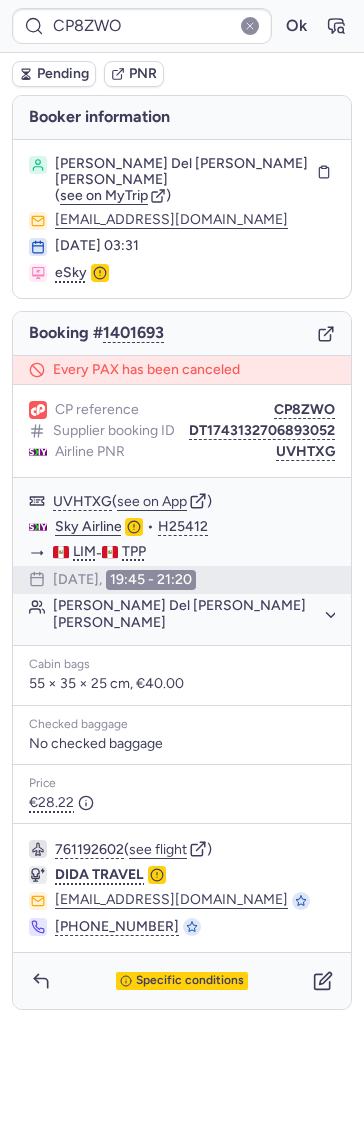 click on "Booking # 1401693" at bounding box center (182, 334) 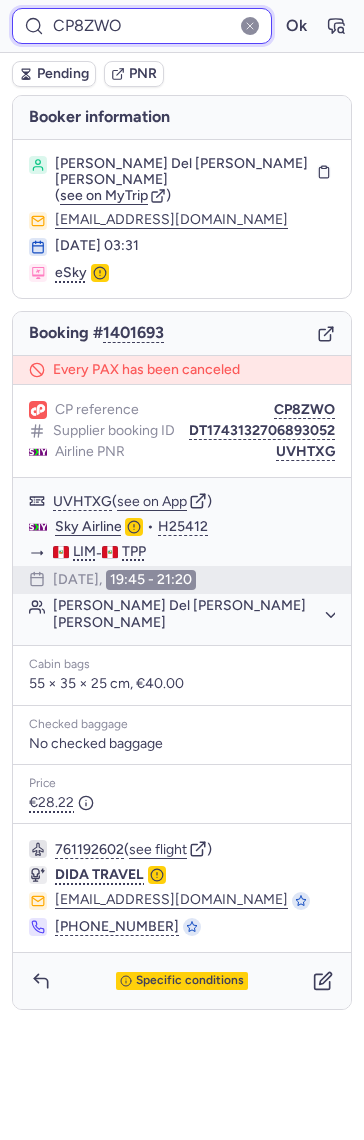 click on "CP8ZWO" at bounding box center [142, 26] 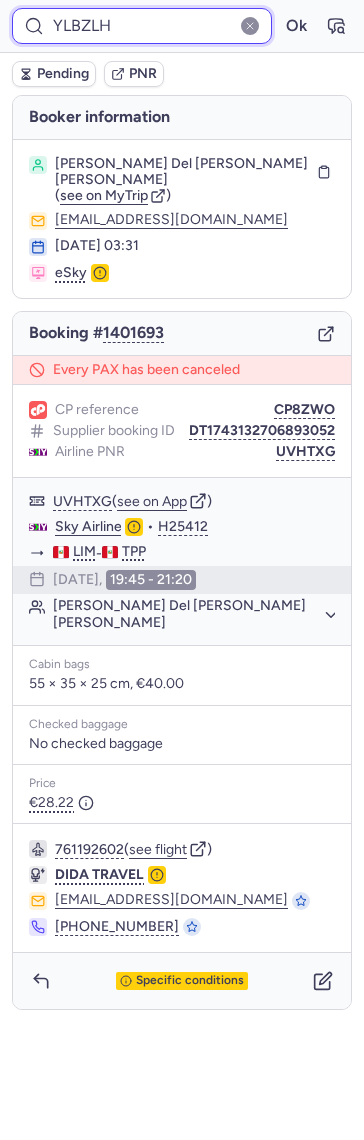 click on "Ok" at bounding box center (296, 26) 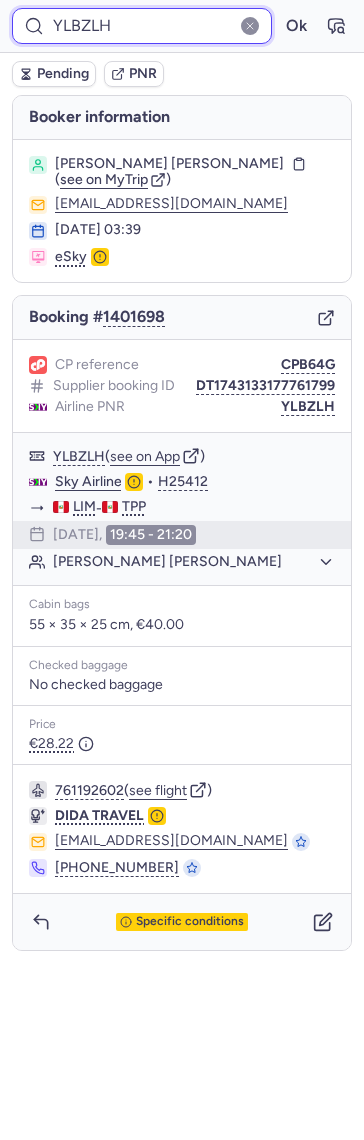 click on "YLBZLH" at bounding box center (142, 26) 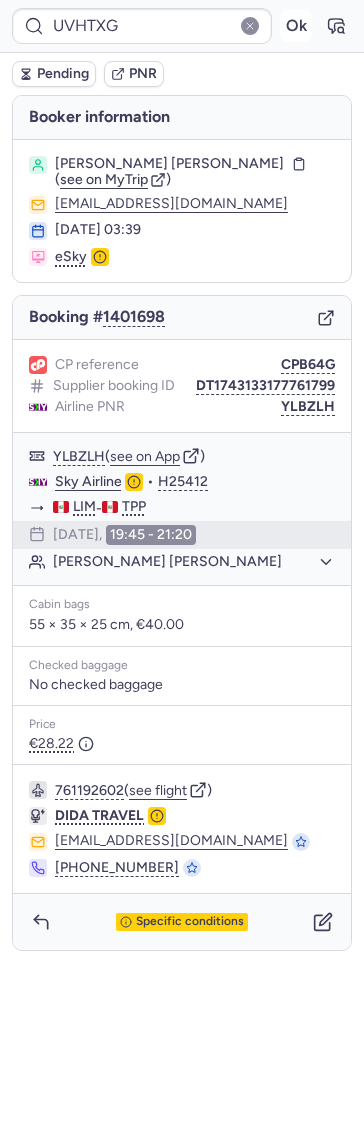 click on "Ok" at bounding box center [296, 26] 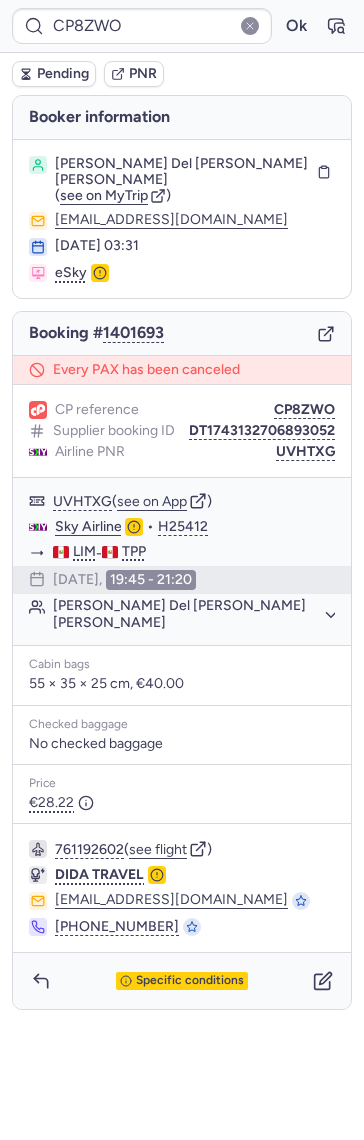 click on "CP8ZWO  Ok" at bounding box center [182, 26] 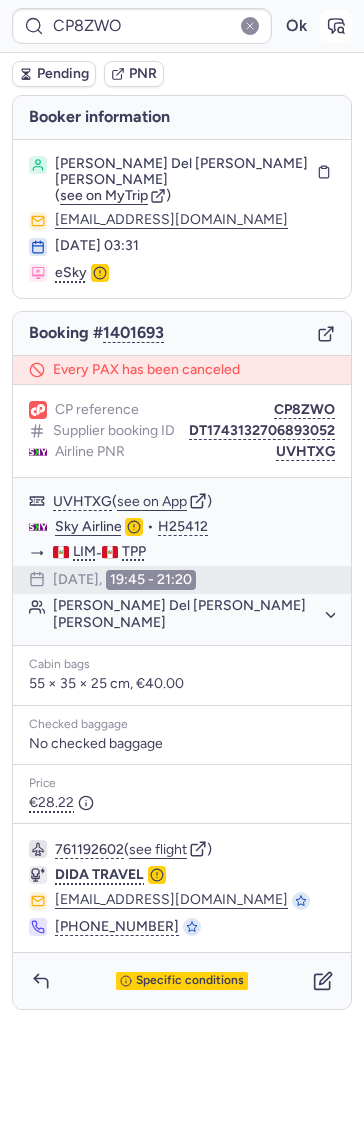 click 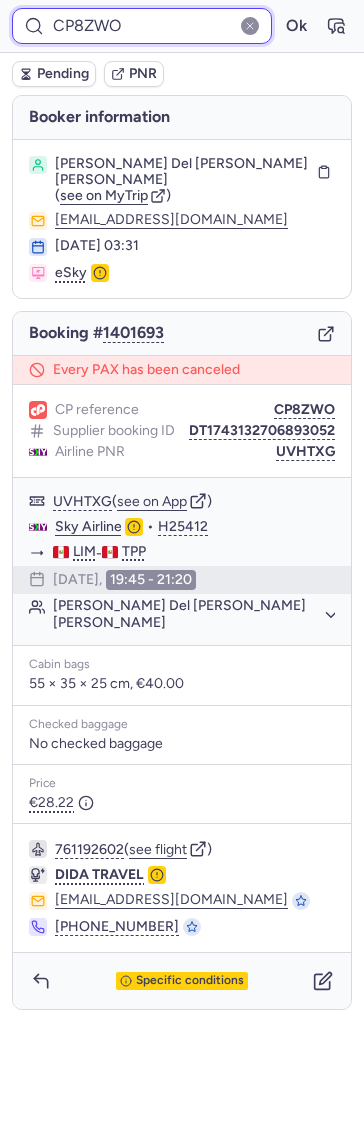 click on "CP8ZWO" at bounding box center (142, 26) 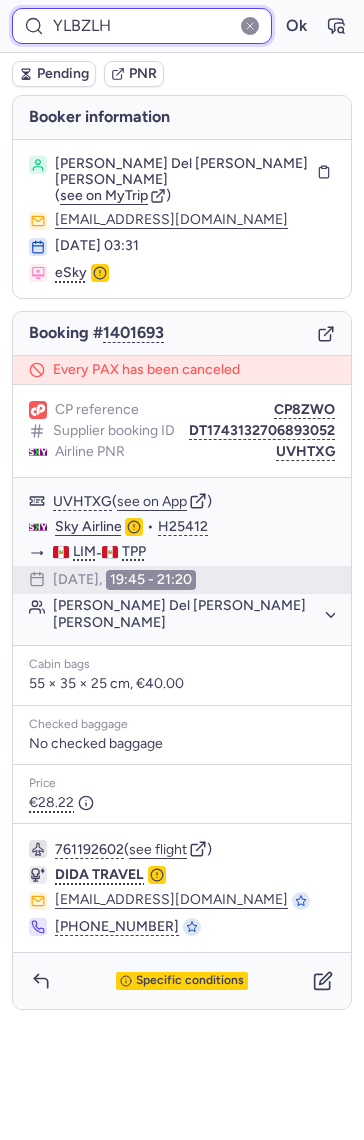 click on "Ok" at bounding box center [296, 26] 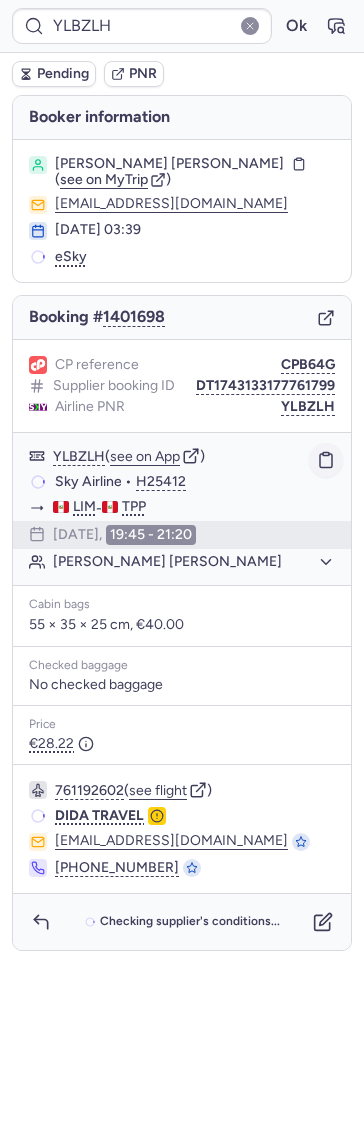 click 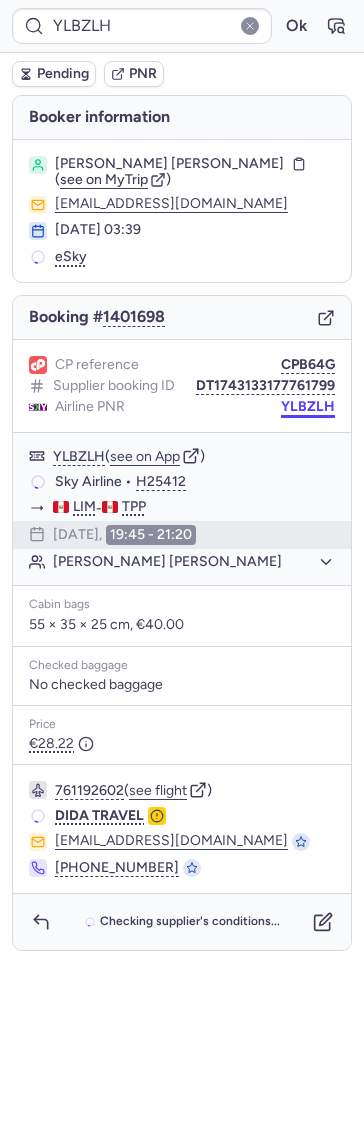 click on "YLBZLH" at bounding box center [308, 407] 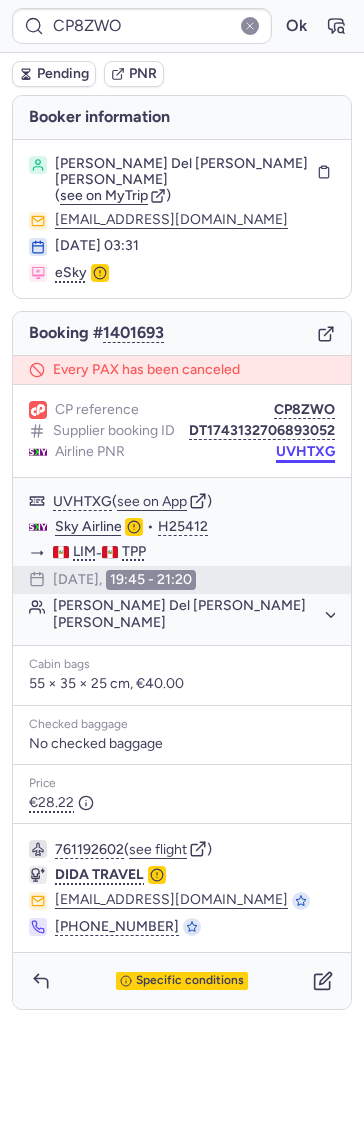 click on "UVHTXG" at bounding box center (305, 452) 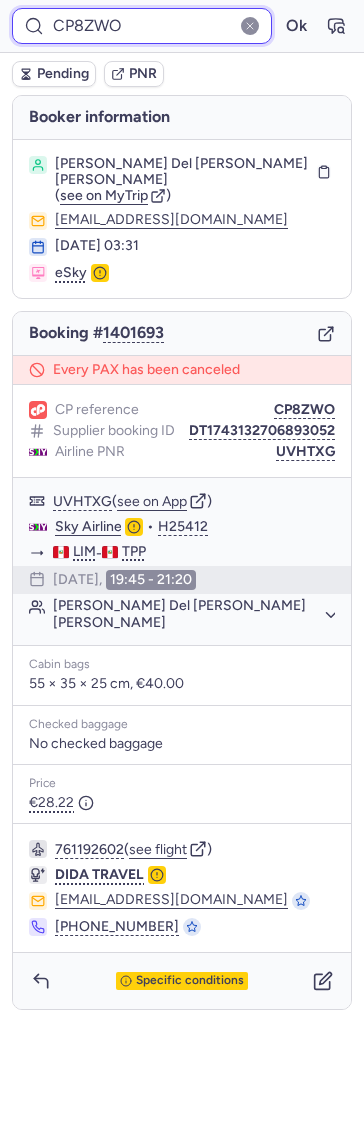 click on "CP8ZWO" at bounding box center [142, 26] 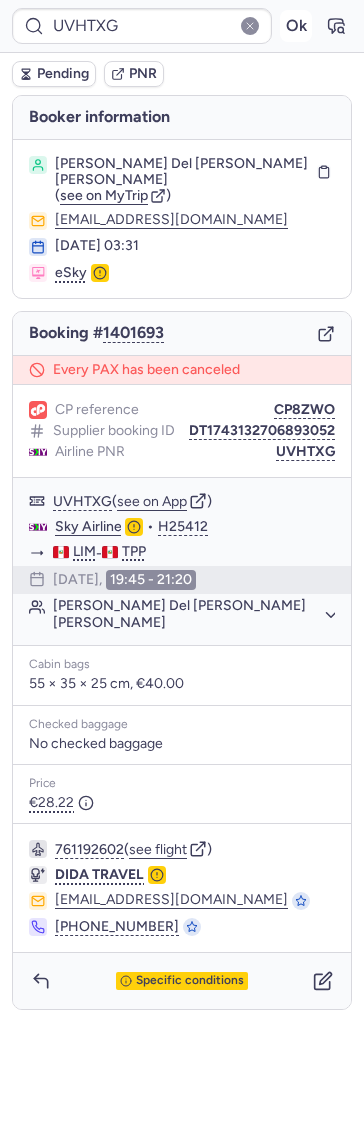 click on "Ok" at bounding box center [296, 26] 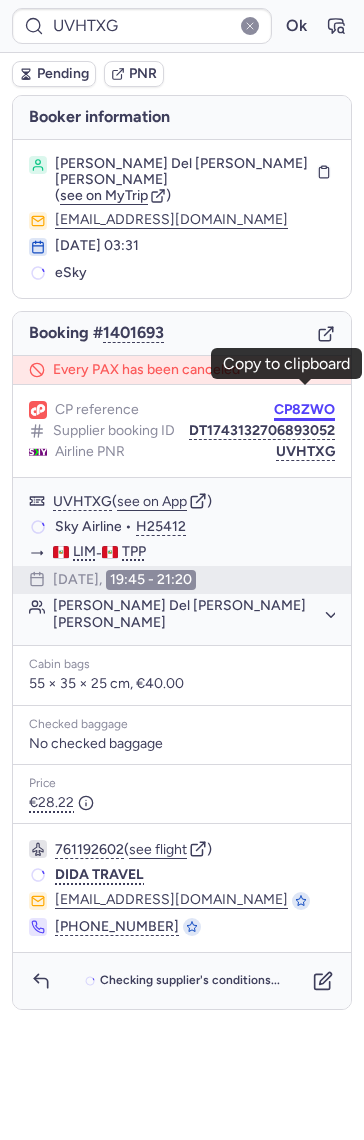 click on "CP8ZWO" at bounding box center [304, 410] 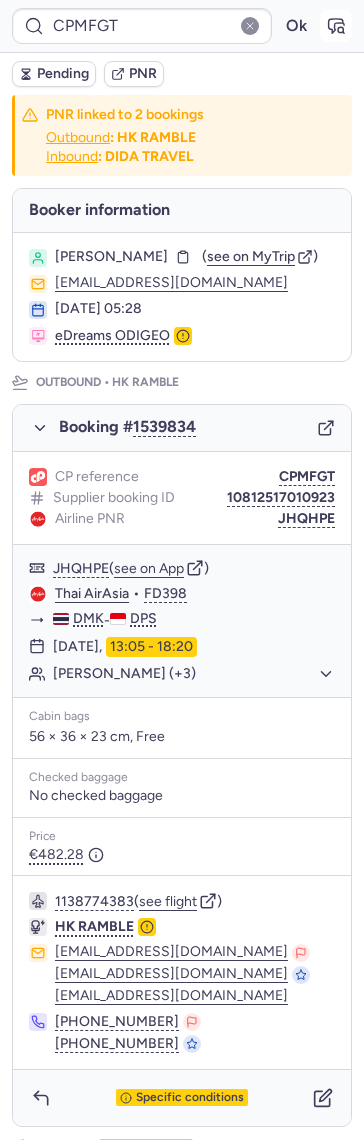 click 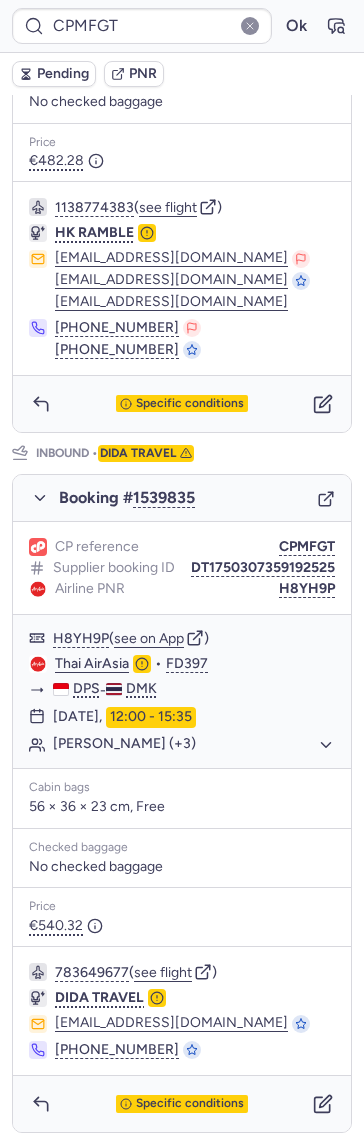 scroll, scrollTop: 722, scrollLeft: 0, axis: vertical 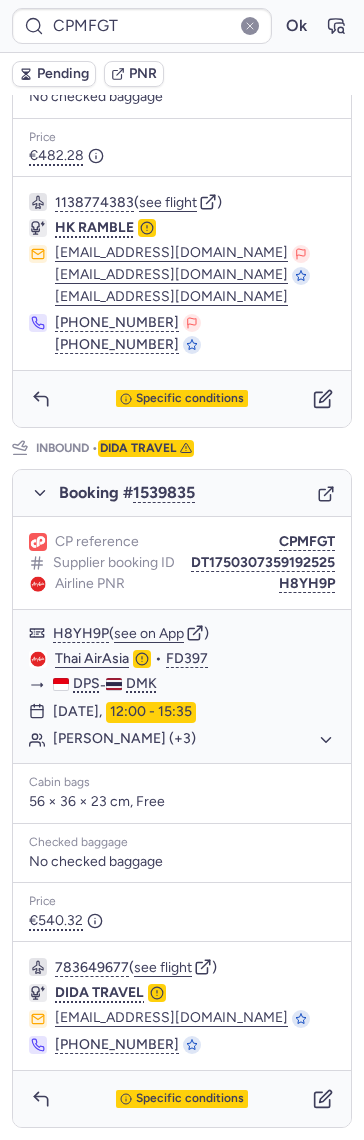 type on "CPWDQ3" 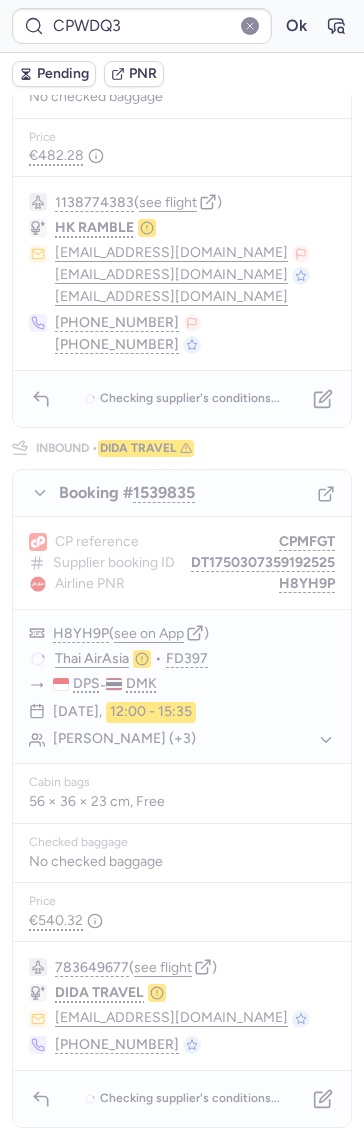 scroll, scrollTop: 0, scrollLeft: 0, axis: both 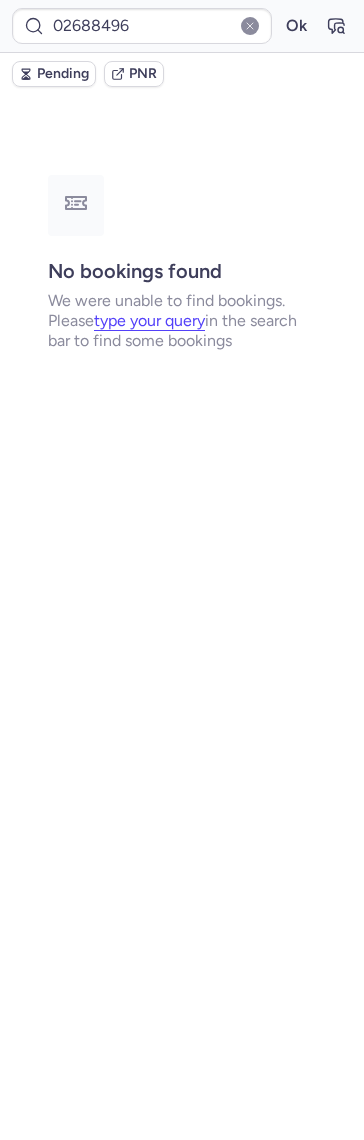 type on "CP5KMA" 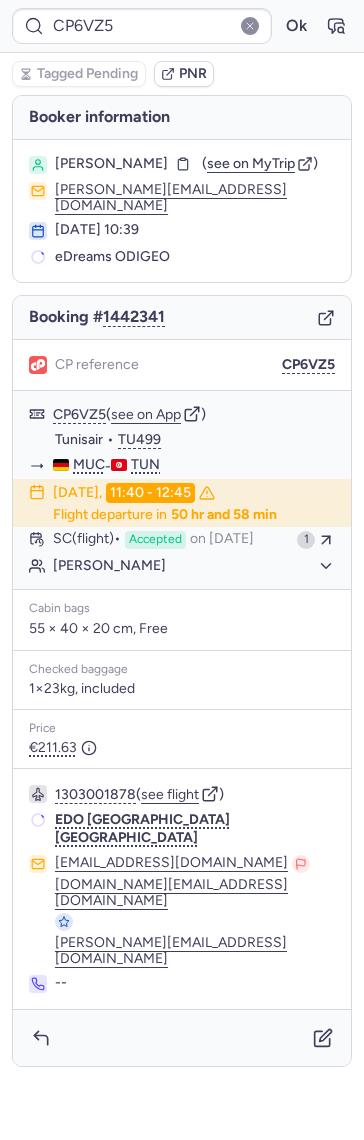 type on "CP5KMA" 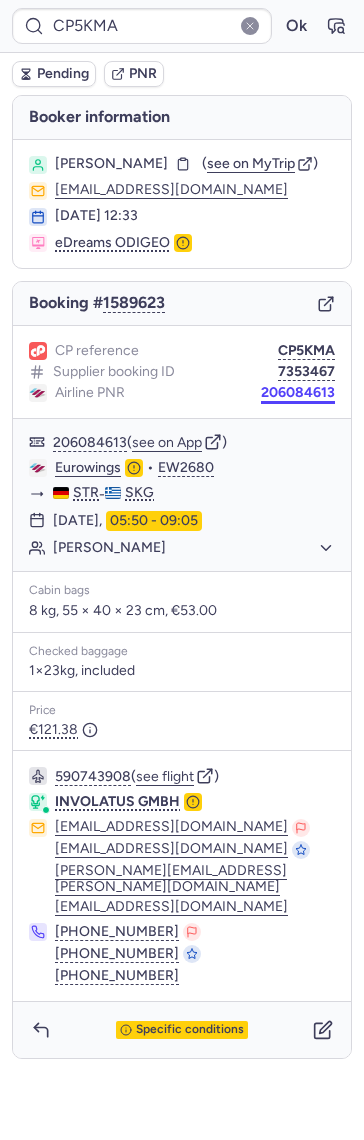 click on "206084613" at bounding box center (298, 393) 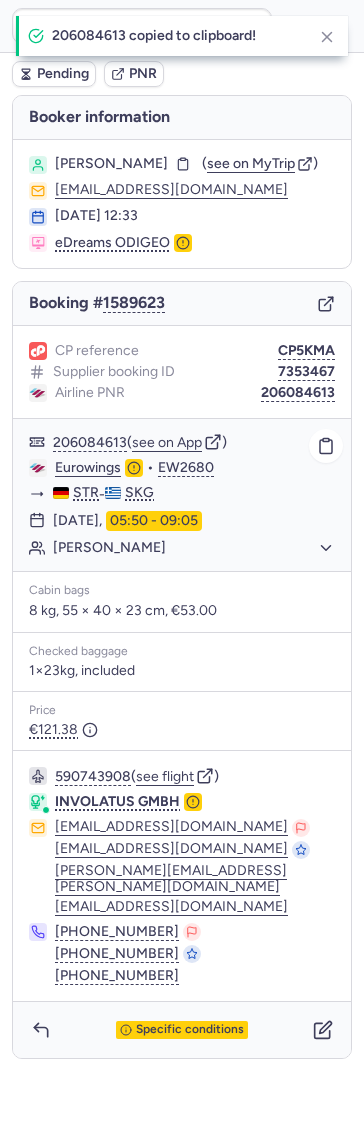 type 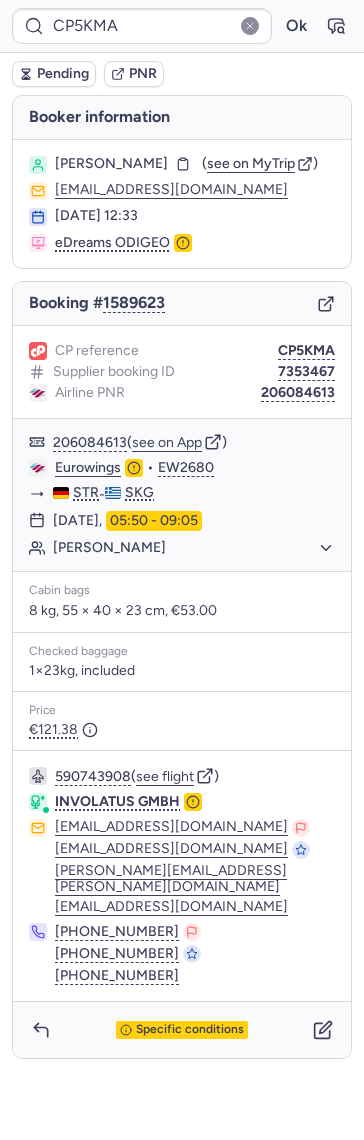 click on "Foteini TSIAMI" at bounding box center (111, 164) 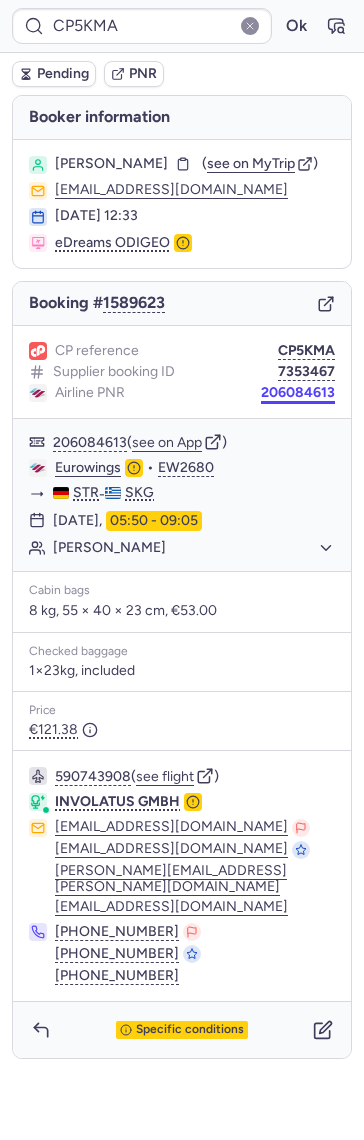 click on "206084613" at bounding box center [298, 393] 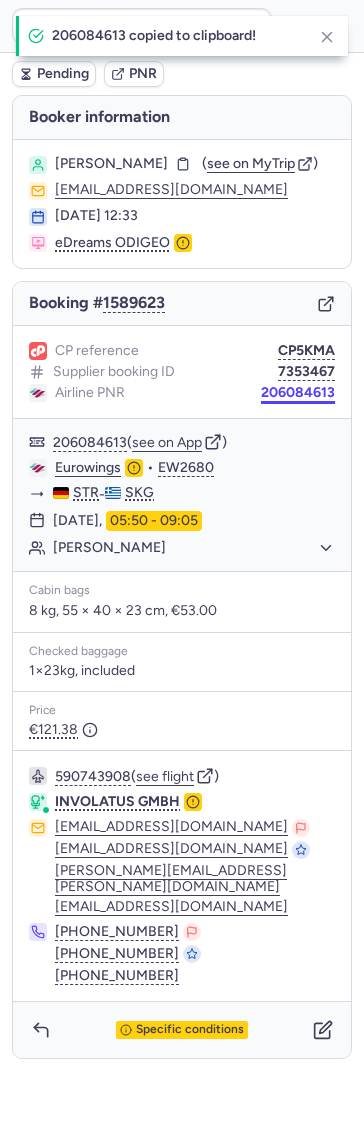 click on "206084613" at bounding box center (298, 393) 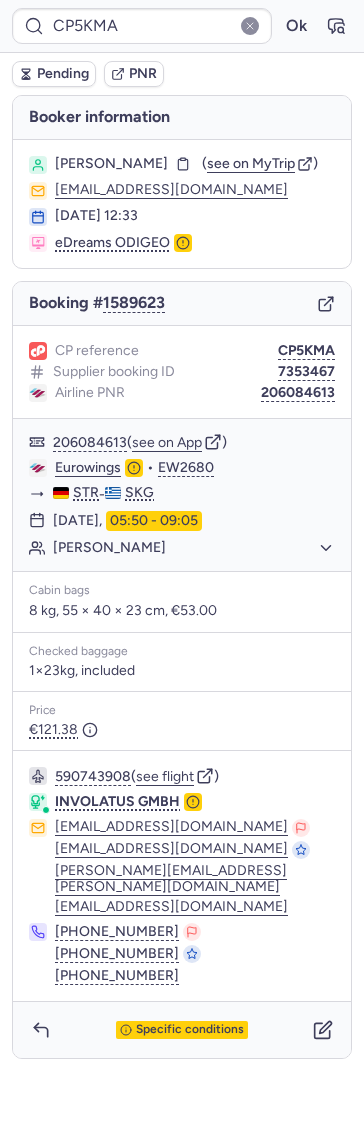 click on "CP reference CP5KMA Supplier booking ID 7353467 Airline PNR 206084613" at bounding box center [182, 372] 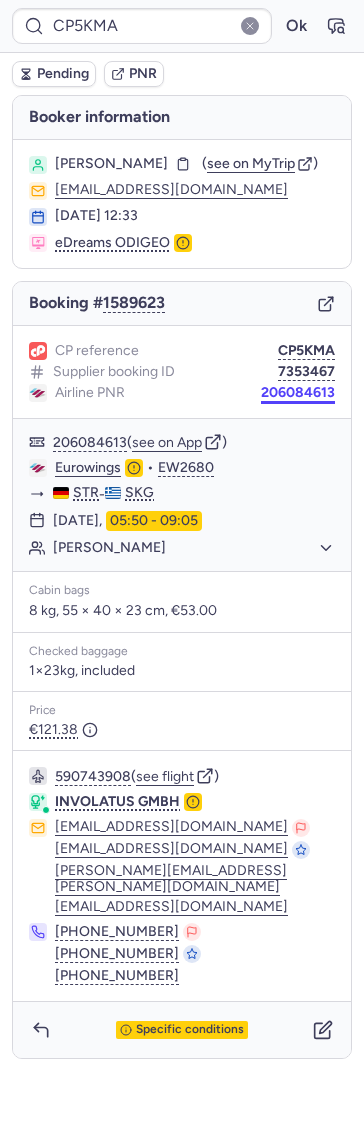 click on "206084613" at bounding box center (298, 393) 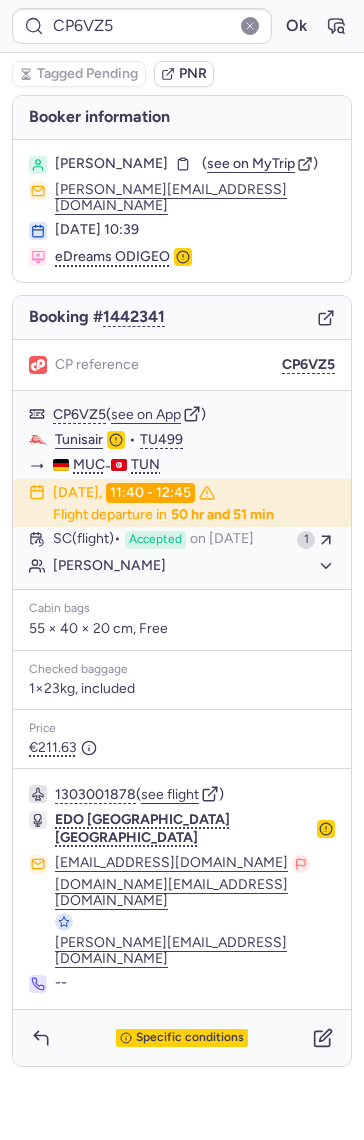 type on "CPMFGT" 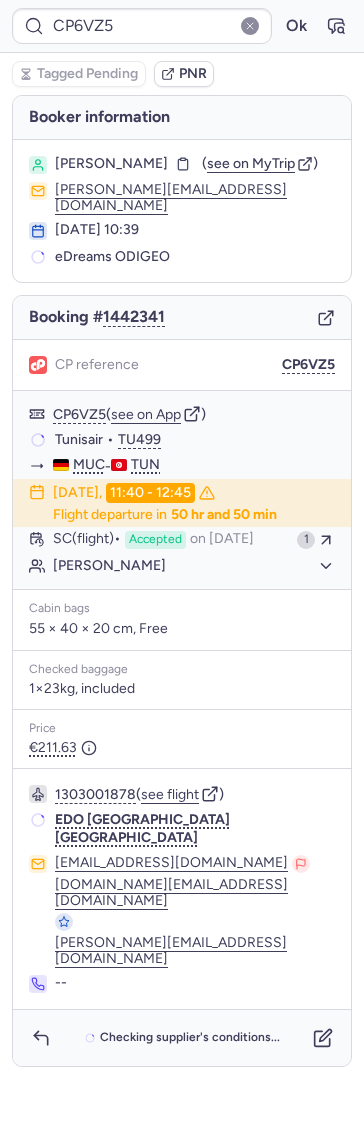 type on "CPO9TT" 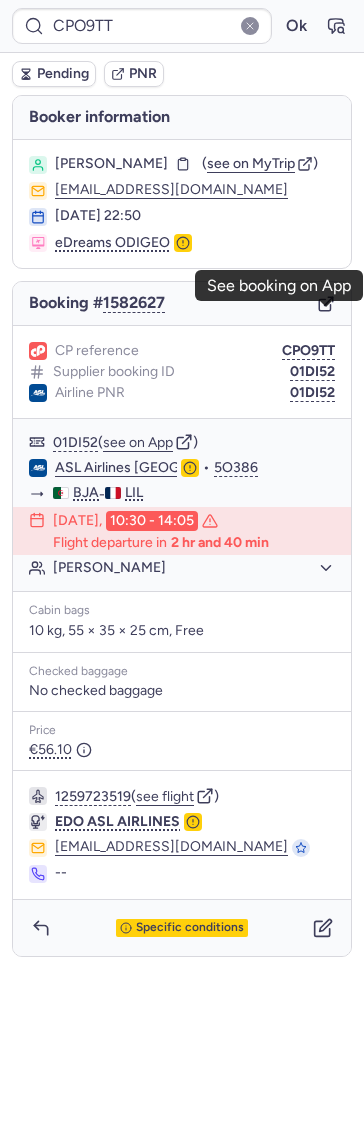 click 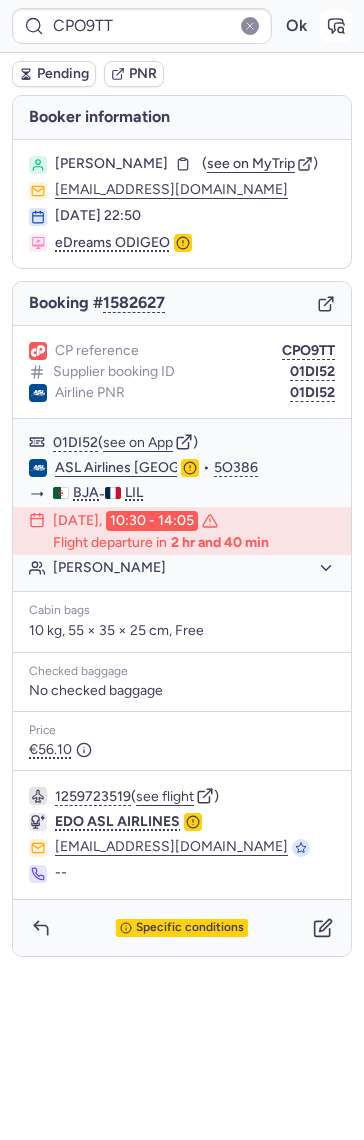 click 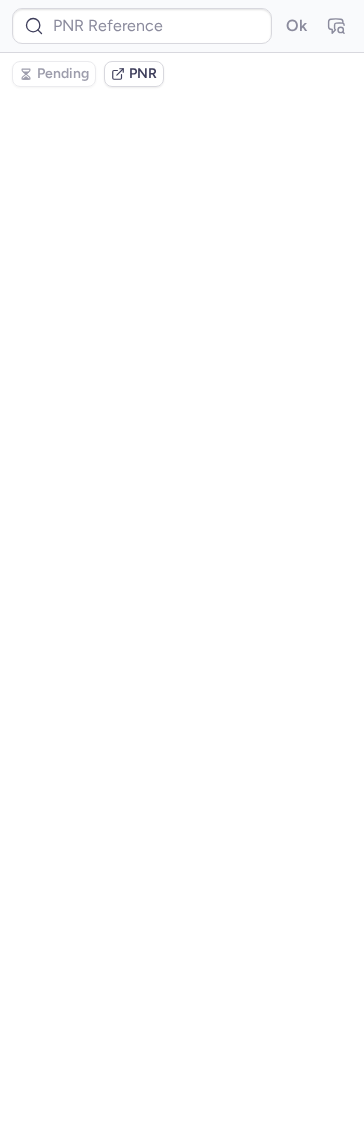 type on "CPO9TT" 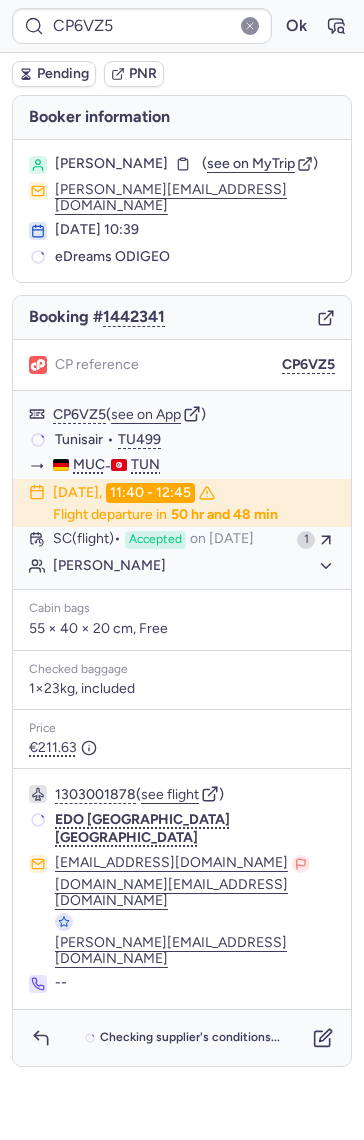 type on "CPGEZK" 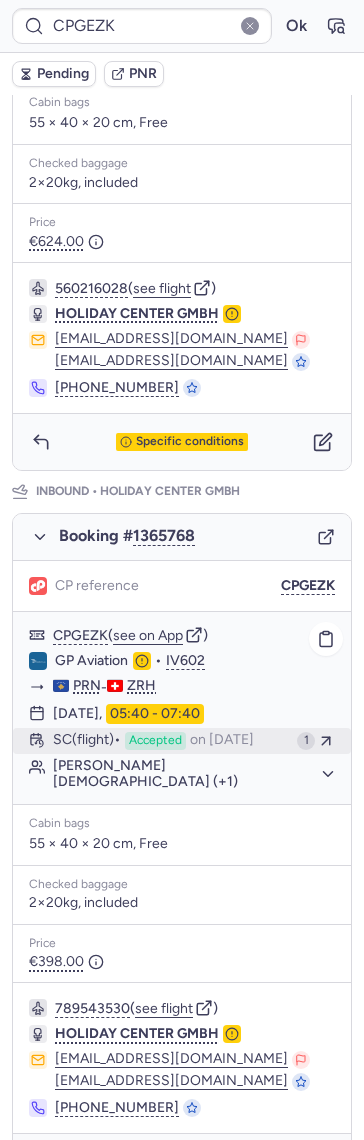 scroll, scrollTop: 633, scrollLeft: 0, axis: vertical 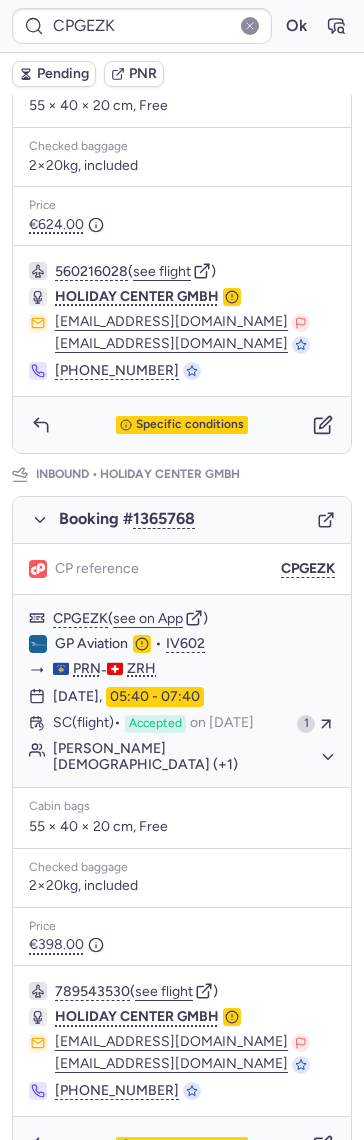 click on "Specific conditions" at bounding box center [182, 1145] 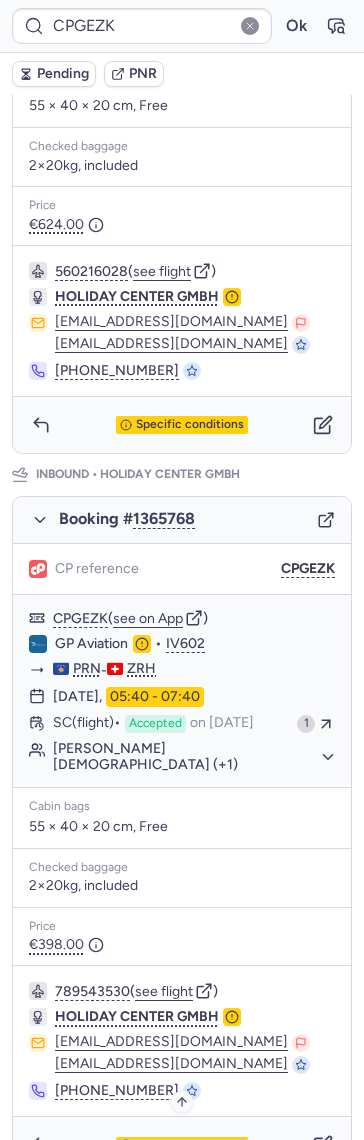 click on "Specific conditions" at bounding box center (190, 1146) 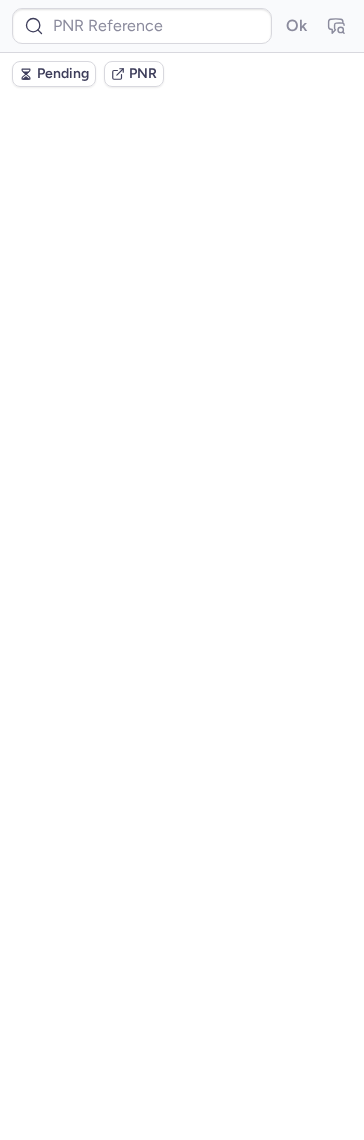 scroll, scrollTop: 0, scrollLeft: 0, axis: both 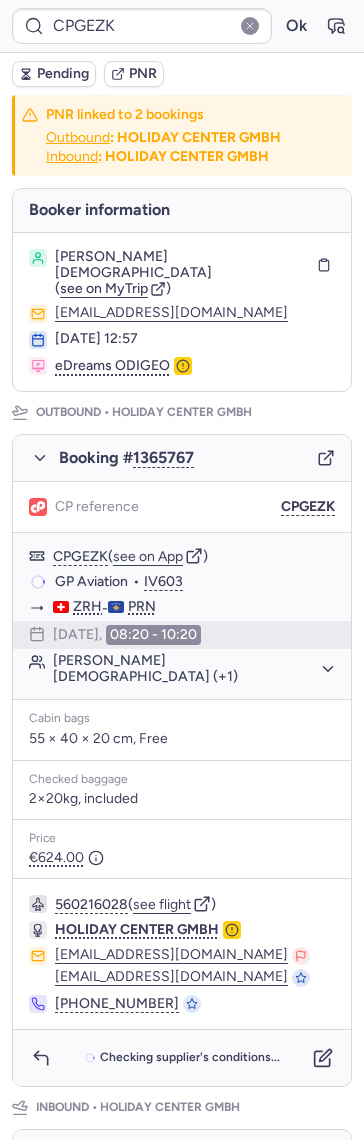 type on "CP6VZ5" 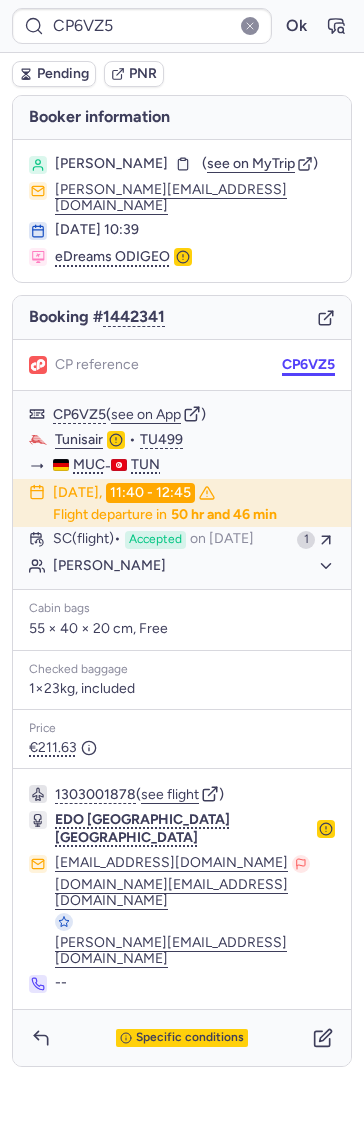 click on "CP6VZ5" at bounding box center [308, 365] 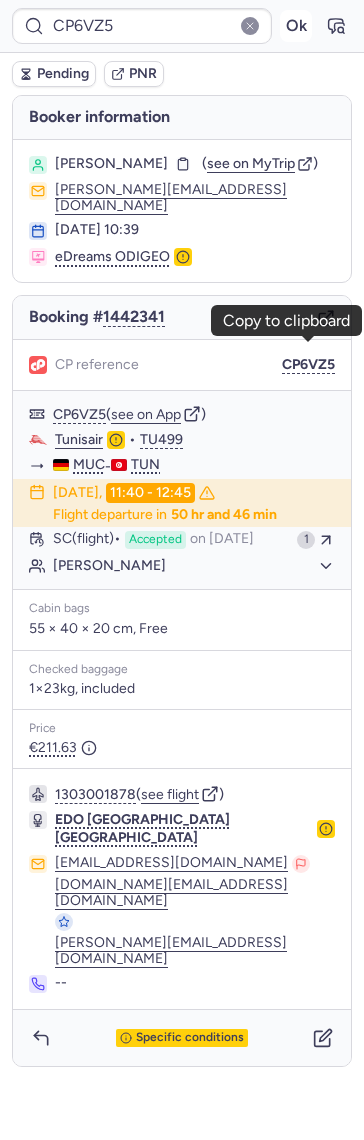 click on "Ok" at bounding box center [296, 26] 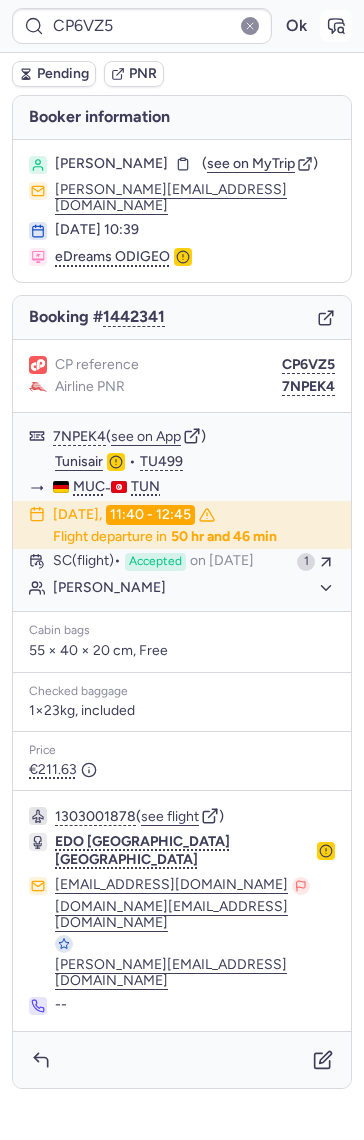 click at bounding box center [336, 26] 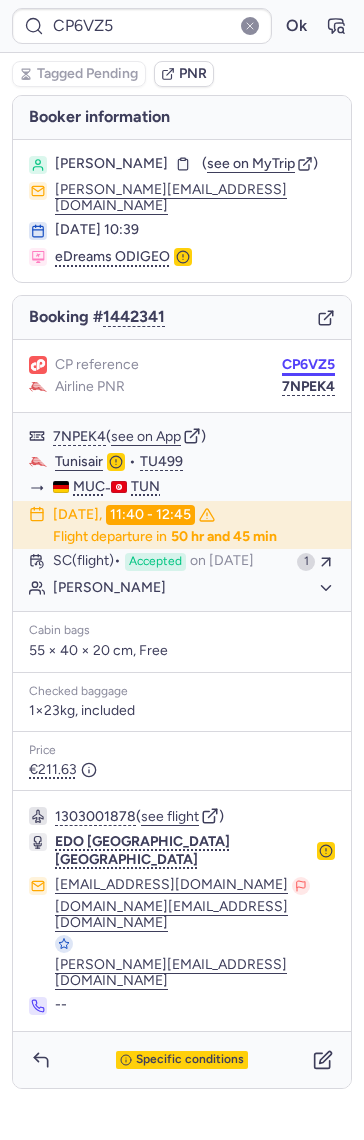 click on "CP6VZ5" at bounding box center (308, 365) 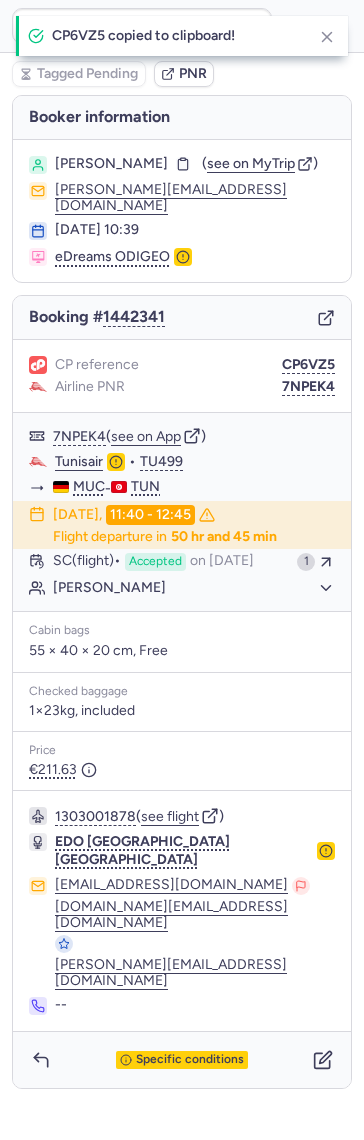 click on "CP reference CP6VZ5 Airline PNR 7NPEK4" at bounding box center (182, 376) 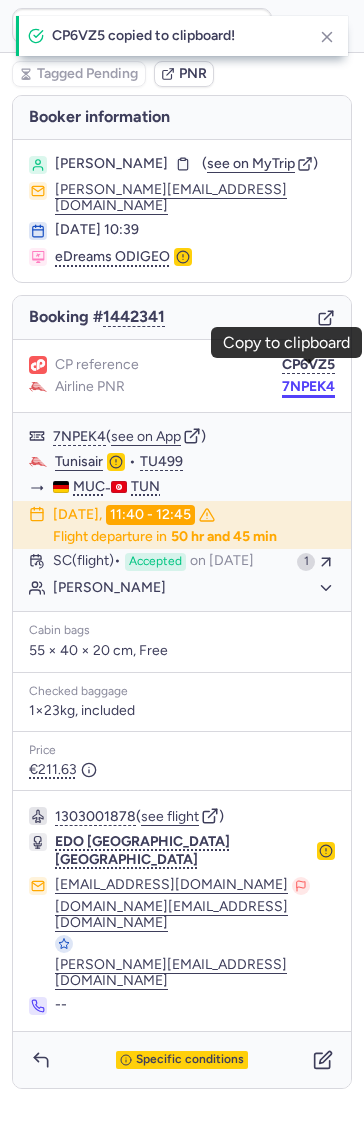 click on "7NPEK4" at bounding box center [308, 387] 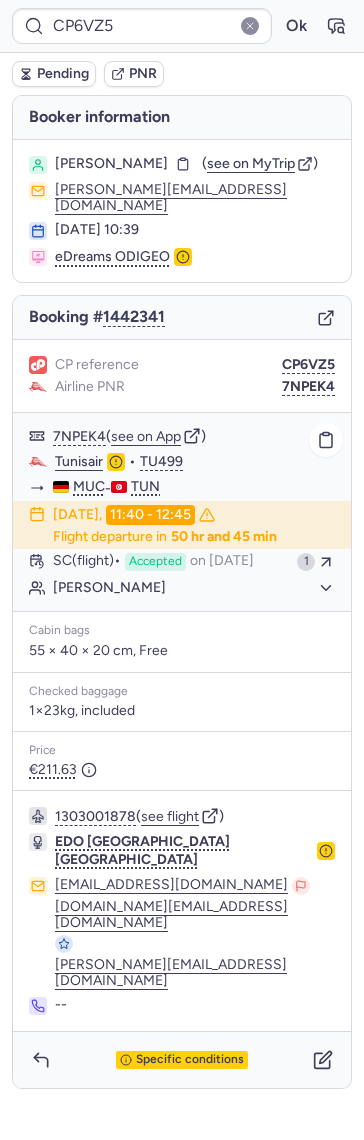 type on "CP95TZ" 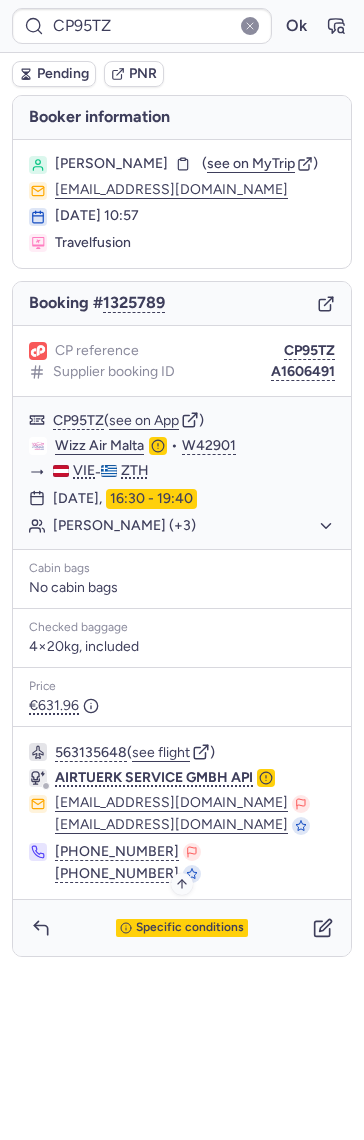 click on "Specific conditions" at bounding box center [182, 928] 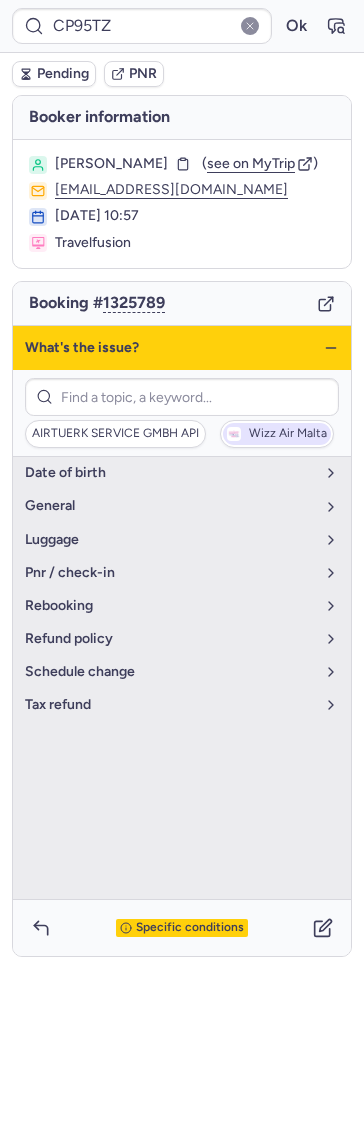 click on "Wizz Air Malta" at bounding box center [288, 434] 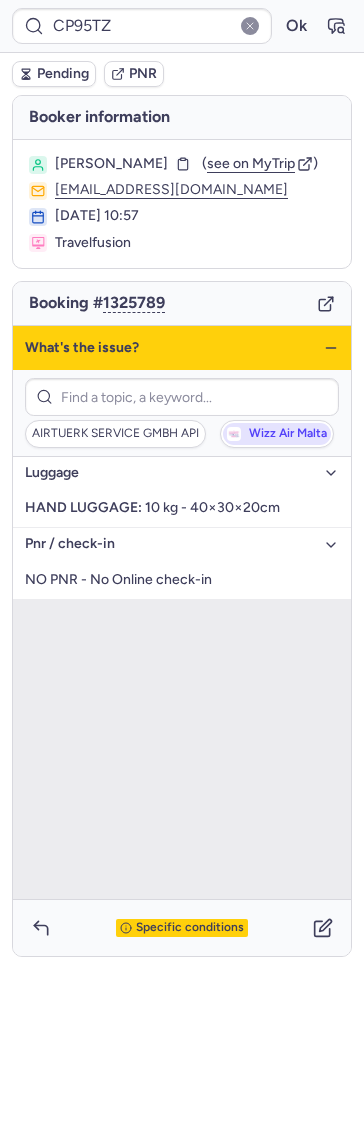 click on "Wizz Air Malta" at bounding box center [288, 434] 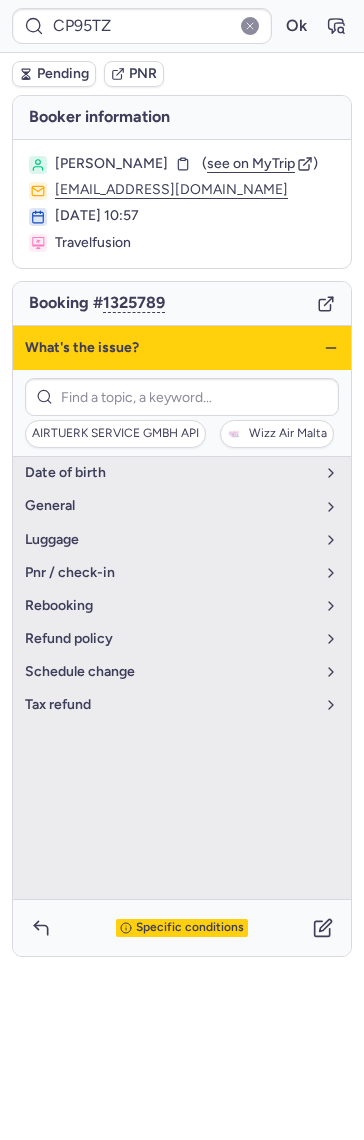 click 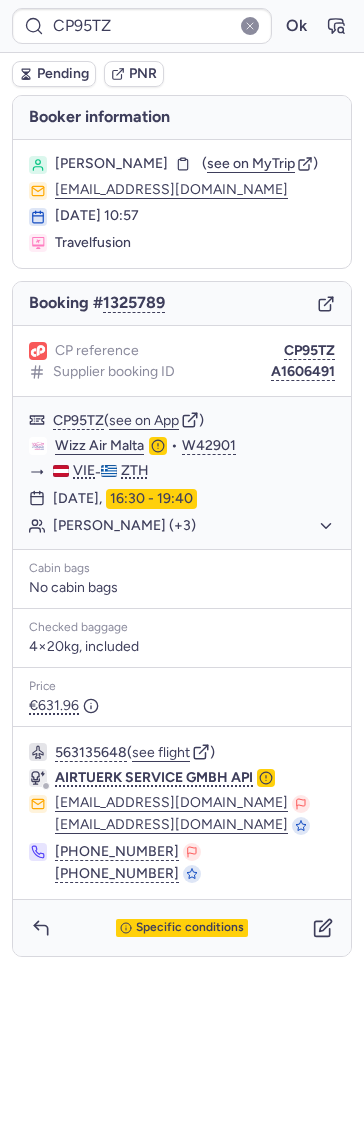 click on "Specific conditions" at bounding box center (182, 928) 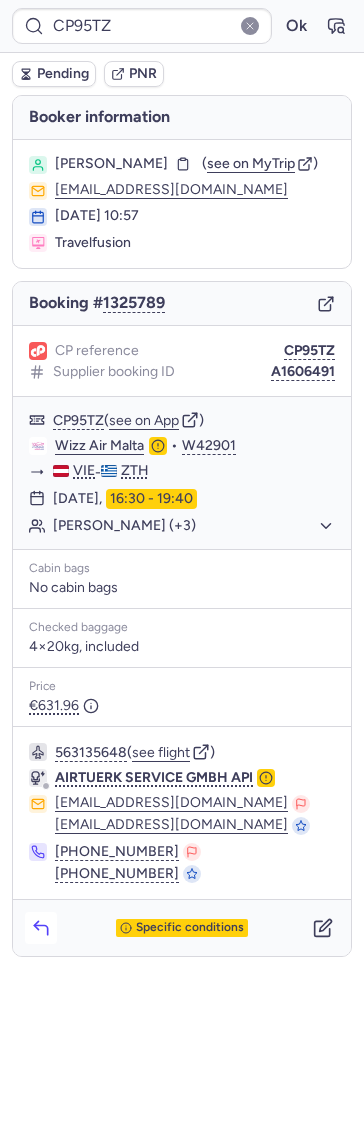 click at bounding box center [41, 928] 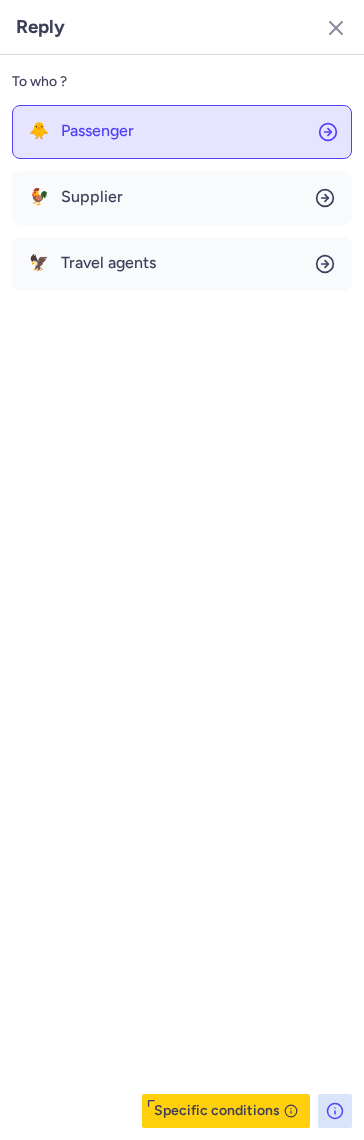 click on "🐥 Passenger" 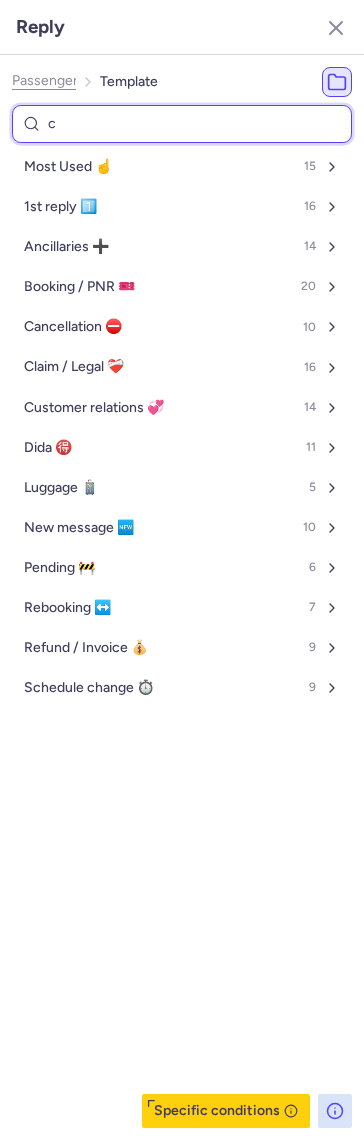 type on "cp" 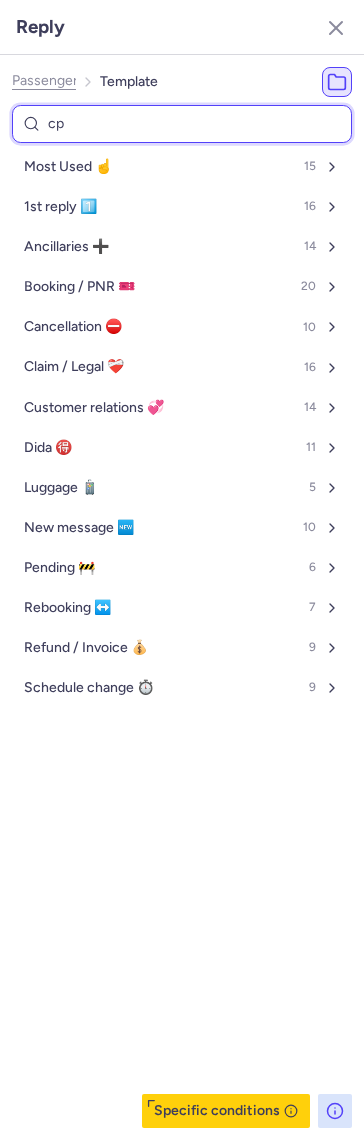 select on "en" 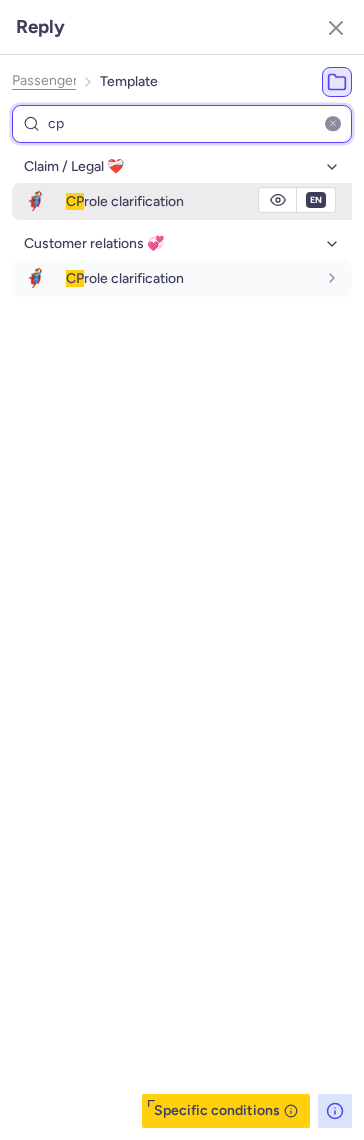 type on "cp" 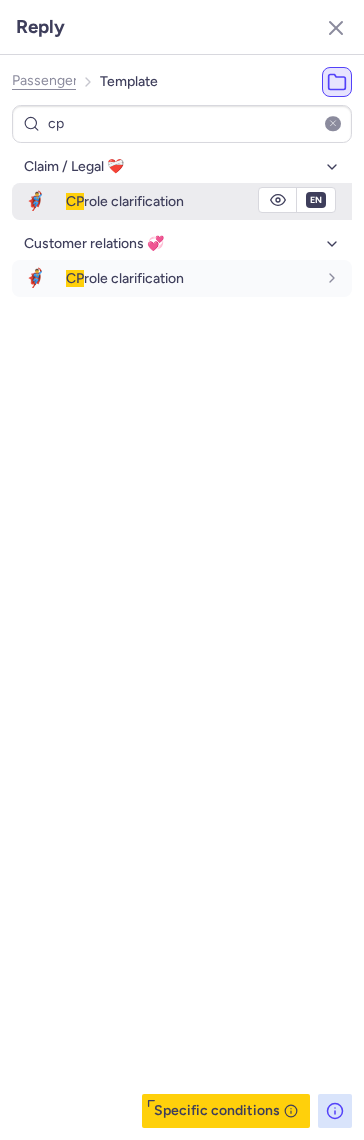 click on "🦸‍♂️ CP  role clarification" at bounding box center (182, 201) 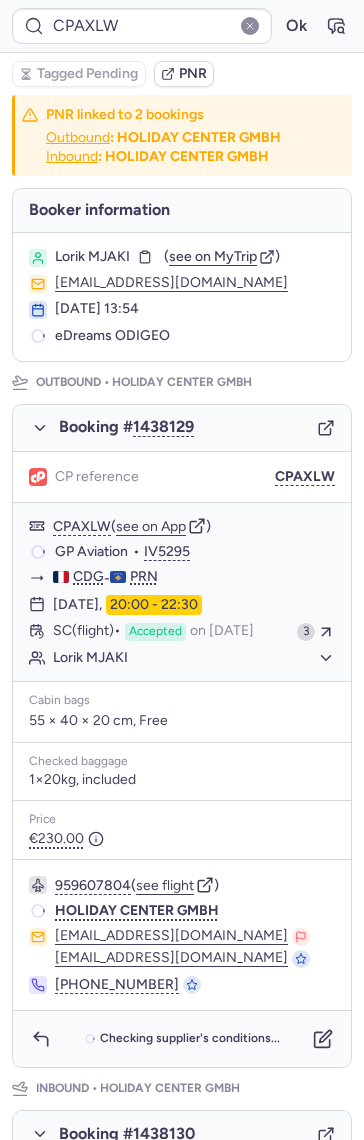 type on "CPWDQ3" 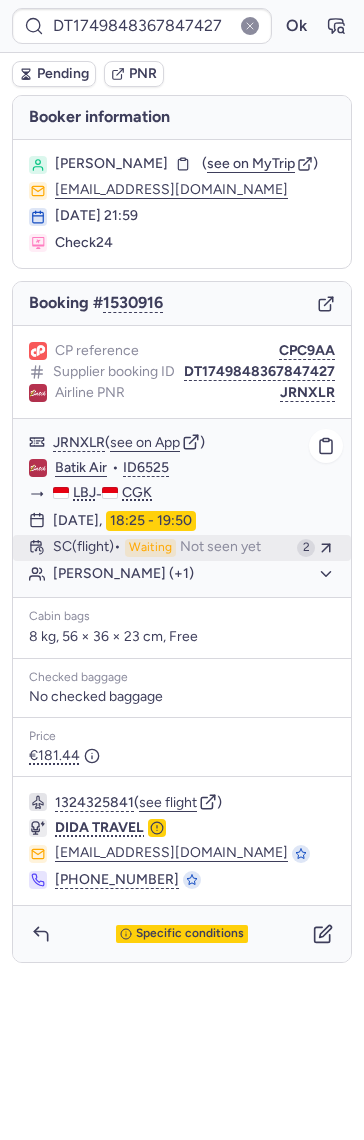click on "Waiting" at bounding box center (150, 548) 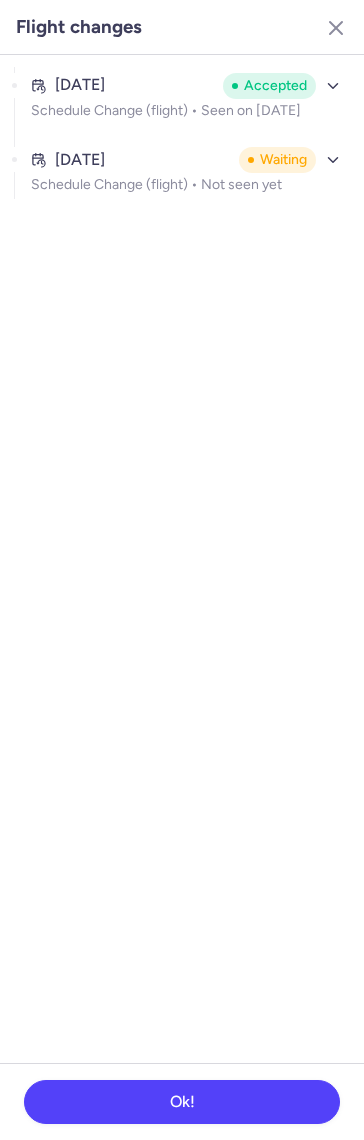 click on "Jul 5, 2025 Accepted Schedule Change (flight) •  Seen on Jul 7, 2025" at bounding box center (188, 104) 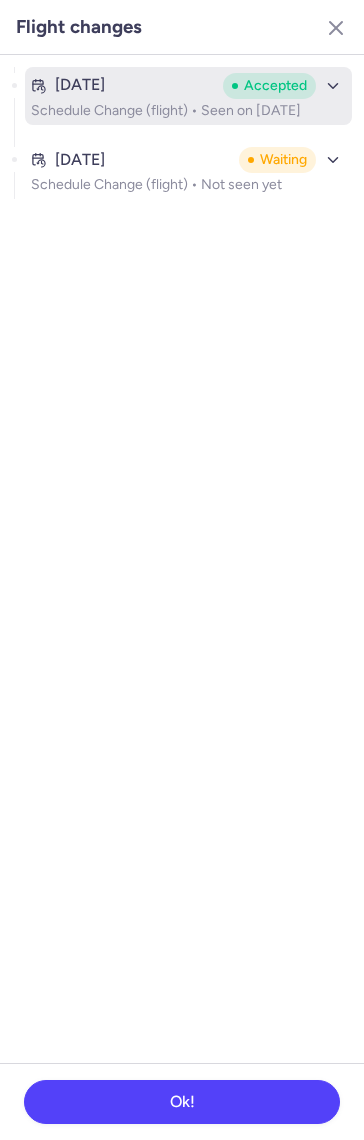 click on "Jul 5, 2025 Accepted" at bounding box center [188, 86] 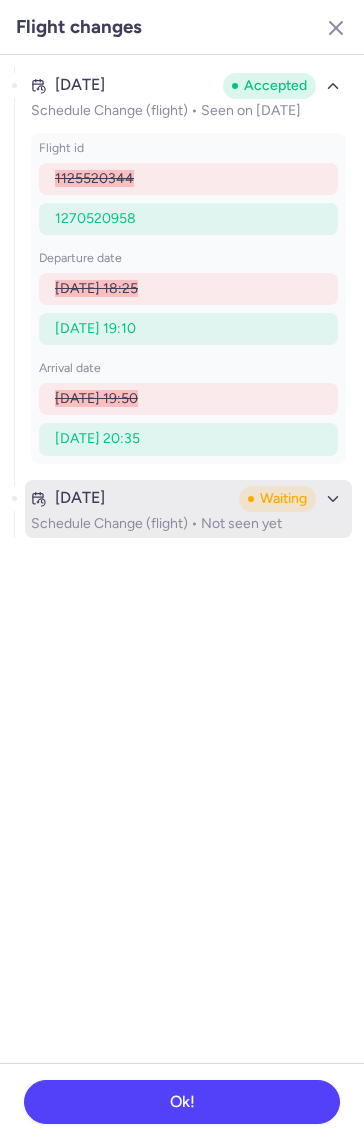 click on "Schedule Change (flight) •  Not seen yet" at bounding box center (188, 524) 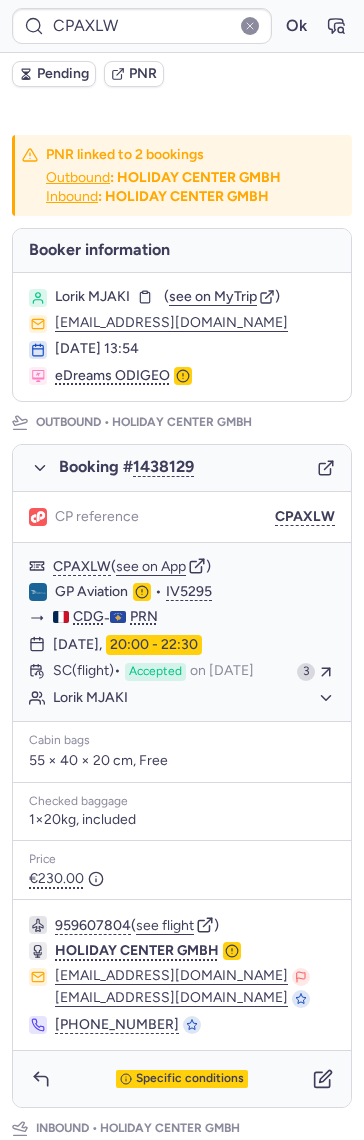 type on "CPHYN2" 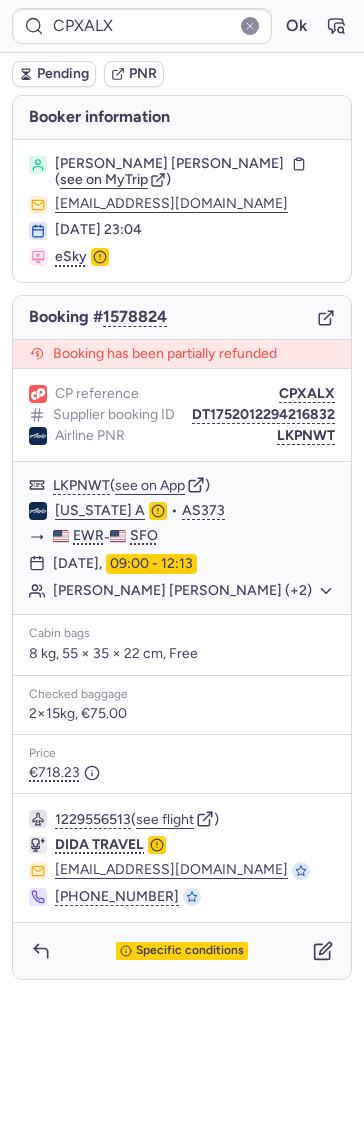 click on "Booking # 1578824" at bounding box center (182, 318) 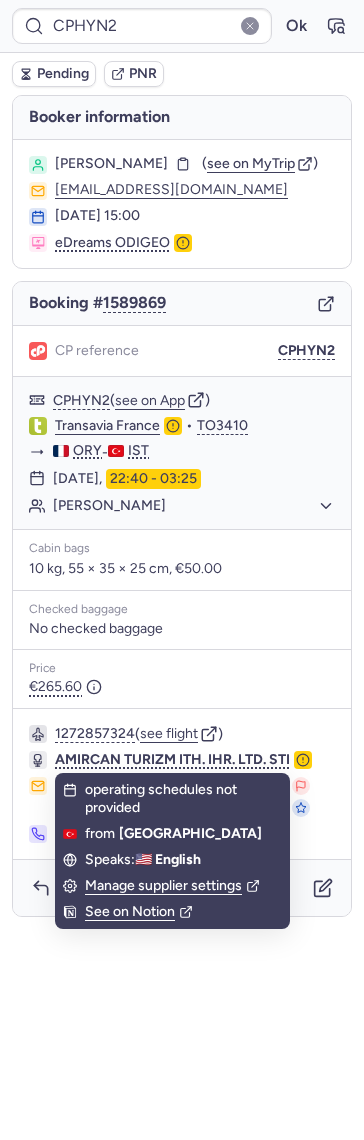 click on "🇺🇸 English" at bounding box center [168, 859] 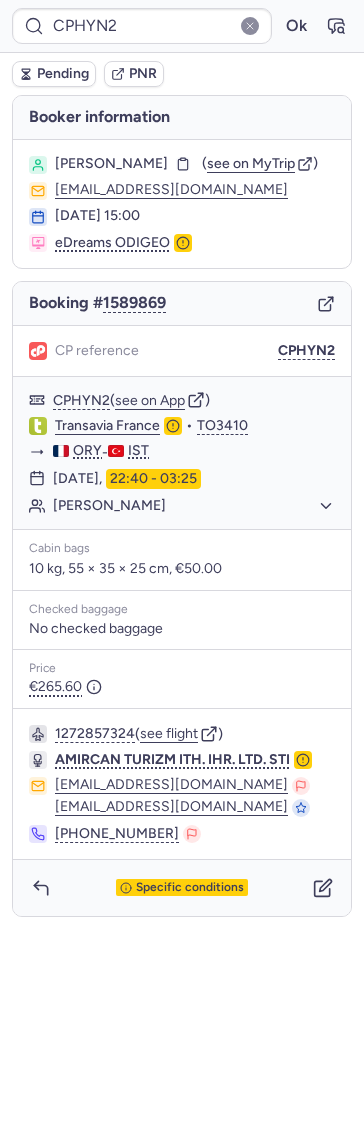 click on "1272857324  ( see flight )  AMIRCAN TURIZM ITH. IHR. LTD. STI info@biletdoktoru.com info@biletdoktoru.com +90 541 541 52 92" at bounding box center (182, 784) 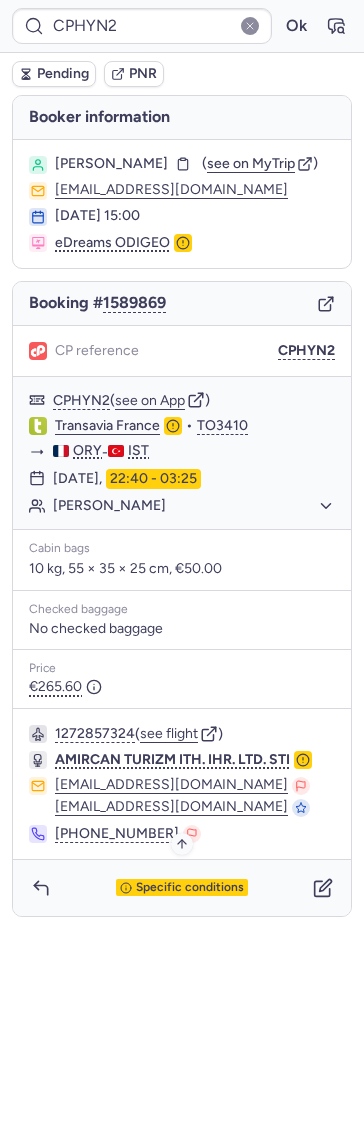 click on "Specific conditions" at bounding box center (190, 888) 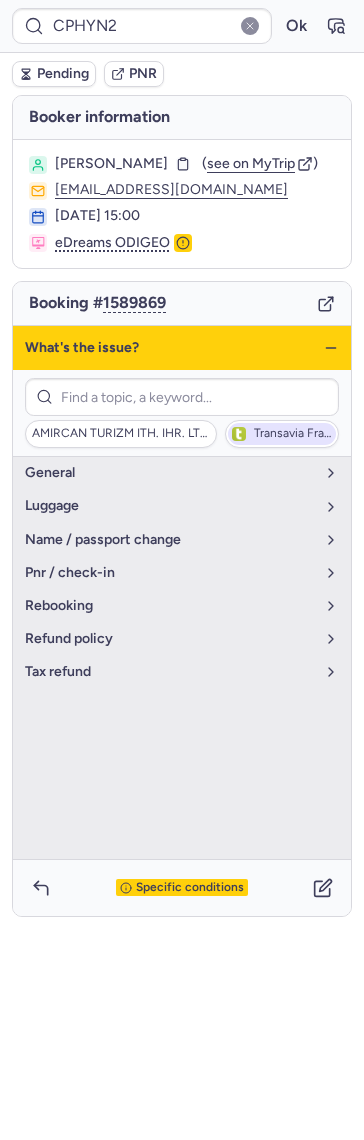 click on "Transavia France" at bounding box center [282, 434] 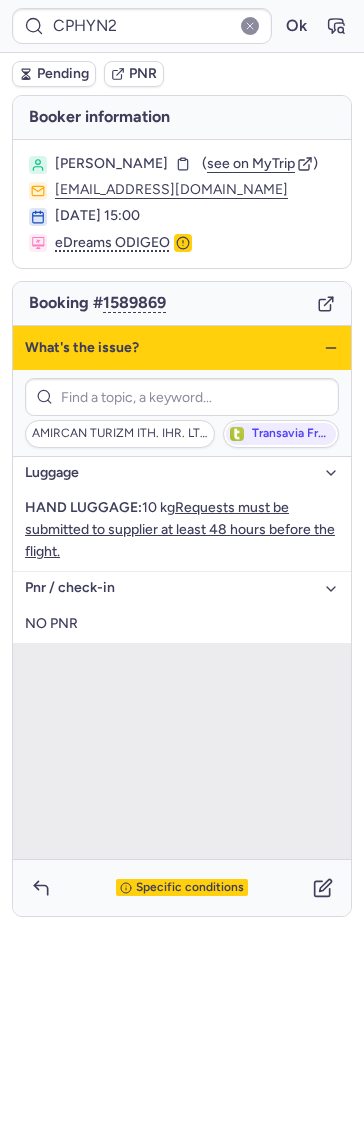 click on "What's the issue?" at bounding box center (182, 348) 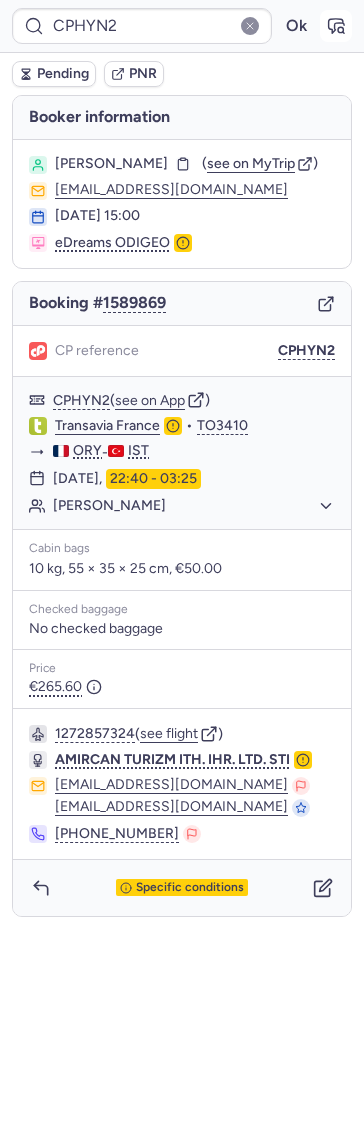 click 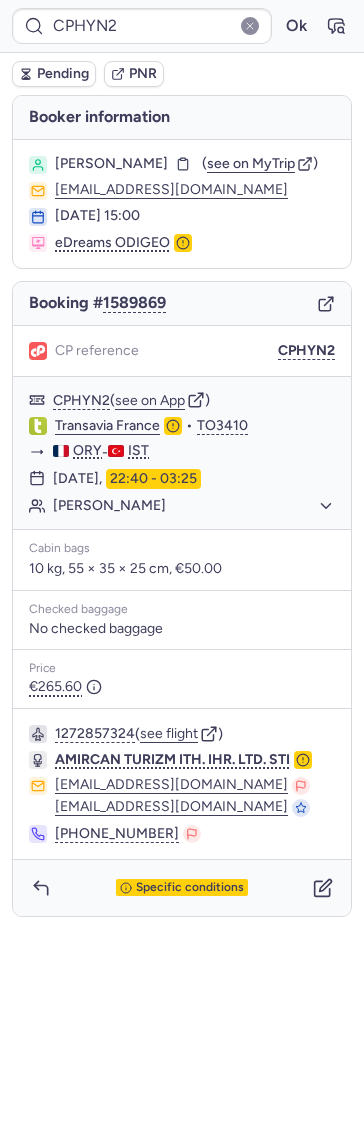 type on "CPXALX" 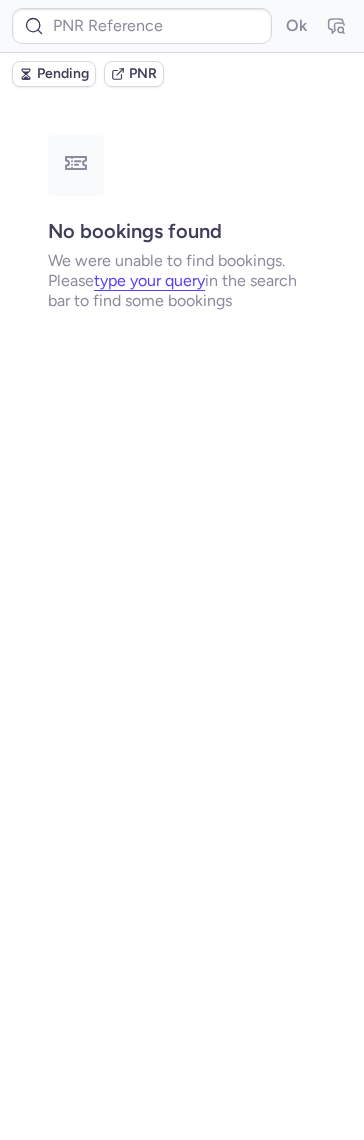 type on "CPXALX" 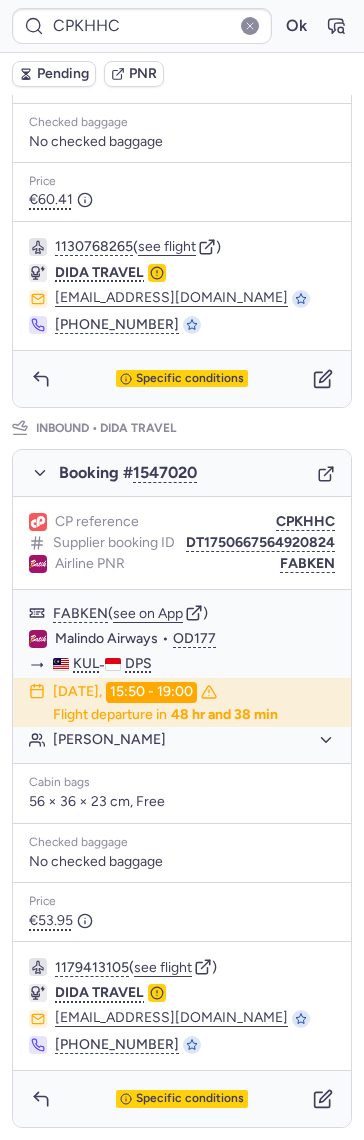 scroll, scrollTop: 434, scrollLeft: 0, axis: vertical 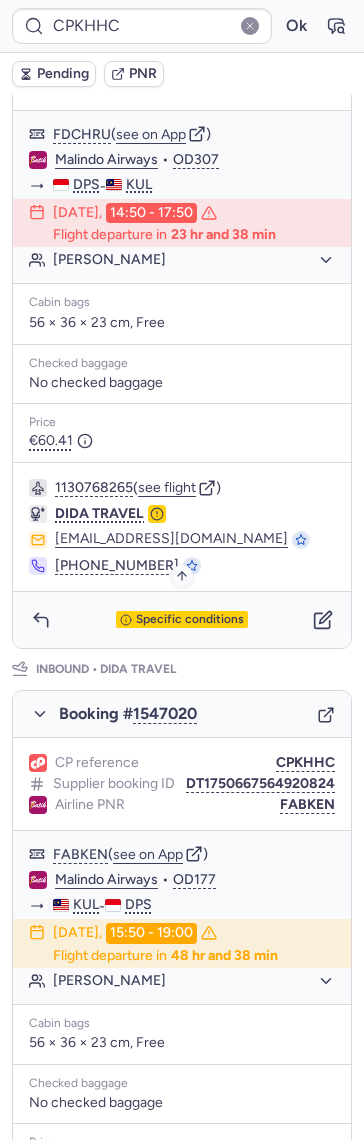 click on "Specific conditions" at bounding box center (190, 620) 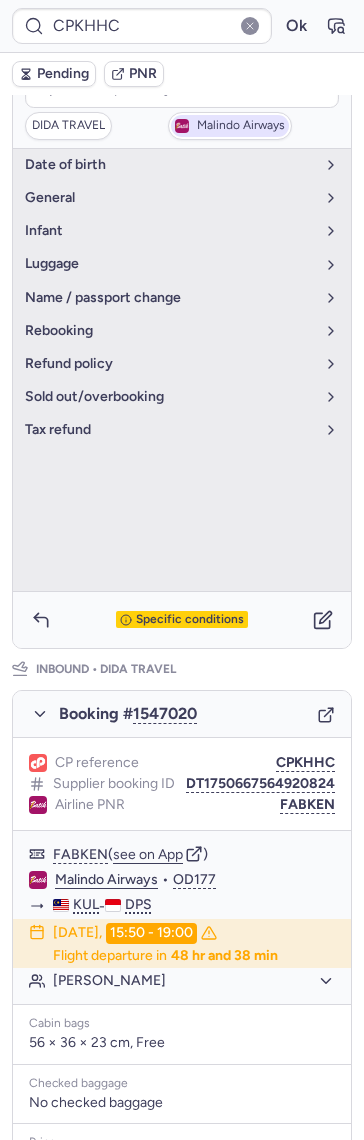 click on "Malindo Airways" at bounding box center [241, 126] 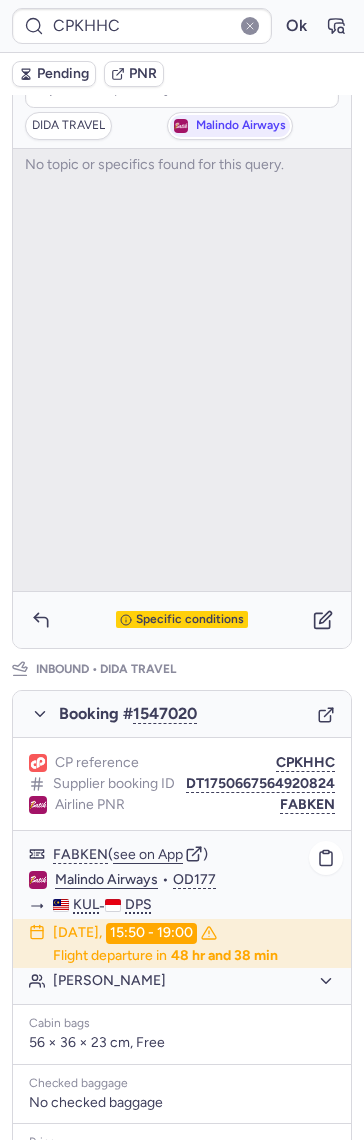 click on "Malindo Airways" 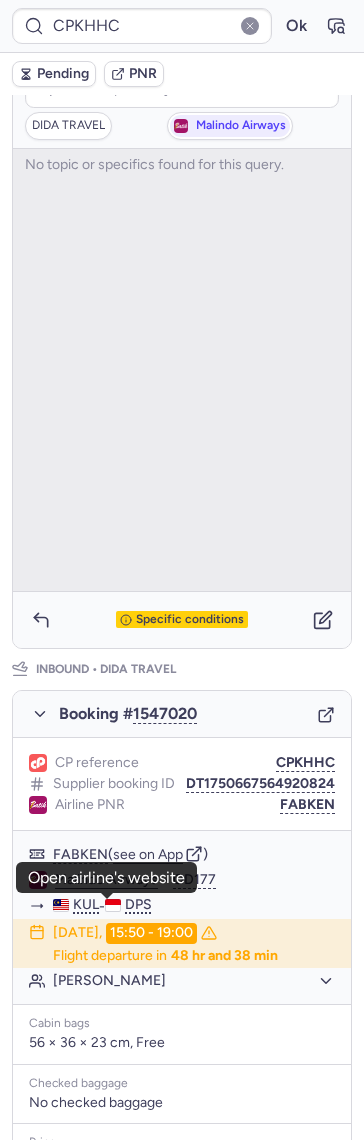 scroll, scrollTop: 0, scrollLeft: 0, axis: both 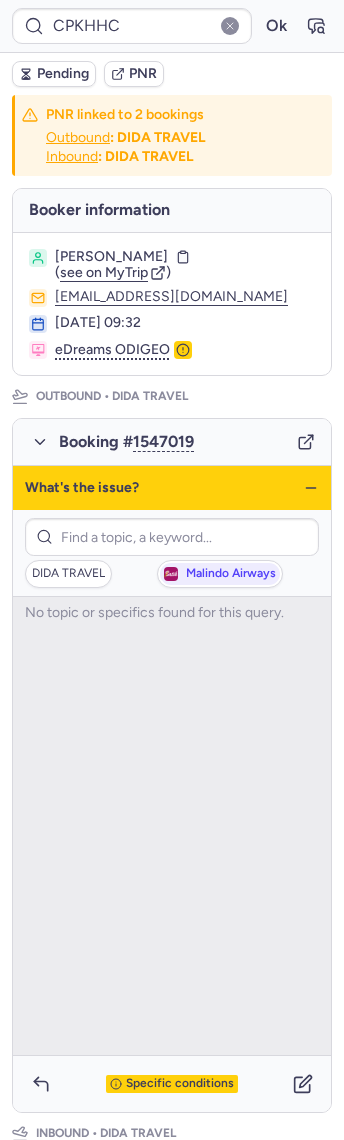click on "What's the issue?" at bounding box center (172, 488) 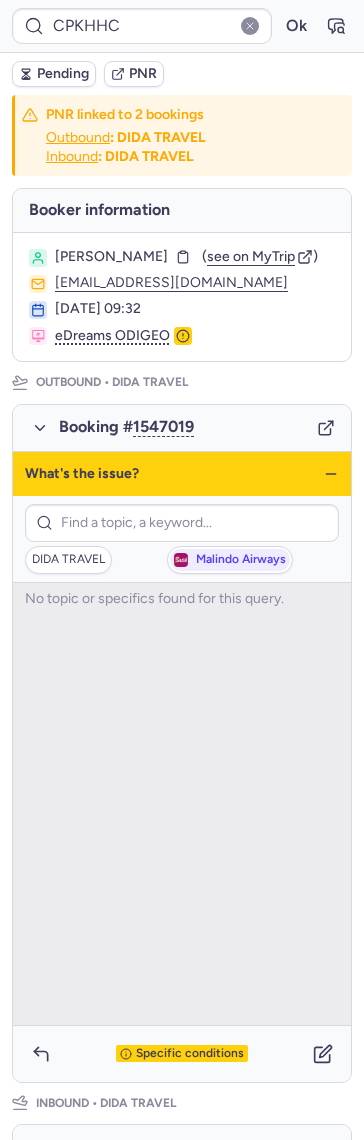 click on "What's the issue?" at bounding box center (182, 474) 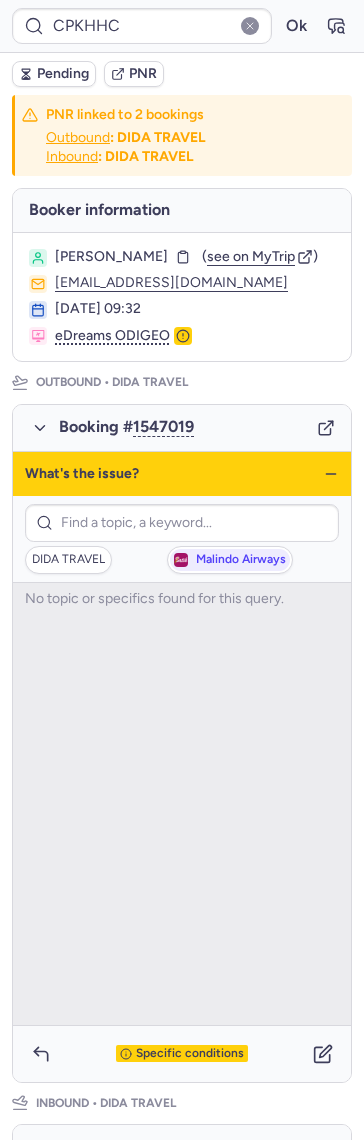 click on "What's the issue?" at bounding box center [182, 474] 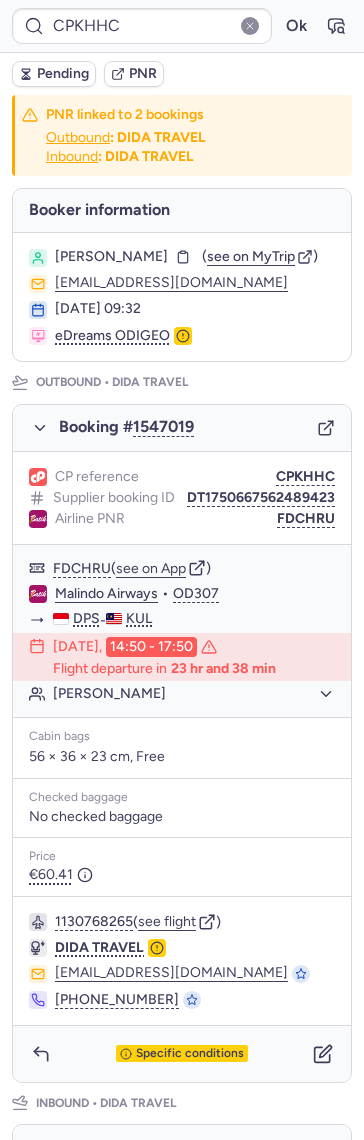 click on "CP reference CPKHHC Supplier booking ID DT1750667562489423 Airline PNR FDCHRU" at bounding box center (182, 498) 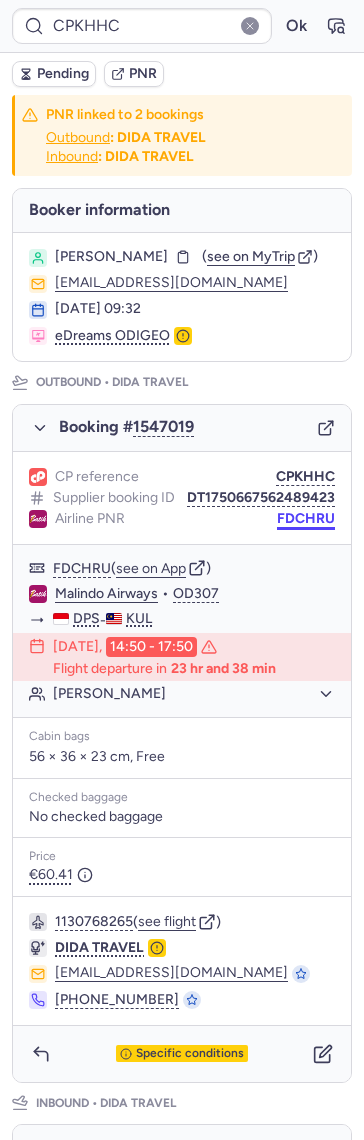 click on "FDCHRU" at bounding box center (306, 519) 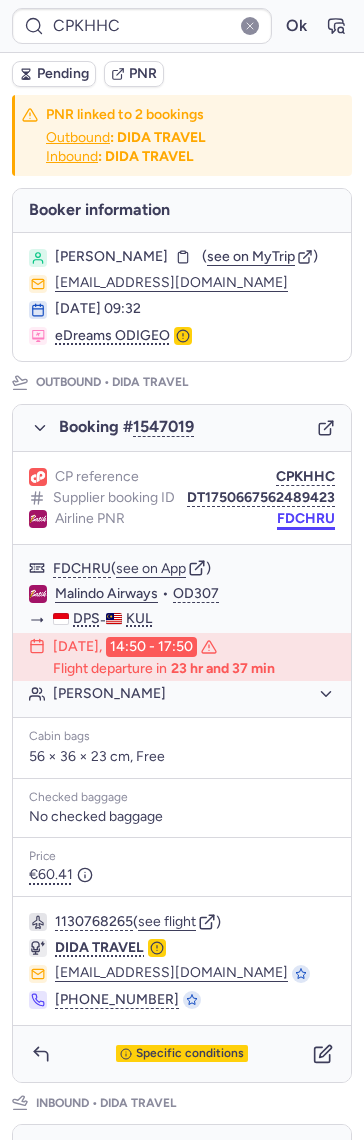 click on "FDCHRU" at bounding box center [306, 519] 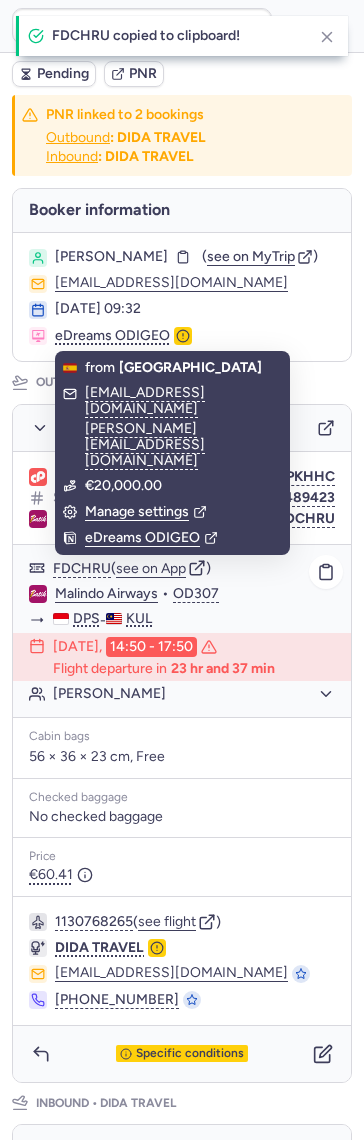 drag, startPoint x: 159, startPoint y: 720, endPoint x: 80, endPoint y: 720, distance: 79 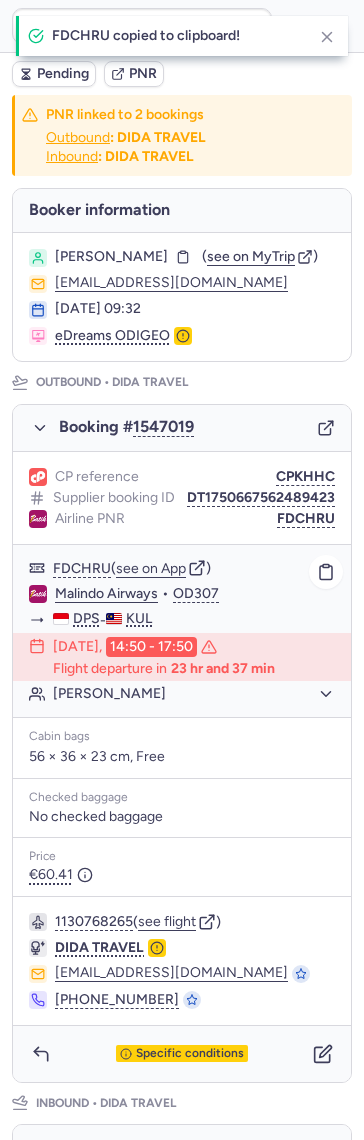 click on "Tsz Yan MAK" 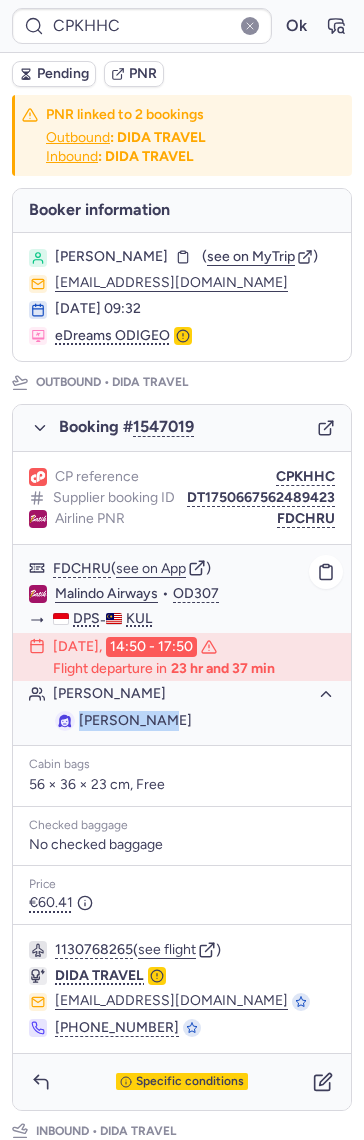 drag, startPoint x: 219, startPoint y: 733, endPoint x: 75, endPoint y: 756, distance: 145.82524 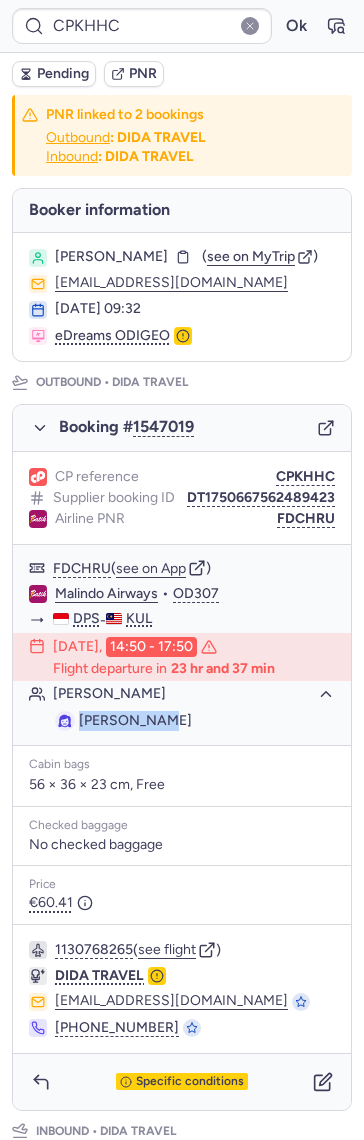copy on "Tsz Yan MAK" 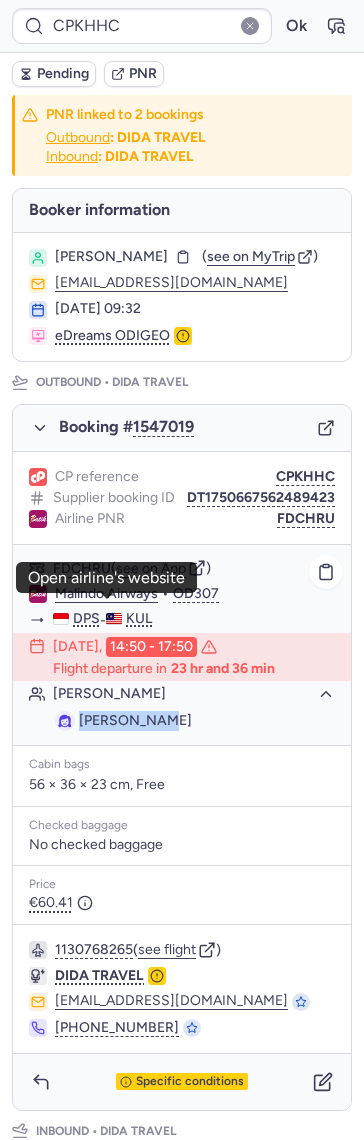 click on "Malindo Airways" 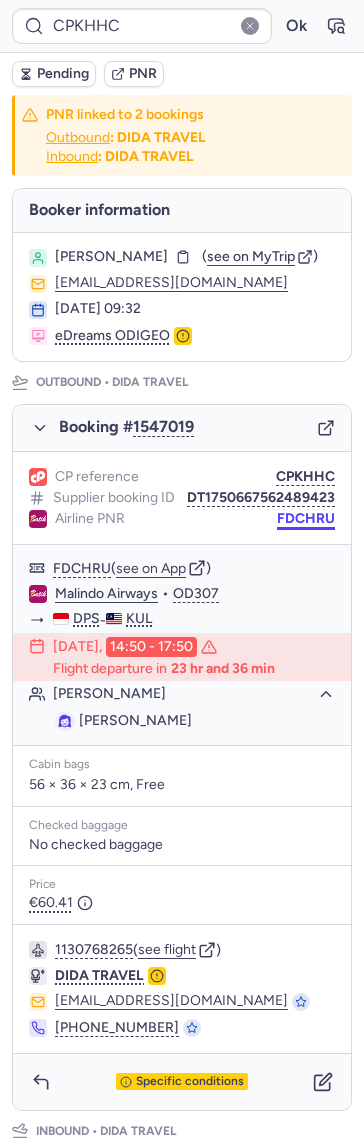drag, startPoint x: 265, startPoint y: 543, endPoint x: 270, endPoint y: 533, distance: 11.18034 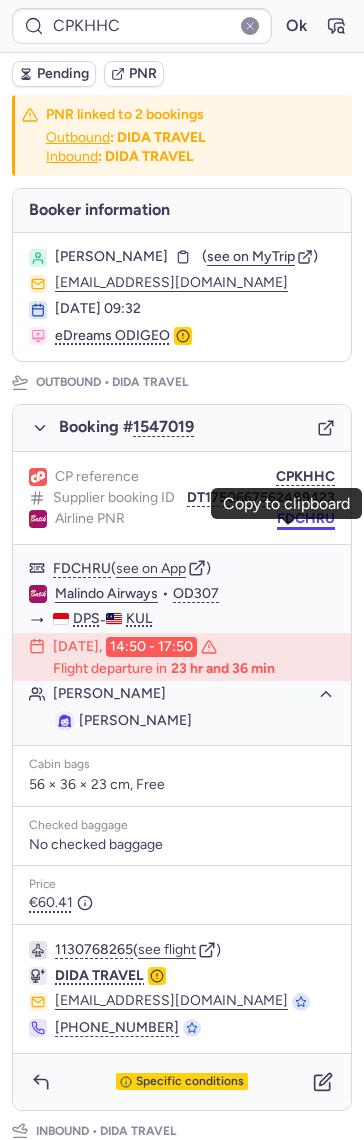 click on "FDCHRU" at bounding box center [306, 519] 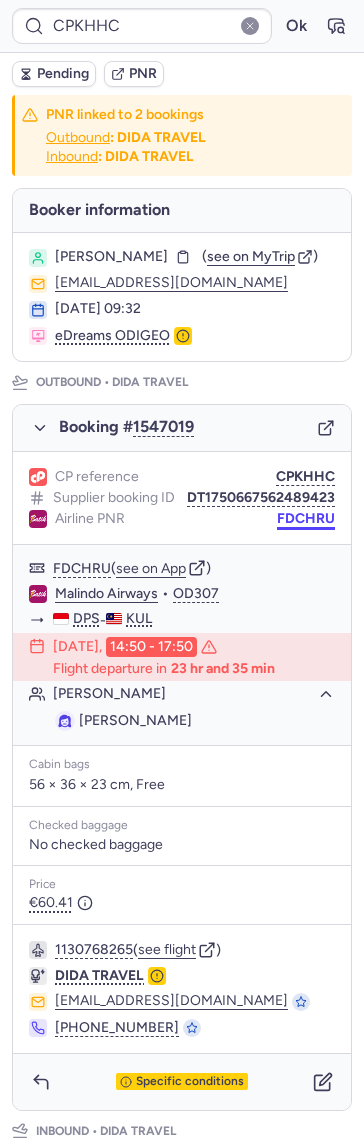 click on "FDCHRU" at bounding box center (306, 519) 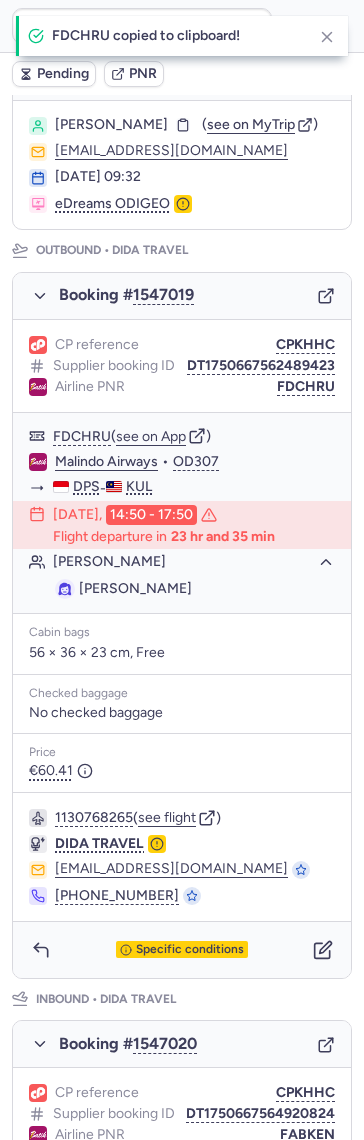 scroll, scrollTop: 666, scrollLeft: 0, axis: vertical 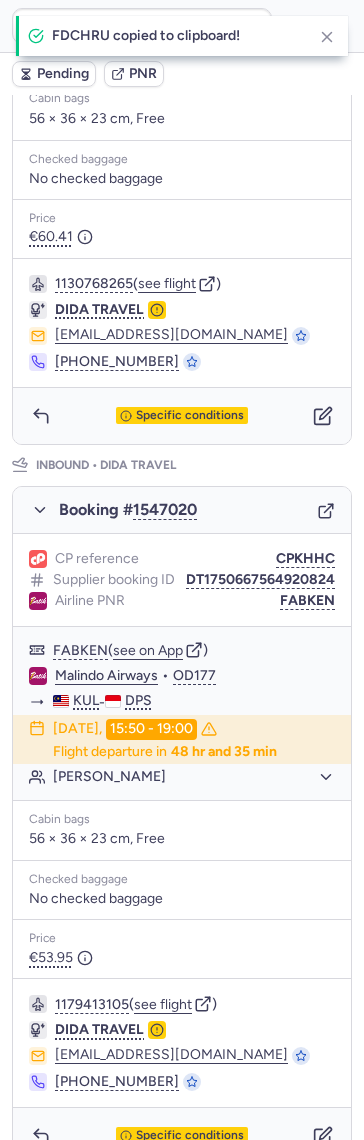 click on "CP reference CPKHHC Supplier booking ID DT1750667564920824 Airline PNR FABKEN" at bounding box center (182, 580) 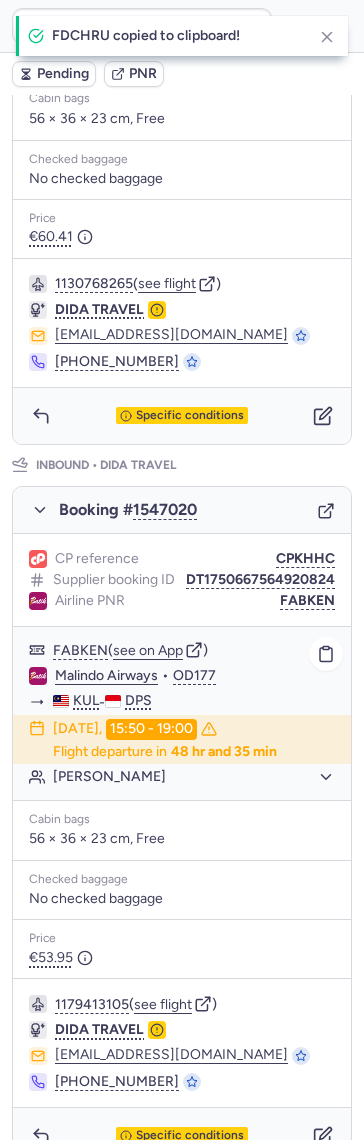 drag, startPoint x: 274, startPoint y: 636, endPoint x: 37, endPoint y: 663, distance: 238.53302 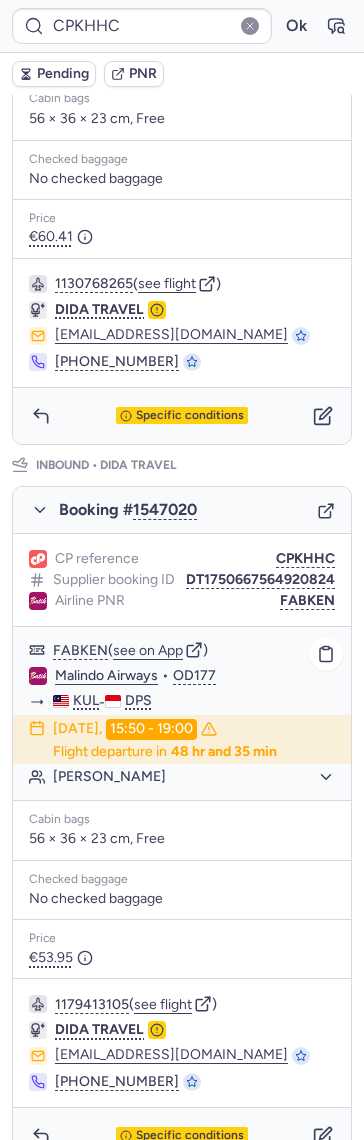 type on "CPAXLW" 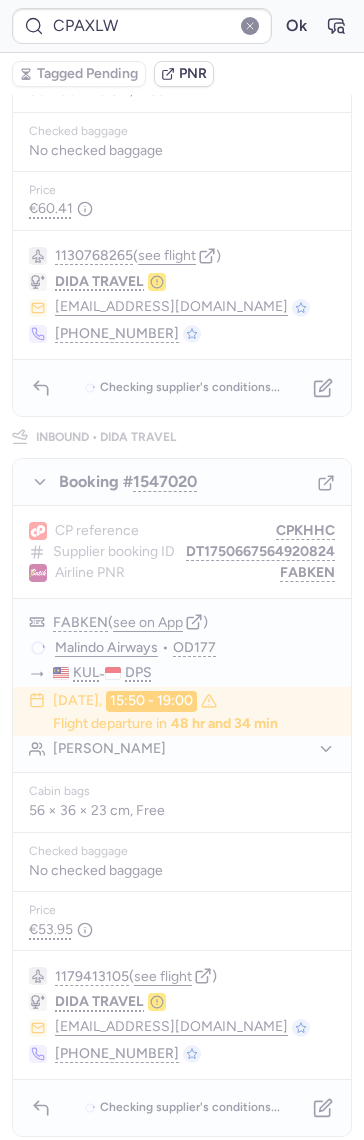 scroll, scrollTop: 0, scrollLeft: 0, axis: both 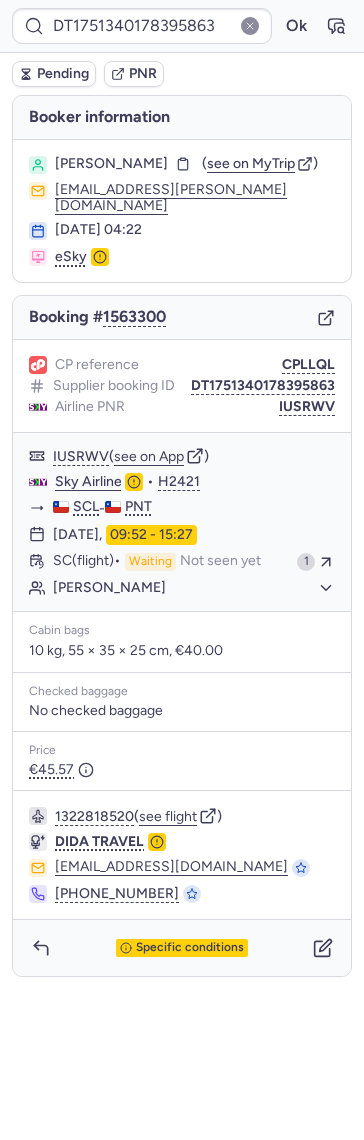 type on "CPAXLW" 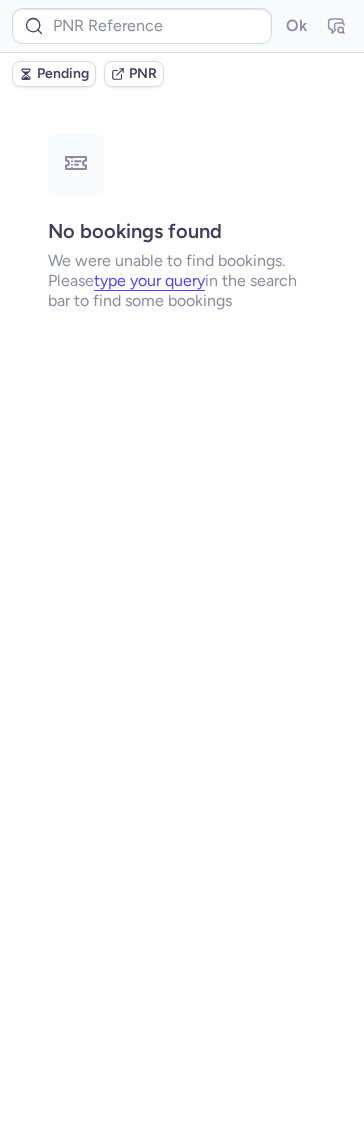 type on "CPOTE9" 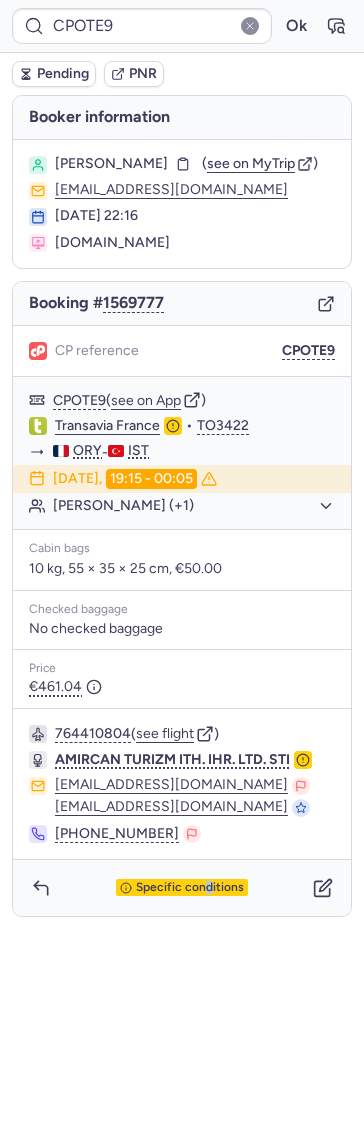 click on "CPOTE9  Ok  Pending PNR Booker information Sergiu CIMPANU  ( see on MyTrip  )  dcimpanu15@totalal.com 03 Jul 2025, 22:16 Vola.ro Booking # 1569777 CP reference CPOTE9 CPOTE9  ( see on App )  Transavia France  •  TO3422 ORY  -  IST 20 Jul 2025,  19:15 - 00:05 Sergiu CIMPANU (+1)  Cabin bags  10 kg, 55 × 35 × 25 cm, €50.00 Checked baggage No checked baggage Price €461.04  764410804  ( see flight )  AMIRCAN TURIZM ITH. IHR. LTD. STI info@biletdoktoru.com info@biletdoktoru.com +90 541 541 52 92 Specific conditions" 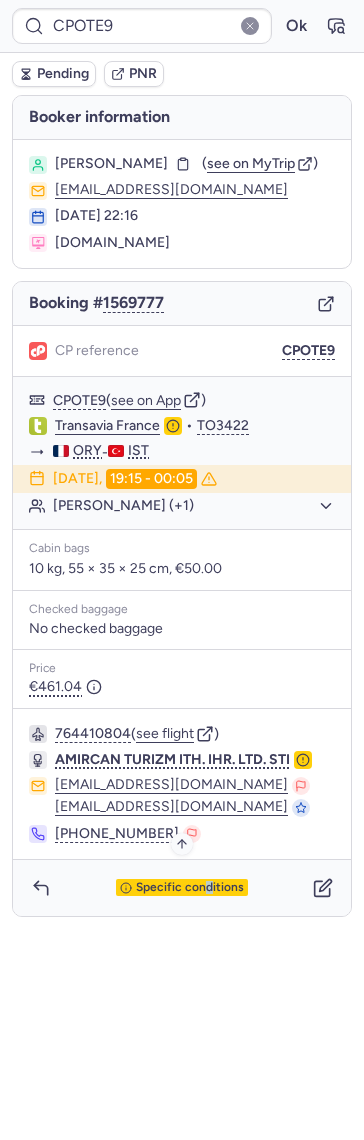 click on "Specific conditions" at bounding box center (190, 888) 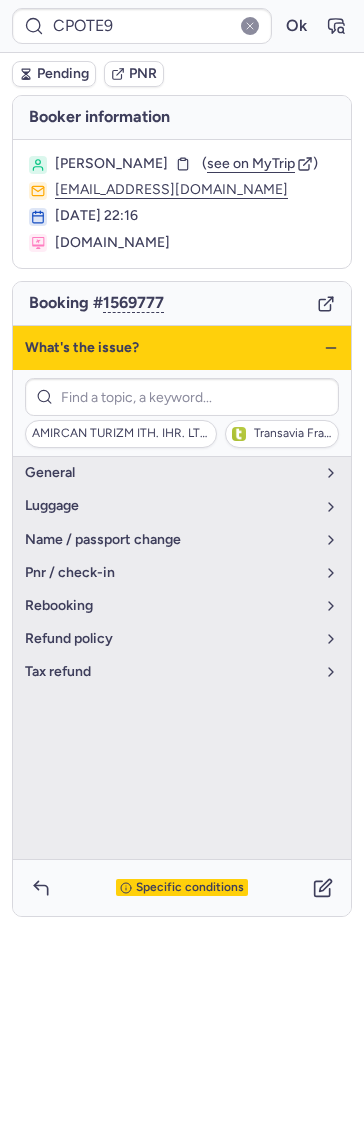 click 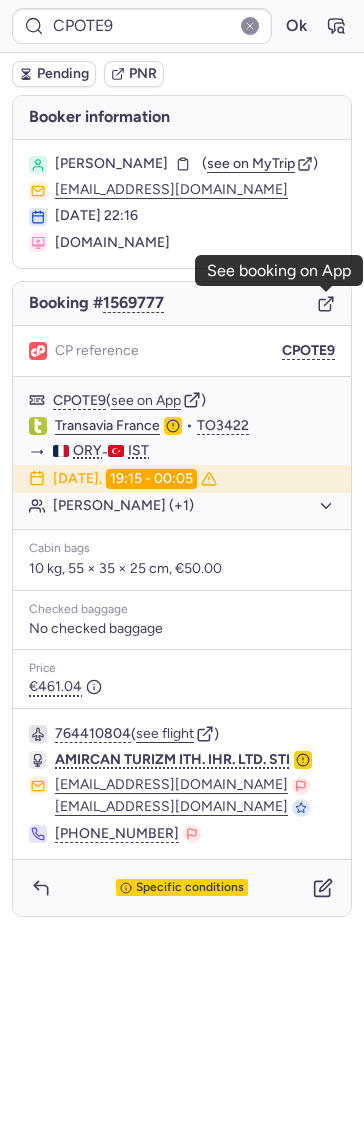 click 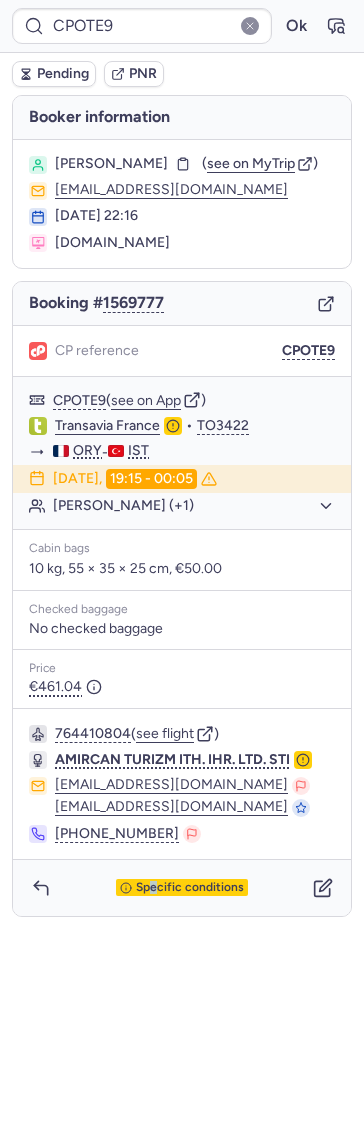 click on "Specific conditions" at bounding box center [182, 888] 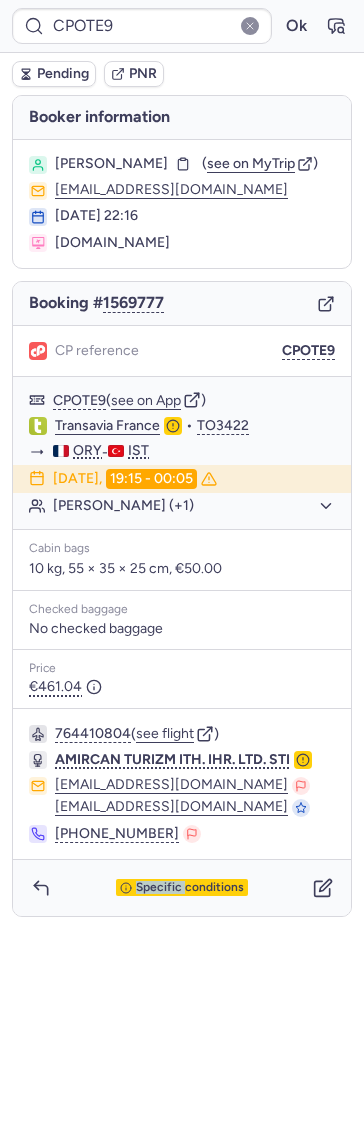 click on "Specific conditions" at bounding box center [182, 888] 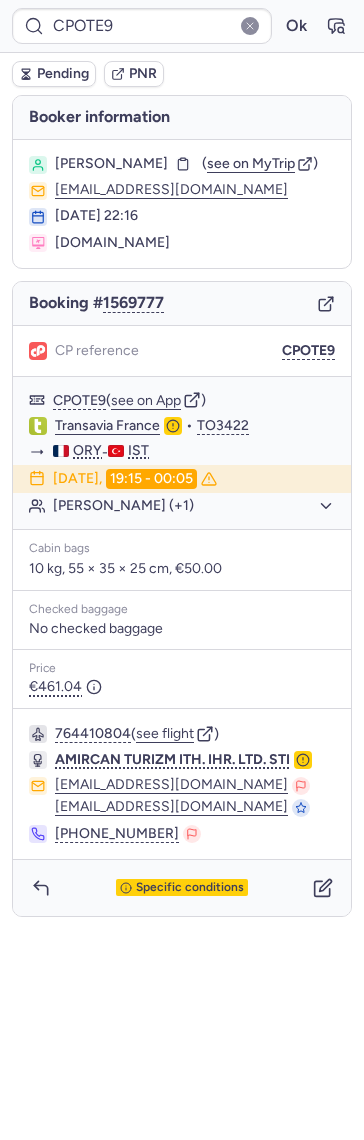 click on "CPOTE9  Ok  Pending PNR Booker information Sergiu CIMPANU  ( see on MyTrip  )  dcimpanu15@totalal.com 03 Jul 2025, 22:16 Vola.ro Booking # 1569777 CP reference CPOTE9 CPOTE9  ( see on App )  Transavia France  •  TO3422 ORY  -  IST 20 Jul 2025,  19:15 - 00:05 Sergiu CIMPANU (+1)  Cabin bags  10 kg, 55 × 35 × 25 cm, €50.00 Checked baggage No checked baggage Price €461.04  764410804  ( see flight )  AMIRCAN TURIZM ITH. IHR. LTD. STI info@biletdoktoru.com info@biletdoktoru.com +90 541 541 52 92 Specific conditions" 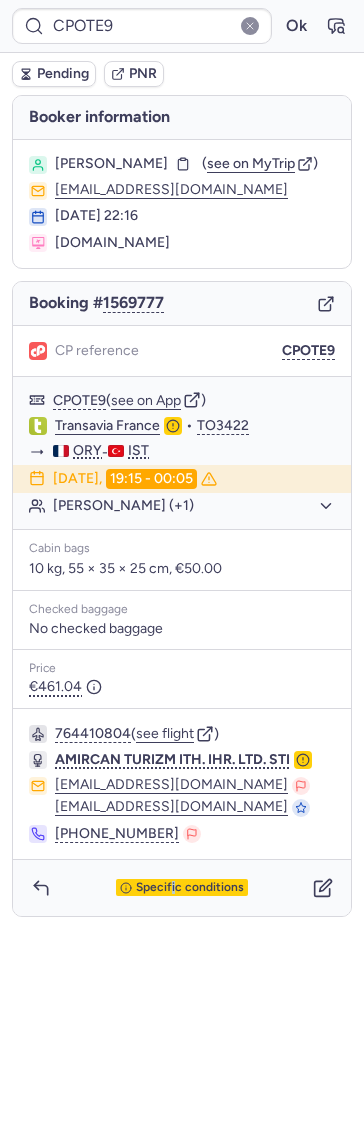 click on "Specific conditions" at bounding box center (182, 888) 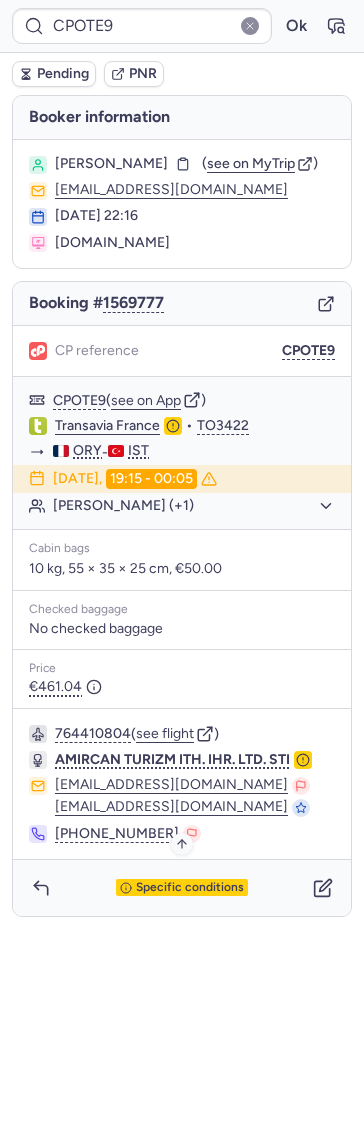 click on "Specific conditions" at bounding box center (190, 888) 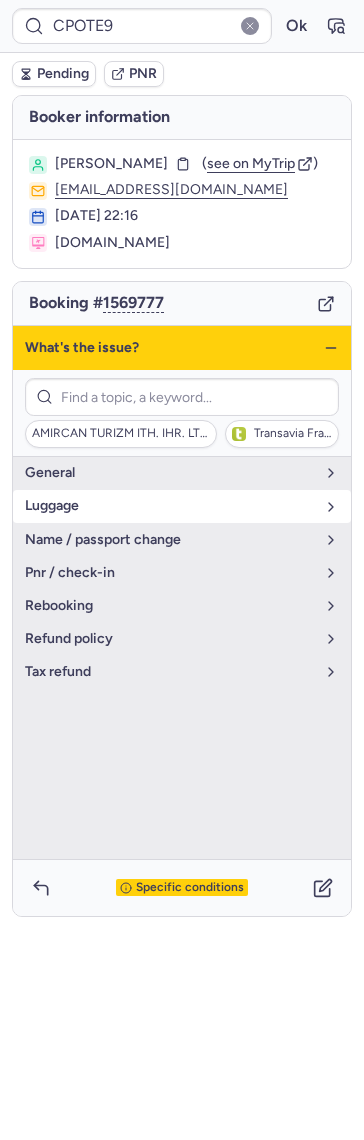 click on "luggage" at bounding box center [170, 506] 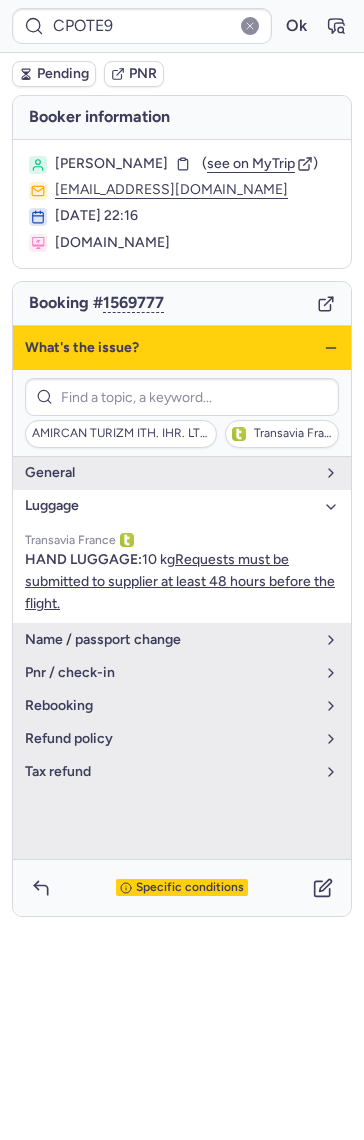 click 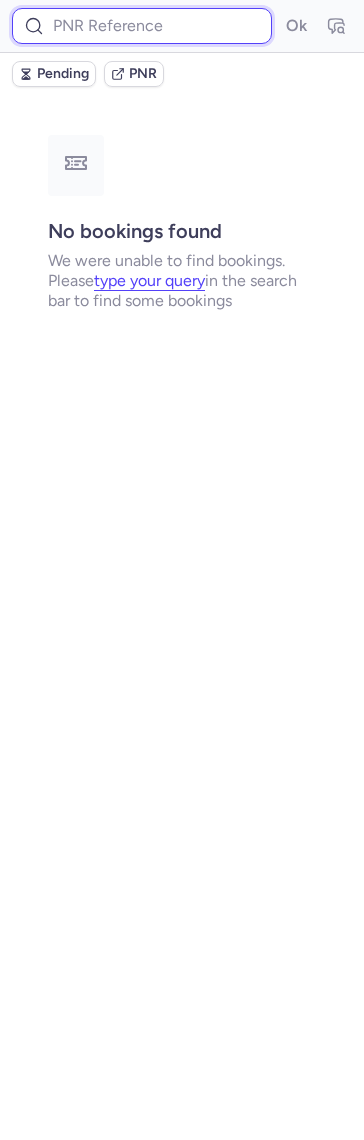 click at bounding box center [142, 26] 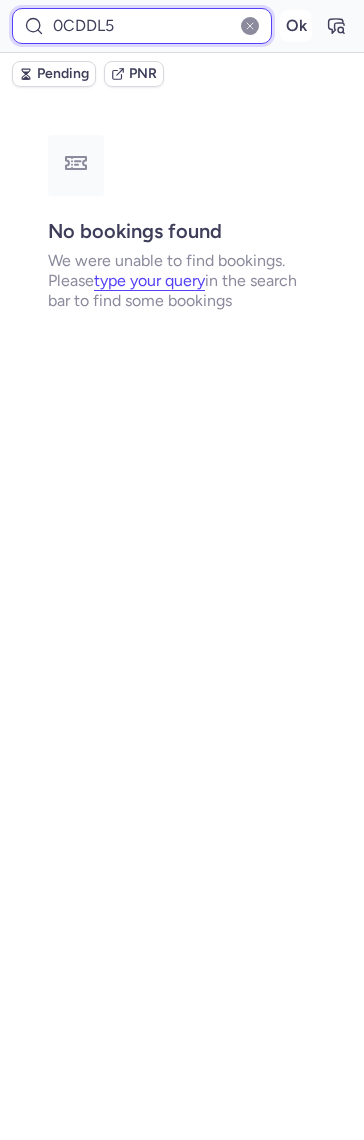 type on "0CDDL5" 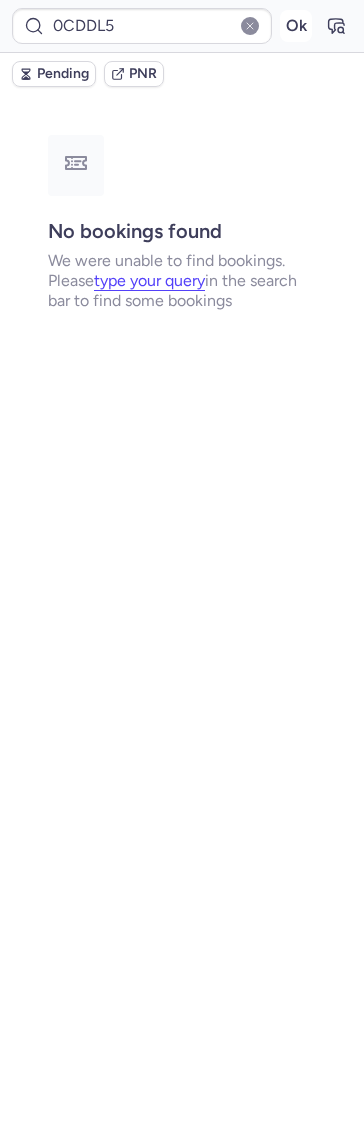 click on "Ok" at bounding box center [296, 26] 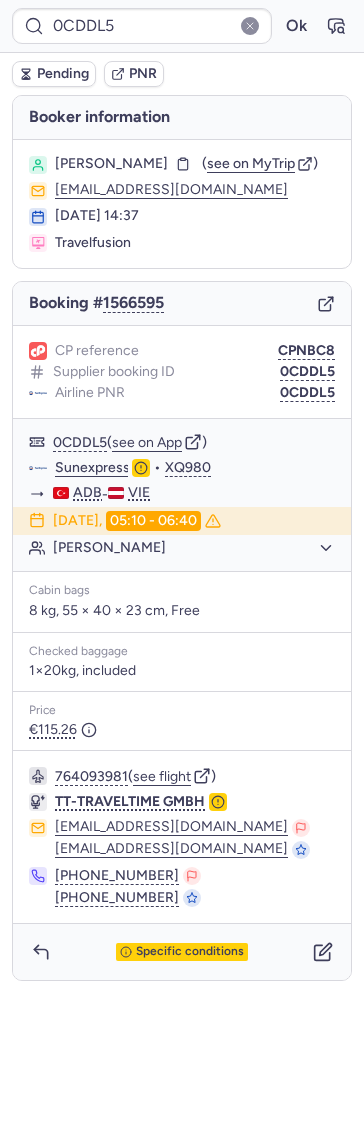 click on "Hasan Basri COBAN" at bounding box center (111, 164) 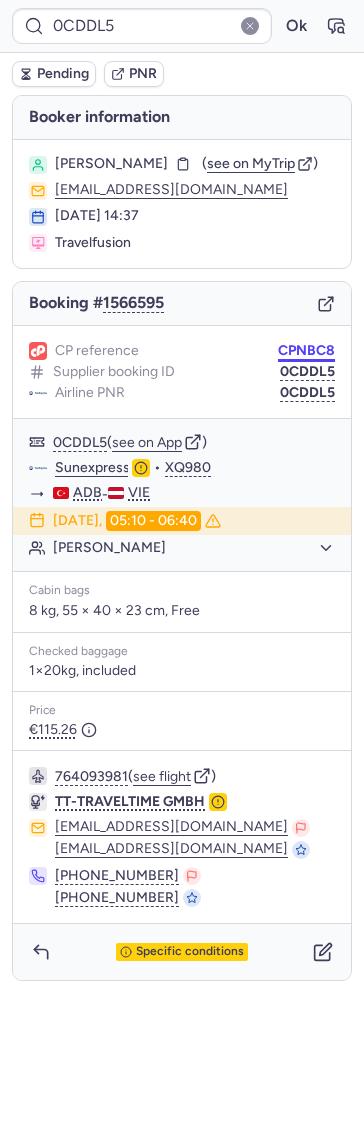 click on "CPNBC8" at bounding box center [306, 351] 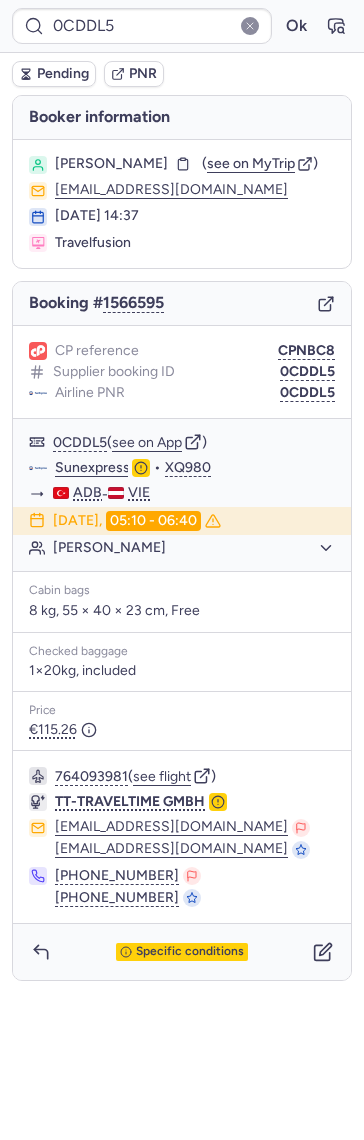 click on "0CDDL5  Ok" at bounding box center [182, 26] 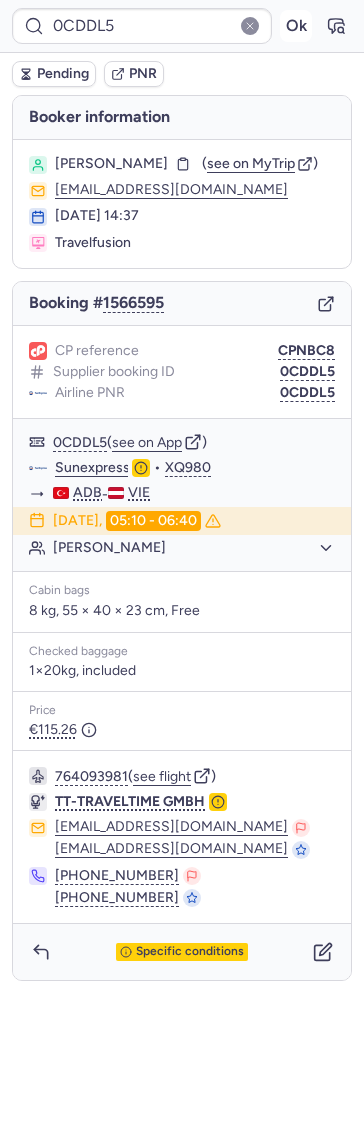 click on "Ok" at bounding box center (296, 26) 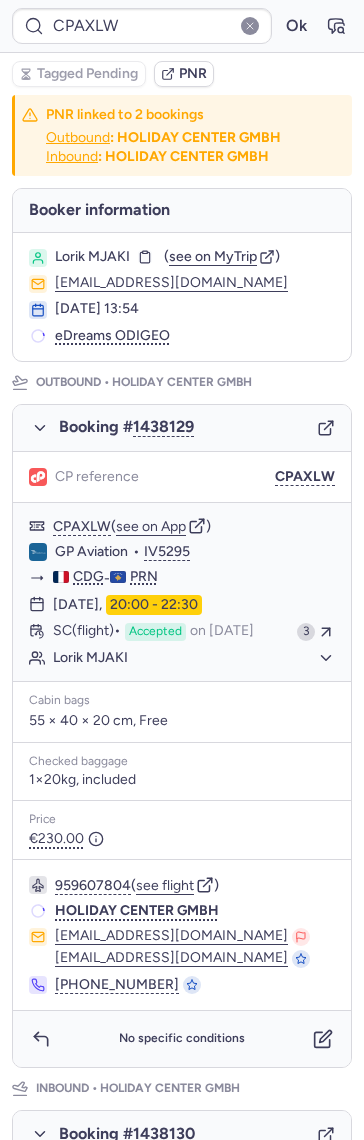 type on "CPNEJC" 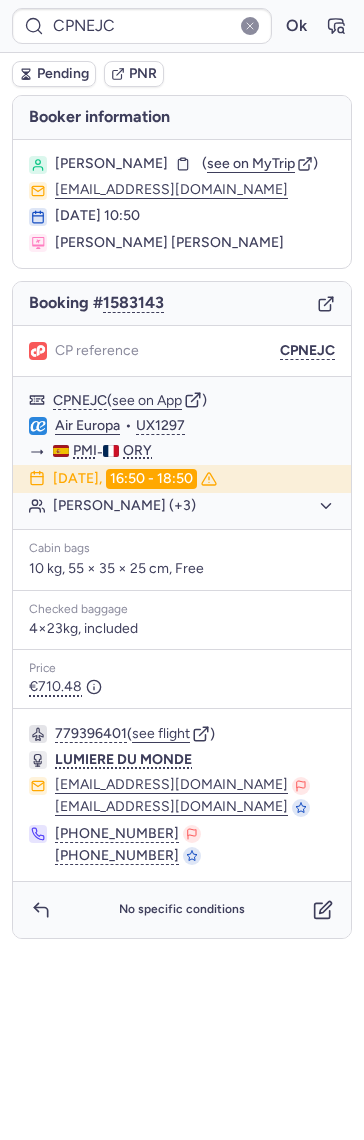 click on "CPNEJC  Ok" at bounding box center (182, 26) 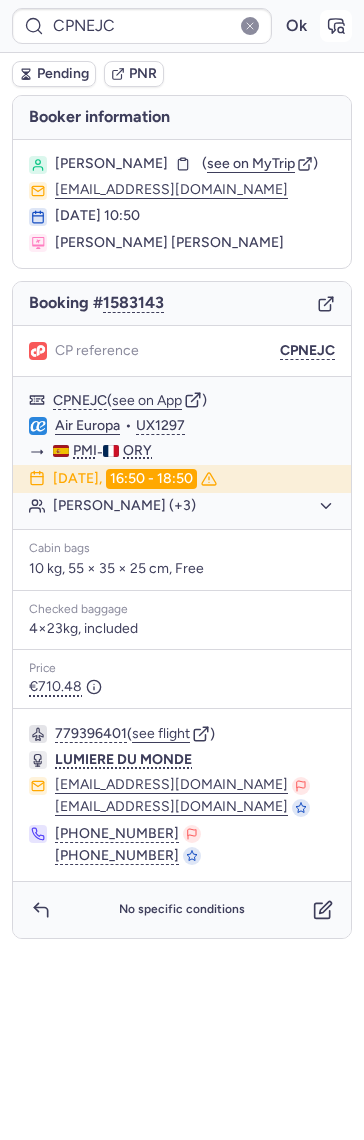 click 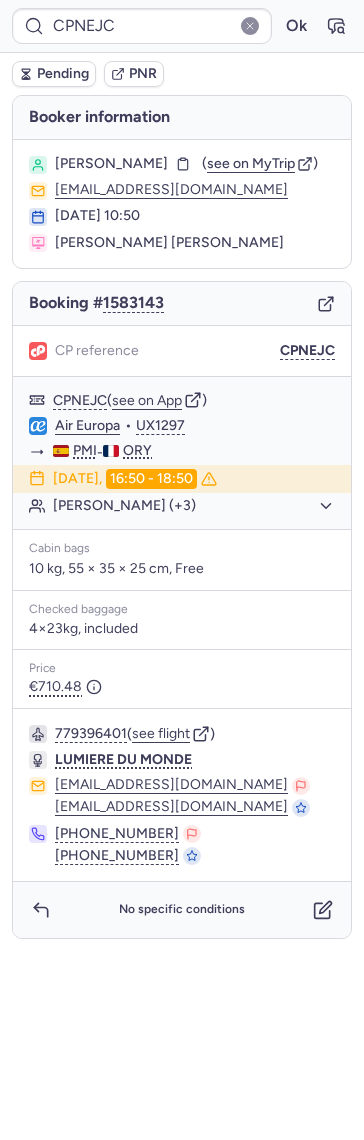 click on "CPNEJC  Ok" at bounding box center [182, 26] 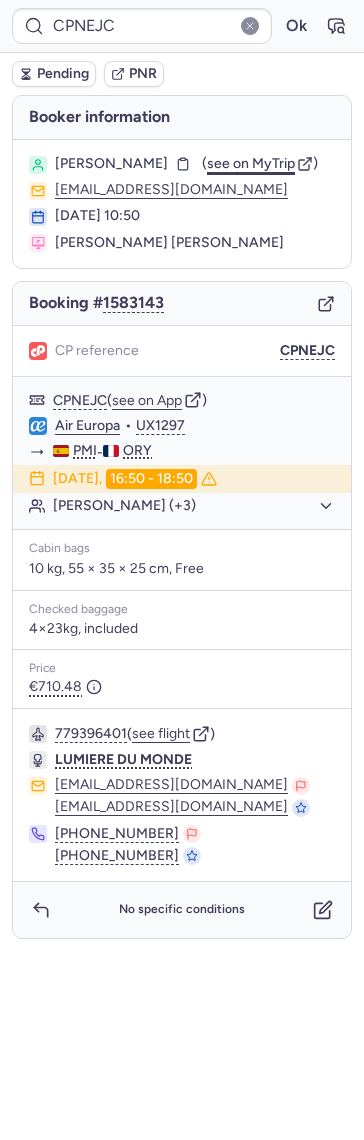 click on "see on MyTrip" at bounding box center (251, 163) 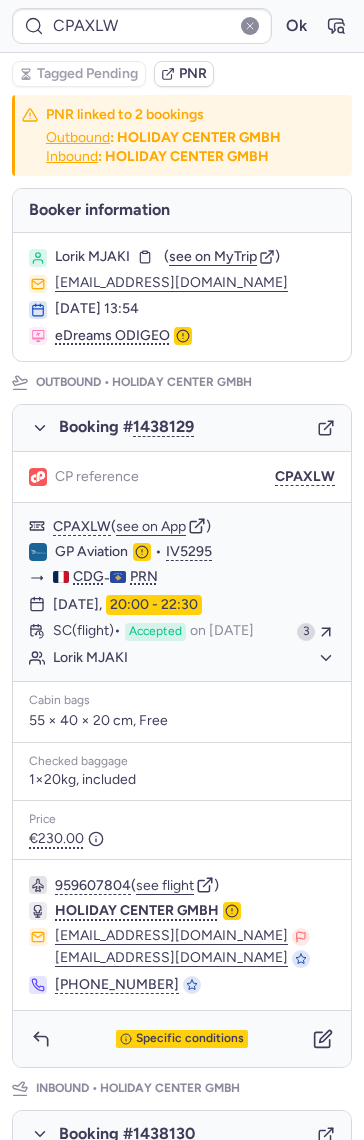 type on "CP9B9S" 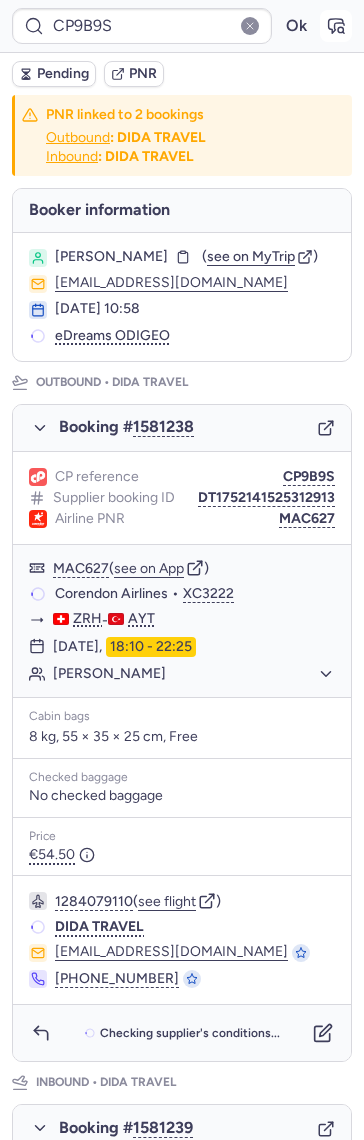 click 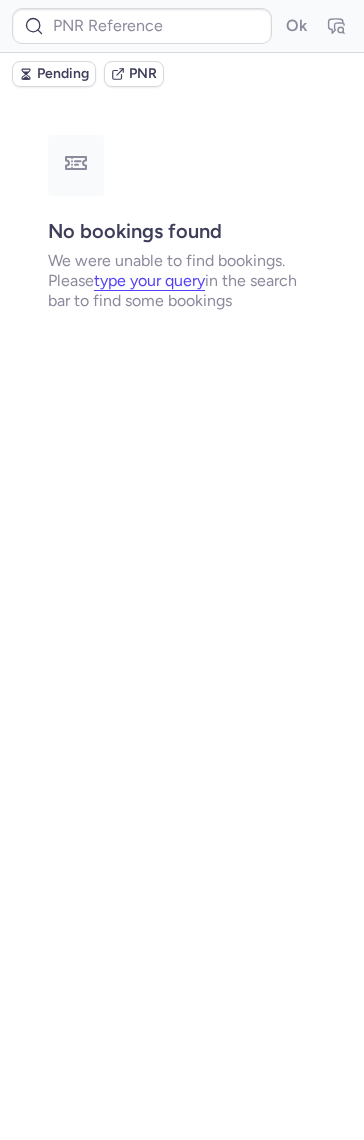 type on "CP9B9S" 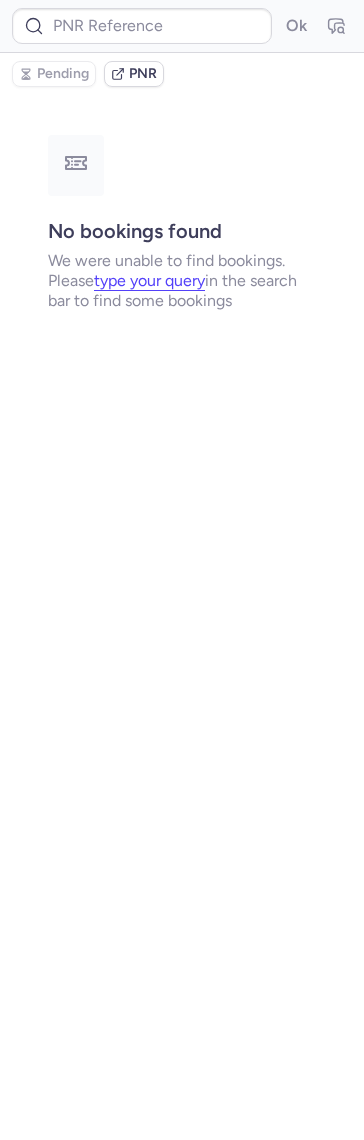 type on "CP9B9S" 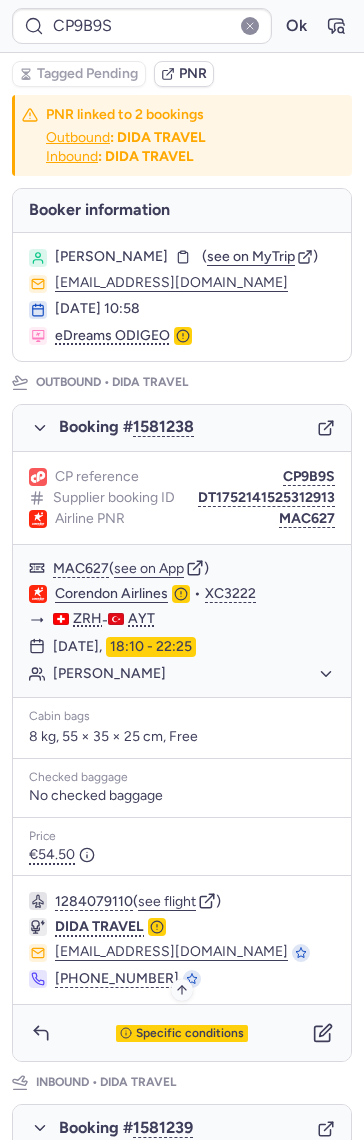 click on "Specific conditions" at bounding box center (190, 1034) 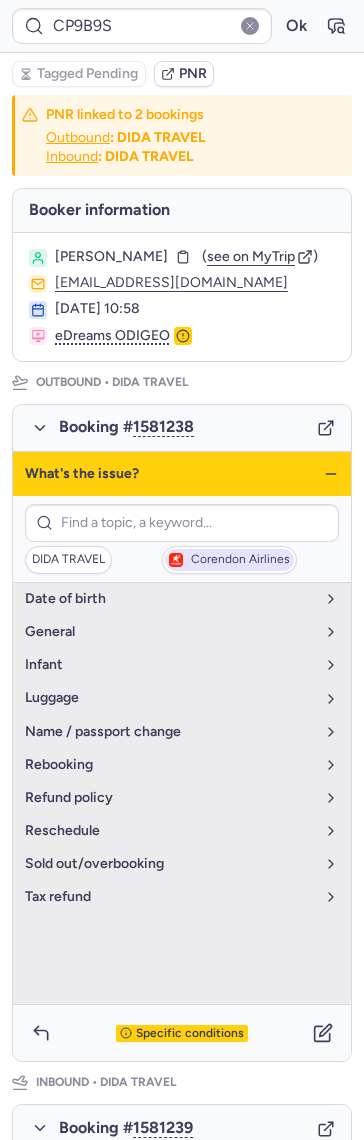 click on "Corendon Airlines" at bounding box center [229, 560] 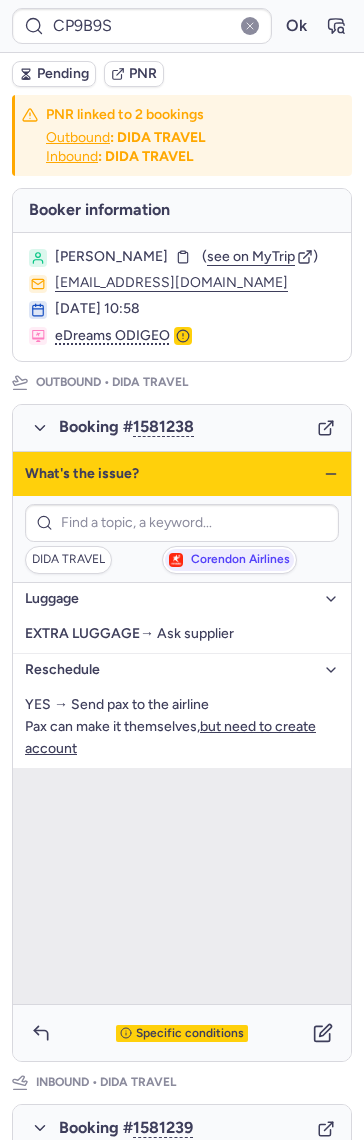click 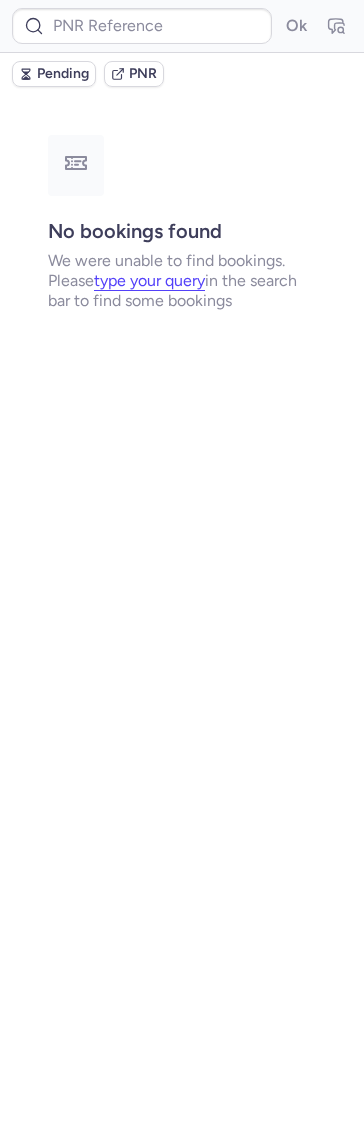 type on "CPAXLW" 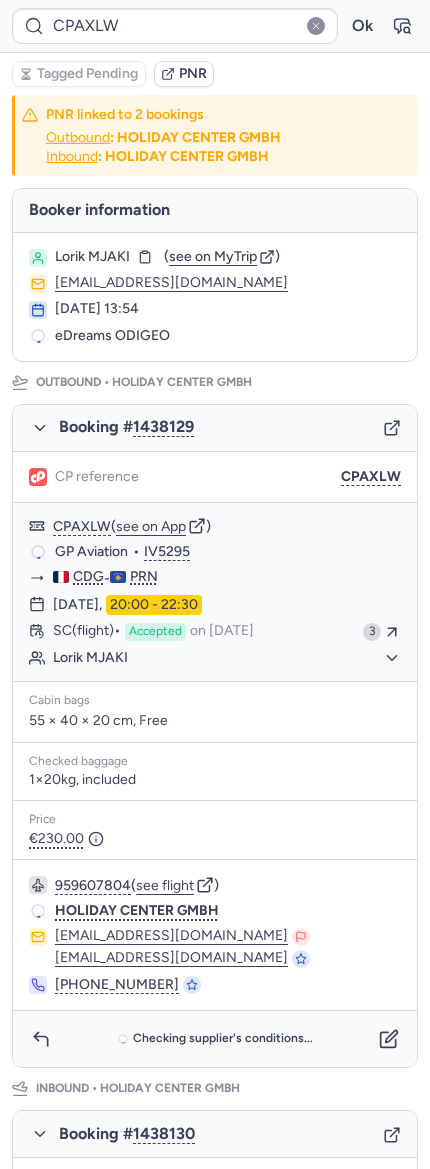scroll, scrollTop: 0, scrollLeft: 0, axis: both 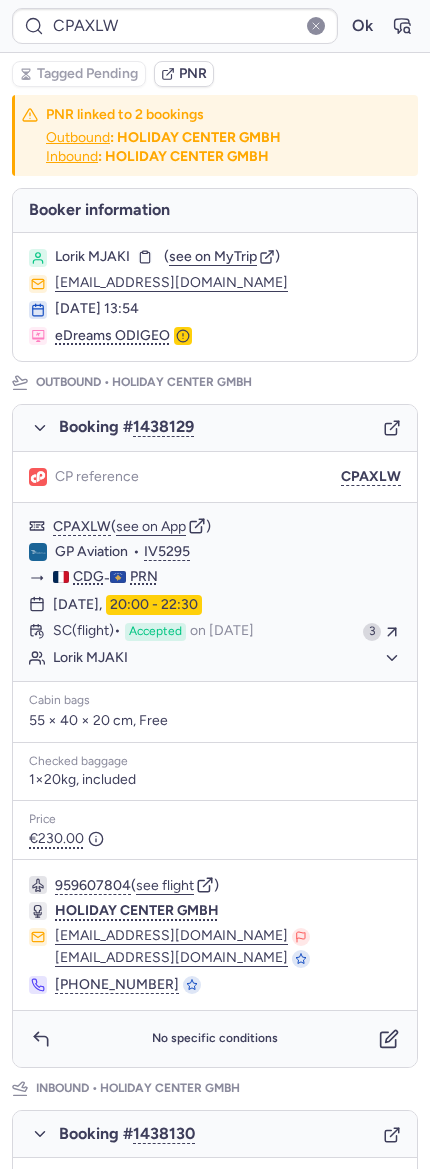 type on "CPHY49" 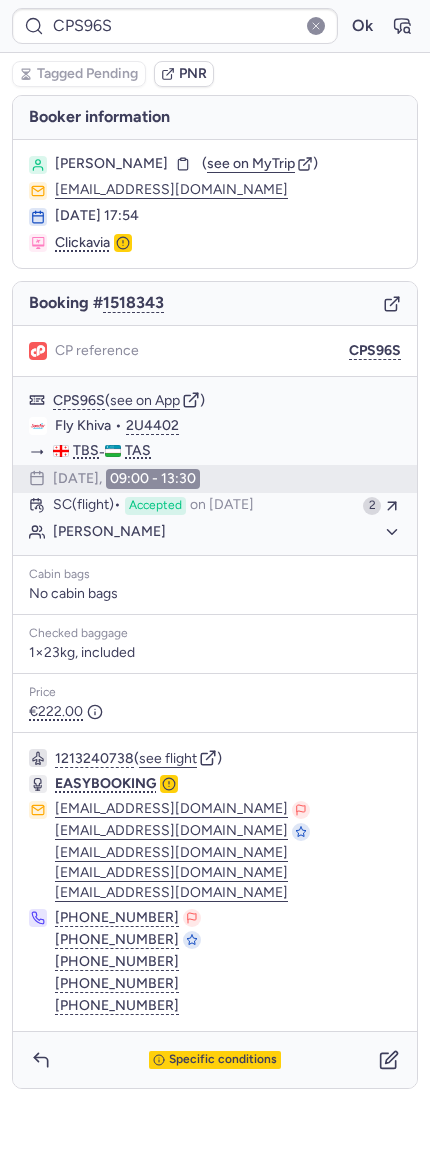 type on "CPAXLW" 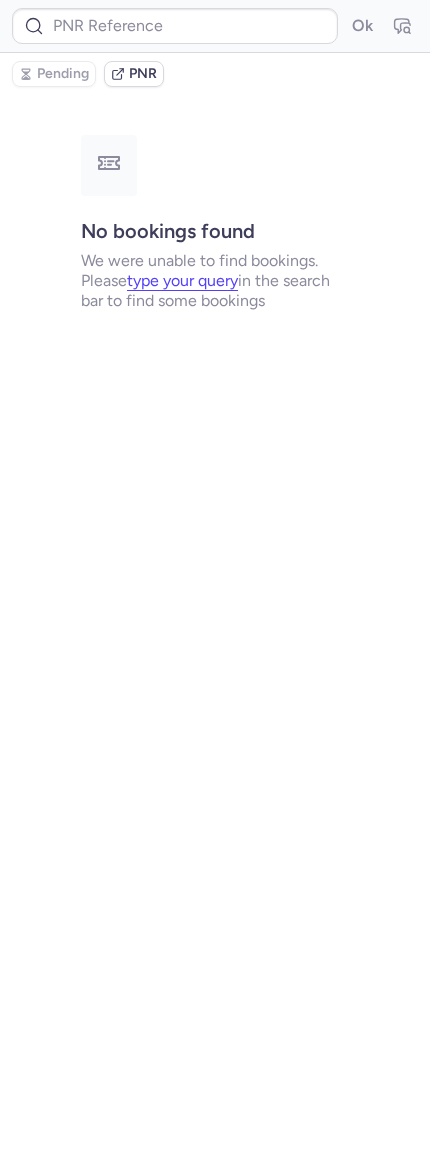 type on "CPGEZK" 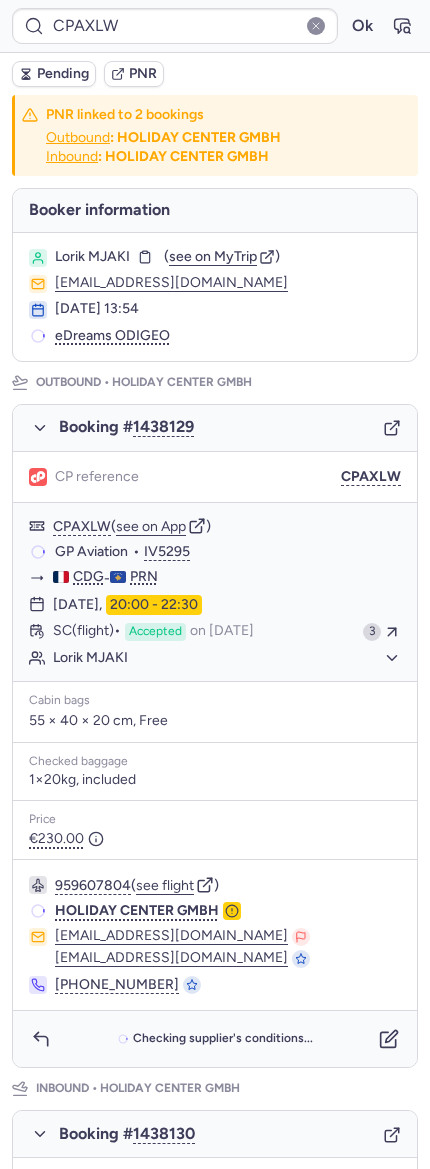 type on "CPJBJE" 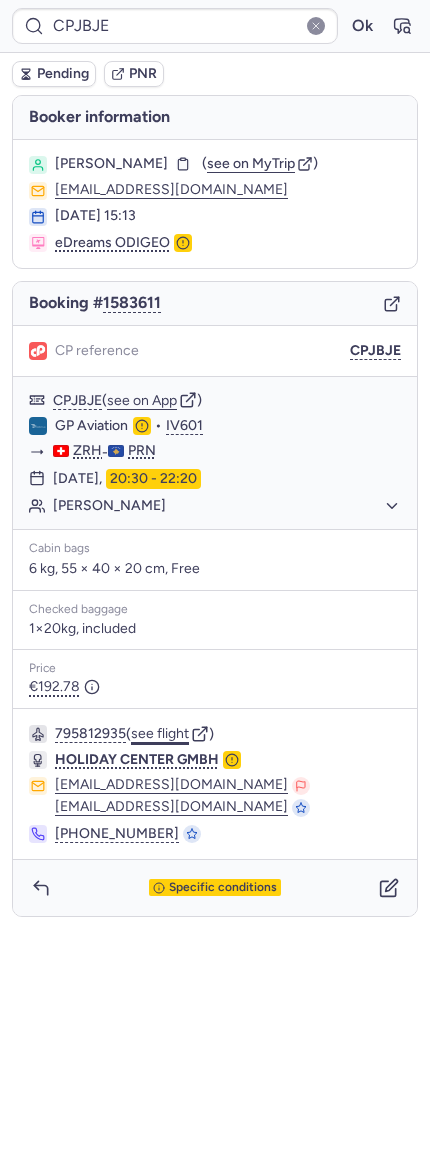 click on "see flight" 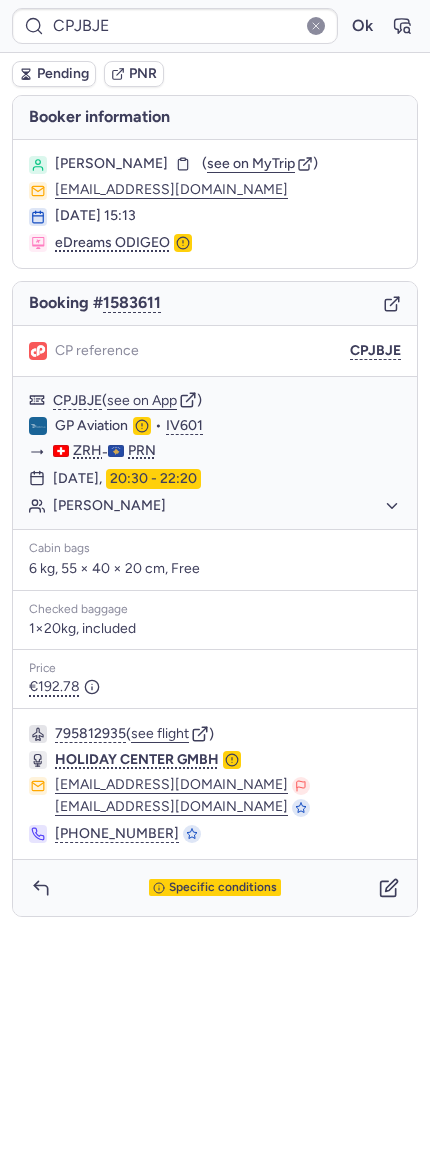 type on "CPGEZK" 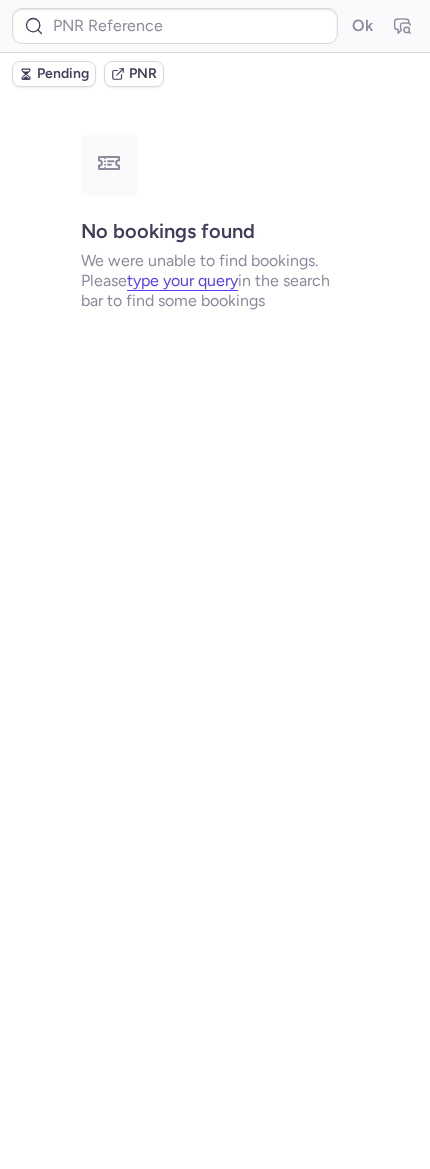 type on "CPHS2V" 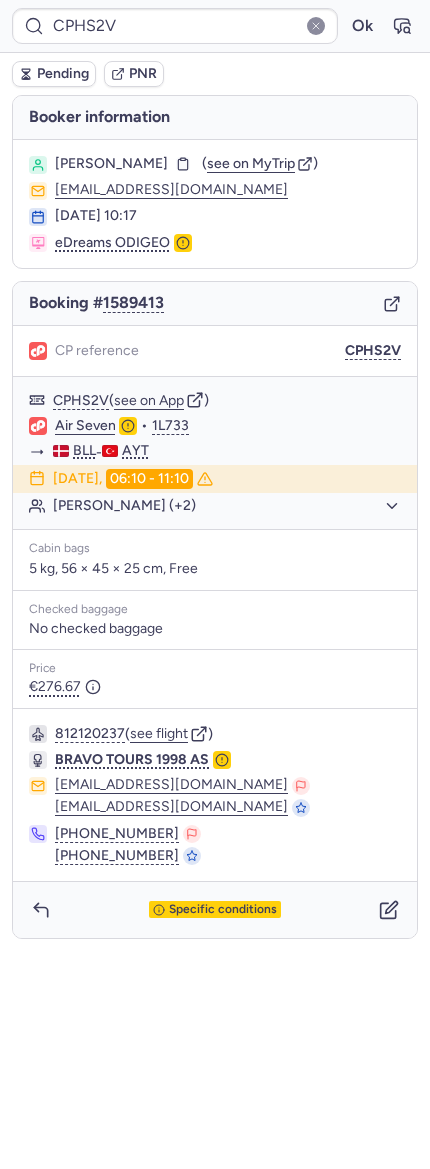 click on "Specific conditions" at bounding box center (215, 910) 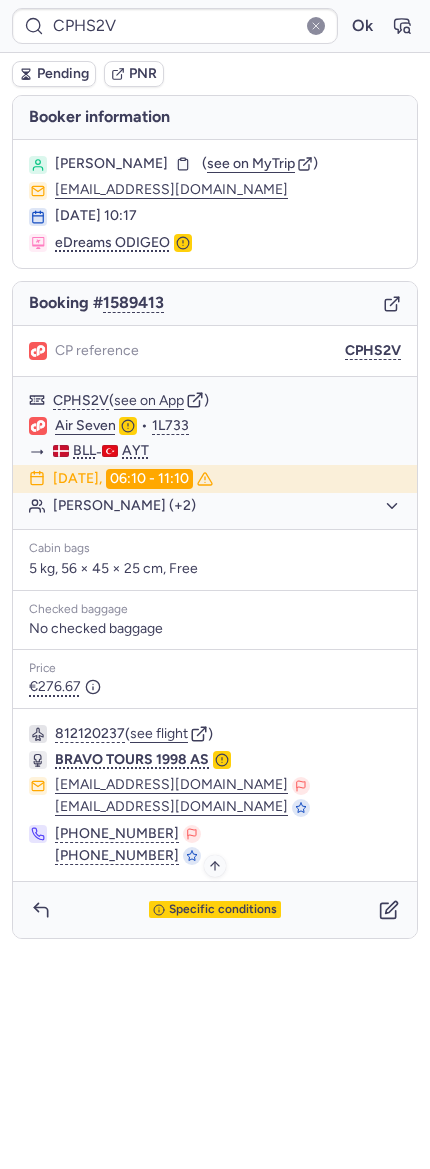 click on "Specific conditions" at bounding box center (223, 910) 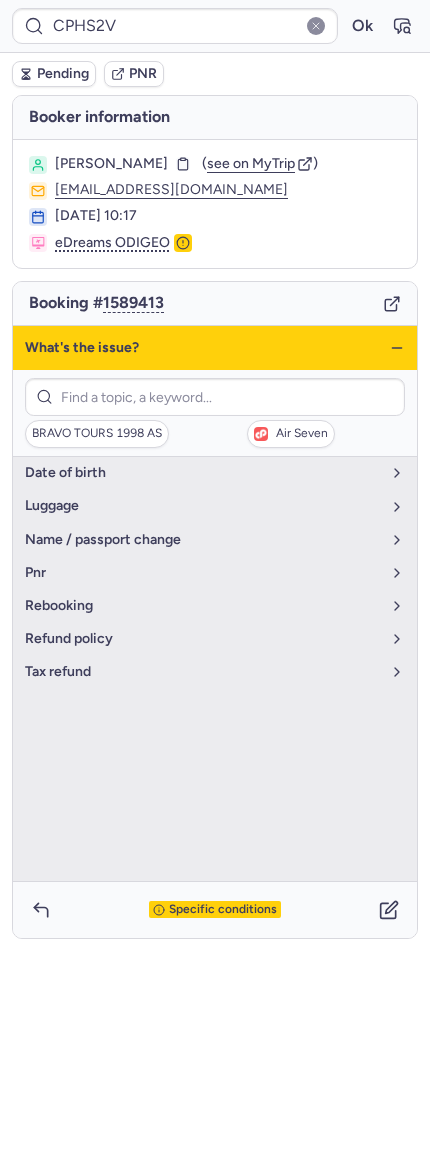 click on "What's the issue?" at bounding box center (215, 348) 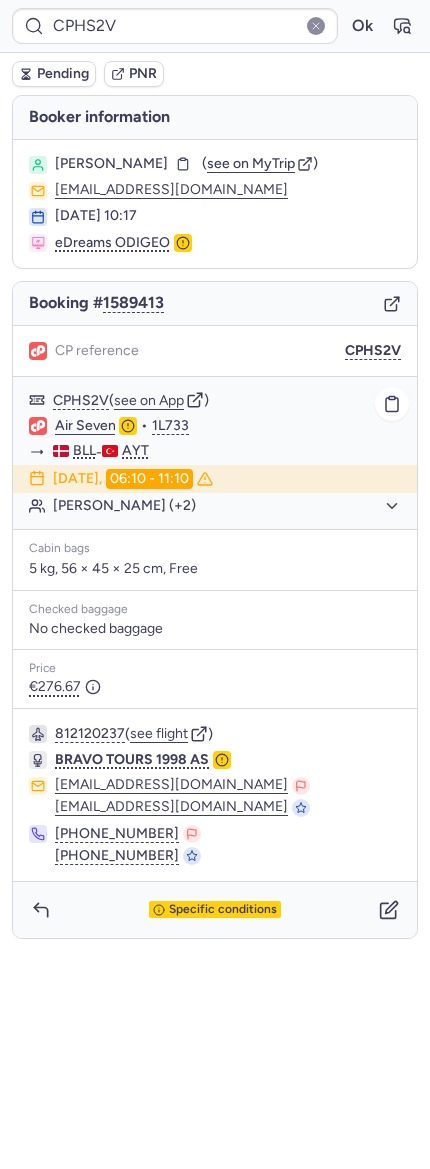 click on "Iman SAADA (+2)" 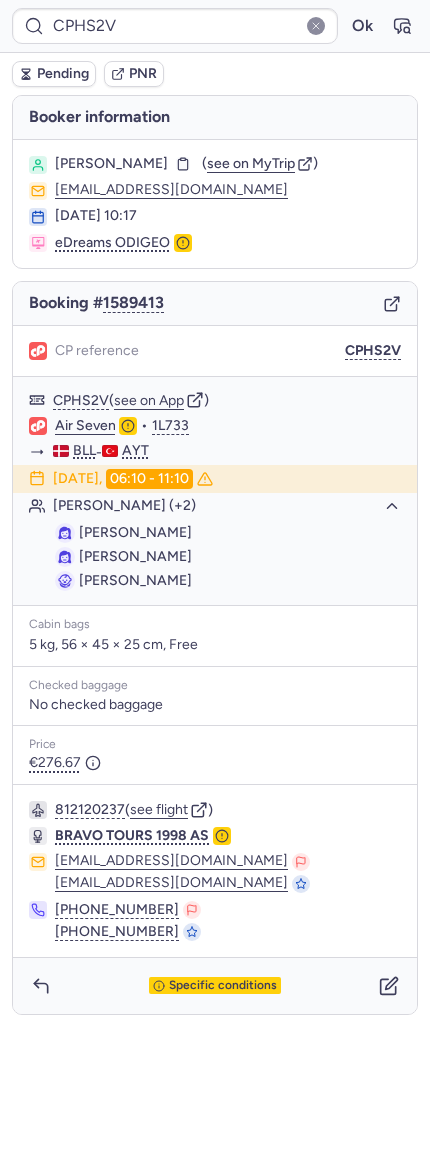 type 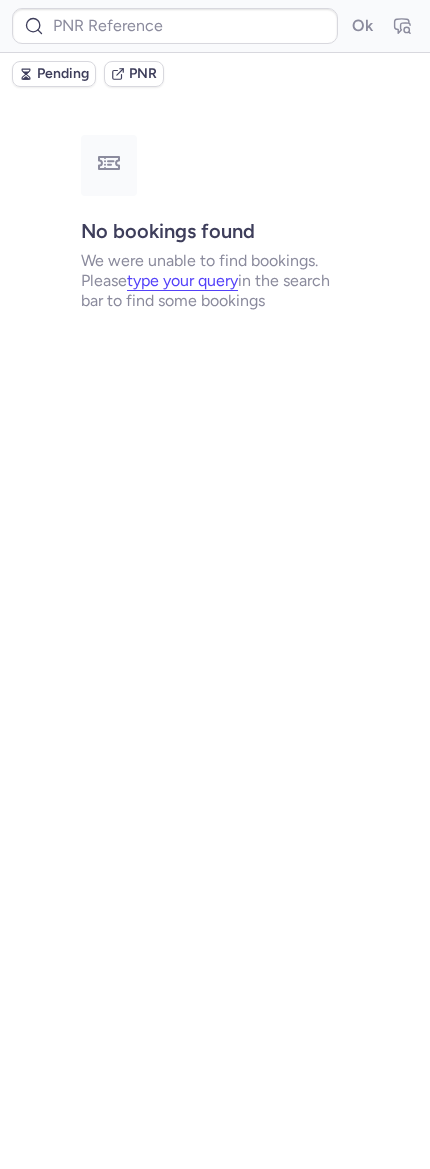 type on "CP9B9S" 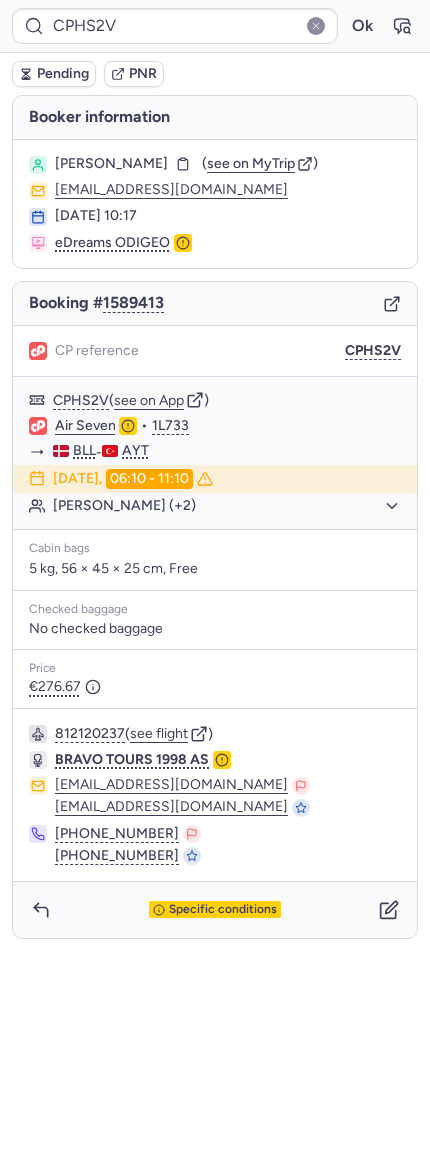 type on "CPDADJ" 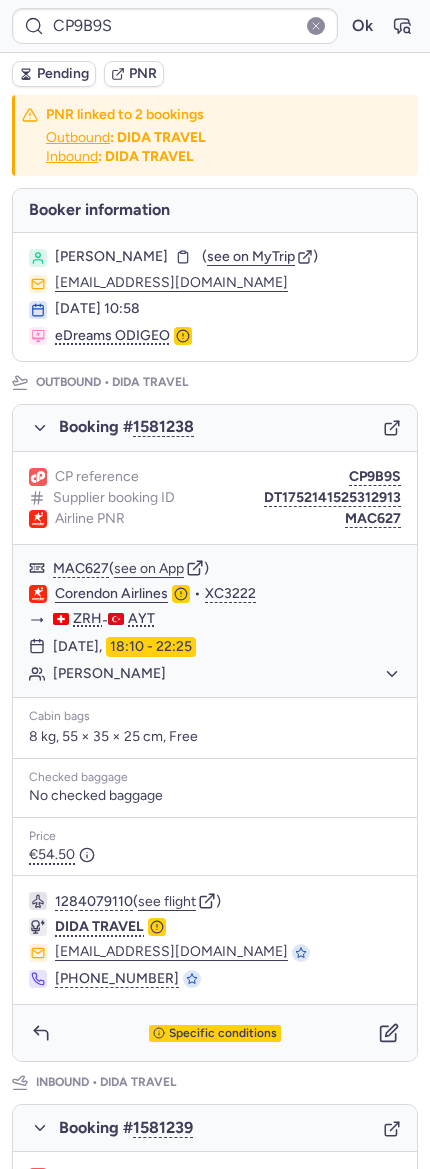 type on "CPHS2V" 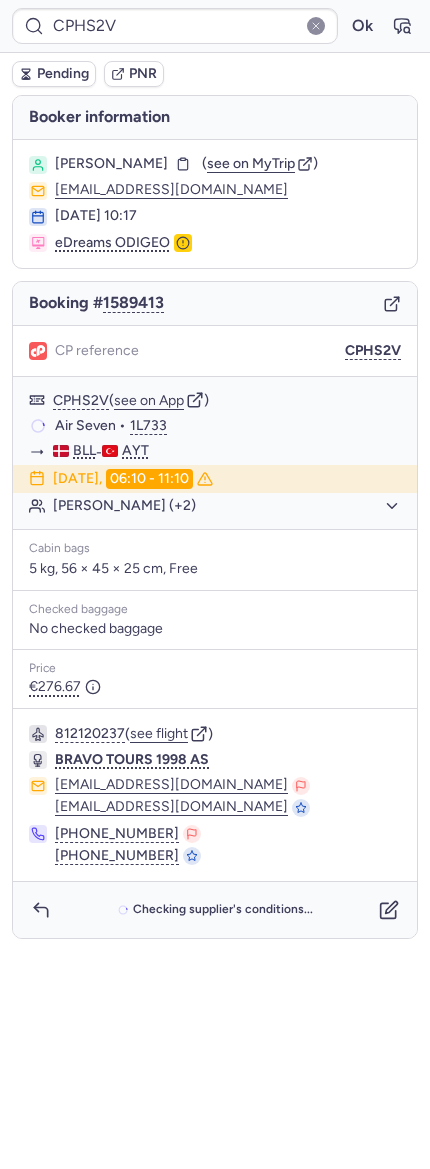type on "CPDADJ" 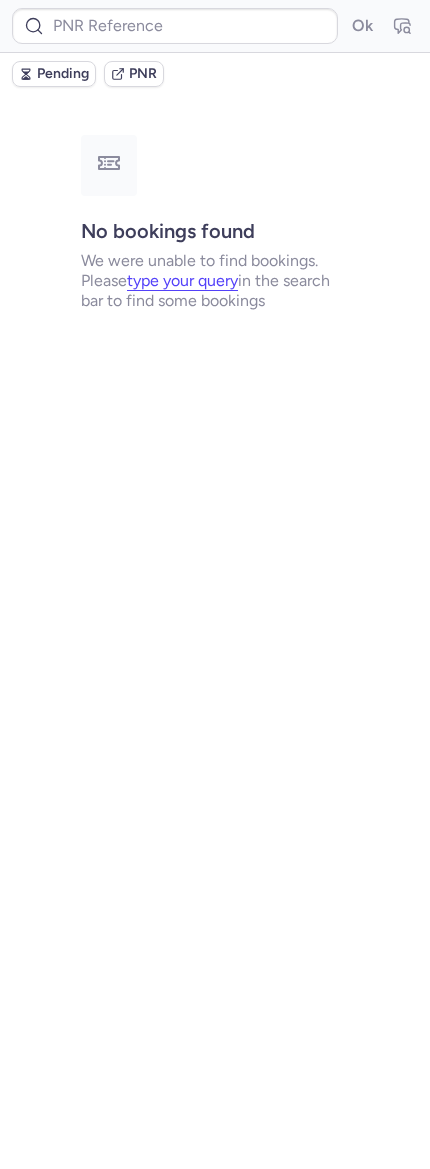 type on "CPSJYM" 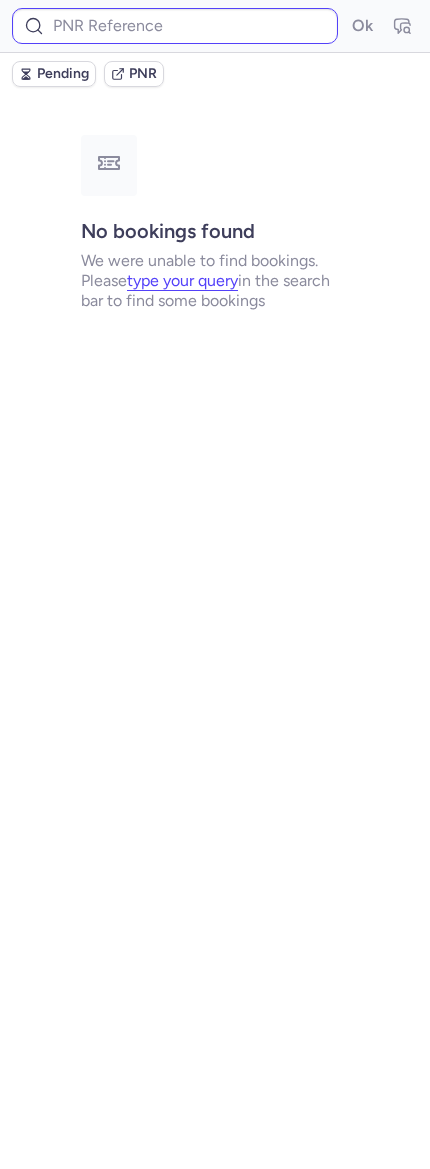 type on "CPSJYM" 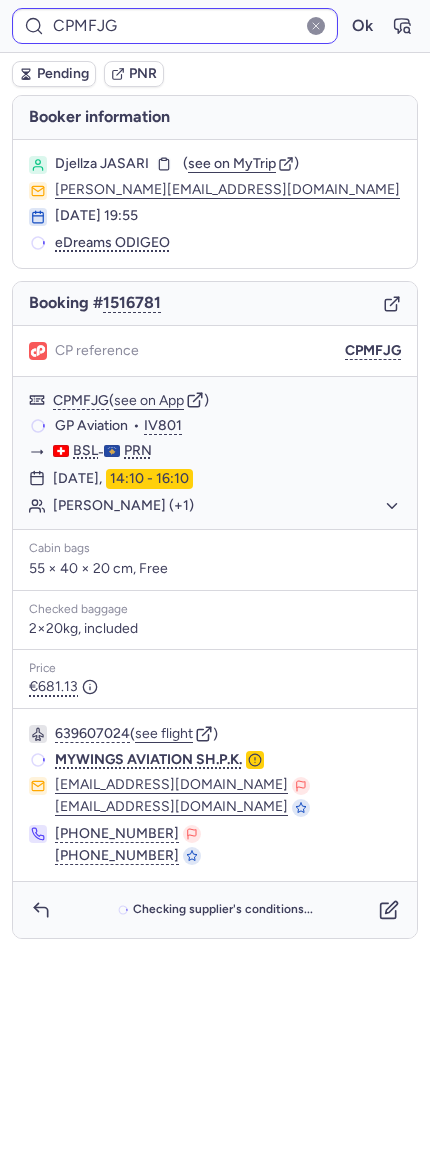 type on "CPDADJ" 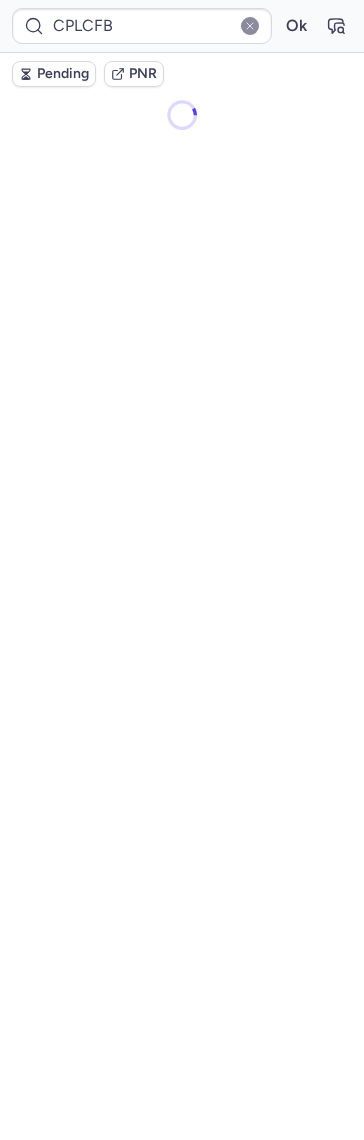 scroll, scrollTop: 0, scrollLeft: 0, axis: both 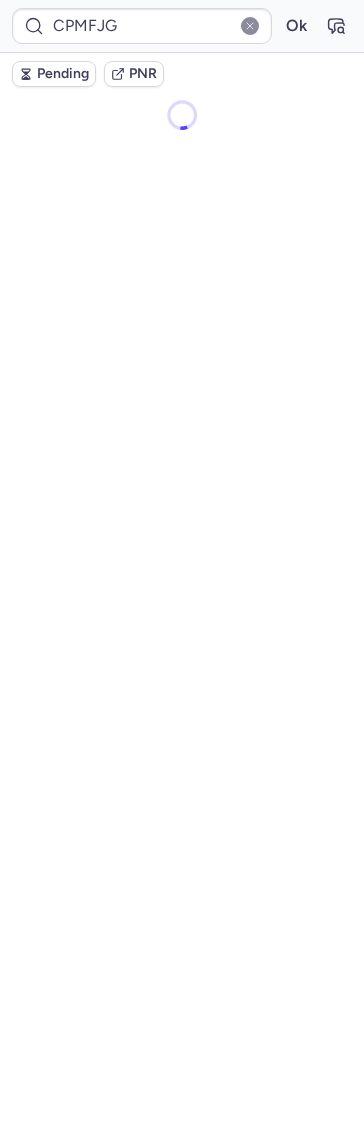 type on "202272590" 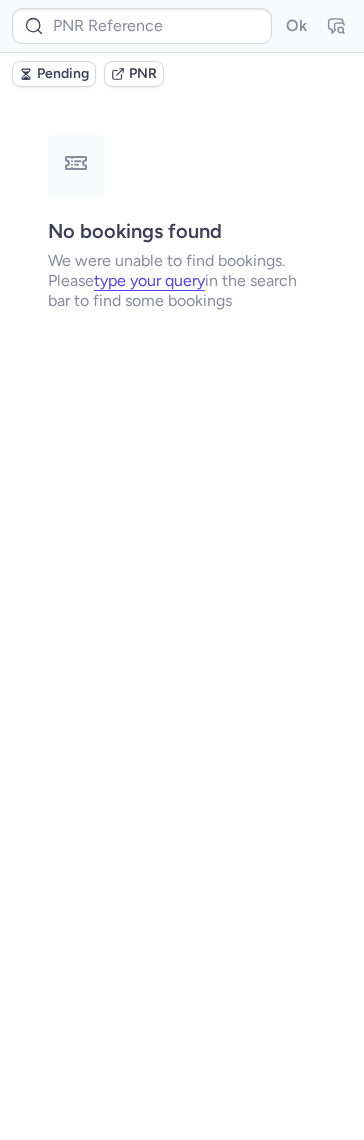 type on "CPHS2V" 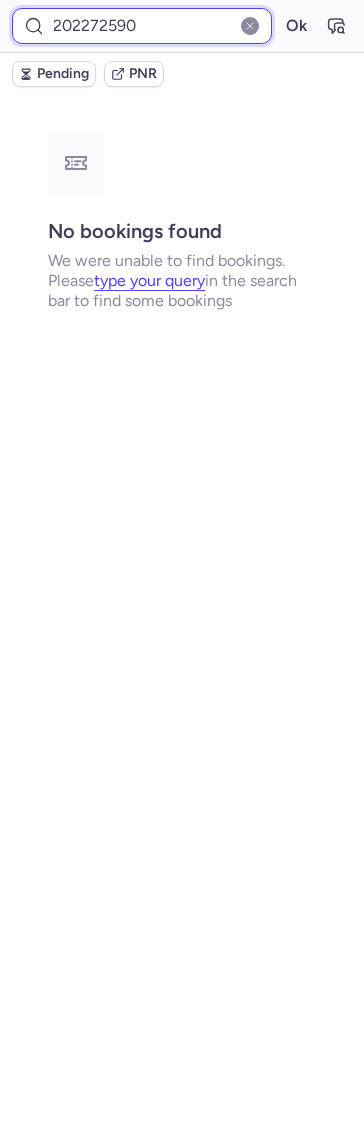 click on "202272590" at bounding box center [142, 26] 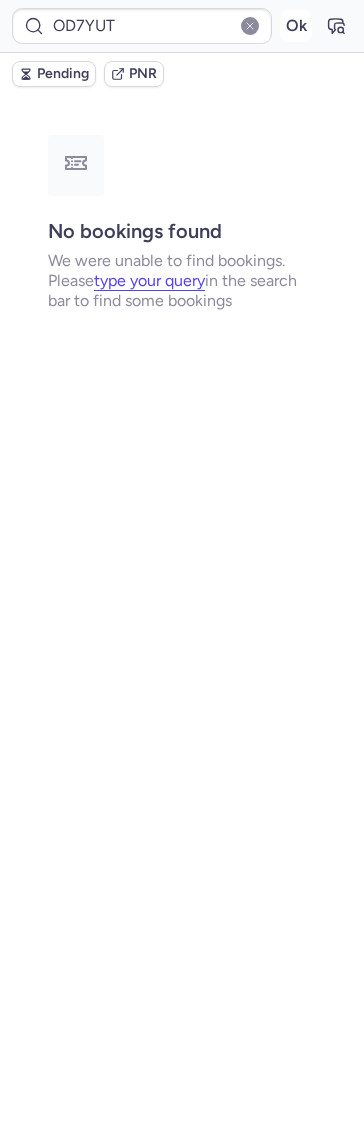 click on "Ok" at bounding box center [296, 26] 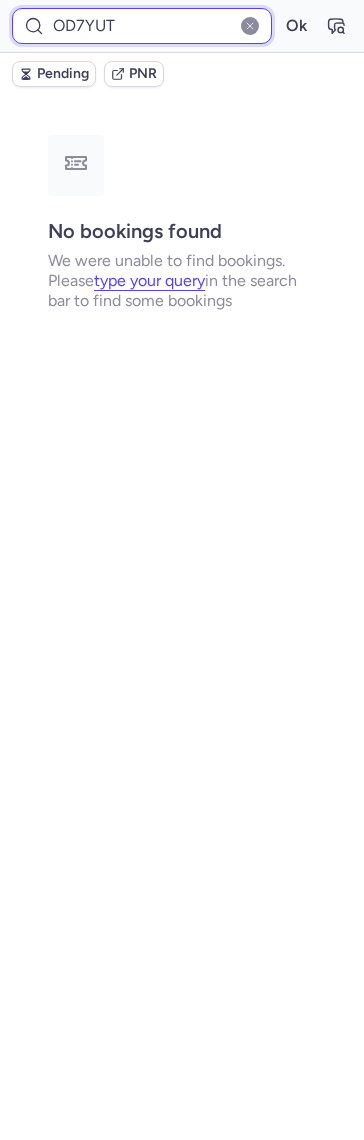 click on "OD7YUT" at bounding box center (142, 26) 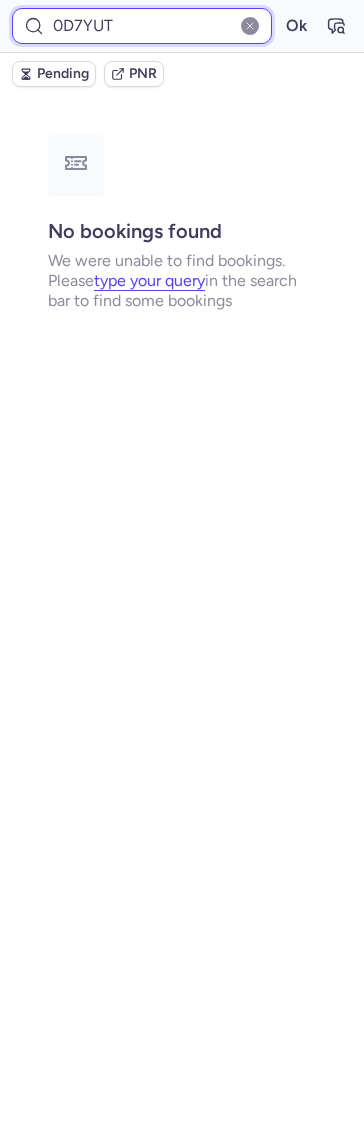 type on "0D7YUT" 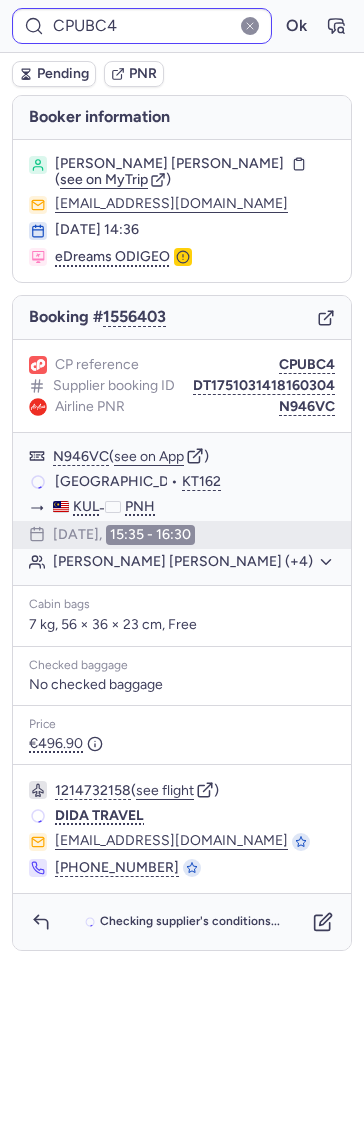 type on "202272590" 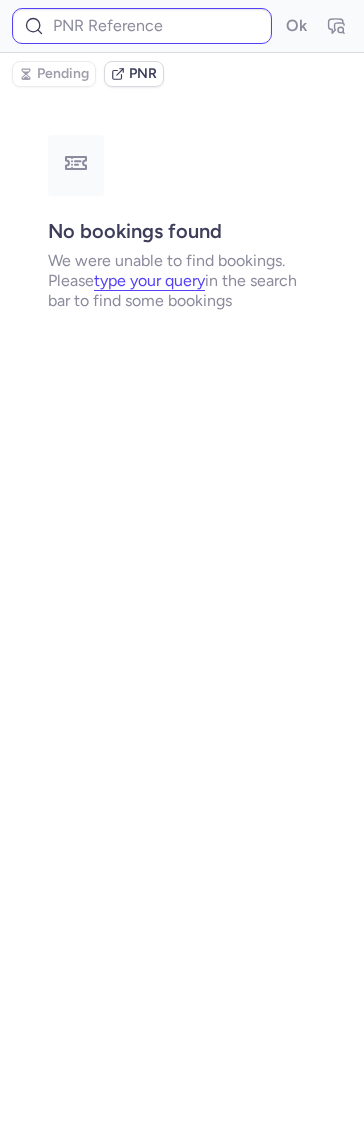 type on "202272590" 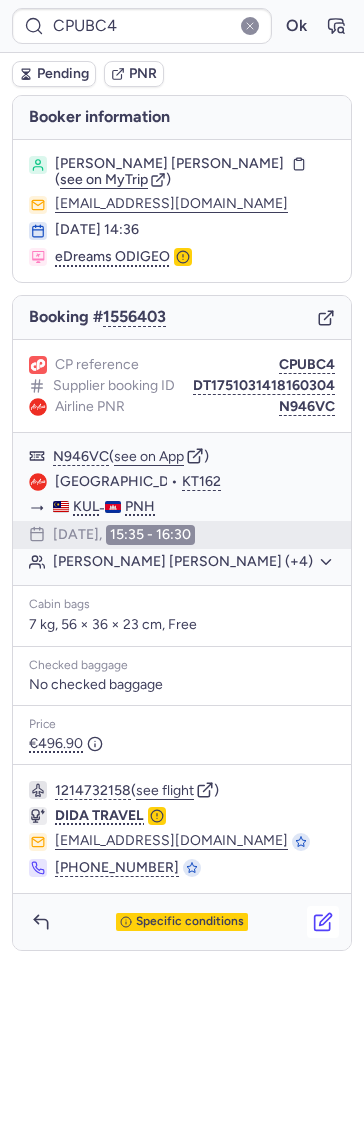 click at bounding box center (323, 922) 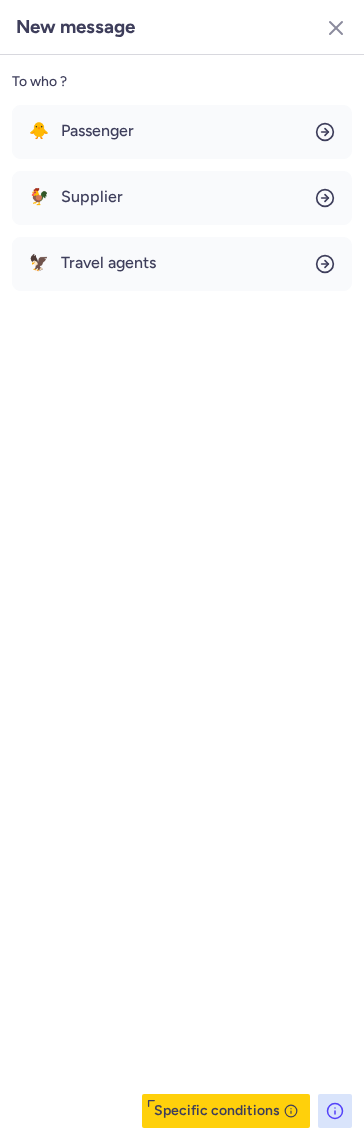 click on "🐥 Passenger 🐓 Supplier 🦅 Travel agents" at bounding box center [182, 198] 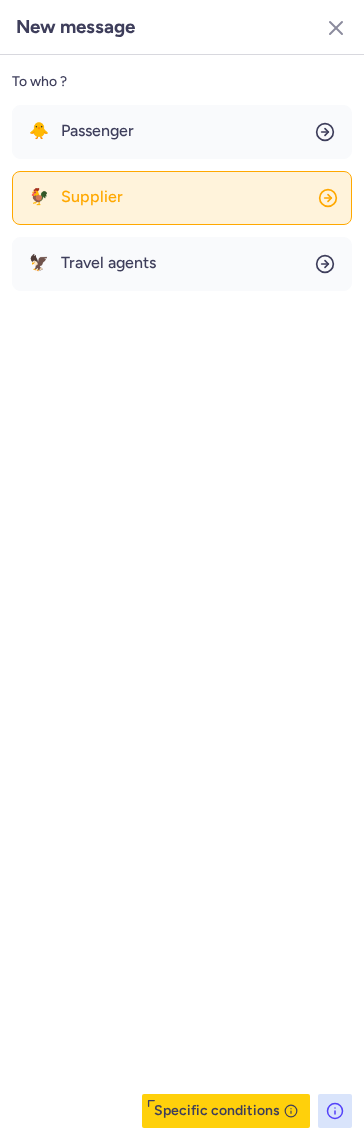 click on "Supplier" at bounding box center [92, 197] 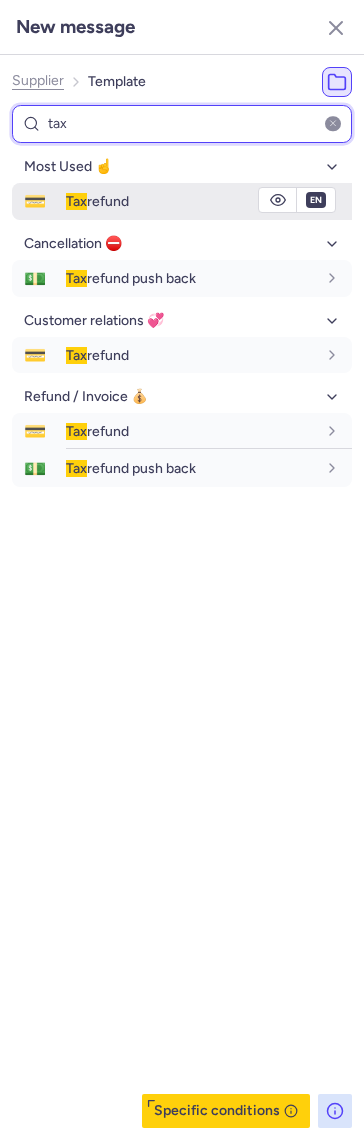 type on "tax" 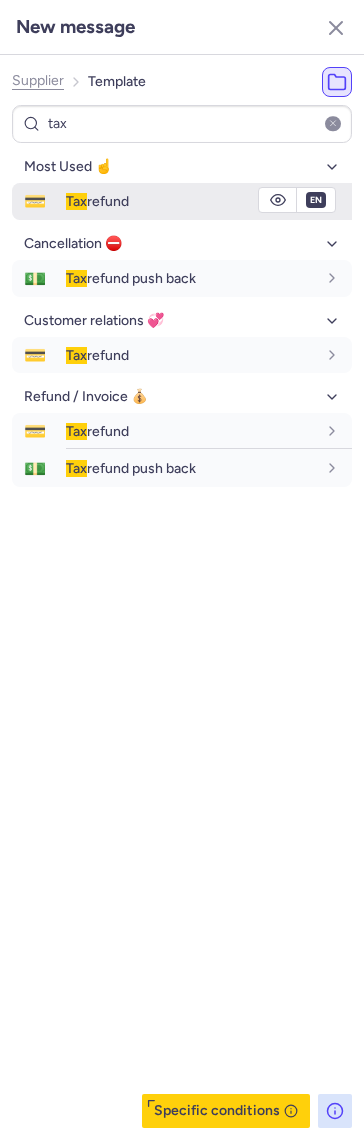 click on "Tax" at bounding box center (76, 201) 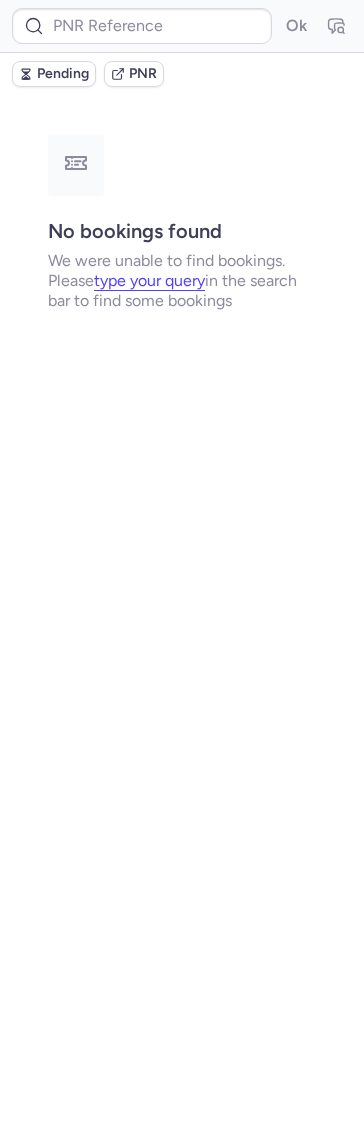 type on "CPUBC4" 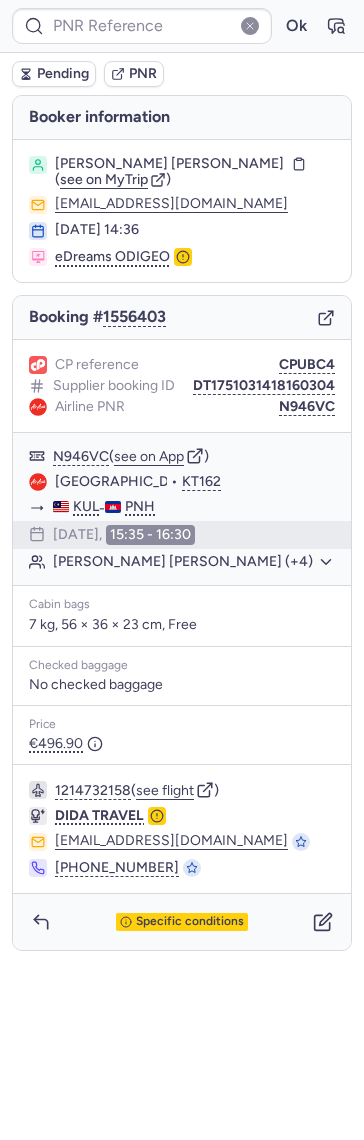 type on "CPUBC4" 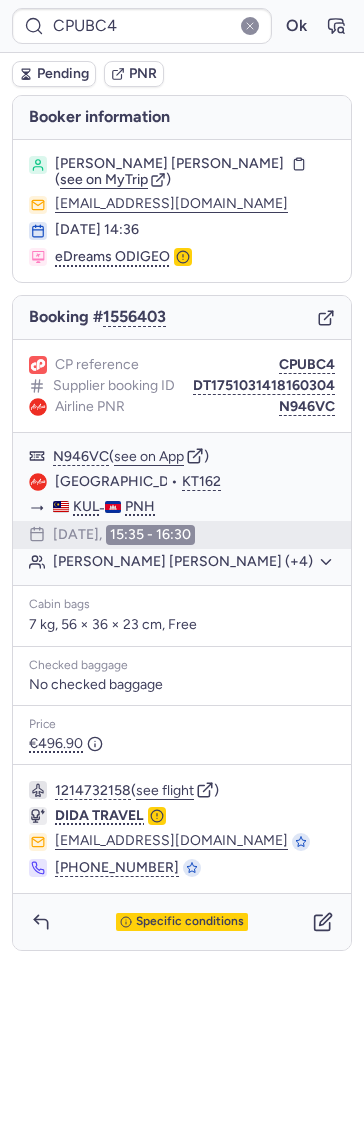 click on "Pending" at bounding box center [63, 74] 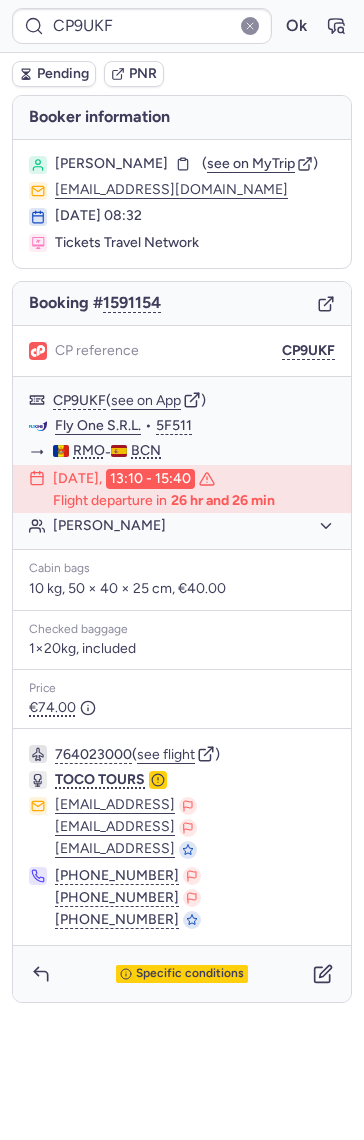 type on "CPMFJG" 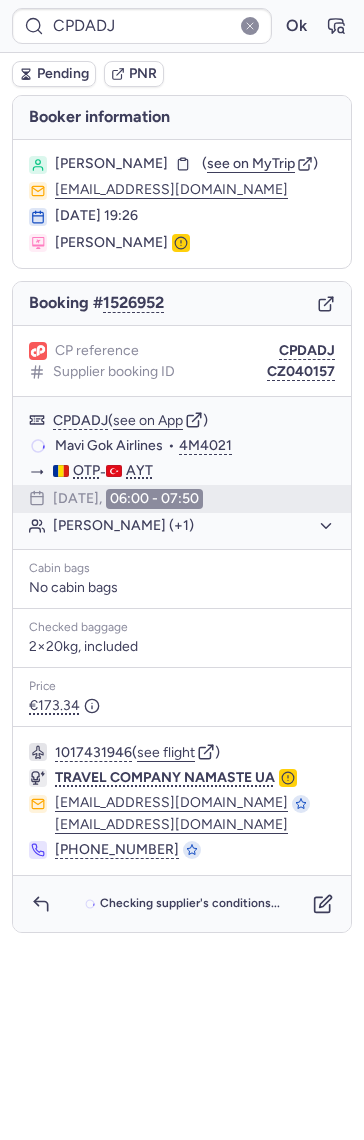 type on "CPMFJG" 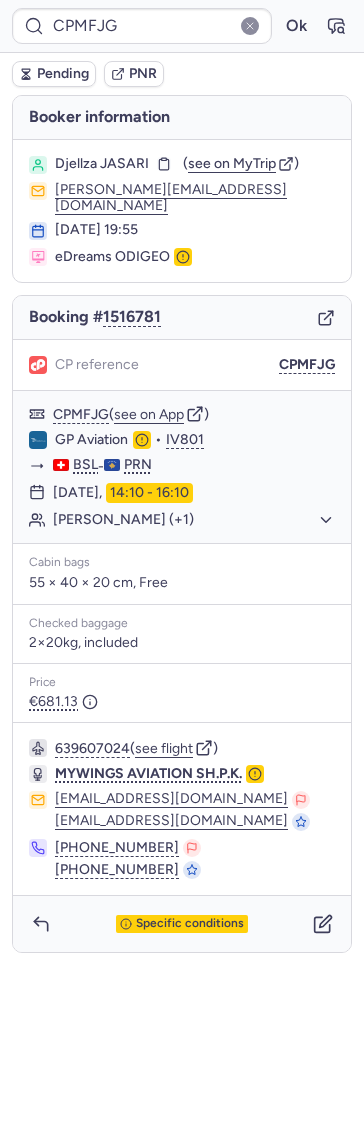 click on "CPMFJG  Ok" at bounding box center [182, 26] 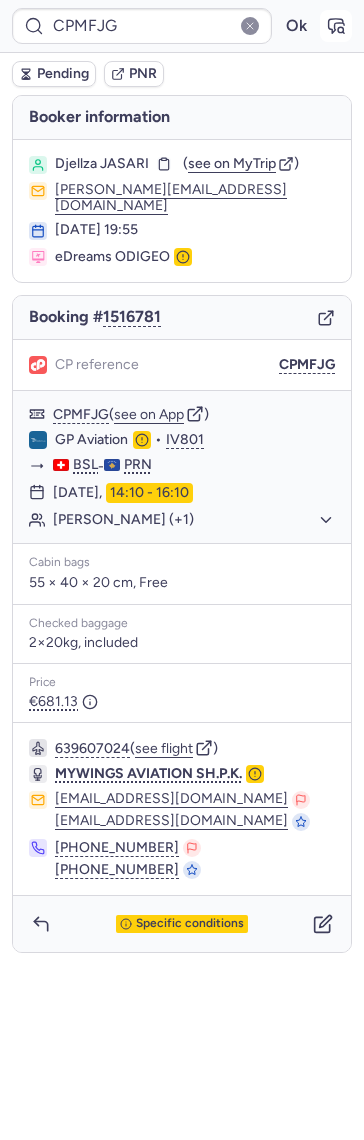 click at bounding box center (336, 26) 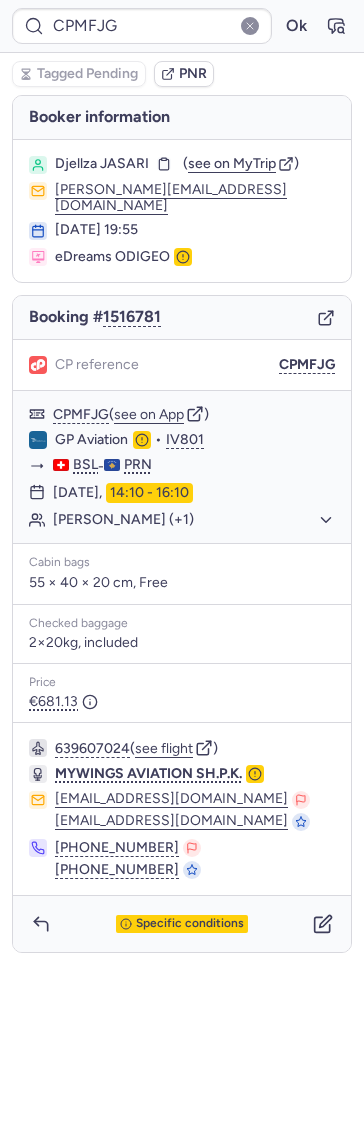 click 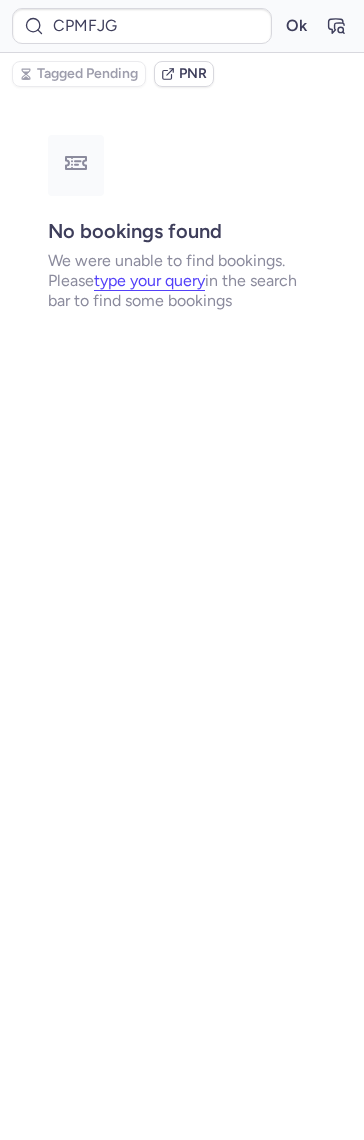 scroll, scrollTop: 0, scrollLeft: 0, axis: both 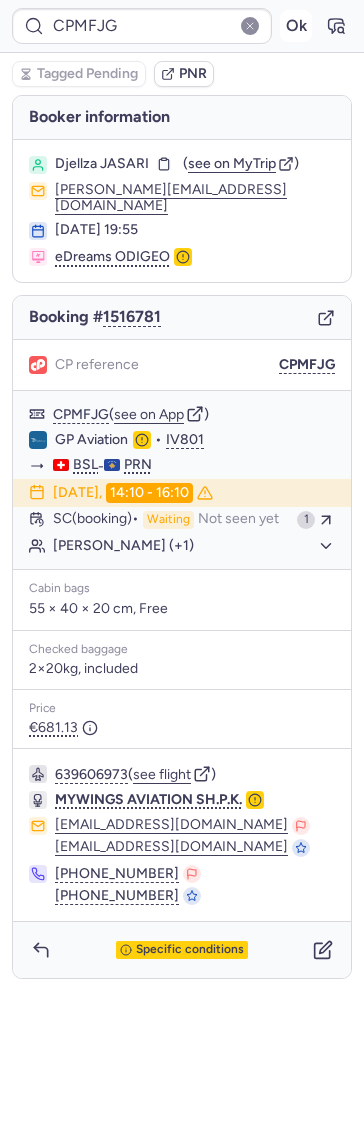 click on "Ok" at bounding box center [296, 26] 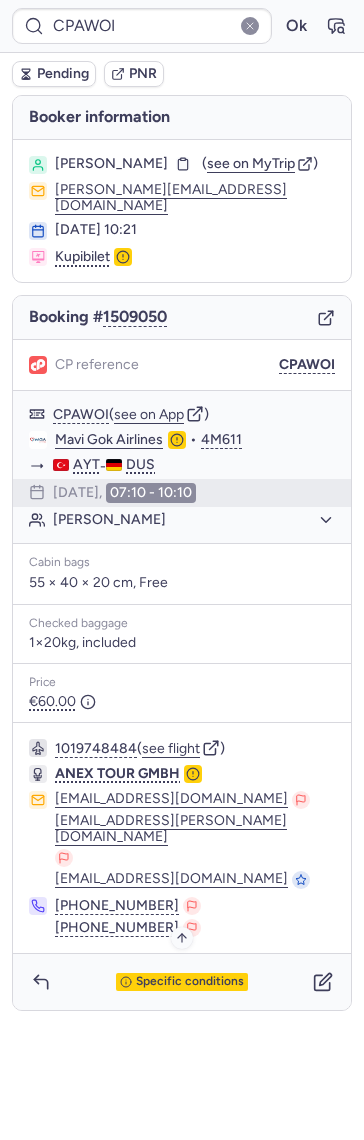 click on "Specific conditions" at bounding box center [190, 982] 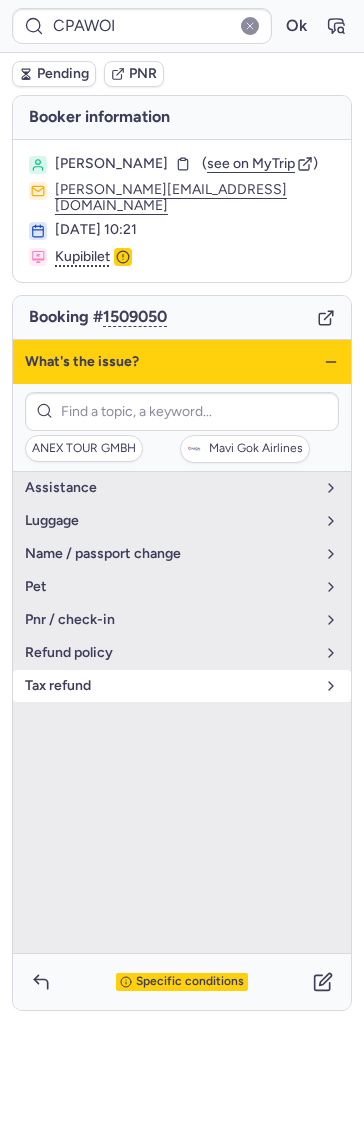 click on "tax refund" at bounding box center [182, 686] 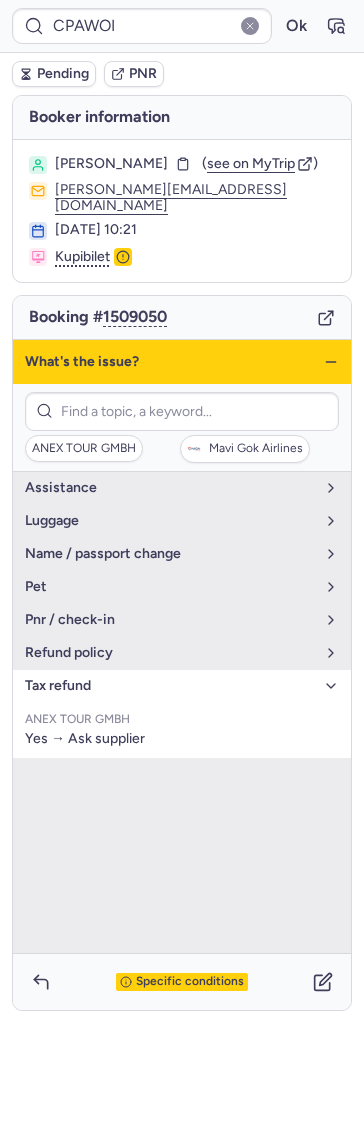 click on "tax refund" at bounding box center (182, 686) 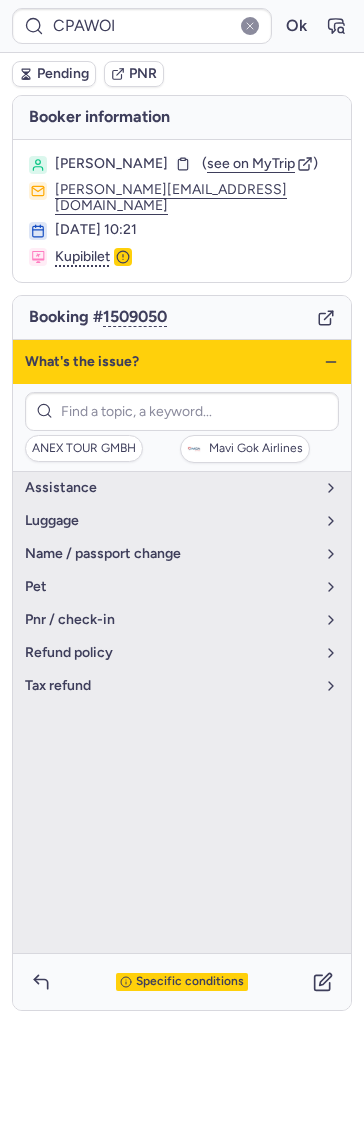 click 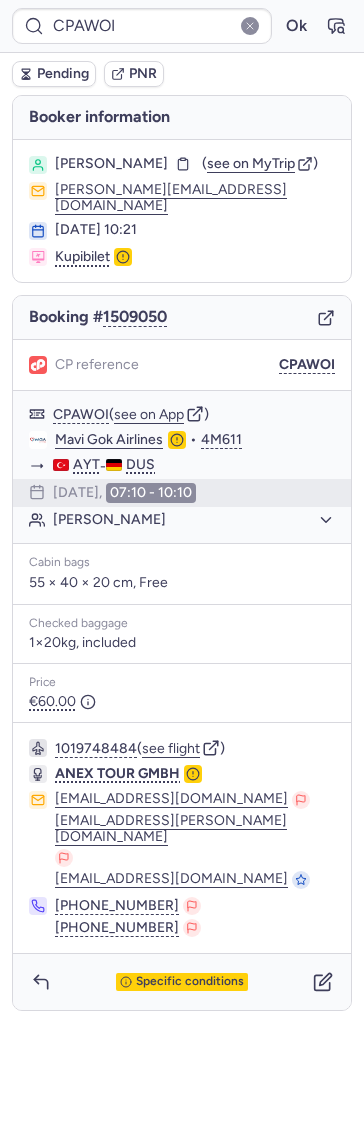 type on "CP9UKF" 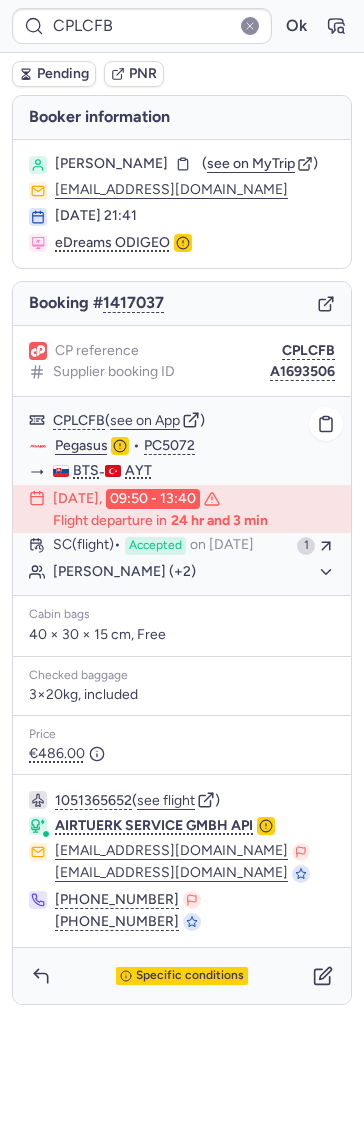 click on "Pegasus" 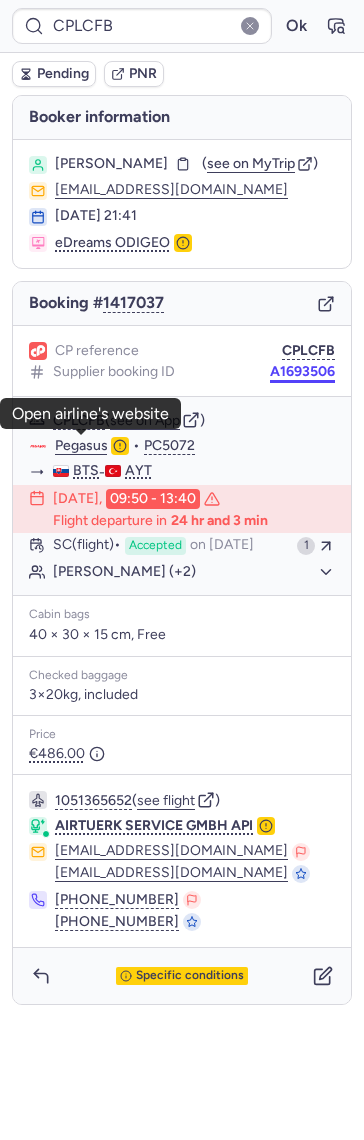 click on "A1693506" at bounding box center (302, 372) 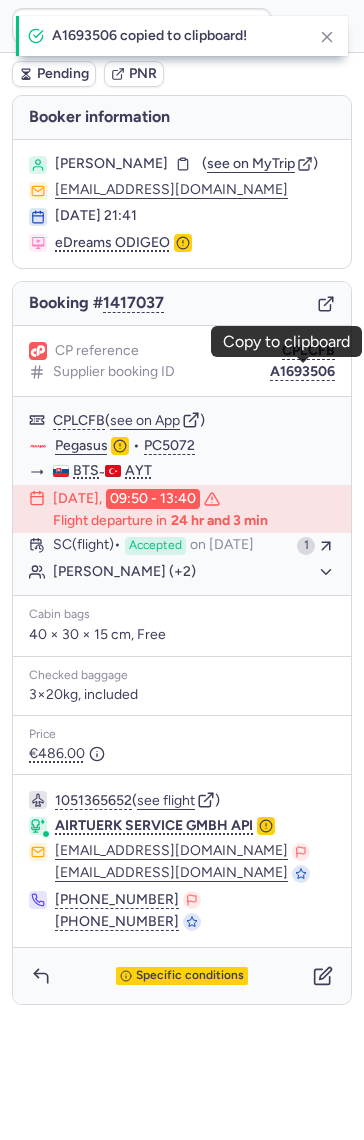 click on "Branislav FTACNIK  ( see on MyTrip  )  branislav.ftacnik@bmlogservice.sk 07 Apr 2025, 21:41 eDreams ODIGEO" at bounding box center [182, 204] 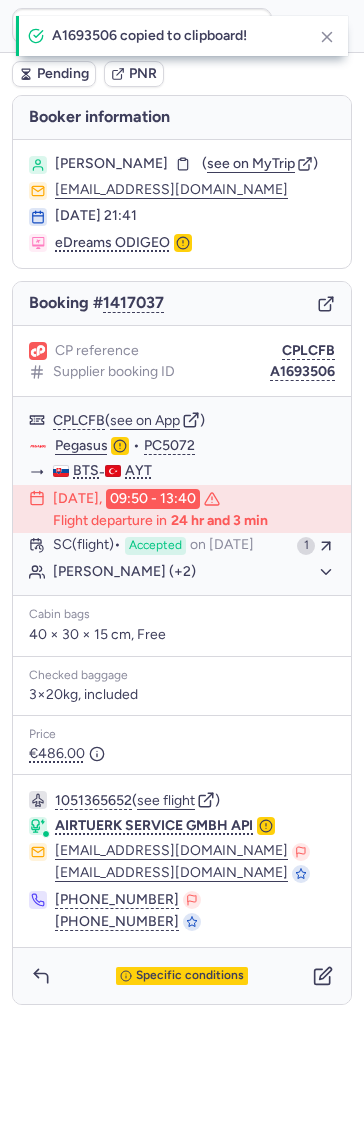 click on "Branislav FTACNIK" at bounding box center [111, 164] 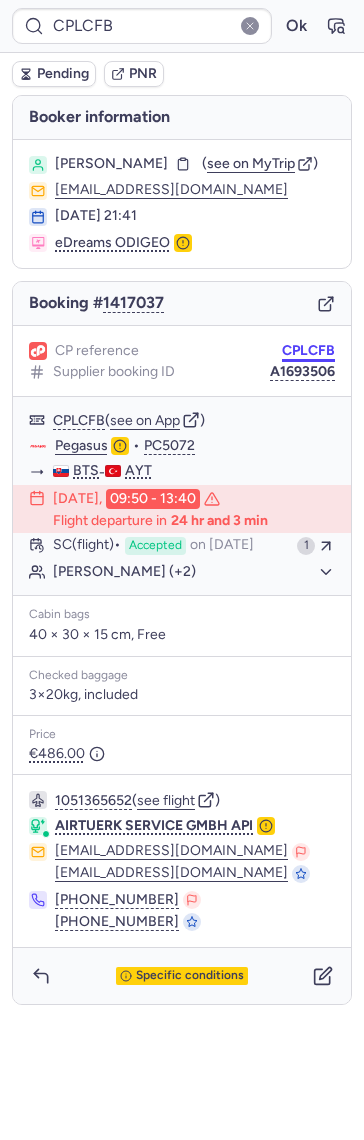 click on "CPLCFB" at bounding box center [308, 351] 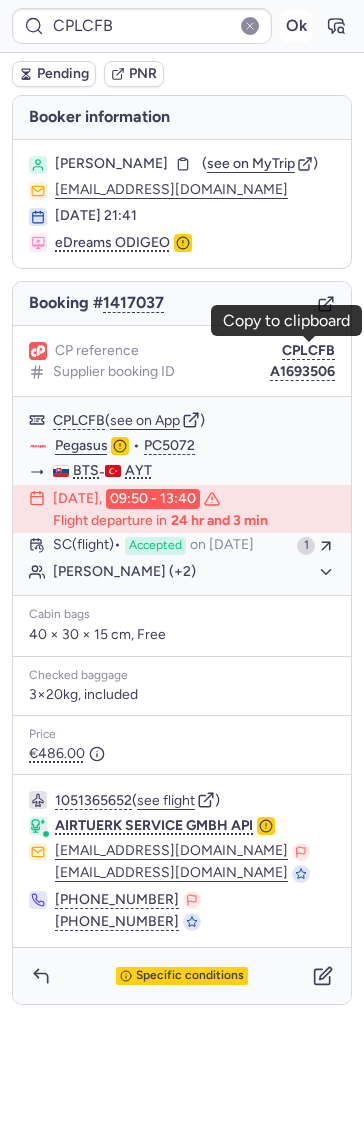 click on "Ok" at bounding box center [296, 26] 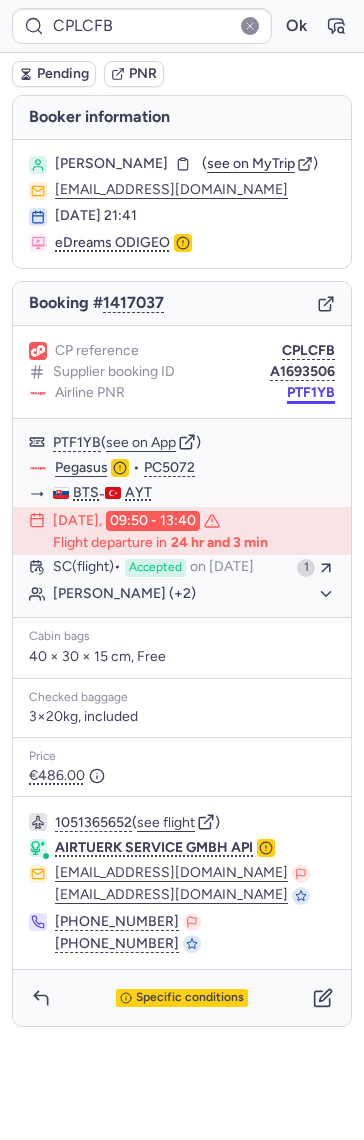 click on "PTF1YB" at bounding box center (311, 393) 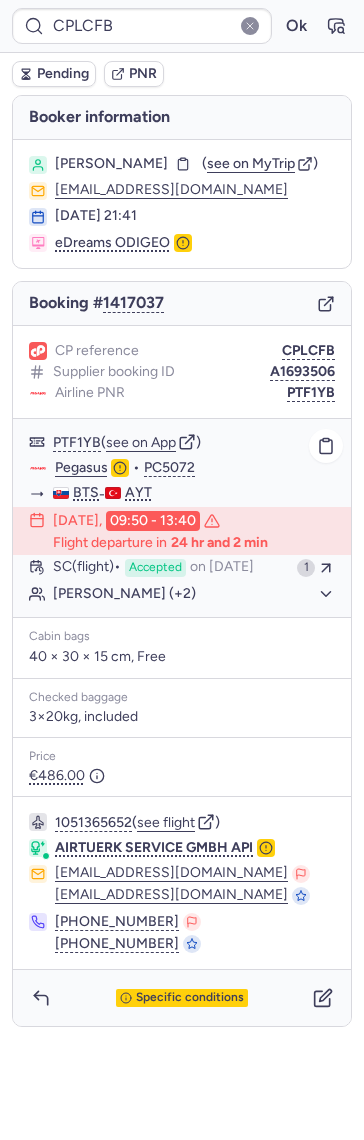 type on "CPUBC4" 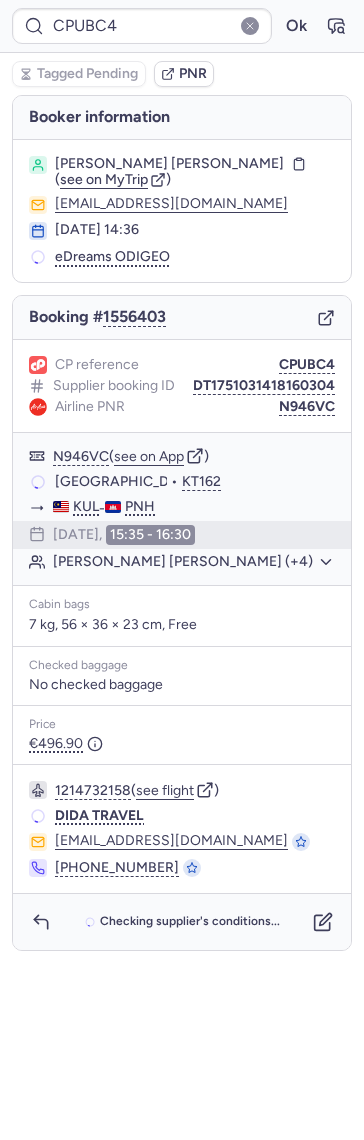 type on "CPOTE9" 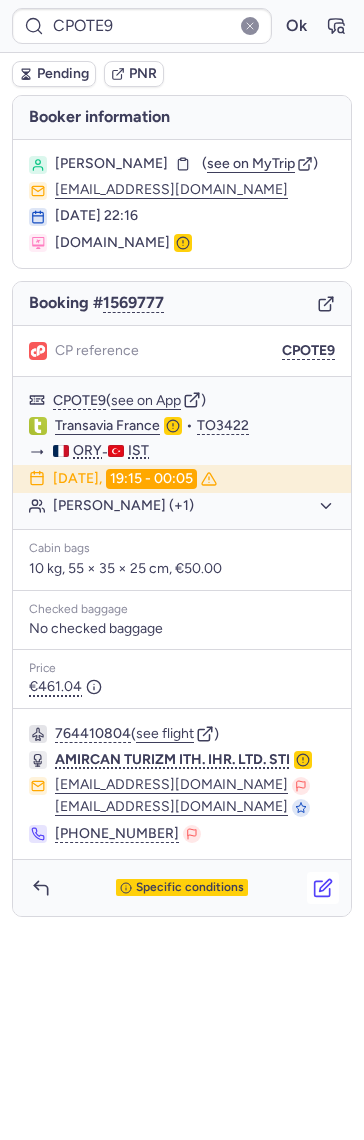 click at bounding box center (323, 888) 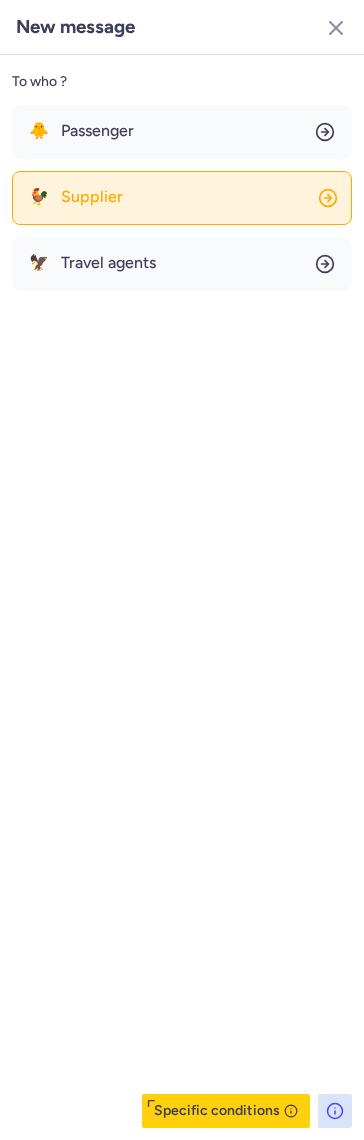 click on "🐓 Supplier" 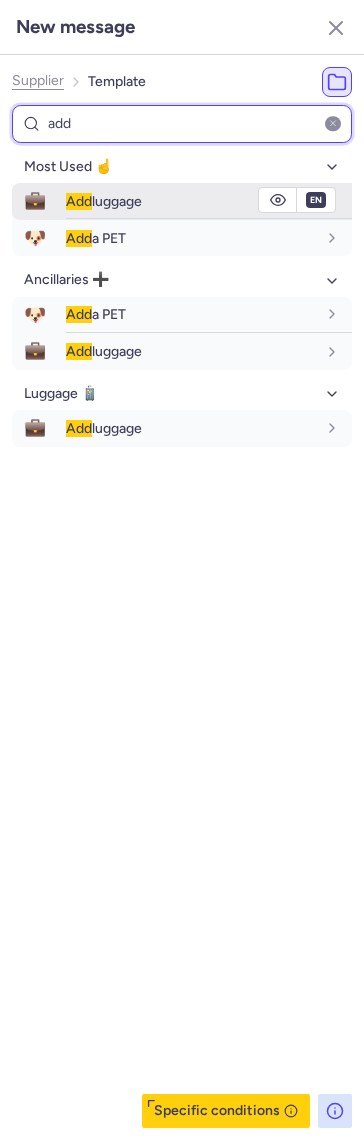 type on "add" 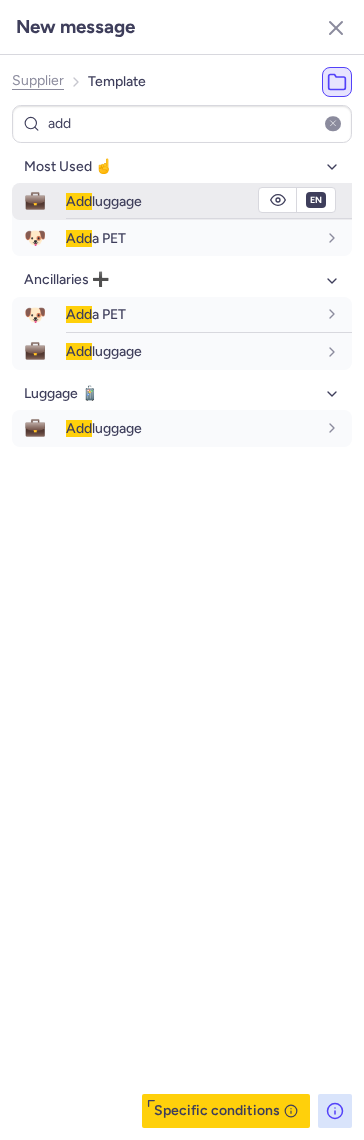 click on "Add  luggage" at bounding box center (209, 201) 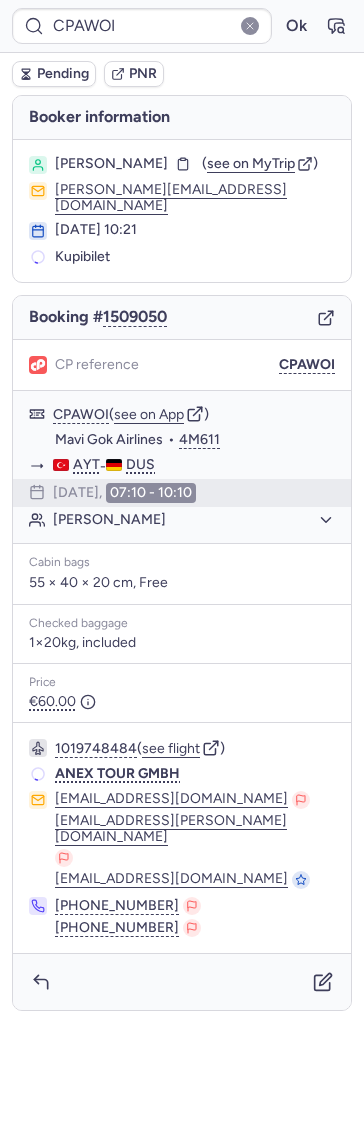 type on "CPOTE9" 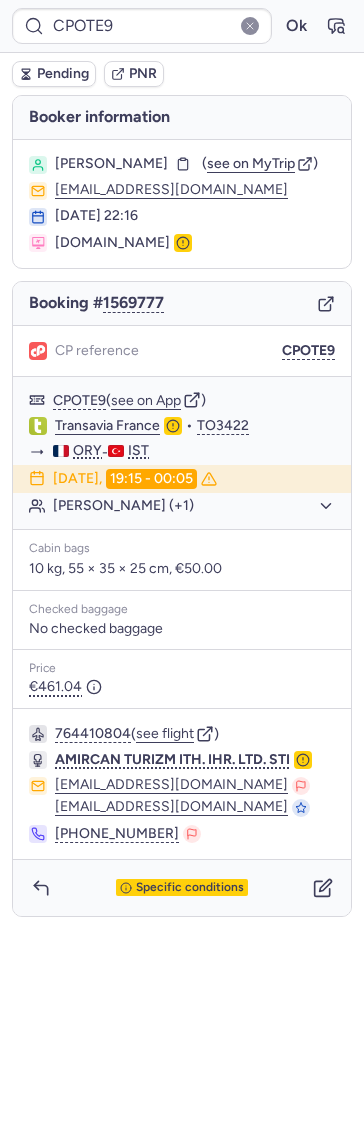 click on "Pending" at bounding box center [63, 74] 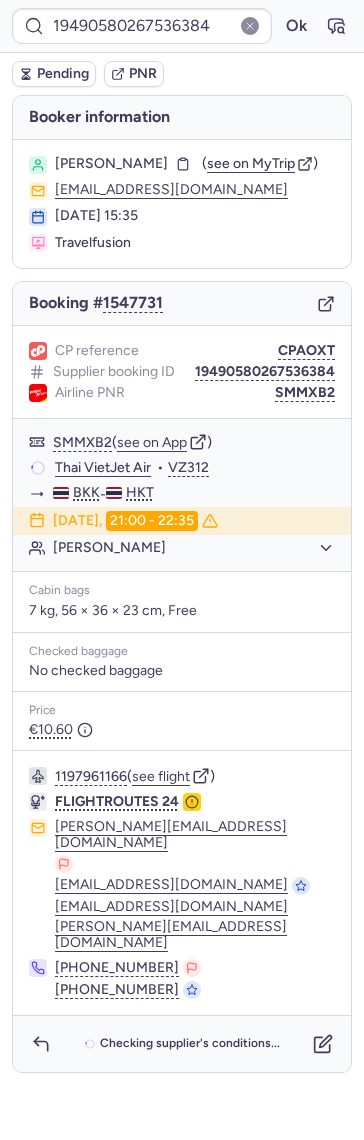 click 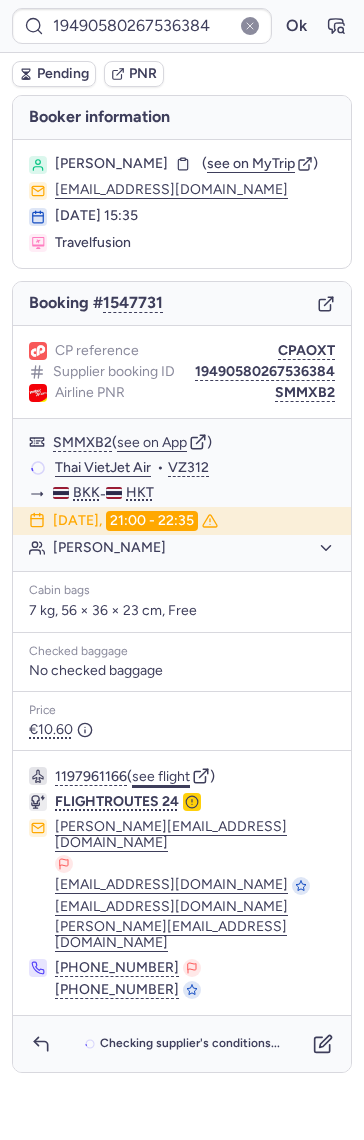click on "see flight" 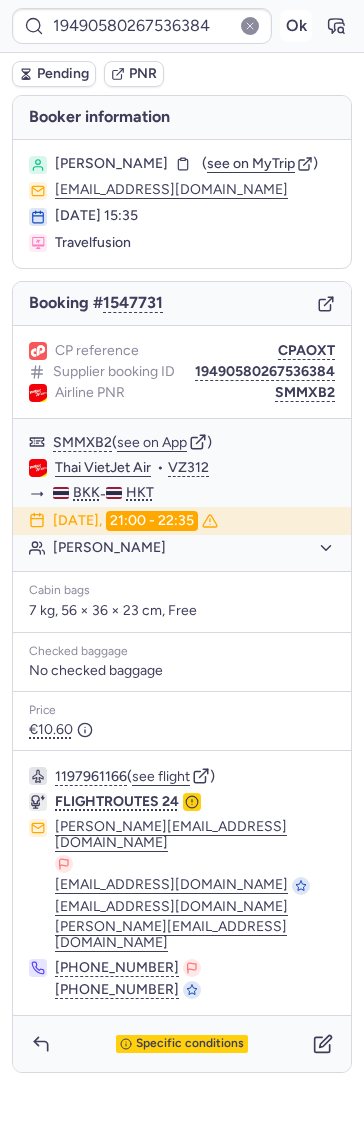 click on "Ok" at bounding box center [296, 26] 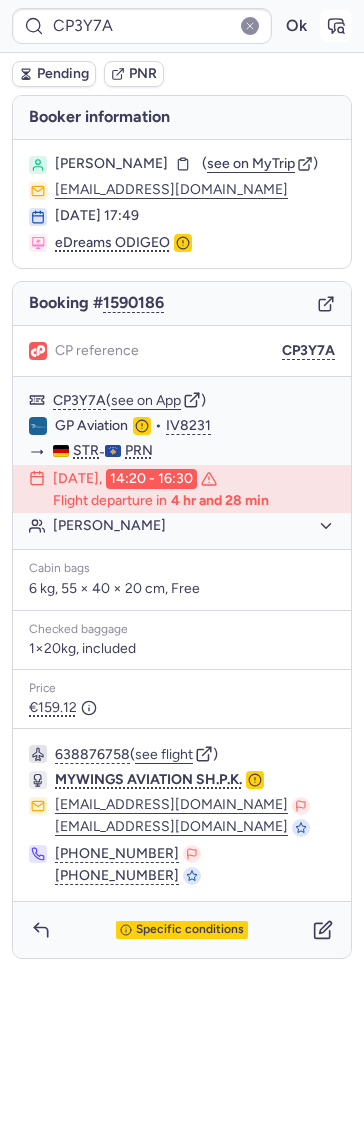 click 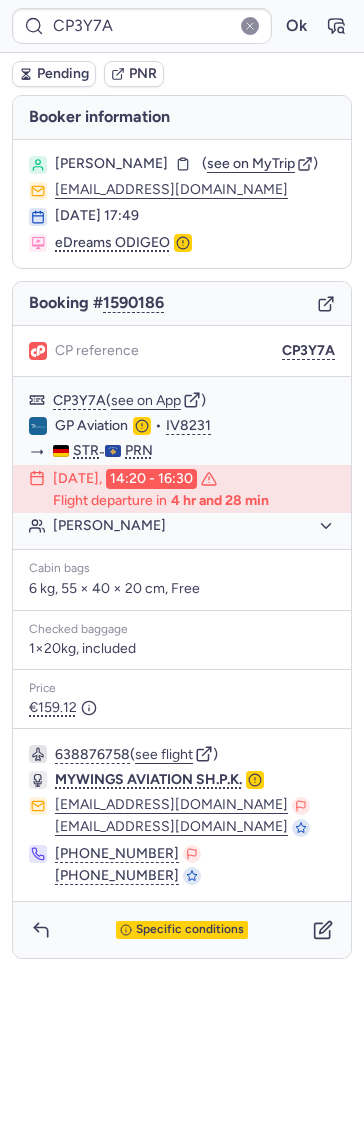 click 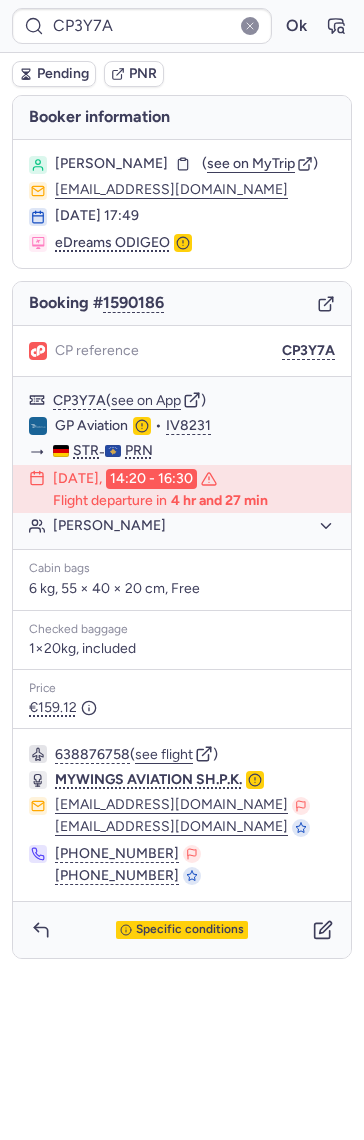 type on "CPAWOI" 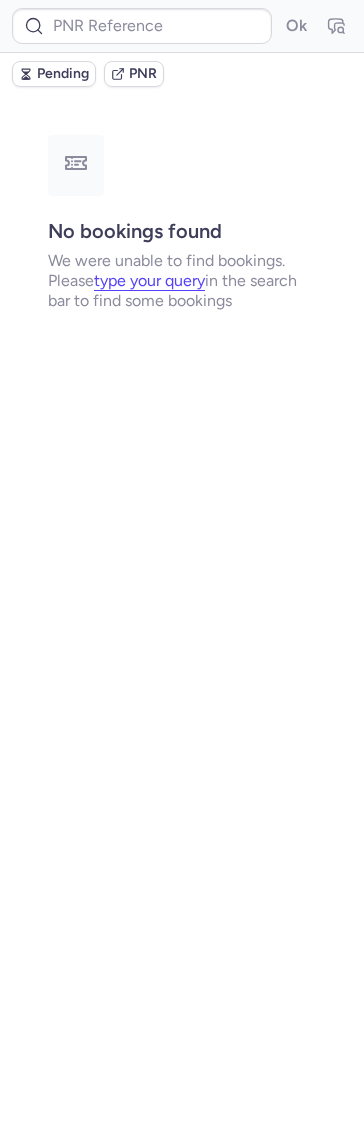 type on "CPPHAP" 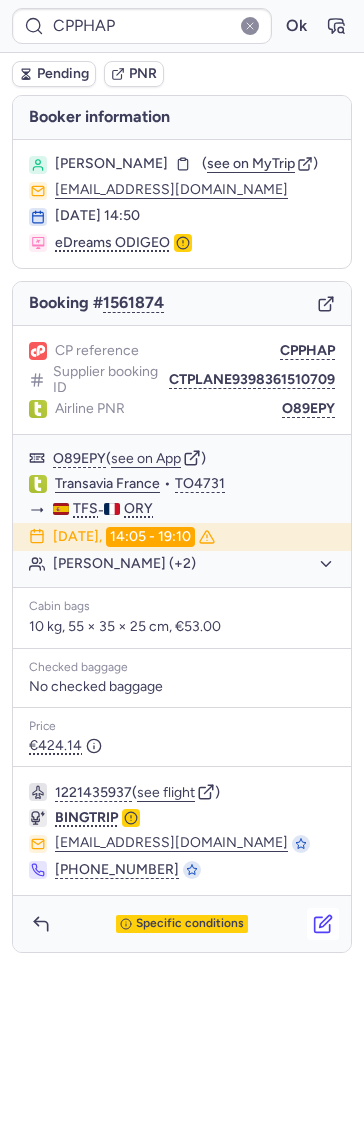 click at bounding box center [323, 924] 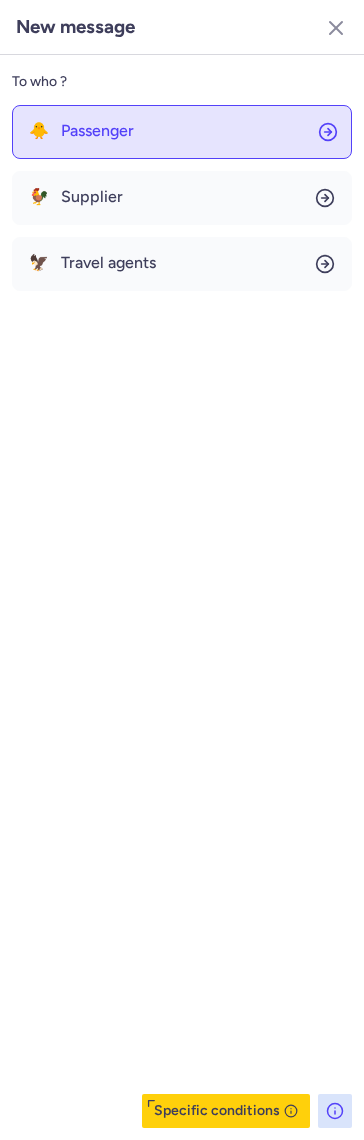 click on "🐥 Passenger" 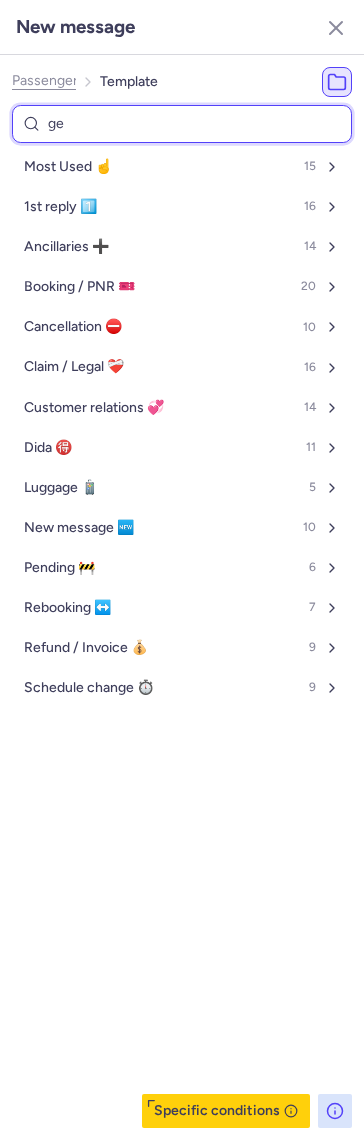 type on "gen" 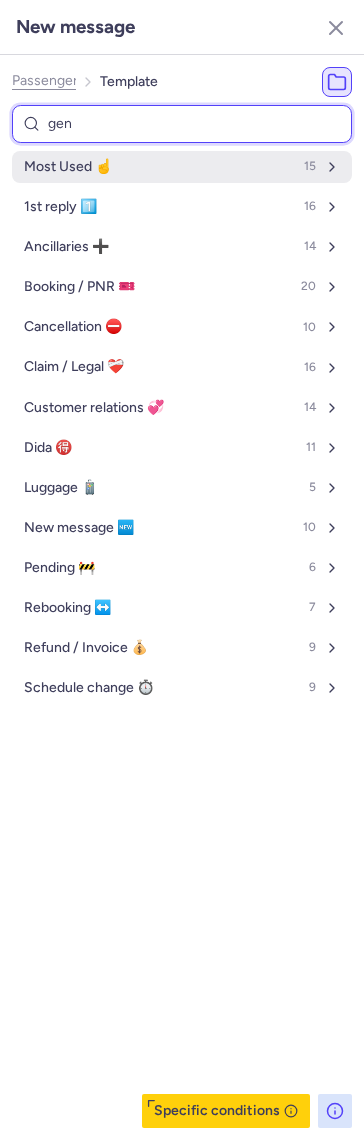 select on "en" 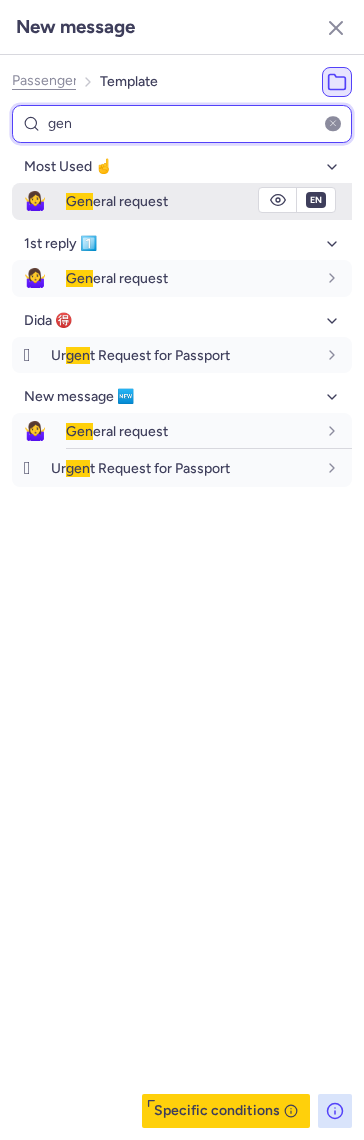 type on "gen" 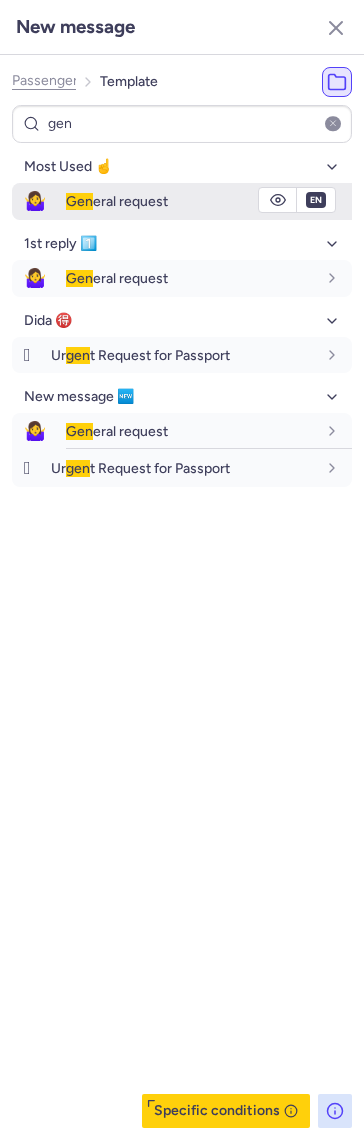 click on "Gen eral request" at bounding box center [209, 201] 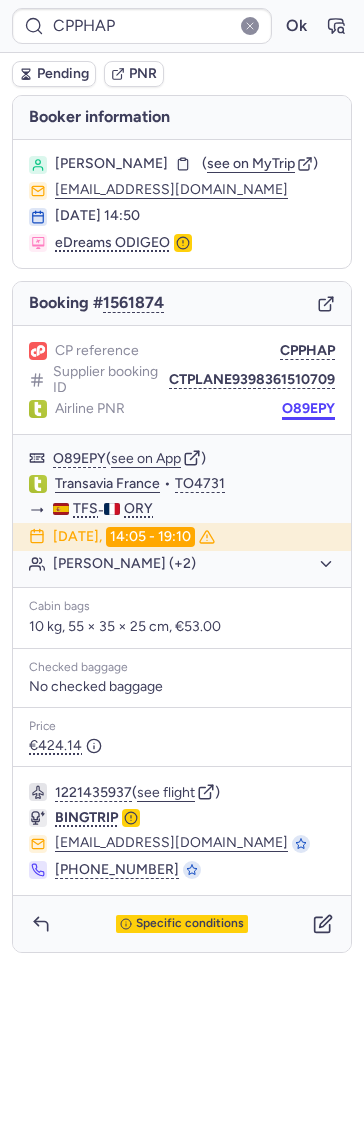 click on "O89EPY" at bounding box center [308, 409] 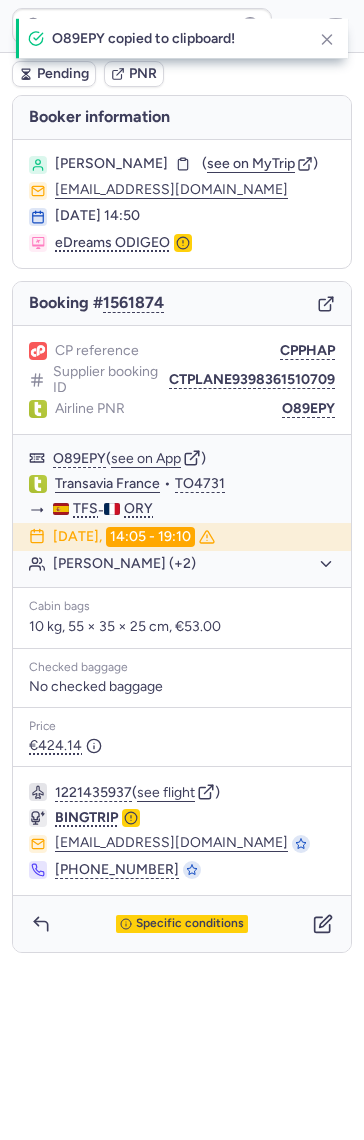 type 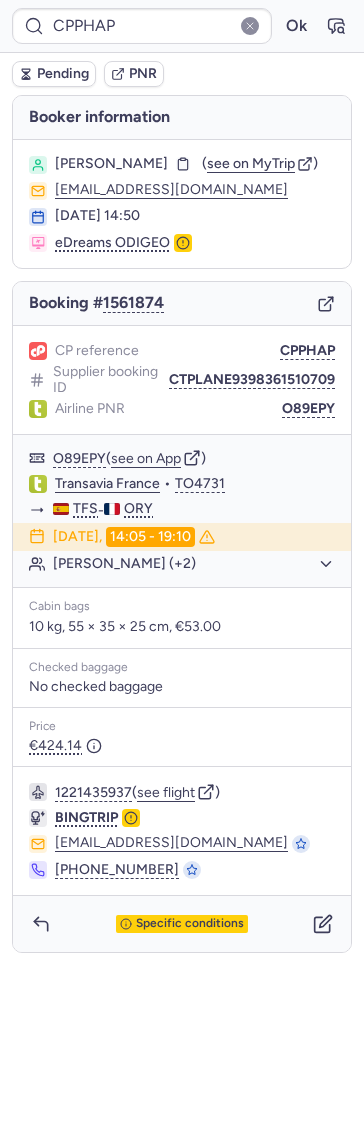 type on "CPOTE9" 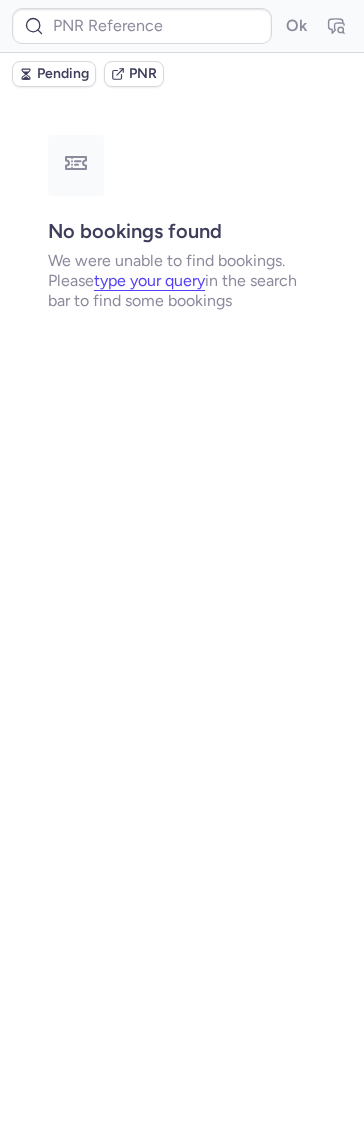 click on "Ok" at bounding box center [182, 26] 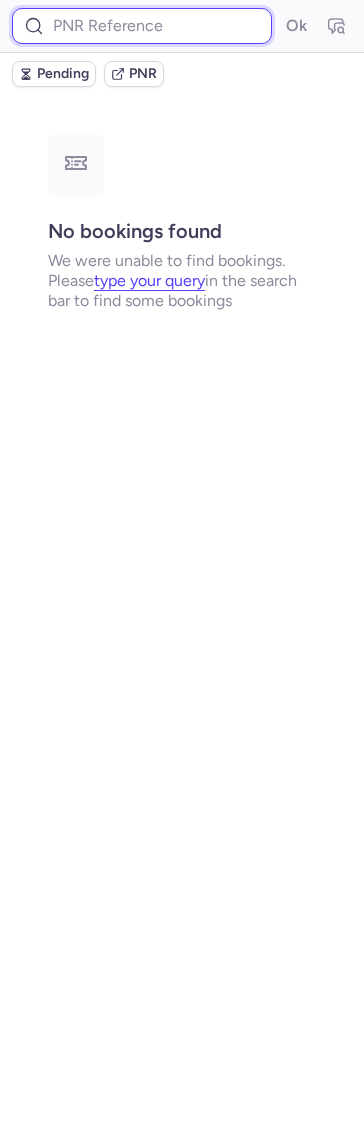drag, startPoint x: 179, startPoint y: 43, endPoint x: 188, endPoint y: 38, distance: 10.29563 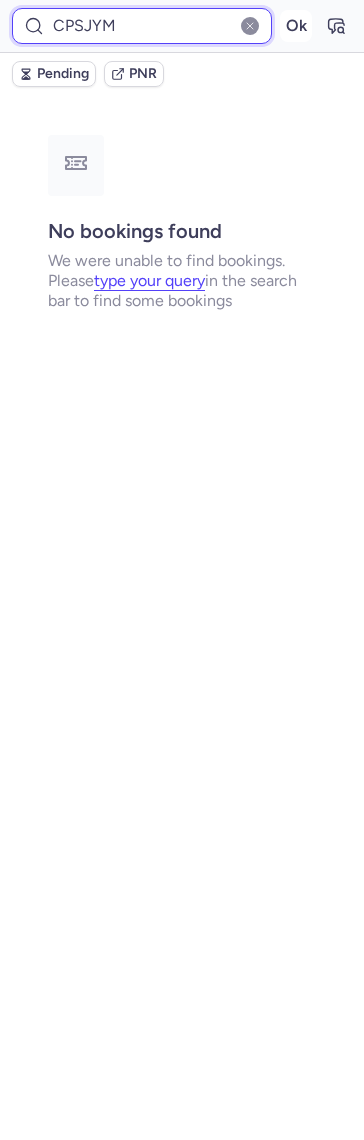 type on "CPSJYM" 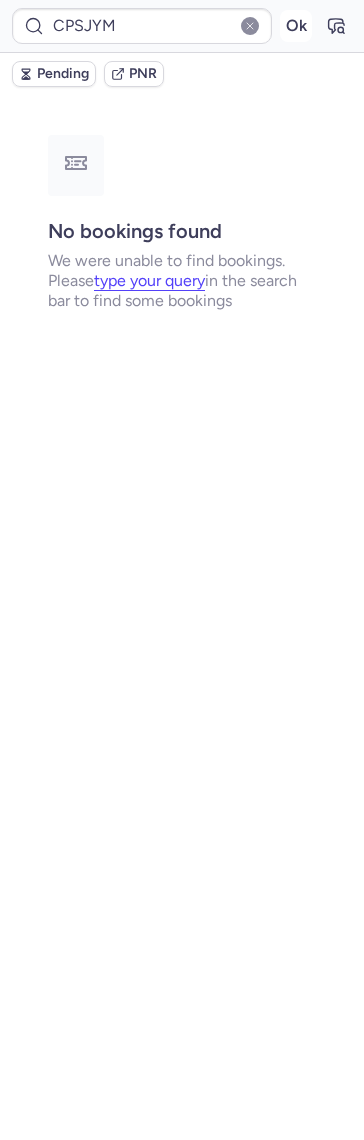 click on "Ok" at bounding box center (296, 26) 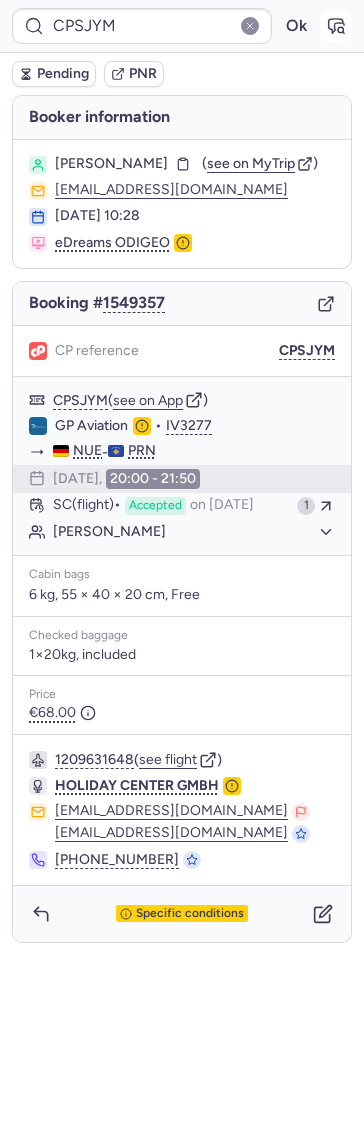 click 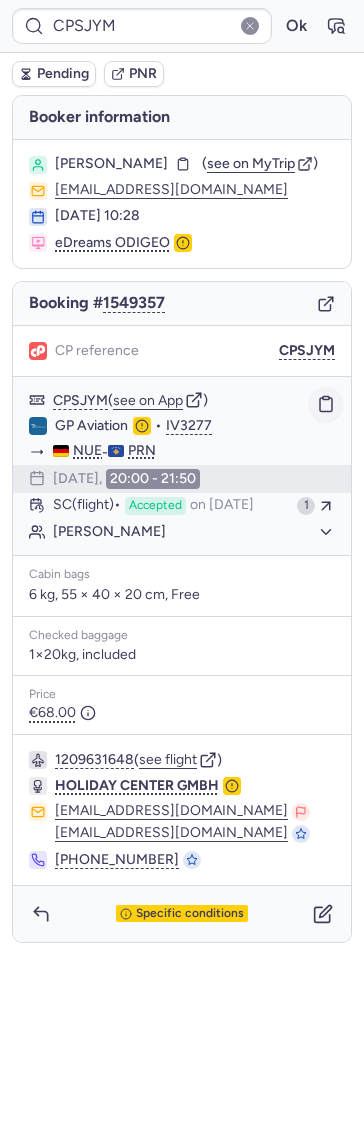 click 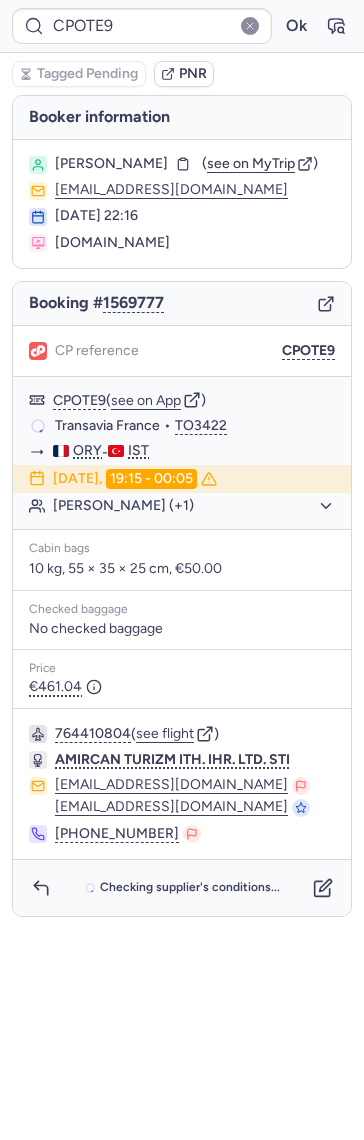 type on "CP4XQB" 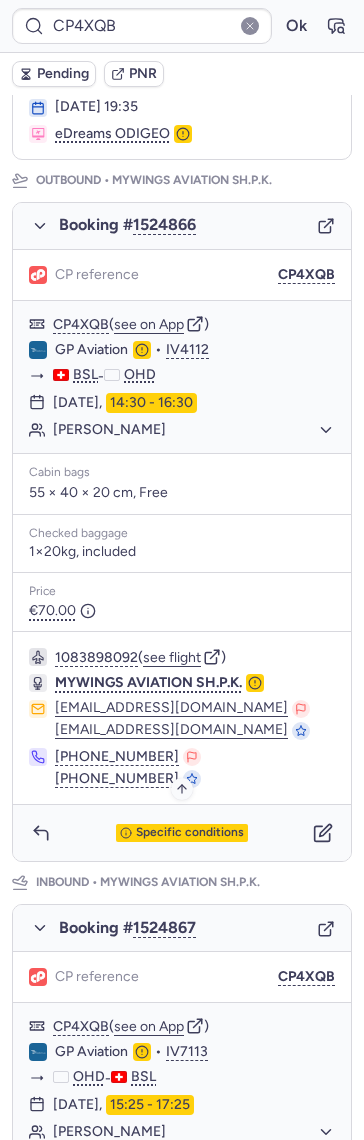 scroll, scrollTop: 684, scrollLeft: 0, axis: vertical 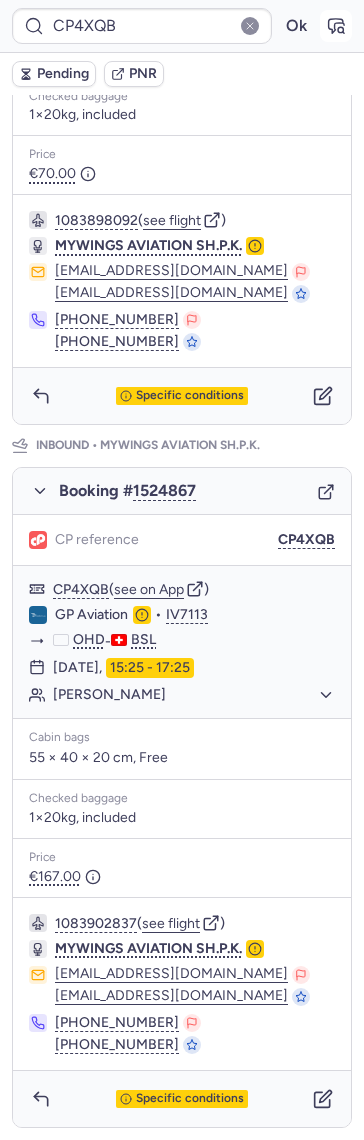 click 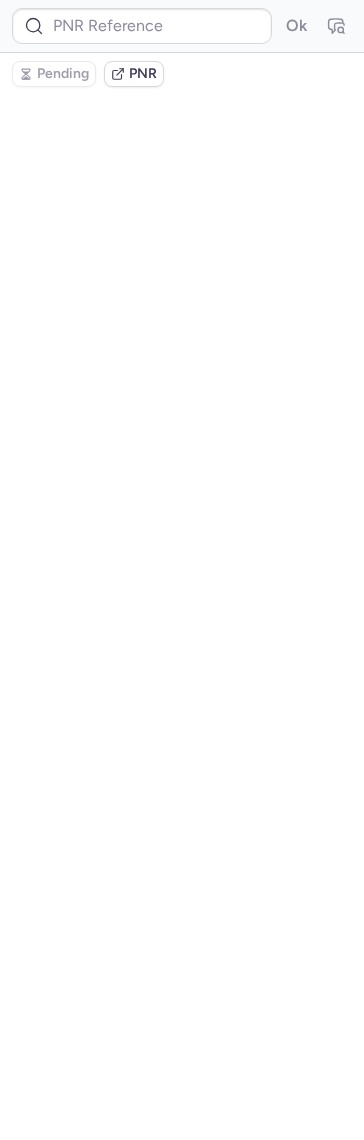 type on "CP4XQB" 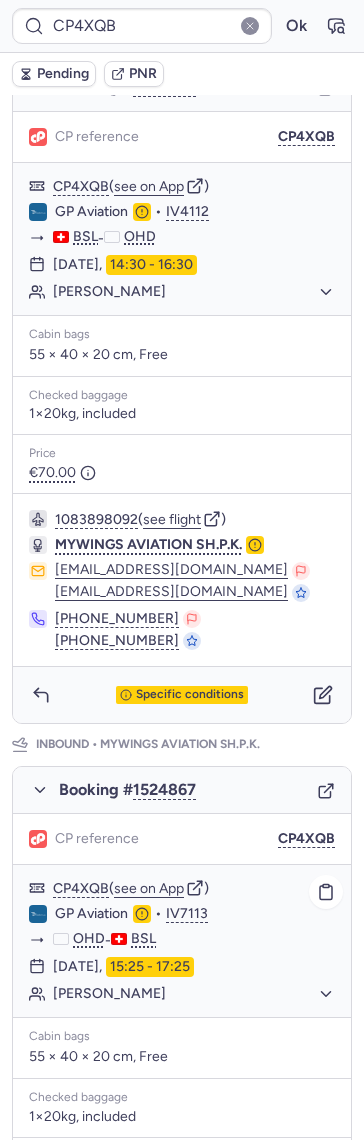 scroll, scrollTop: 684, scrollLeft: 0, axis: vertical 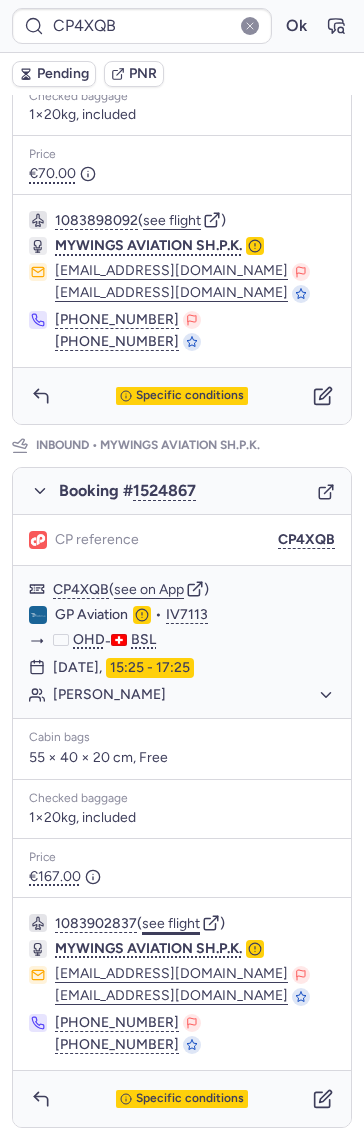 click on "see flight" 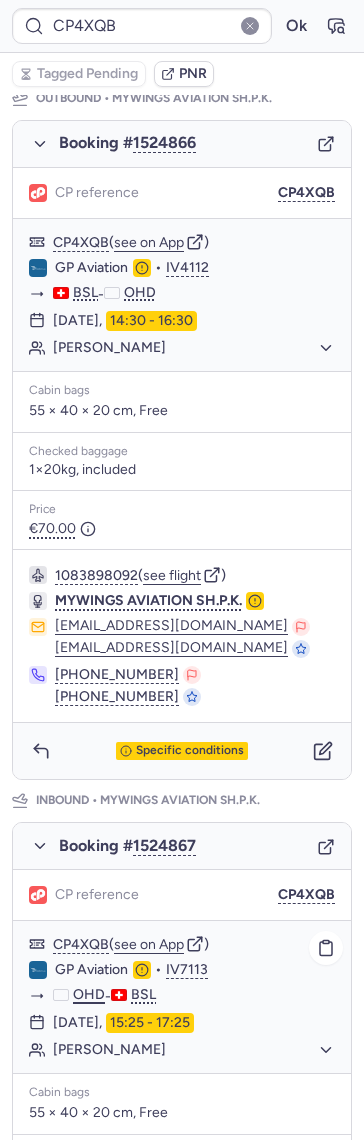 scroll, scrollTop: 684, scrollLeft: 0, axis: vertical 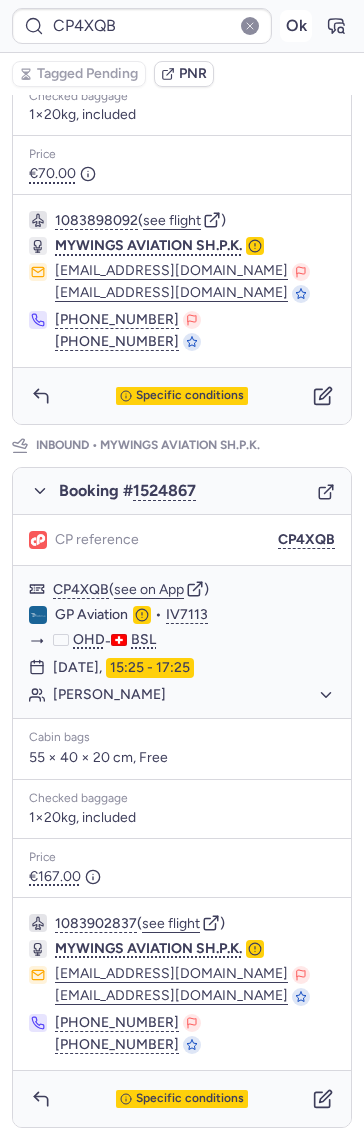 click on "Ok" at bounding box center [296, 26] 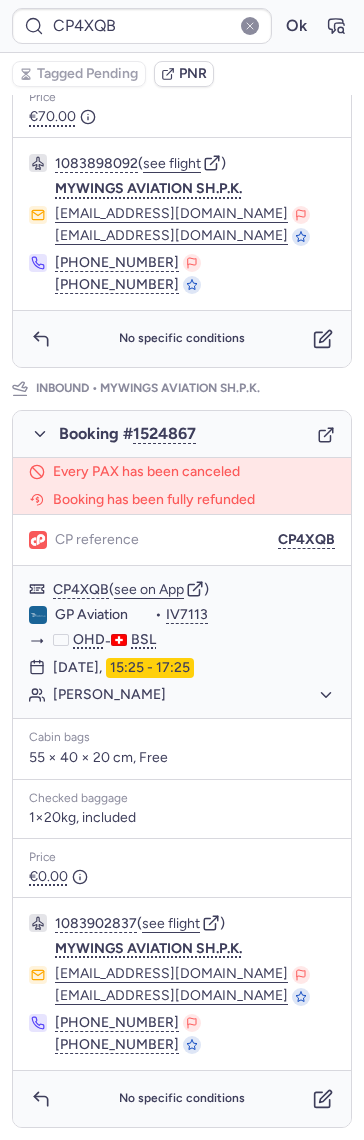 scroll, scrollTop: 684, scrollLeft: 0, axis: vertical 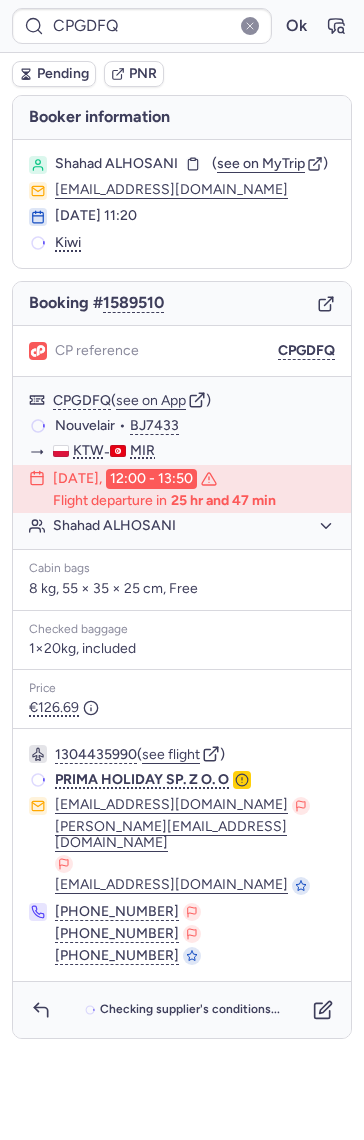 type on "CPAWOI" 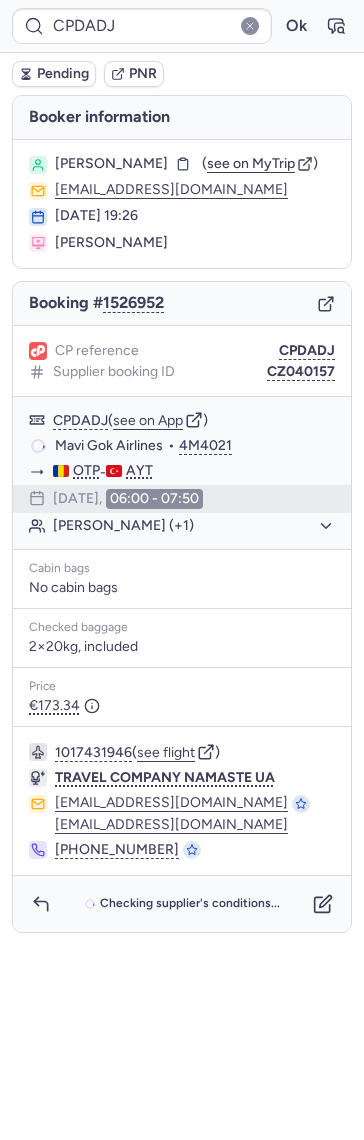 type on "CPOTE9" 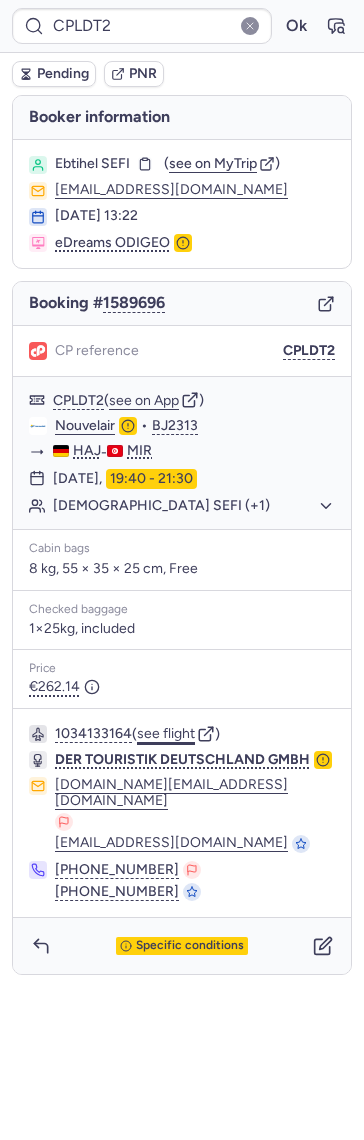 click on "see flight" 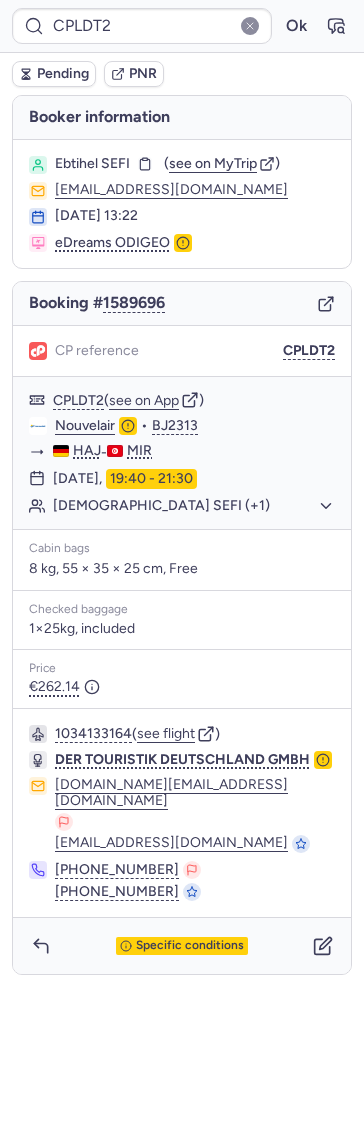 click 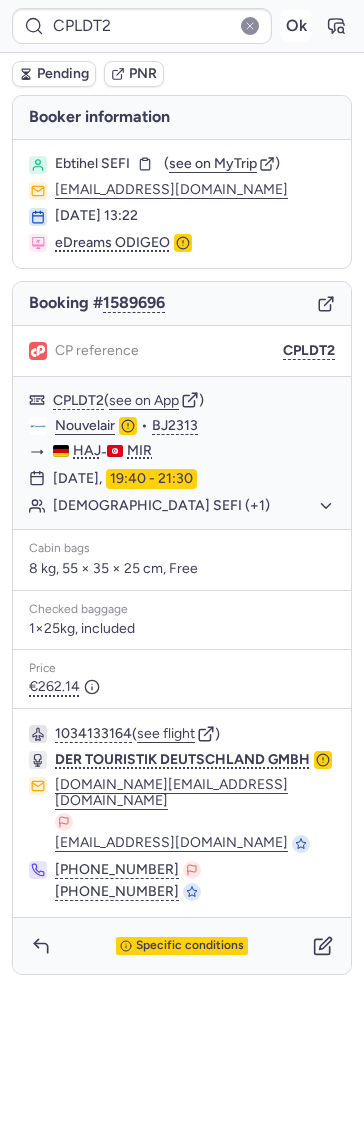 click on "Ok" at bounding box center (296, 26) 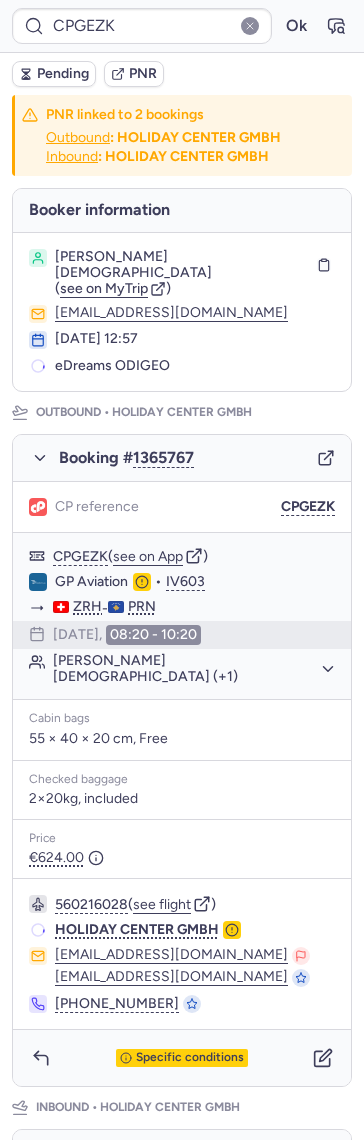 type on "CPGDFQ" 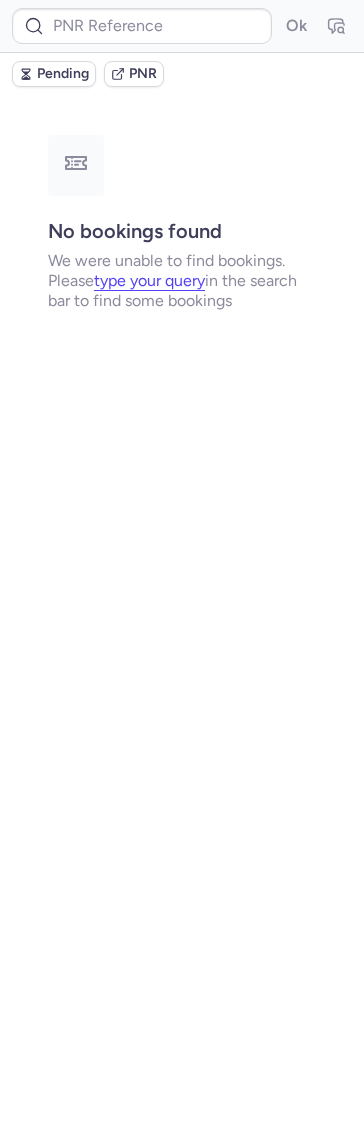 type on "CPVMXP" 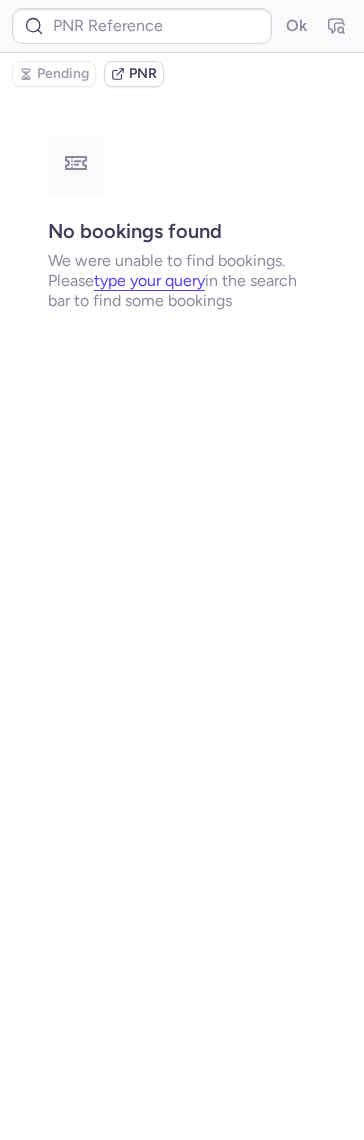 type on "CPGDFQ" 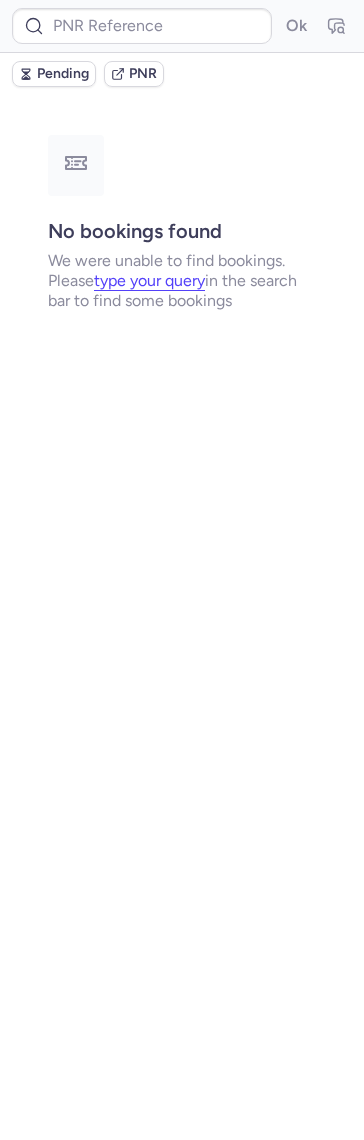 type on "CPOTE9" 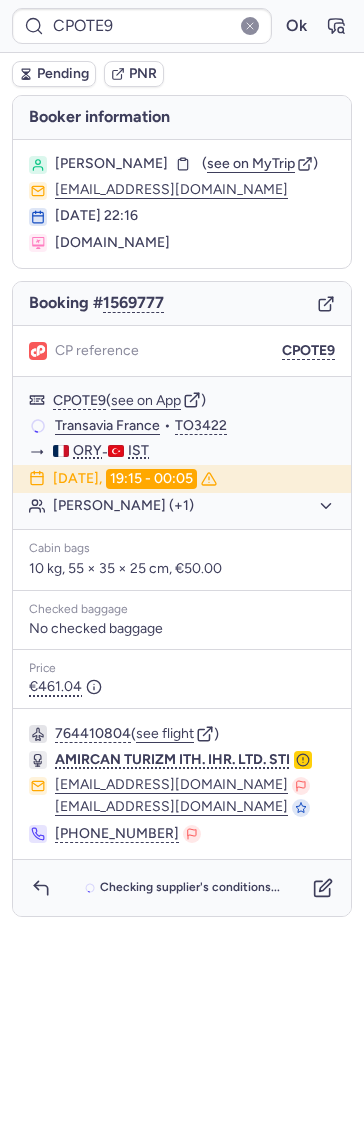 click on "CPOTE9  Ok" at bounding box center (182, 26) 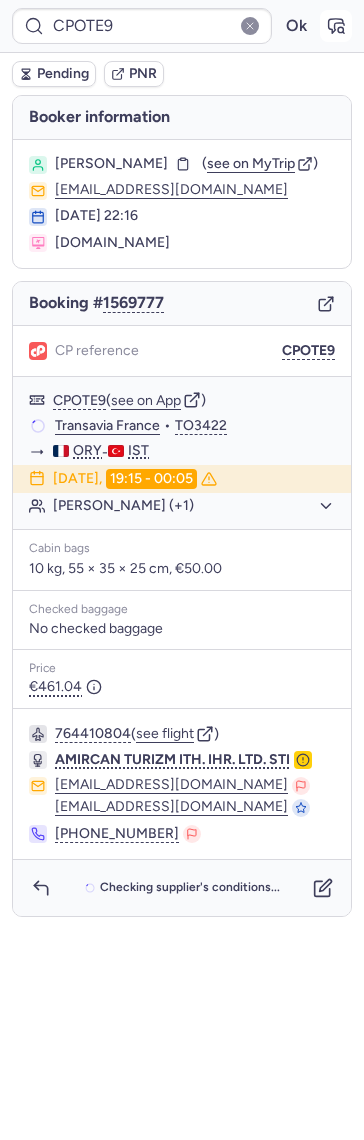 click 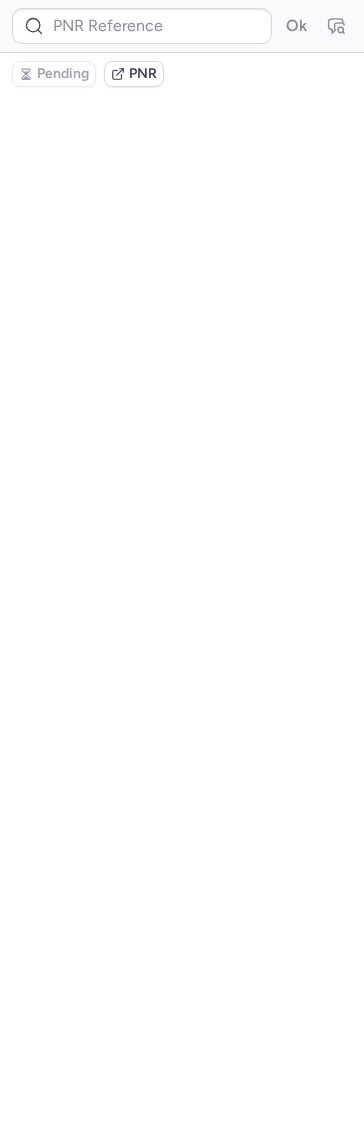 type on "CPOTE9" 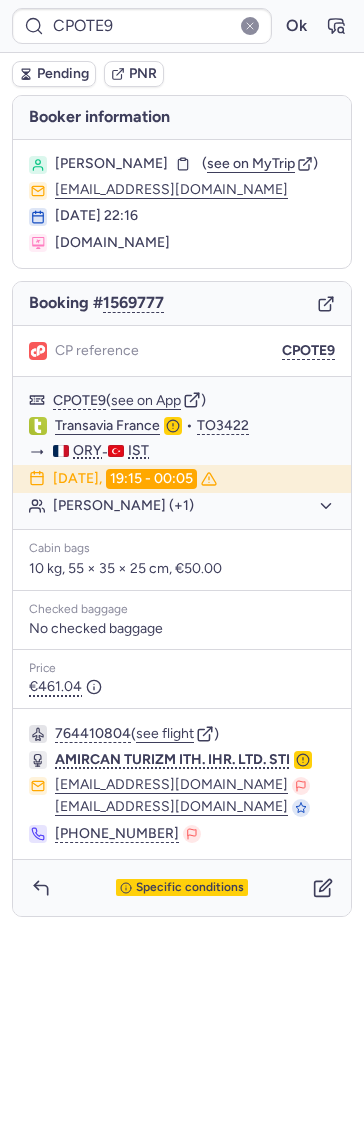 click on "Booking # 1569777" at bounding box center (182, 304) 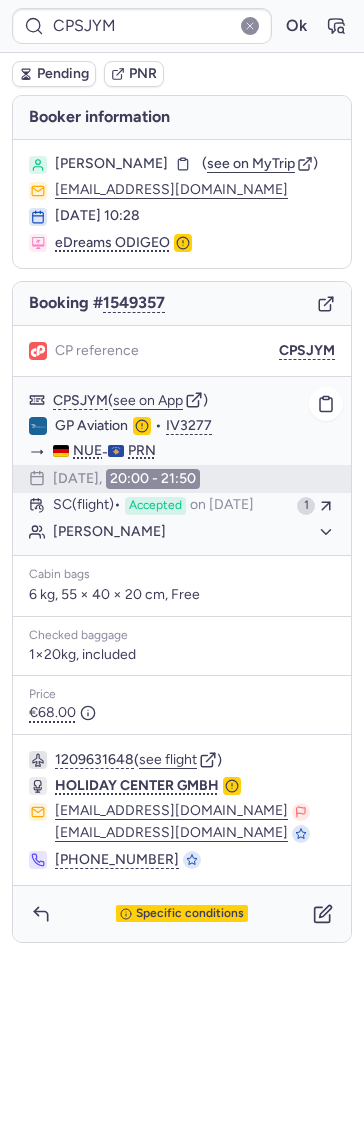 type on "CPUBC4" 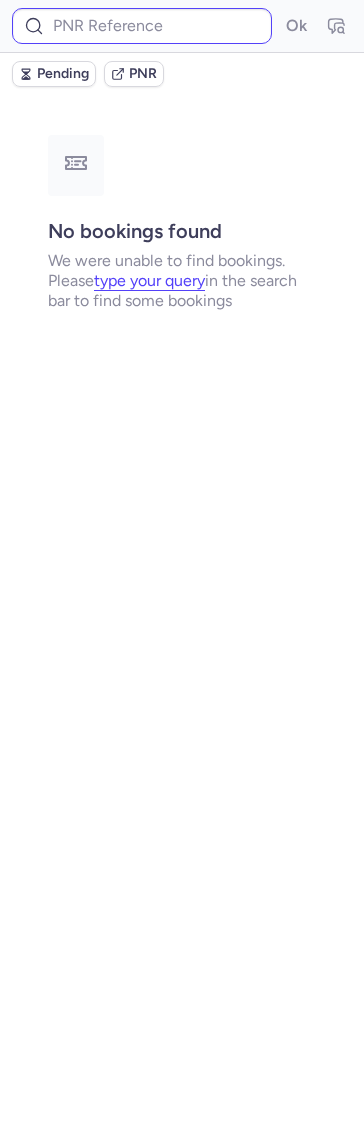 type on "CPMFGT" 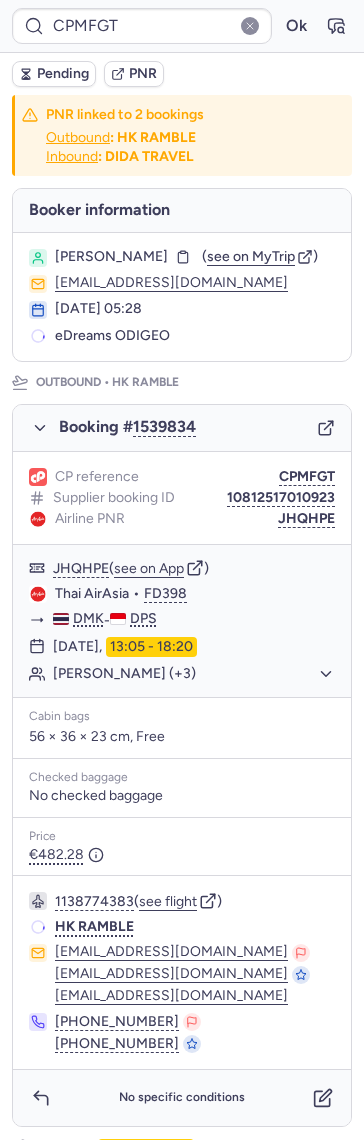 click on "CPMFGT  Ok" at bounding box center (182, 26) 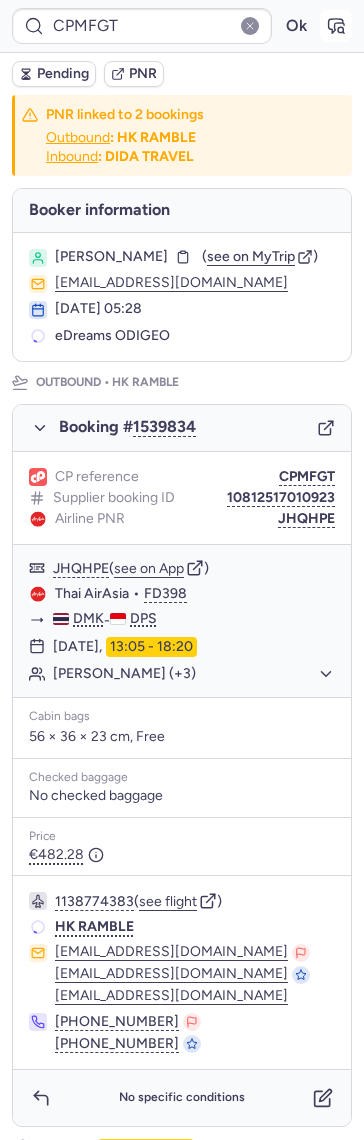 click 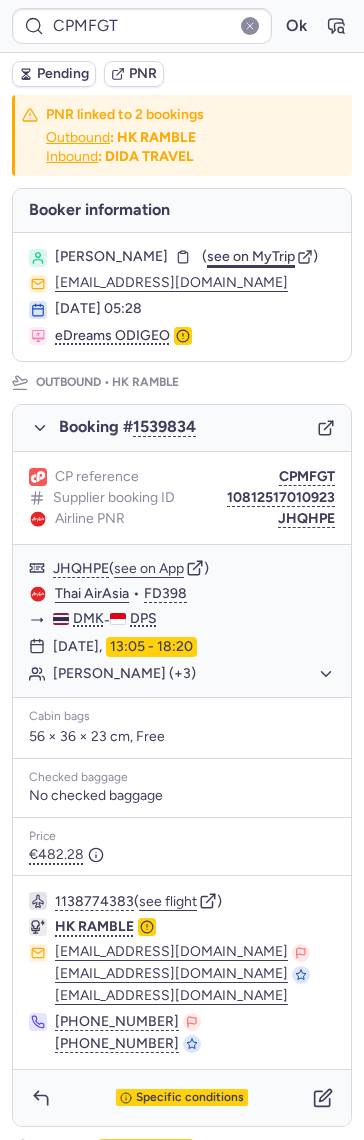 click on "see on MyTrip" at bounding box center (251, 256) 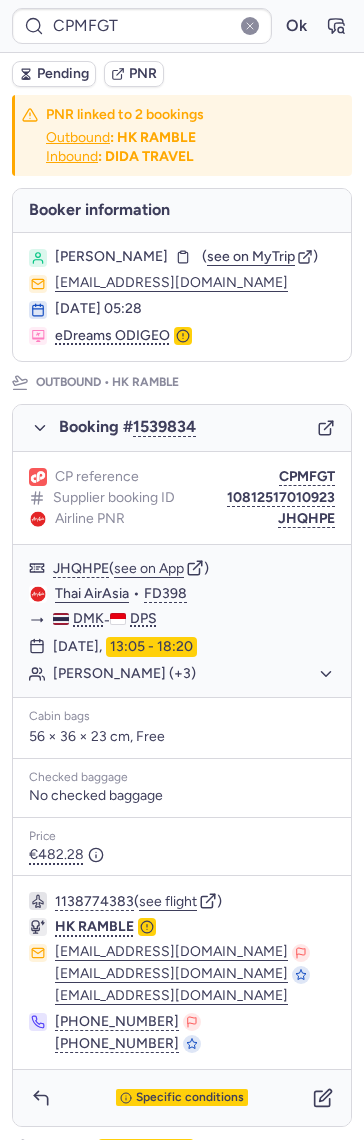 click 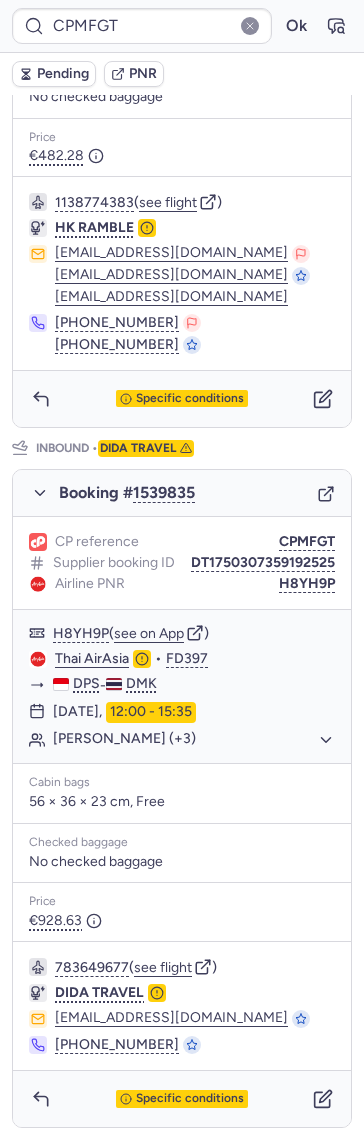scroll, scrollTop: 722, scrollLeft: 0, axis: vertical 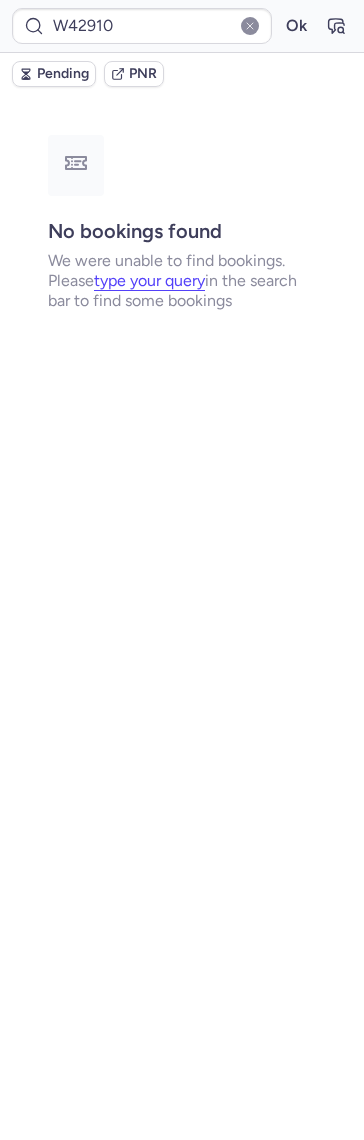 type on "CPGPX2" 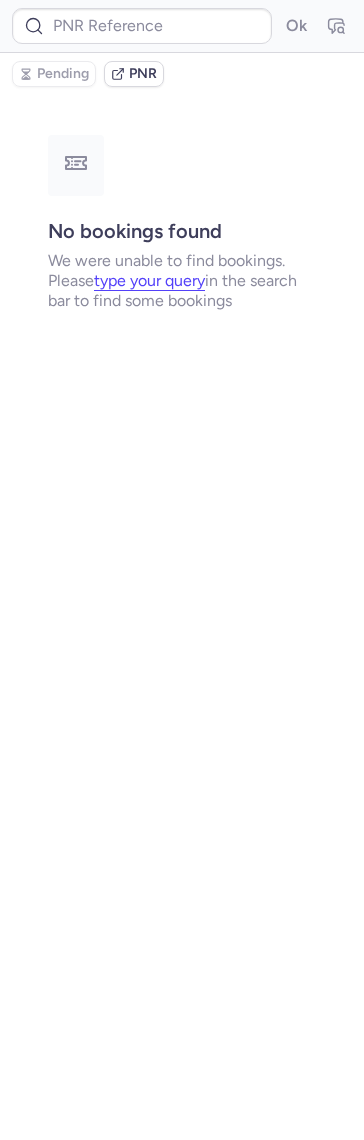 type on "CPGPX2" 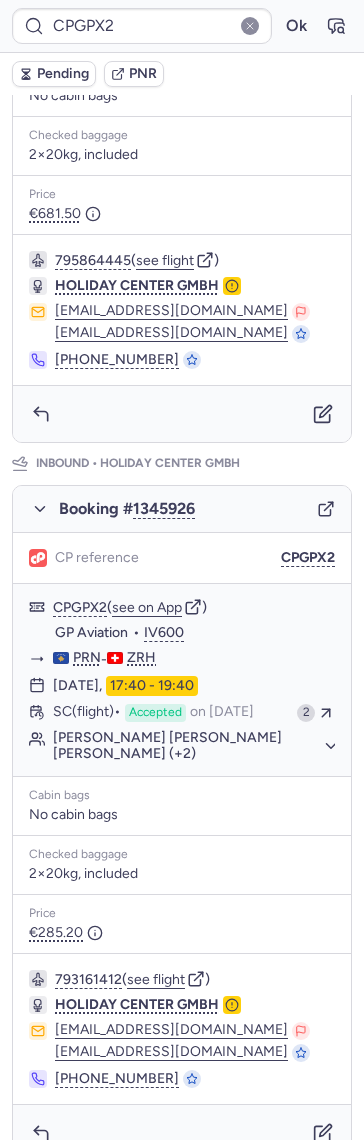 scroll, scrollTop: 718, scrollLeft: 0, axis: vertical 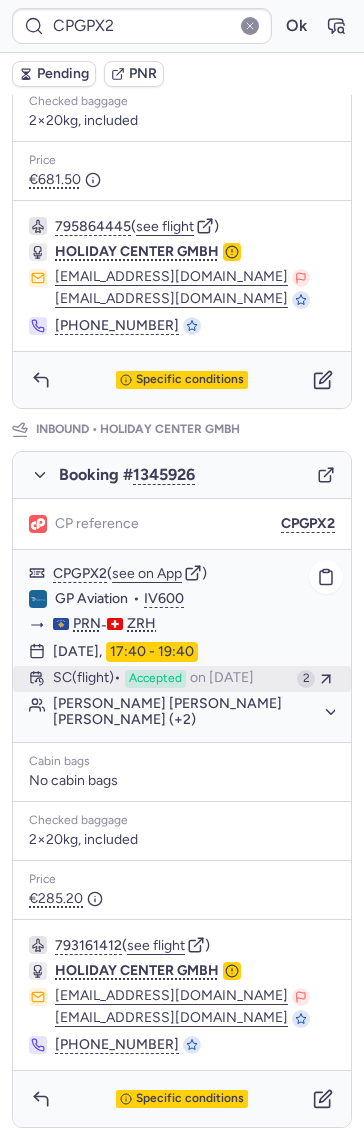 click on "Accepted" at bounding box center [155, 679] 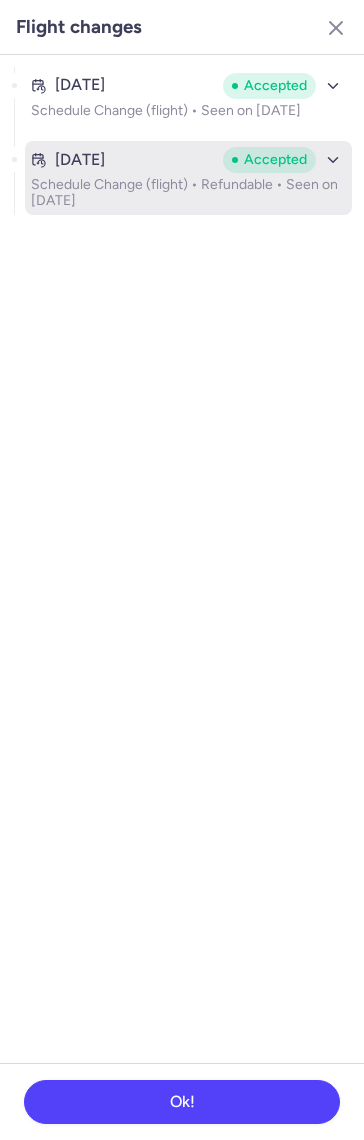 click on "Schedule Change (flight) • Refundable • Seen on Jun 14, 2025" at bounding box center [188, 193] 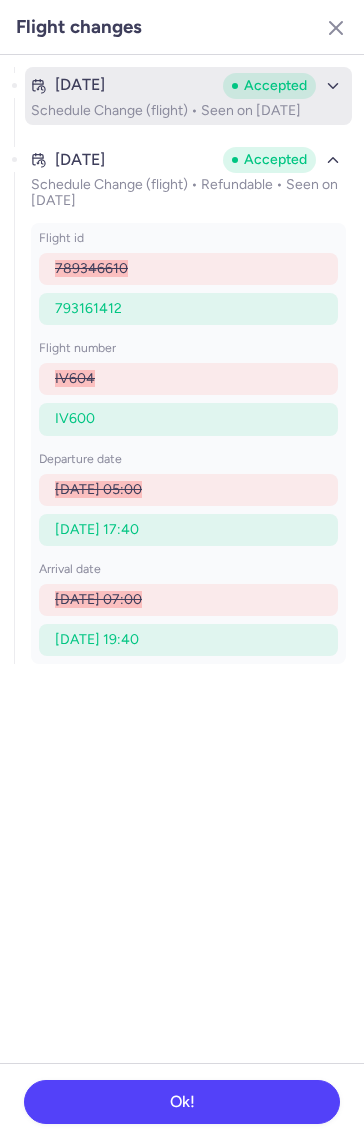click on "Mar 20, 2025" at bounding box center (123, 85) 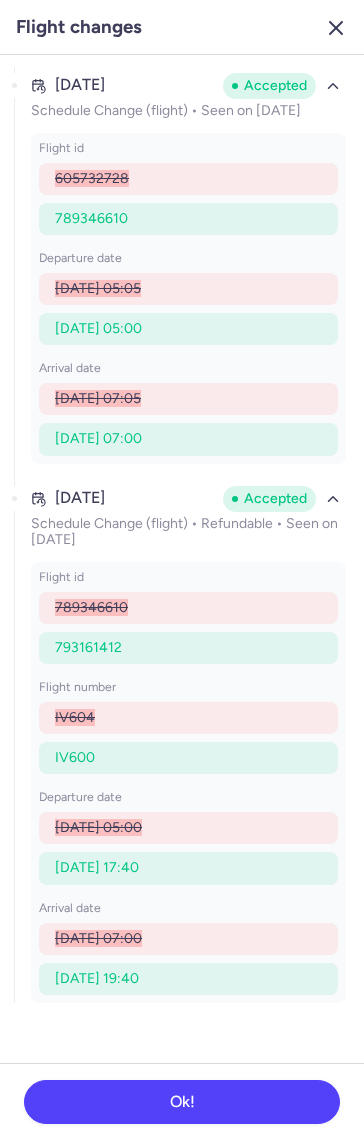 click 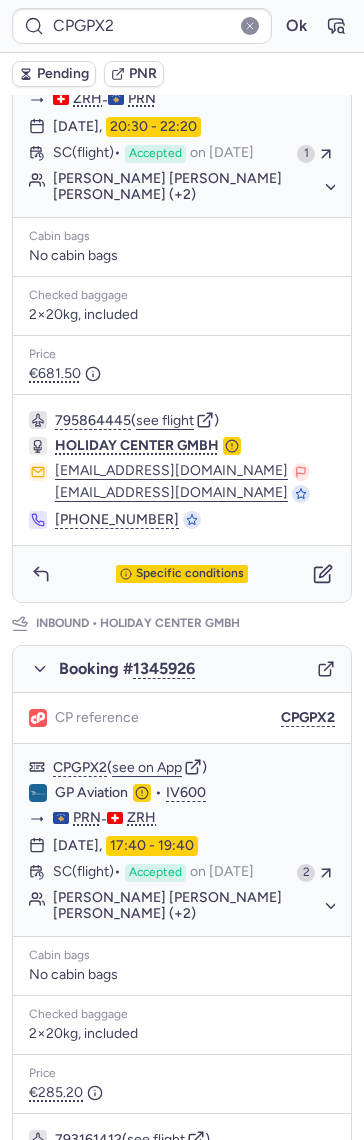 scroll, scrollTop: 185, scrollLeft: 0, axis: vertical 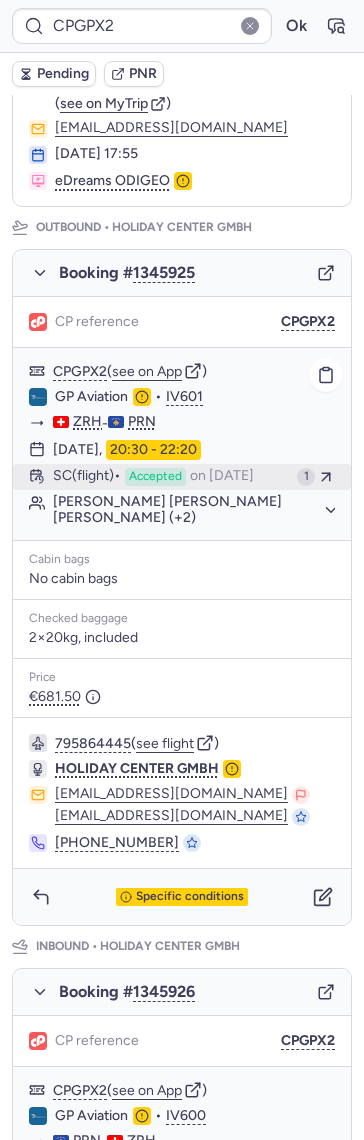 click on "SC   (flight)  Accepted  on Mar 24, 2025 1" 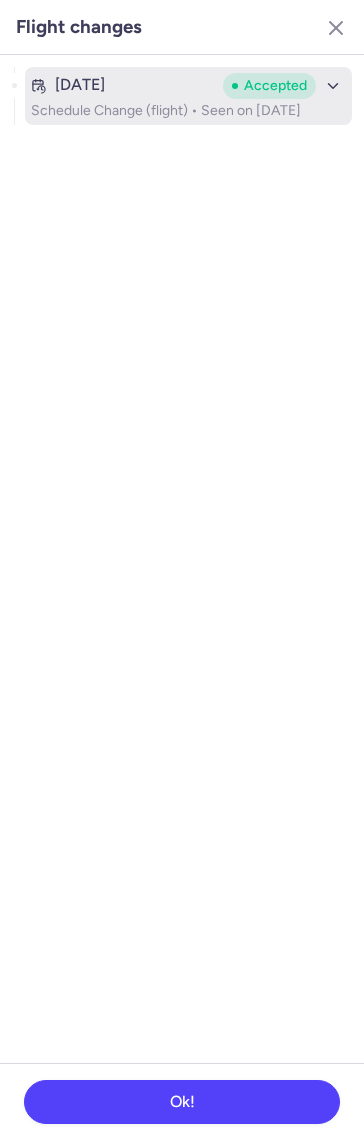 click on "Mar 22, 2025" at bounding box center [123, 85] 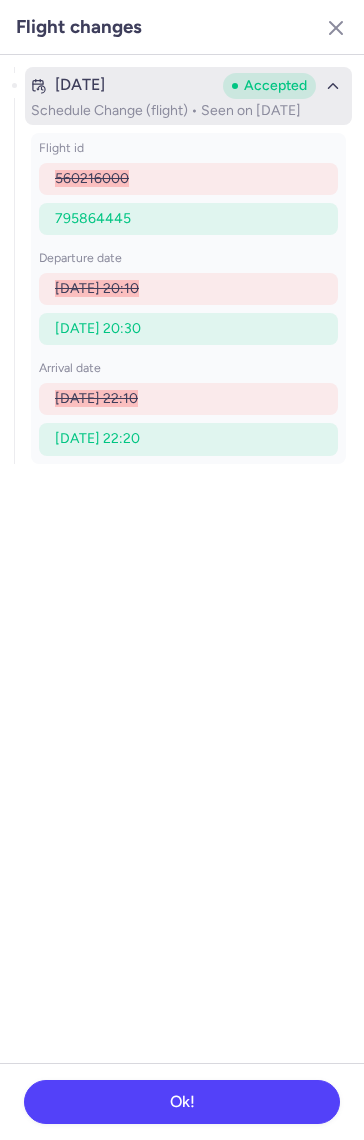 click on "Mar 22, 2025" at bounding box center [123, 85] 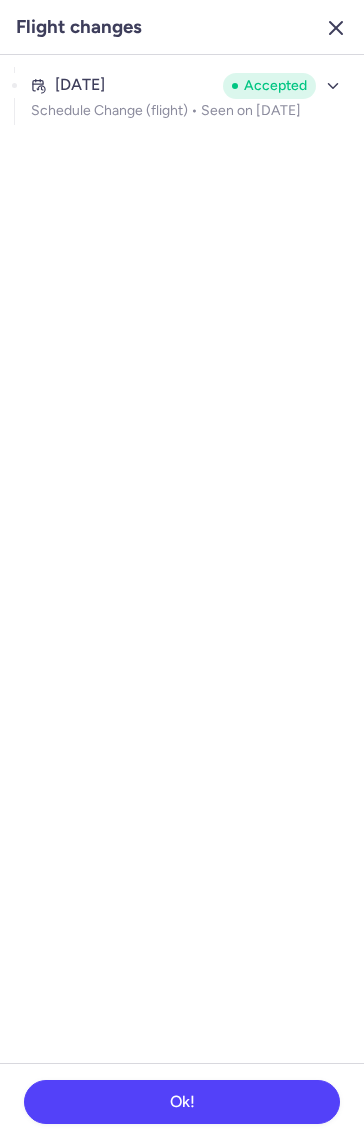 click 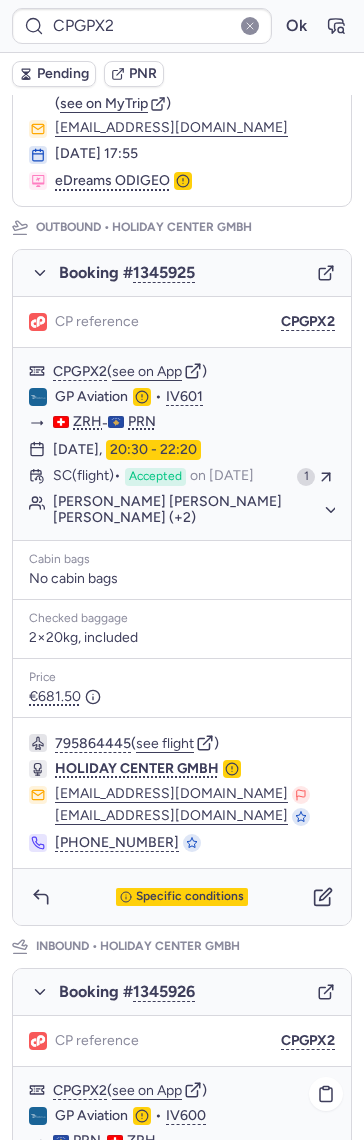 scroll, scrollTop: 718, scrollLeft: 0, axis: vertical 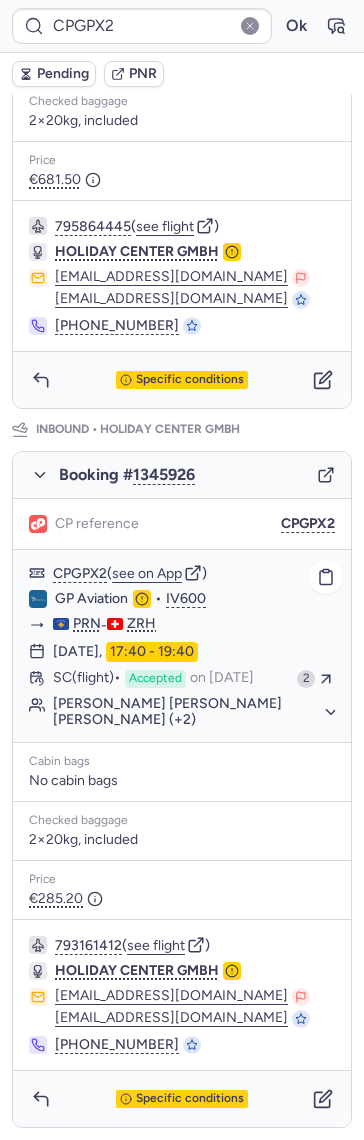 click on "30 Jul 2025,  17:40 - 19:40" 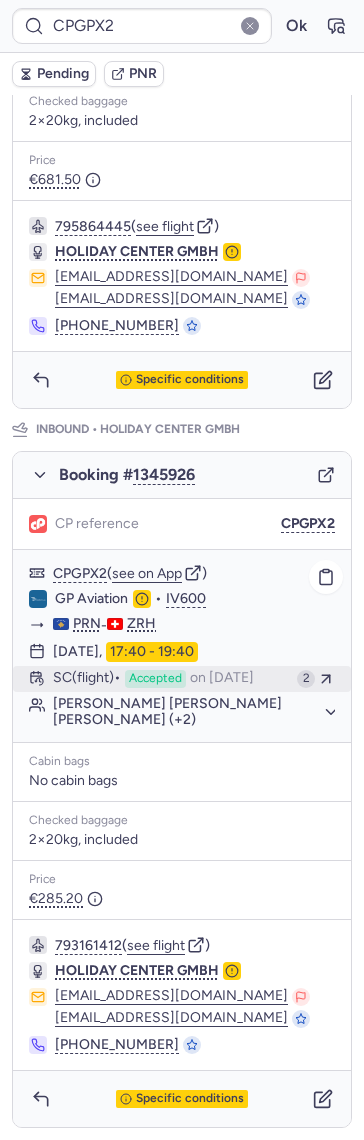 click on "SC   (flight)  Accepted  on Jun 14, 2025" at bounding box center [171, 679] 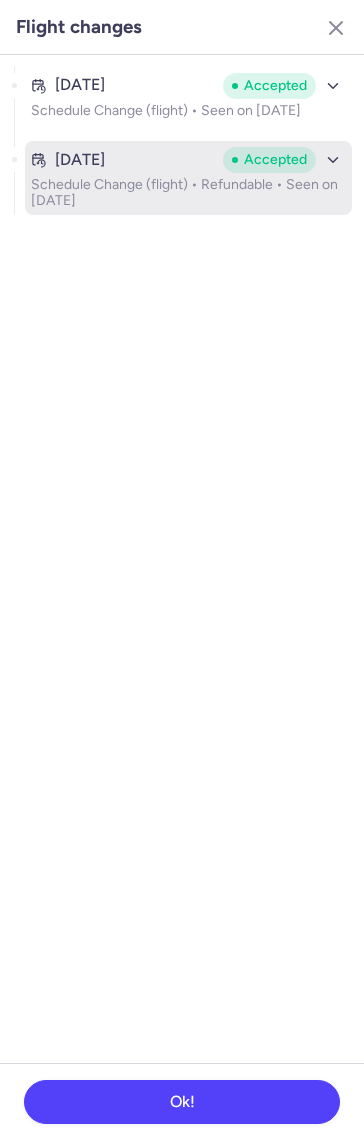 click on "Schedule Change (flight) • Refundable • Seen on Jun 14, 2025" at bounding box center (188, 193) 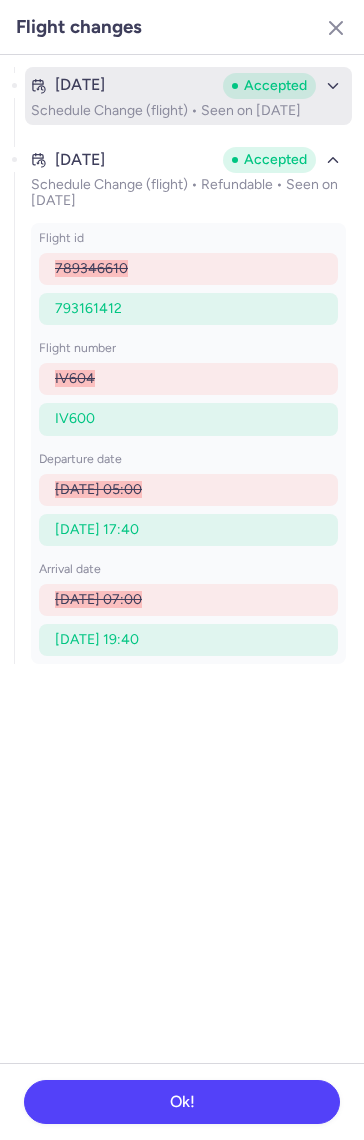 click on "Mar 20, 2025" at bounding box center (123, 85) 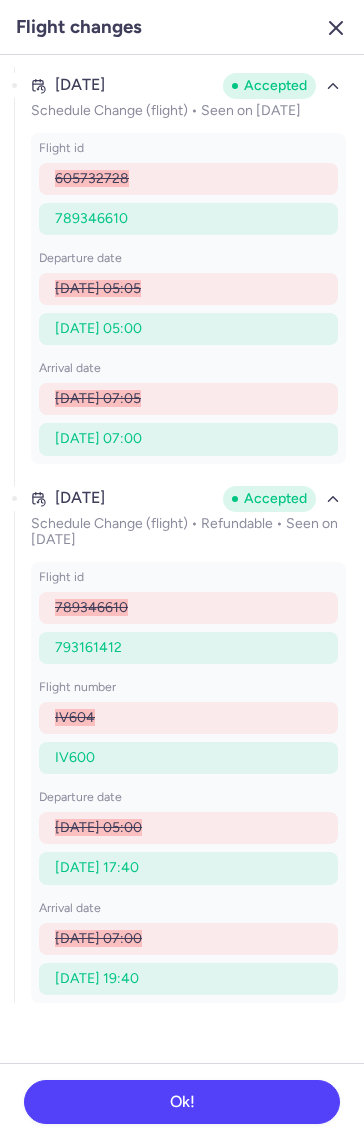 click 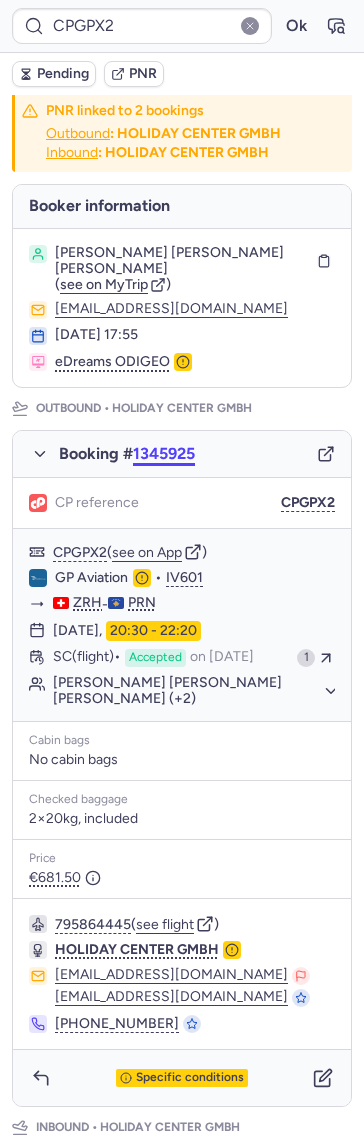scroll, scrollTop: 0, scrollLeft: 0, axis: both 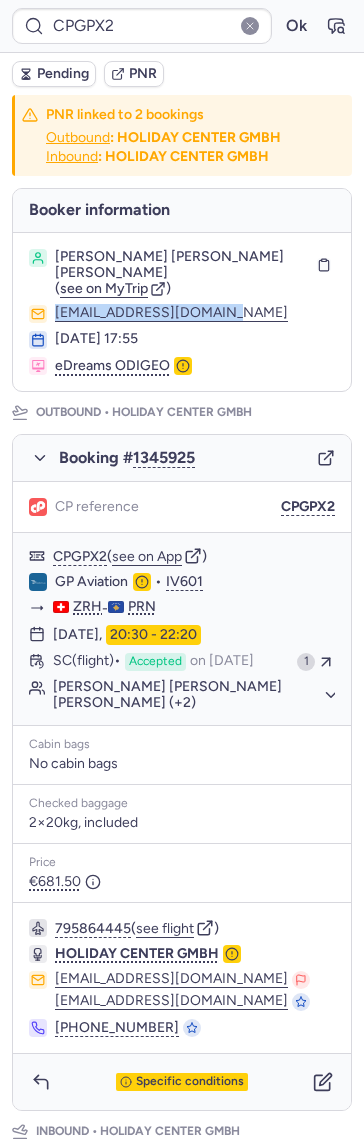 drag, startPoint x: 248, startPoint y: 303, endPoint x: 44, endPoint y: 291, distance: 204.35263 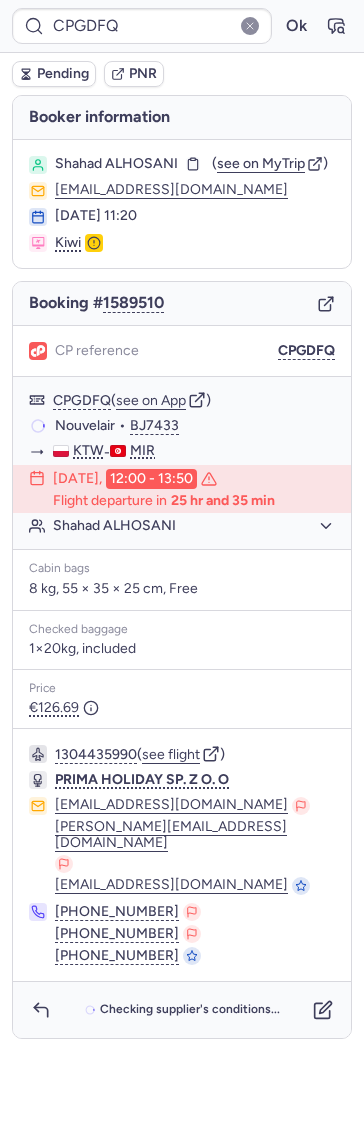 type on "CPDADJ" 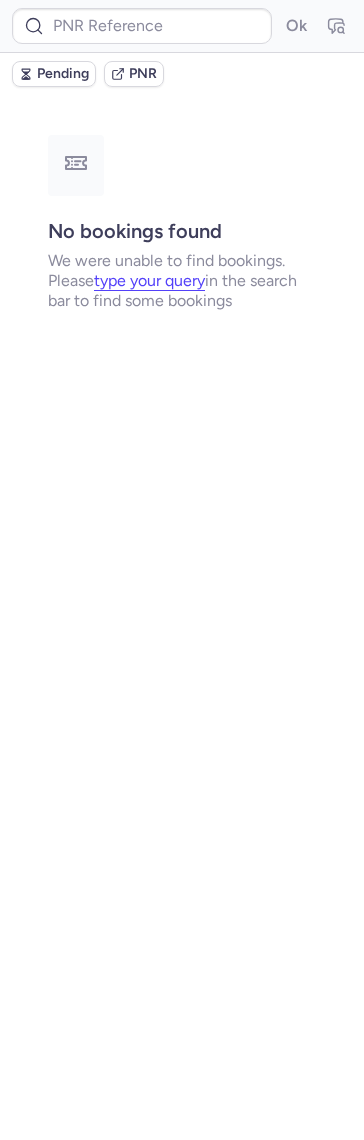 type on "0CE599" 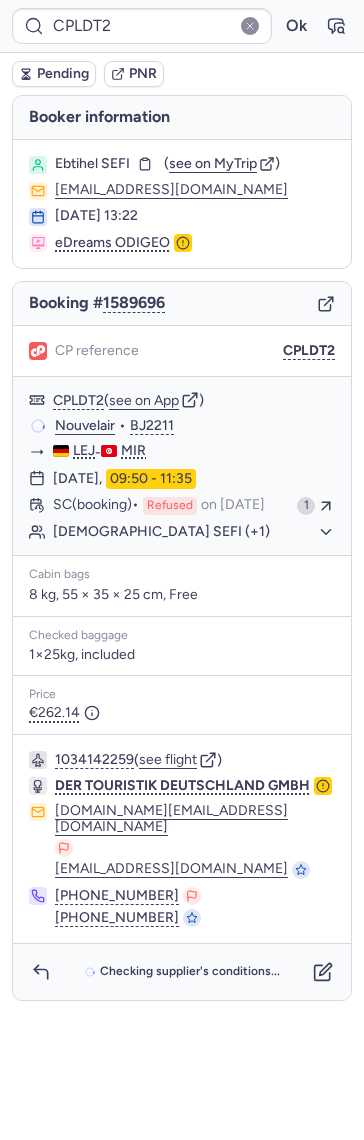 type on "CP5TWB" 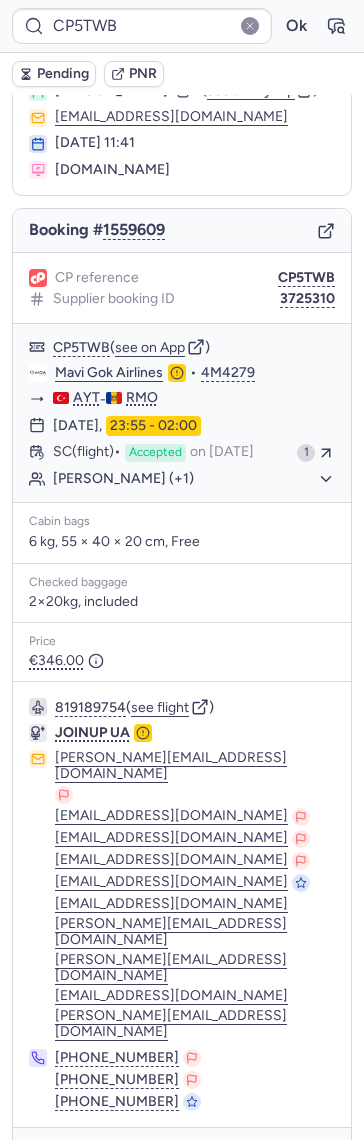 scroll, scrollTop: 75, scrollLeft: 0, axis: vertical 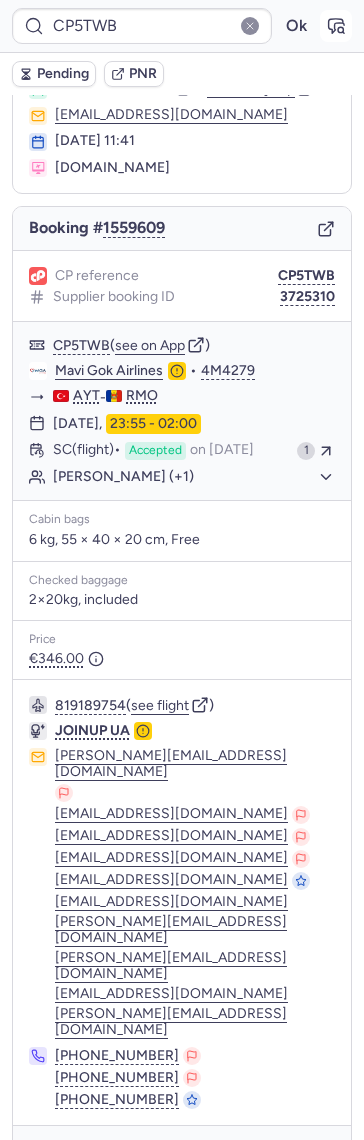 click at bounding box center [336, 26] 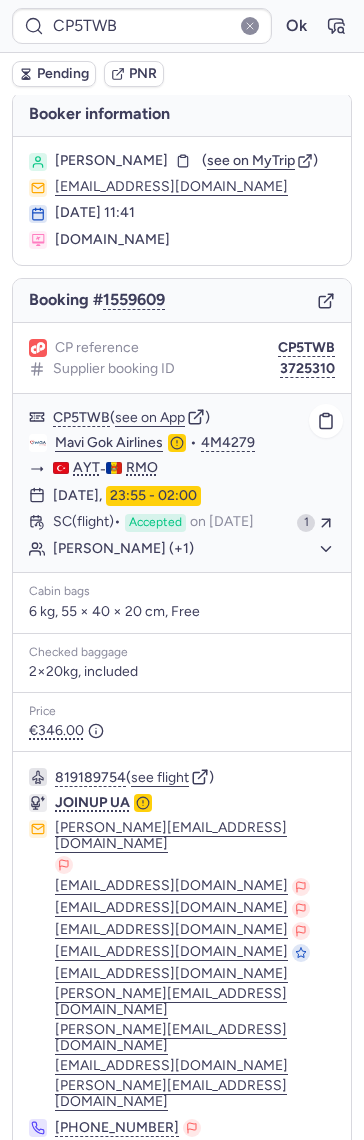 scroll, scrollTop: 0, scrollLeft: 0, axis: both 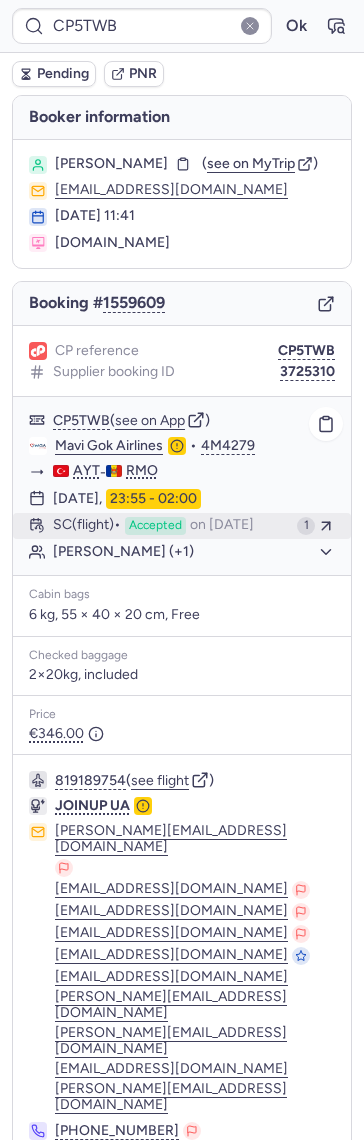 click on "Accepted" at bounding box center [155, 526] 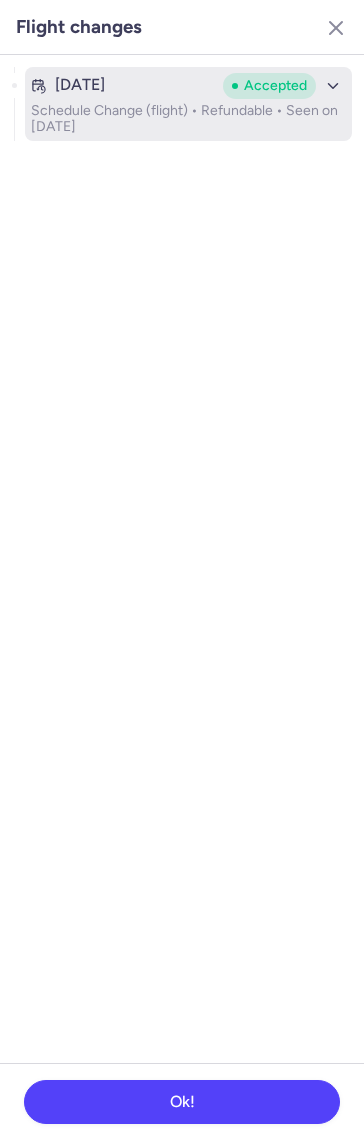 click on "Schedule Change (flight) • Refundable • Seen on Jul 13, 2025" at bounding box center [188, 119] 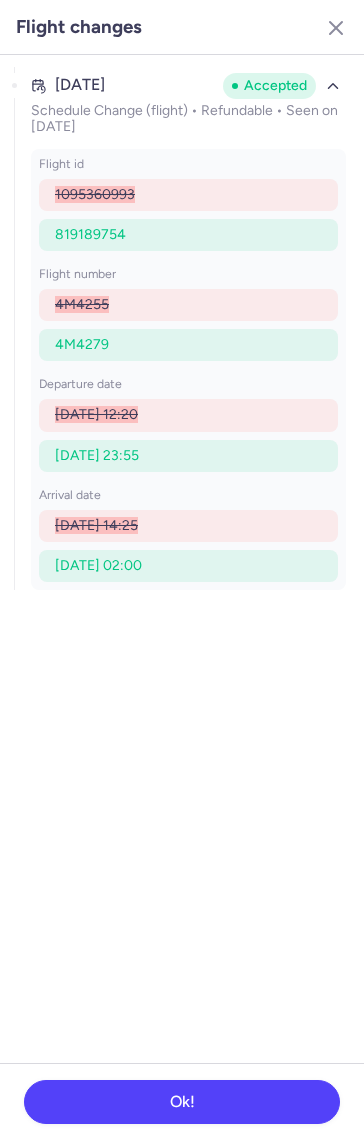click on "Flight changes" at bounding box center (182, 27) 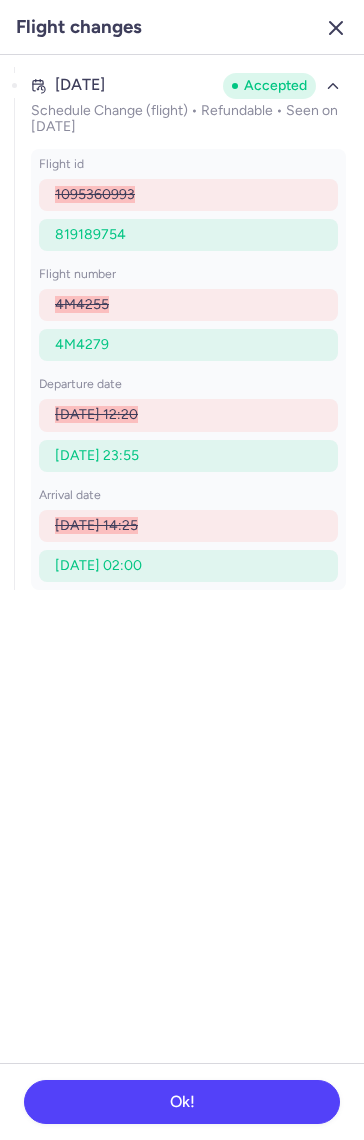click 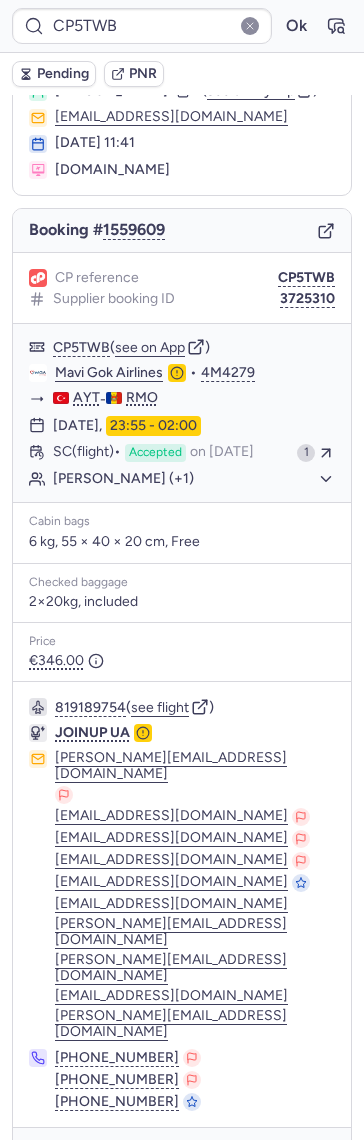 scroll, scrollTop: 75, scrollLeft: 0, axis: vertical 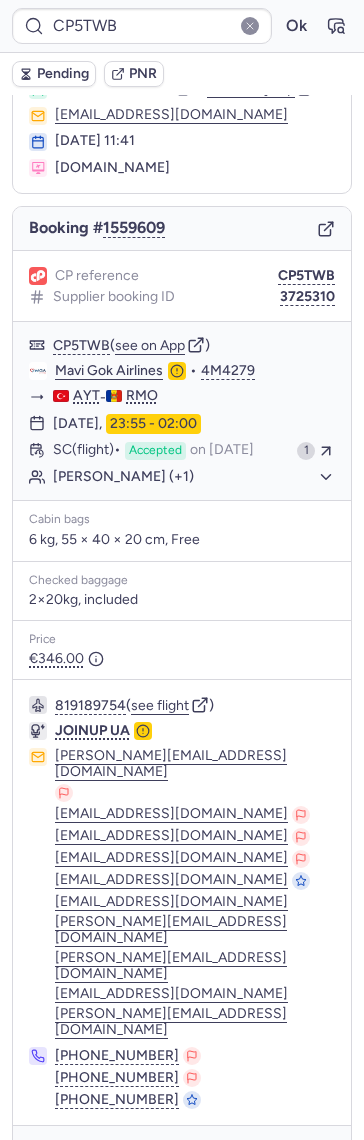 click on "Specific conditions" at bounding box center [182, 1154] 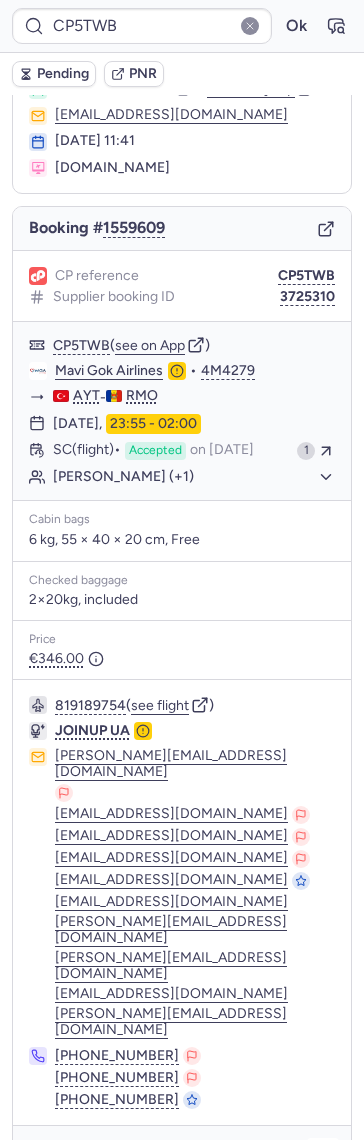 click 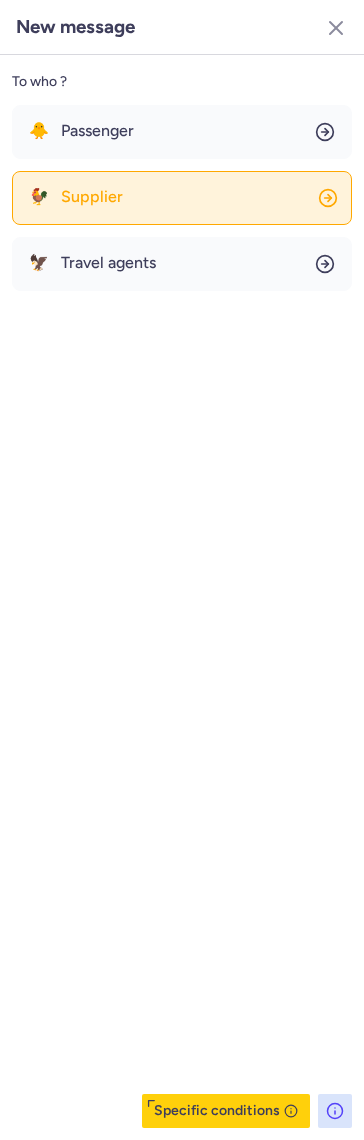 click on "Supplier" at bounding box center (92, 197) 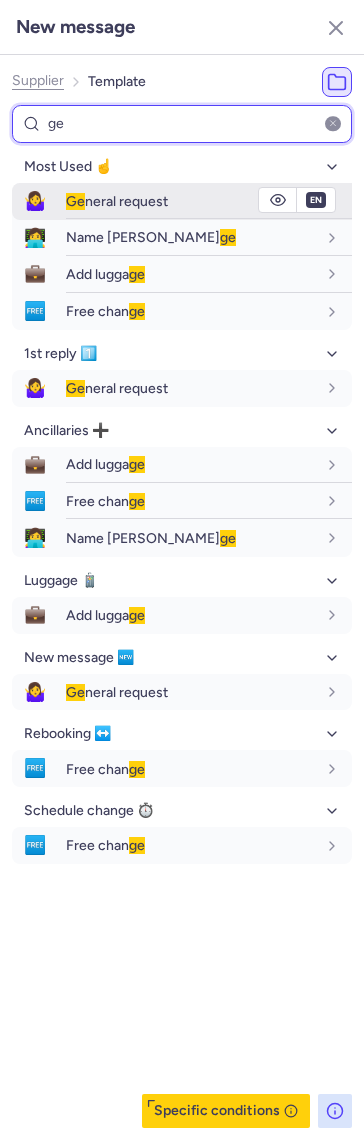 type on "ge" 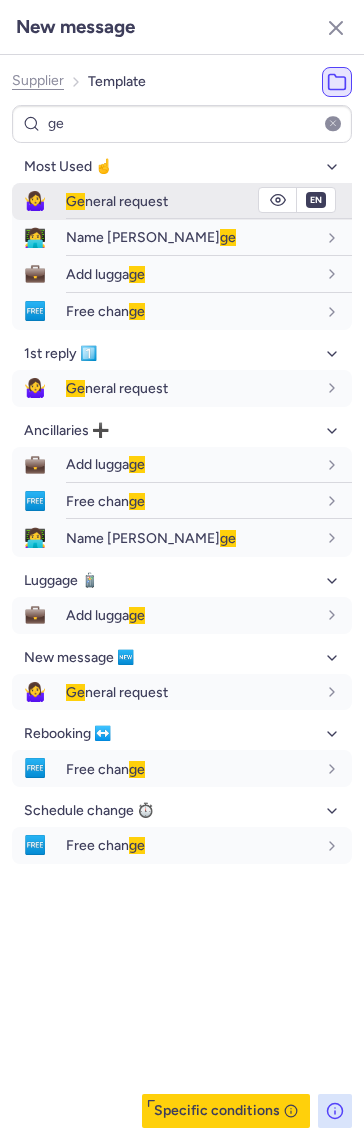 click on "Ge neral request" at bounding box center [117, 201] 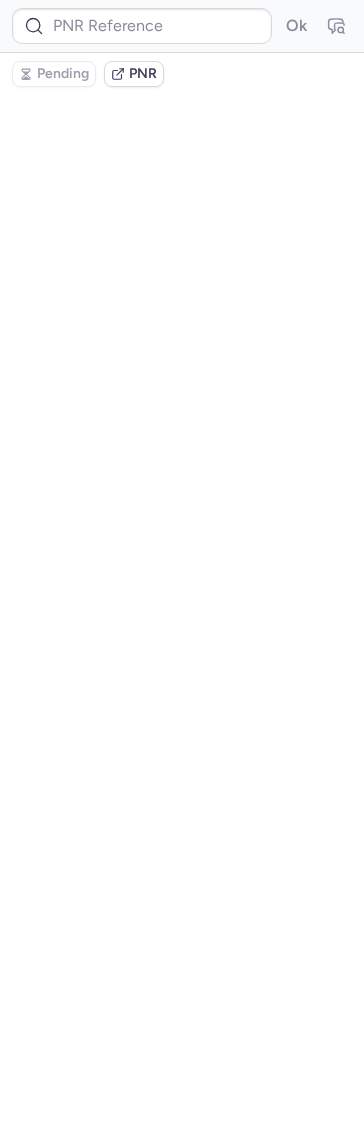 scroll, scrollTop: 0, scrollLeft: 0, axis: both 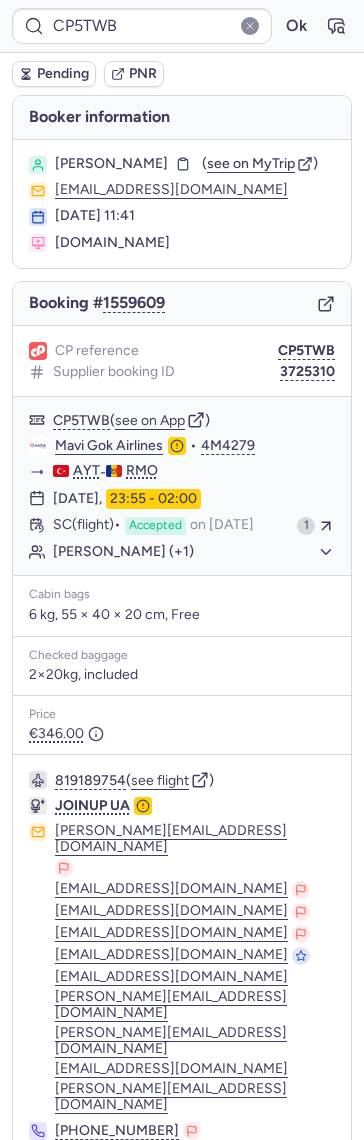click on "Pending PNR" at bounding box center [182, 74] 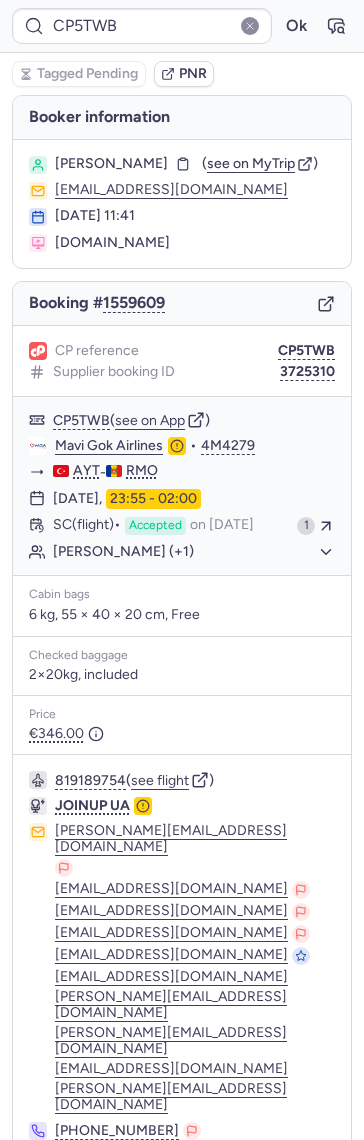type on "CPGDFQ" 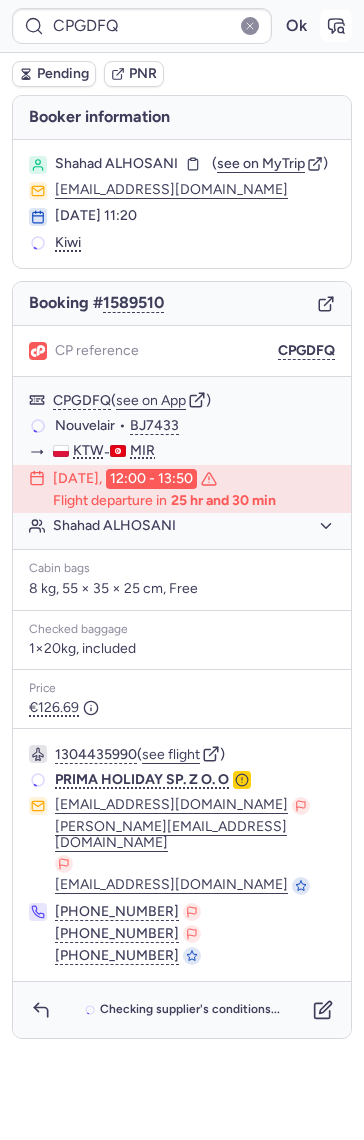 click 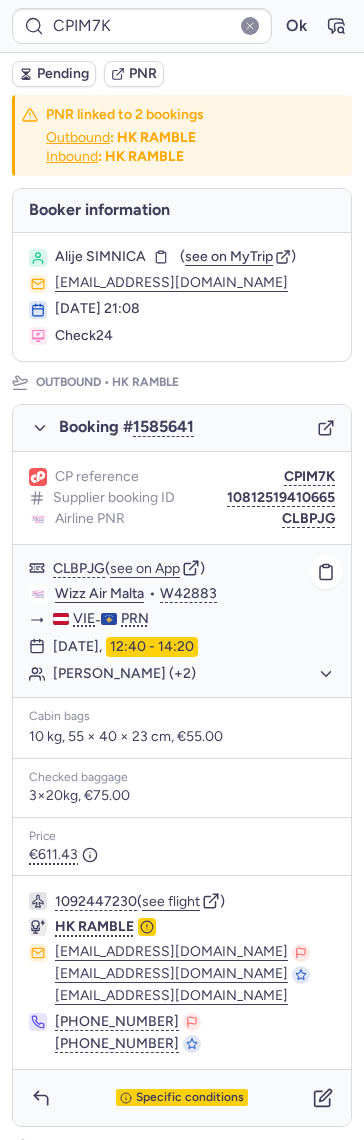 scroll, scrollTop: 782, scrollLeft: 0, axis: vertical 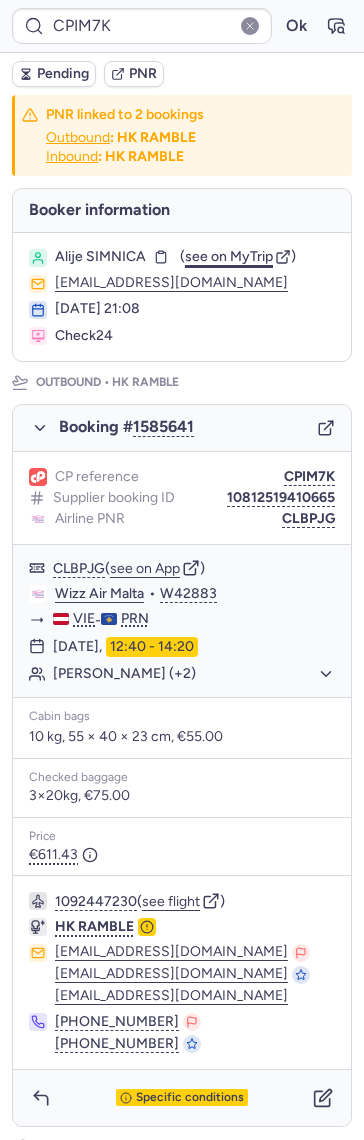 click on "see on MyTrip" at bounding box center [229, 256] 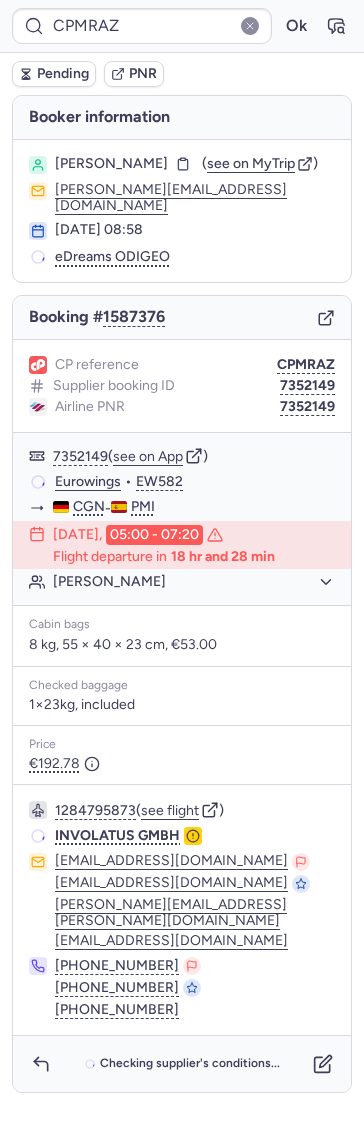 type on "CPOB9Y" 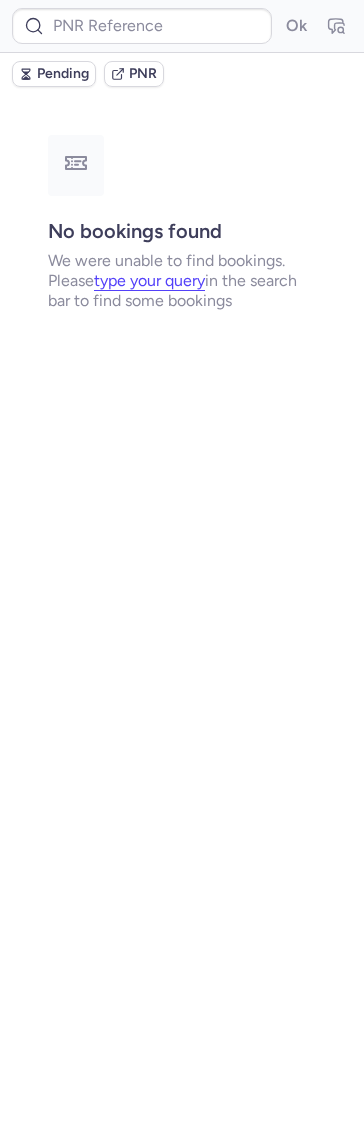 type on "CPUBC4" 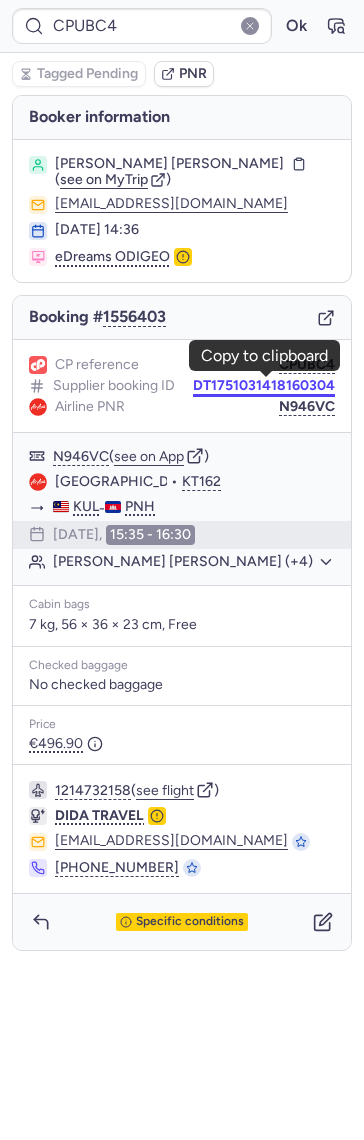 click on "DT1751031418160304" at bounding box center [264, 386] 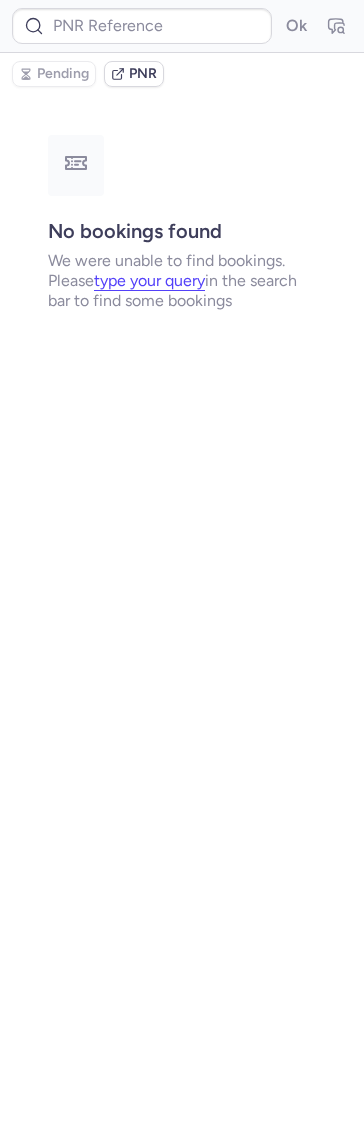 type on "CPUBC4" 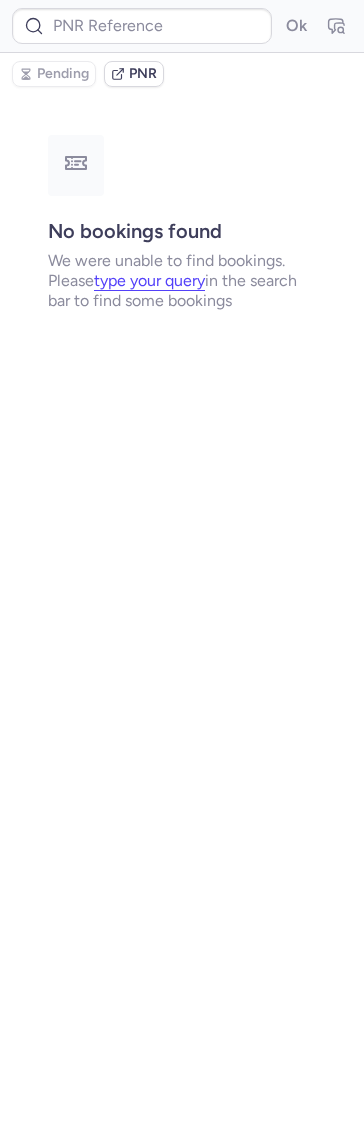 type on "CPUBC4" 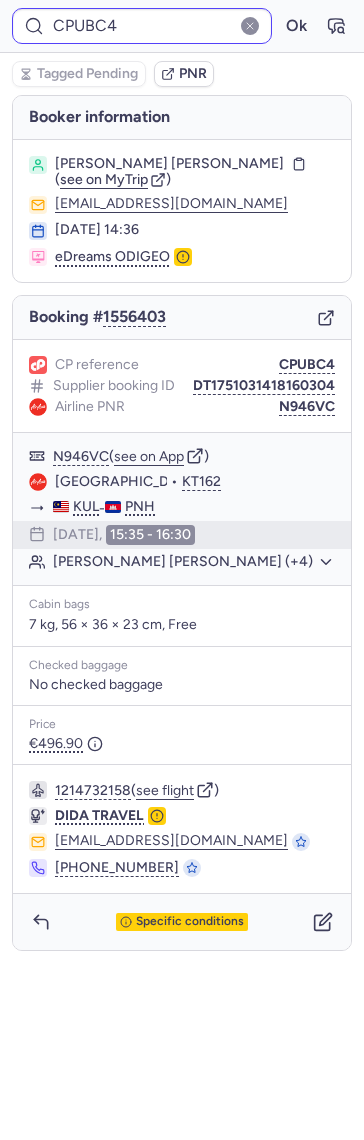 type on "CPGDFQ" 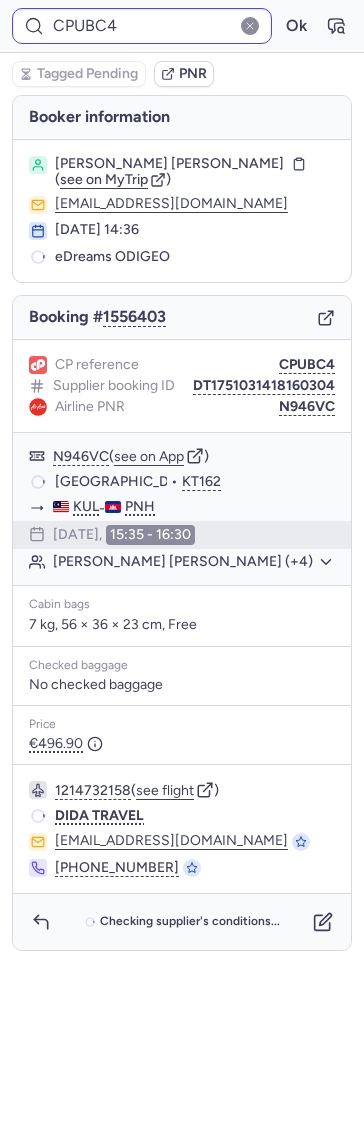 type on "CPGEZK" 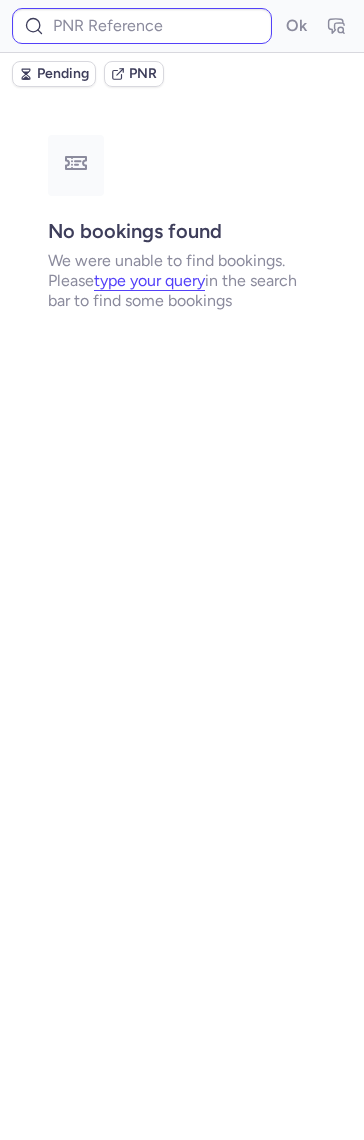 type on "CPIM7K" 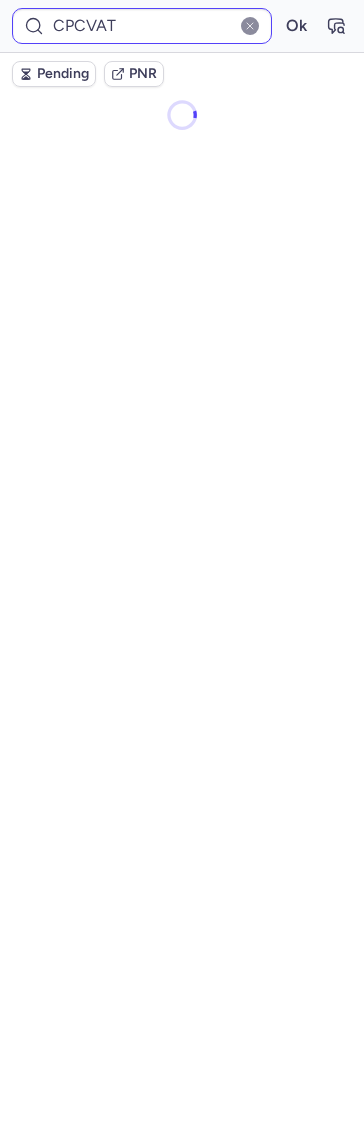 type on "CPOB9Y" 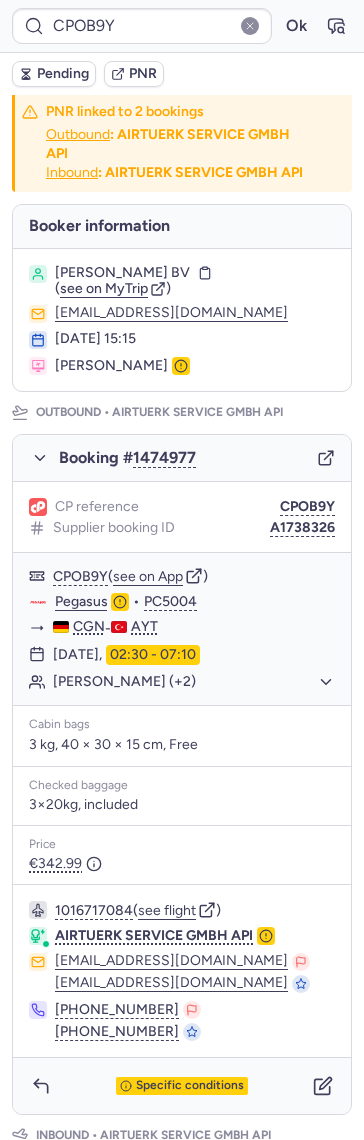 scroll, scrollTop: 0, scrollLeft: 0, axis: both 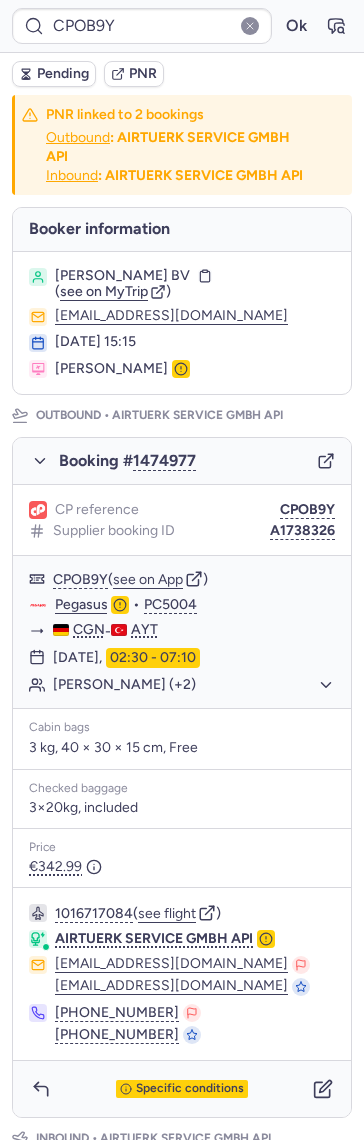 click 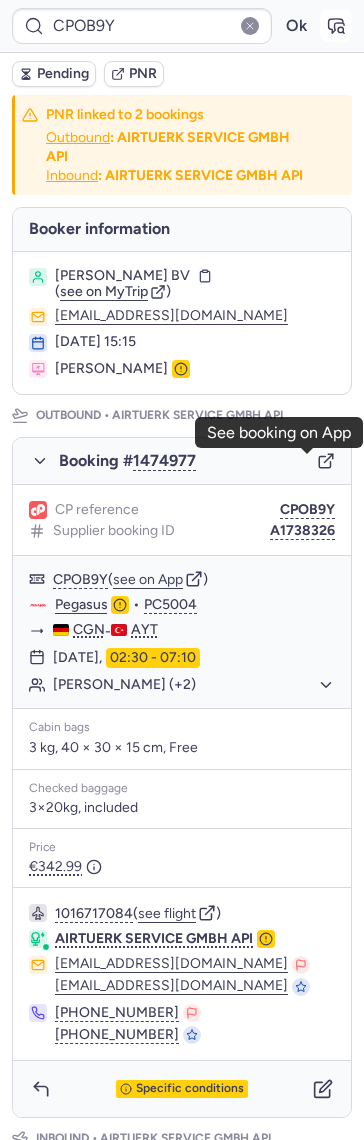 click at bounding box center (336, 26) 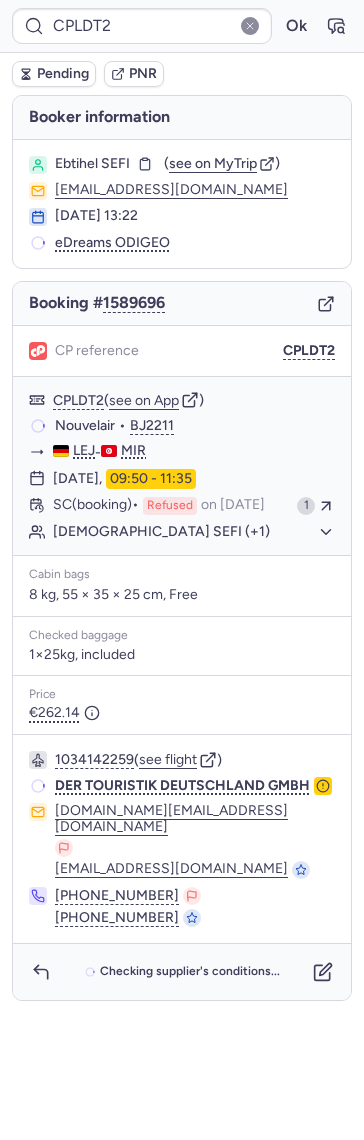 type on "CPCVAT" 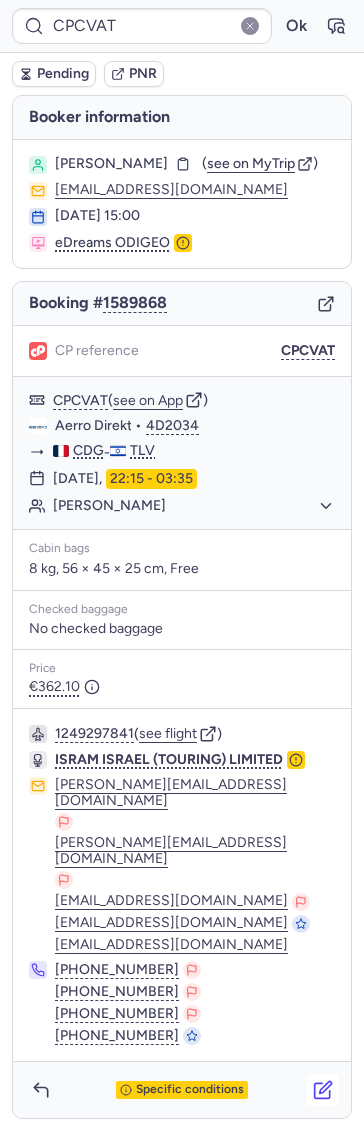 click 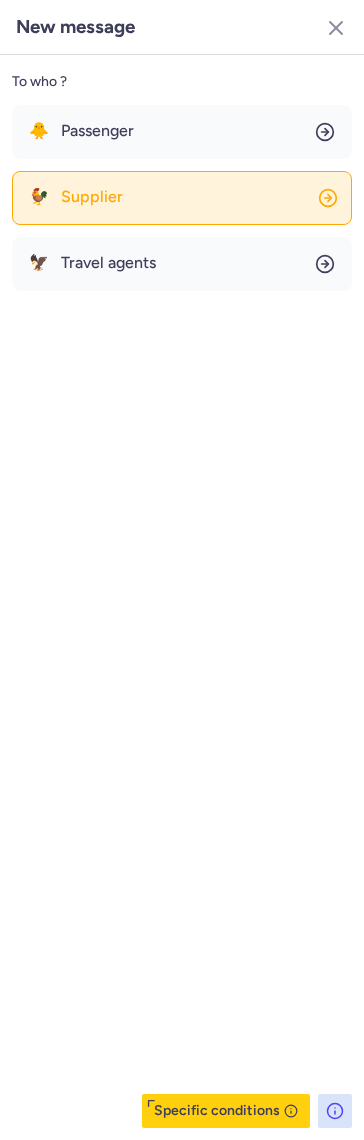 click on "🐓 Supplier" 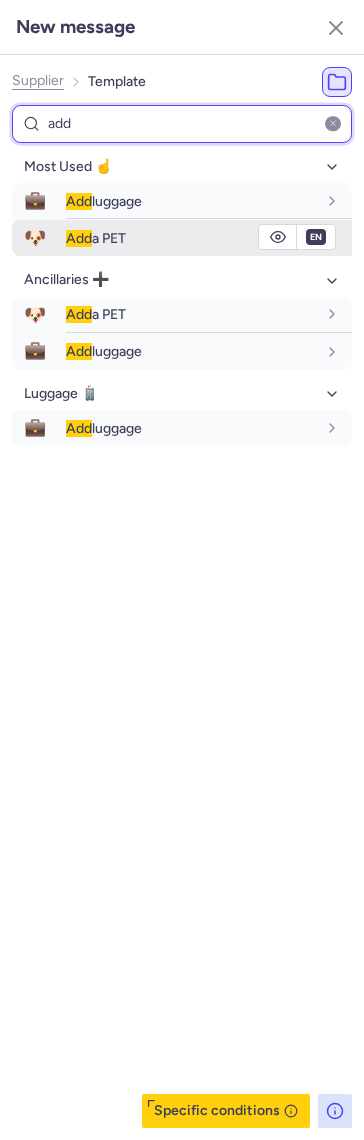 type on "add" 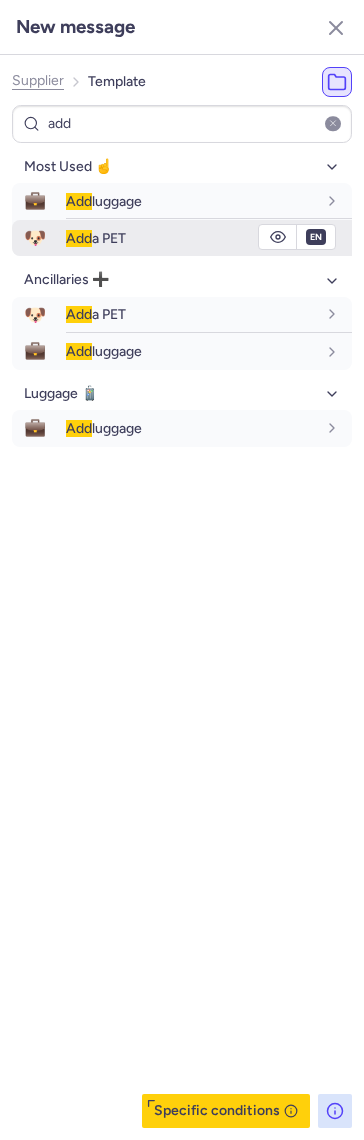 click on "Add  a PET" at bounding box center [96, 238] 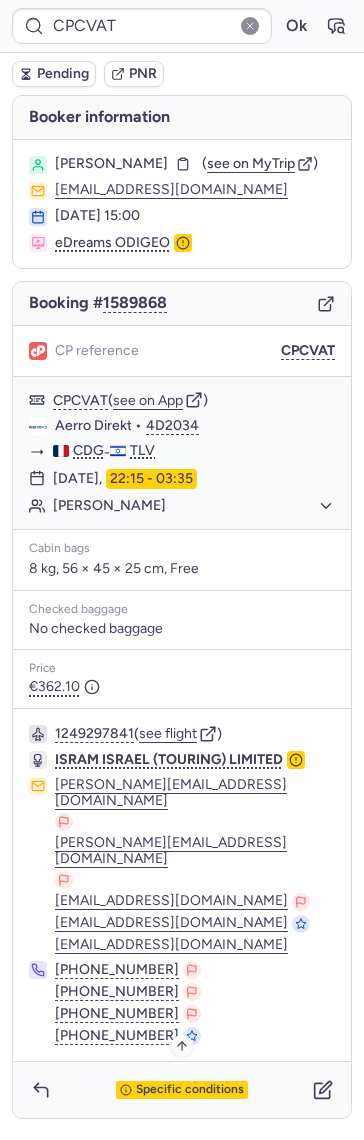 click on "Specific conditions" at bounding box center (182, 1090) 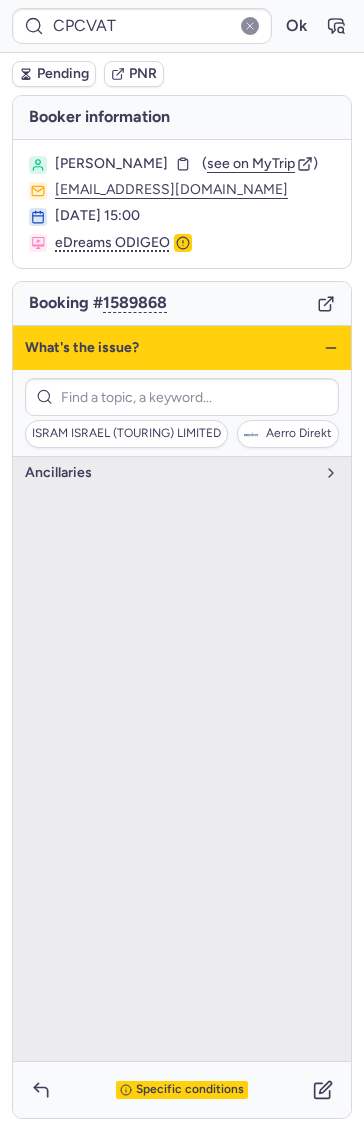 click 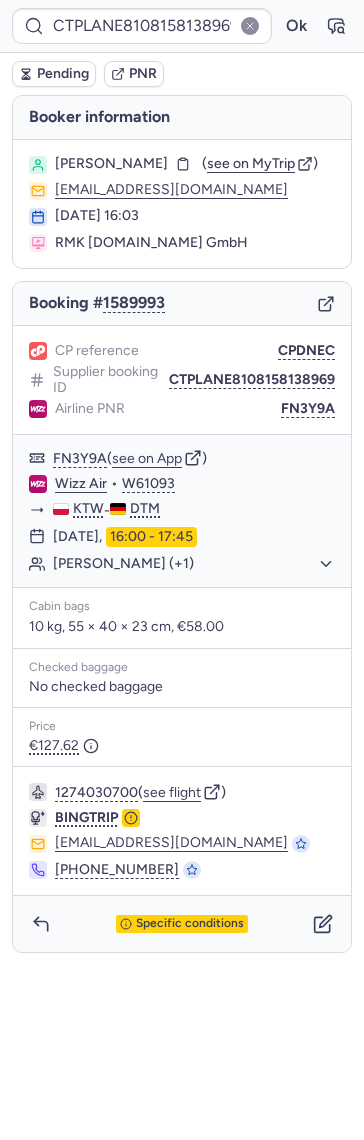 type on "CPCVAT" 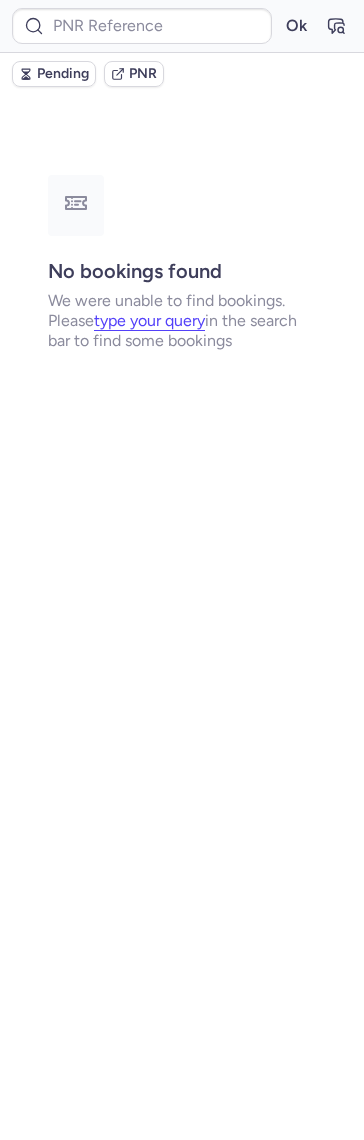 type on "CPCVAT" 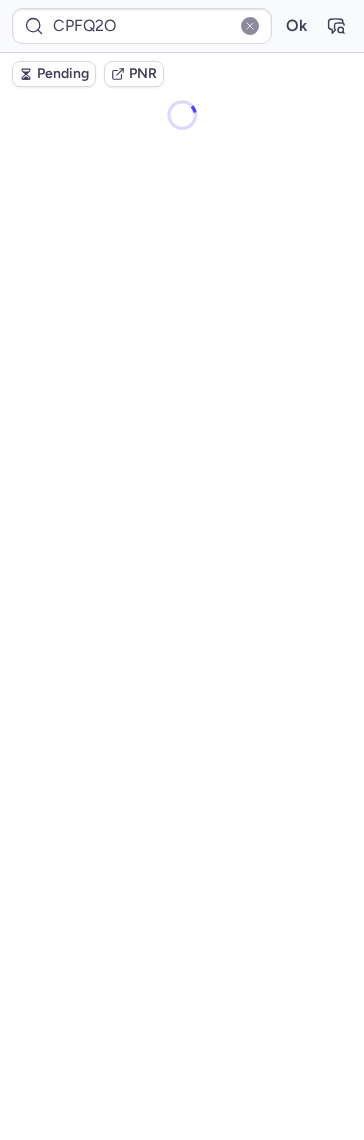 type on "CPIM7K" 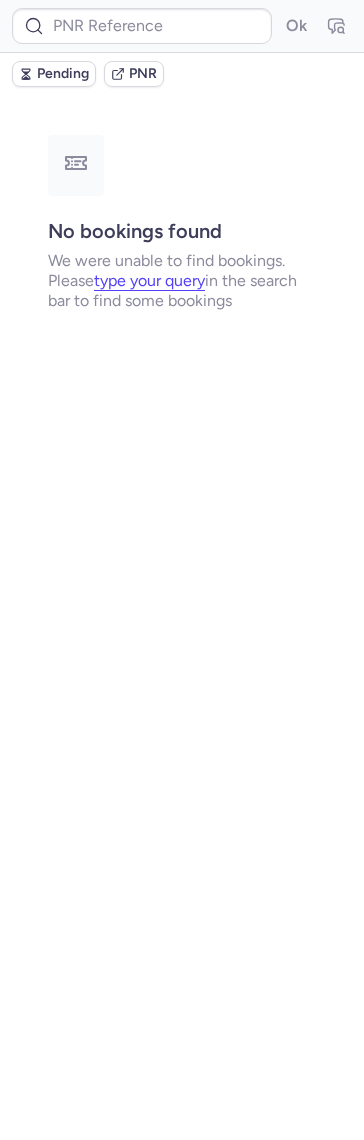 type on "CPCVAT" 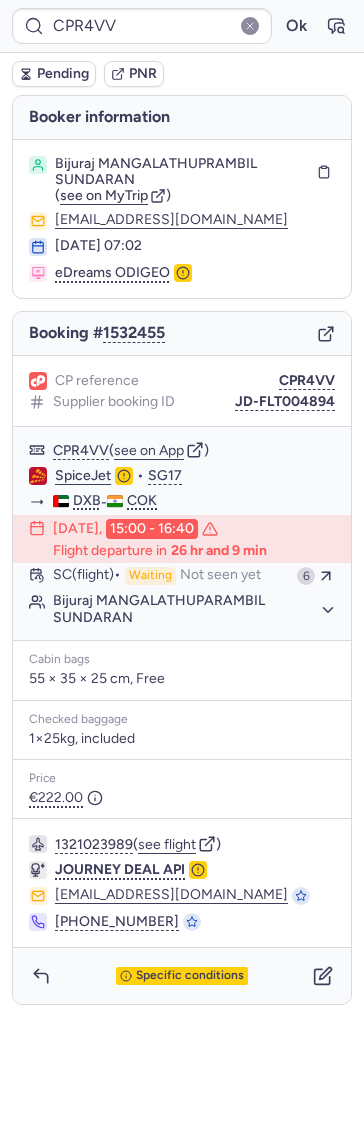 type on "CPVMXP" 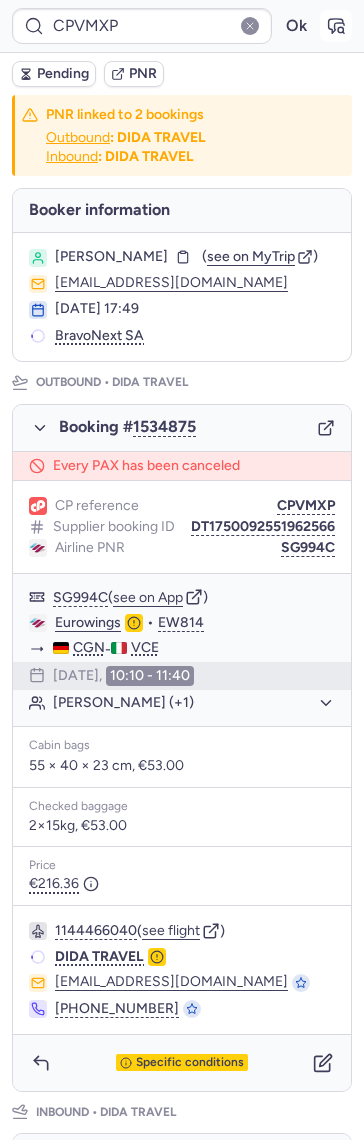 click 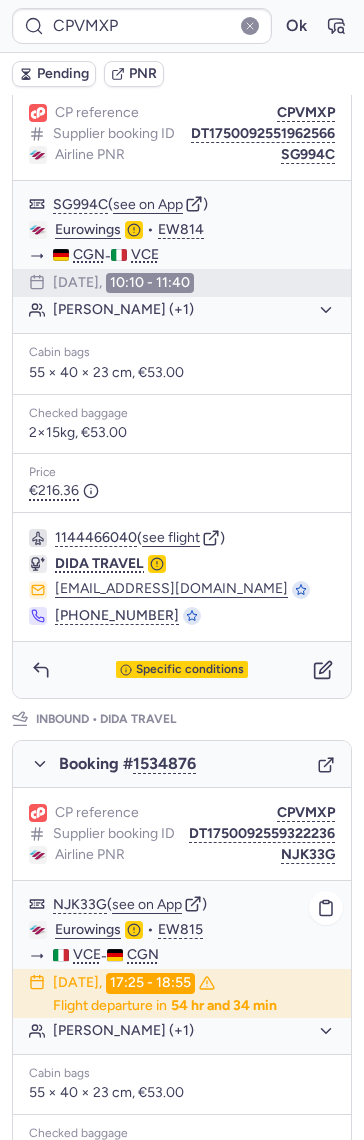 scroll, scrollTop: 723, scrollLeft: 0, axis: vertical 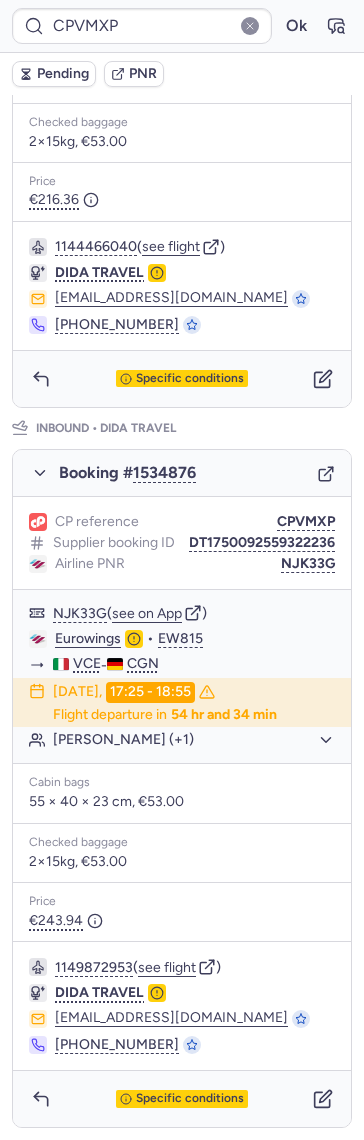 click on "Pending" at bounding box center (54, 74) 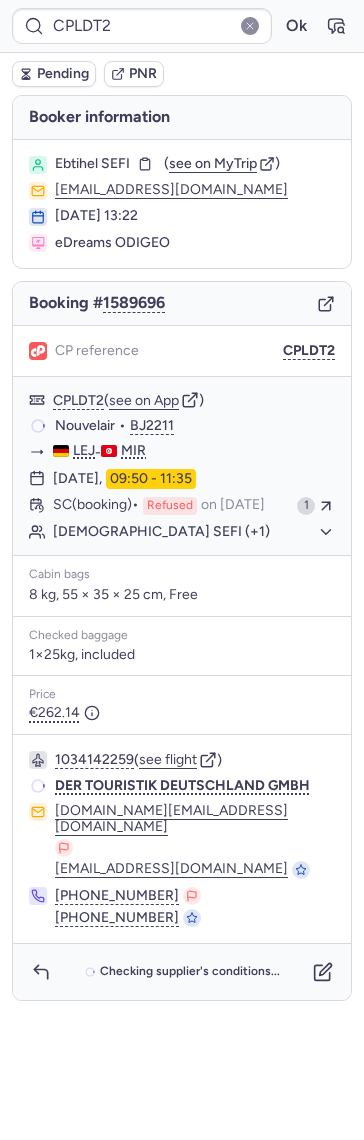 scroll, scrollTop: 0, scrollLeft: 0, axis: both 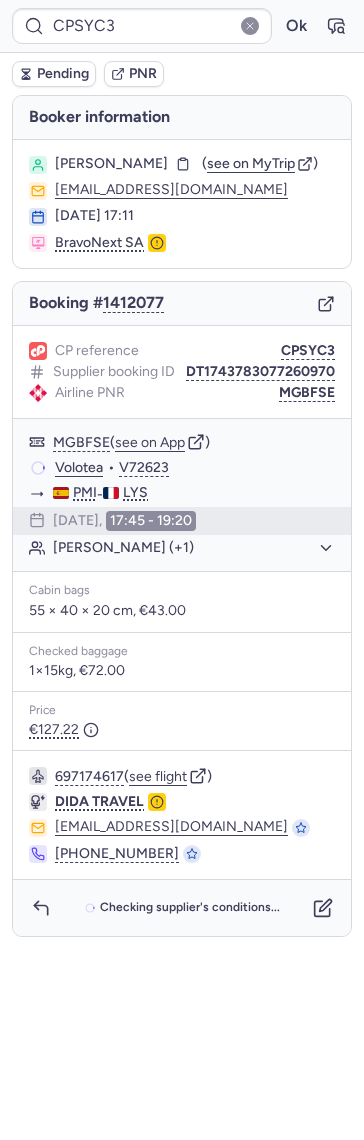 type on "CPGPX2" 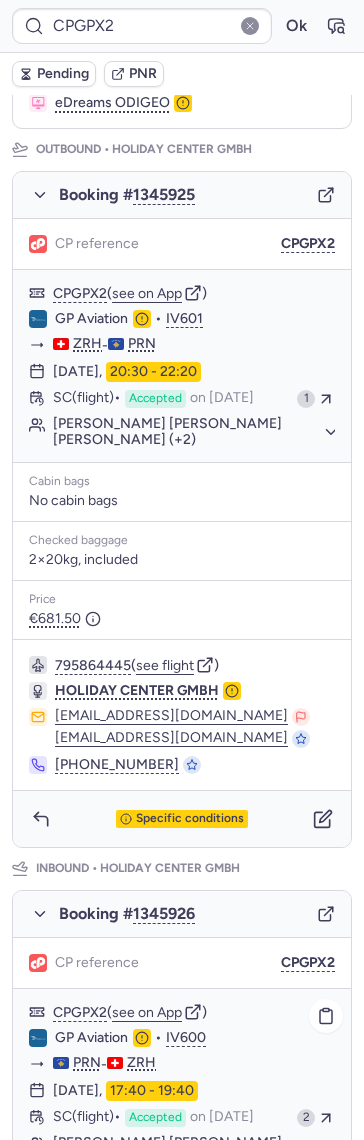 scroll, scrollTop: 185, scrollLeft: 0, axis: vertical 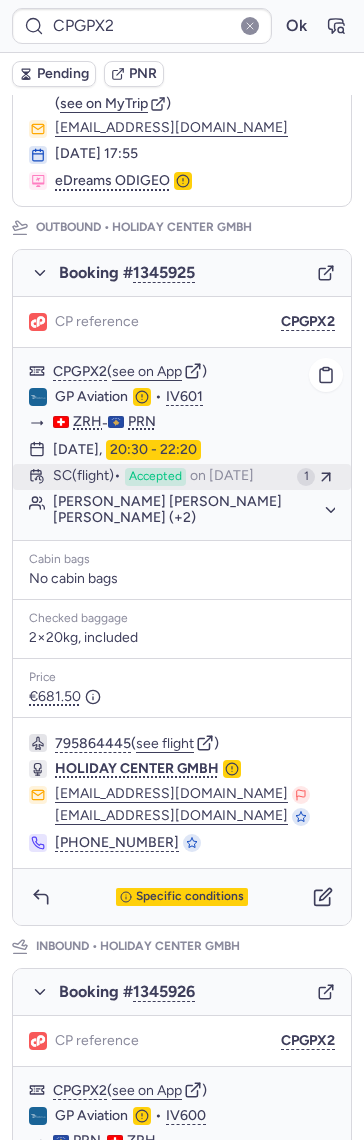click on "SC   (flight)  Accepted  on Mar 24, 2025" at bounding box center (171, 477) 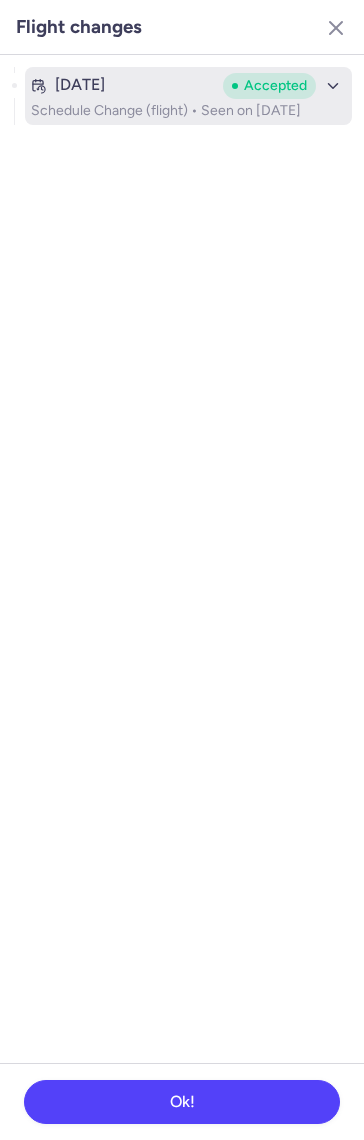 click on "Mar 22, 2025 Accepted Schedule Change (flight) •  Seen on Mar 24, 2025" at bounding box center [188, 96] 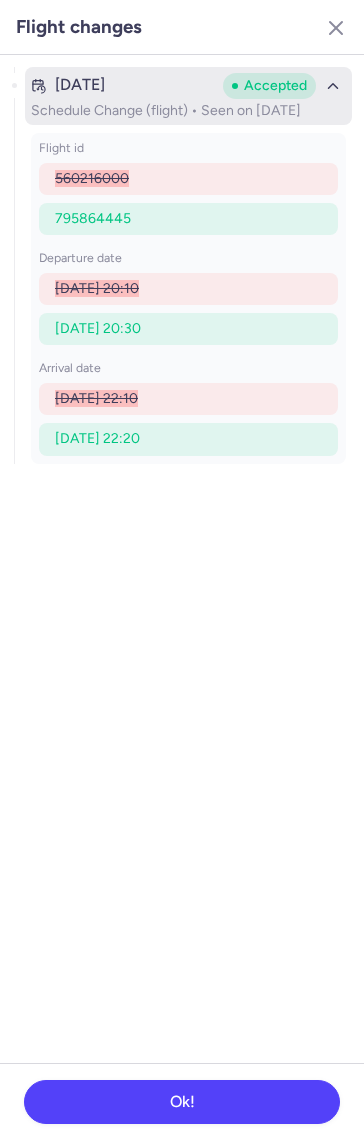 click on "Schedule Change (flight) •  Seen on Mar 24, 2025" at bounding box center [188, 111] 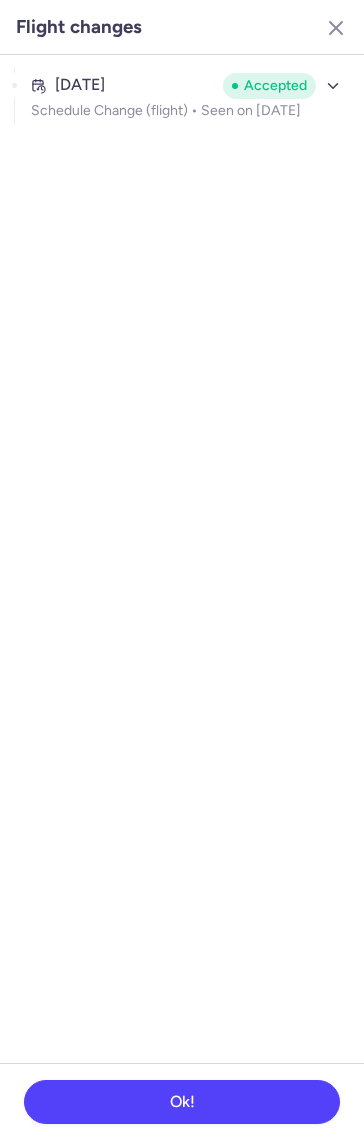 click on "Flight changes" at bounding box center (182, 27) 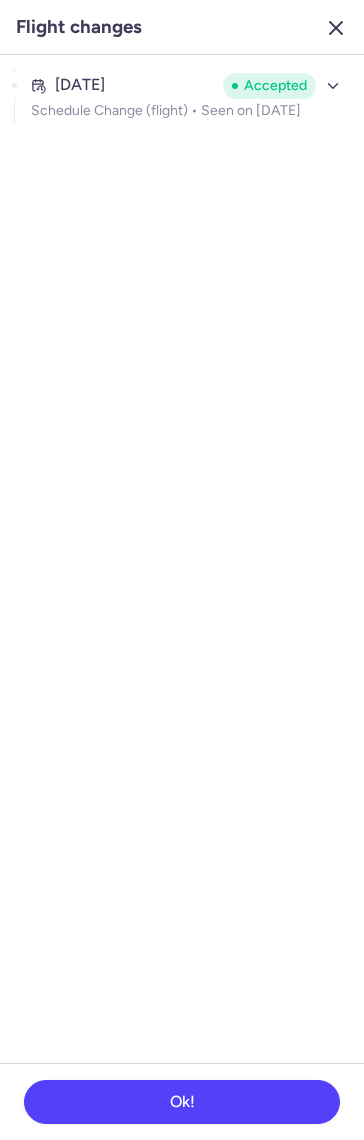 click 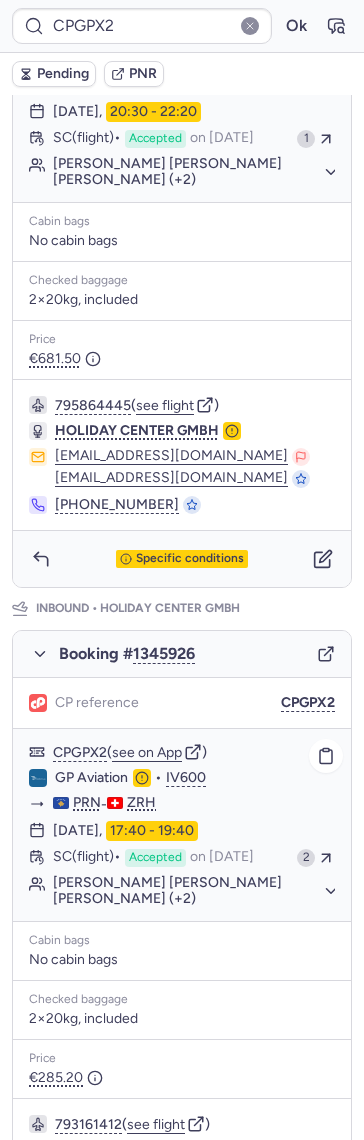 scroll, scrollTop: 718, scrollLeft: 0, axis: vertical 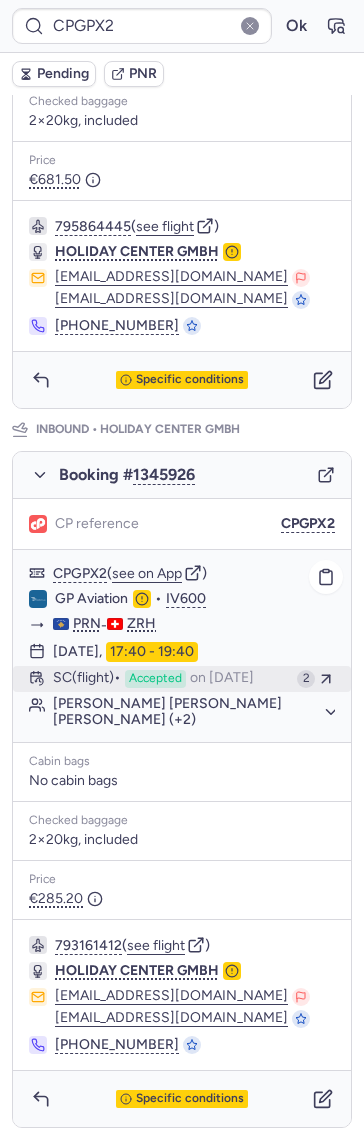 click on "SC   (flight)  Accepted  on Jun 14, 2025" at bounding box center [171, 679] 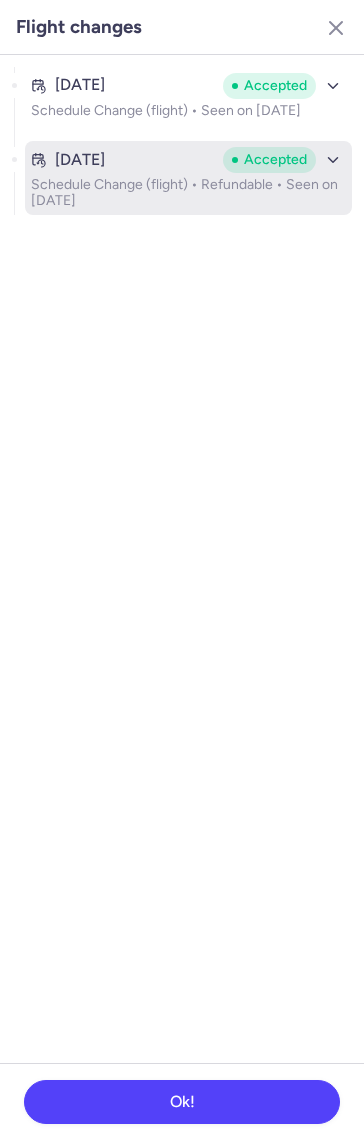 click on "Jun 12, 2025" at bounding box center (123, 160) 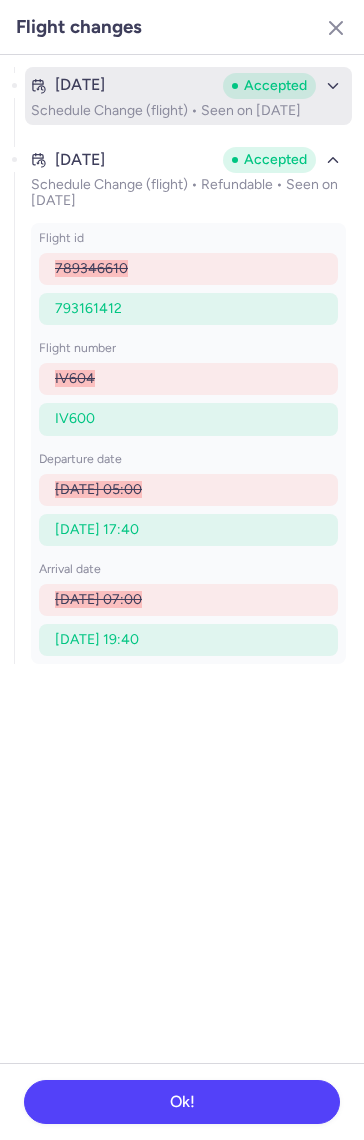 click on "Mar 20, 2025" at bounding box center [123, 85] 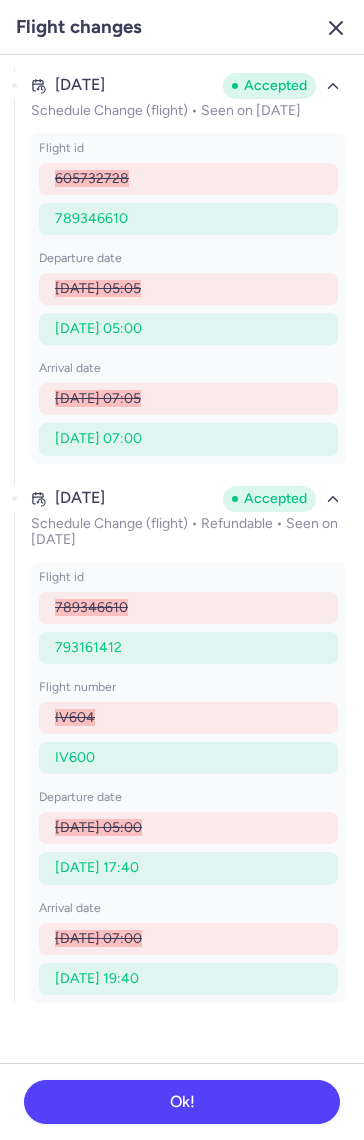 click 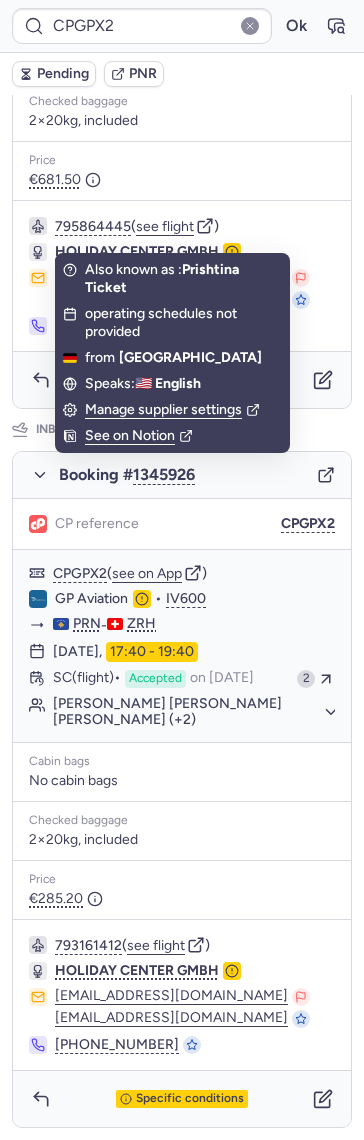 click 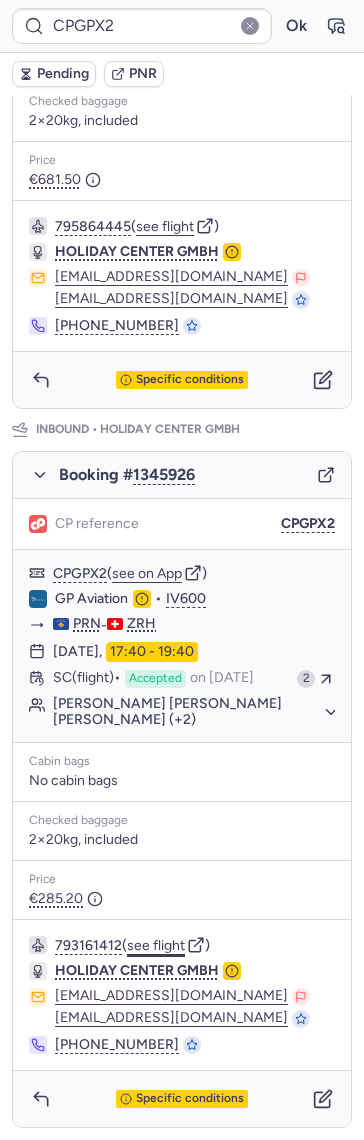 click on "see flight" 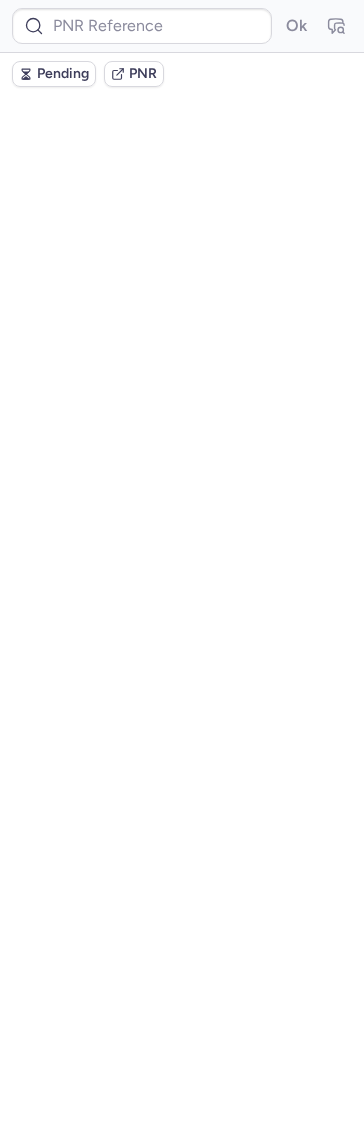 scroll, scrollTop: 0, scrollLeft: 0, axis: both 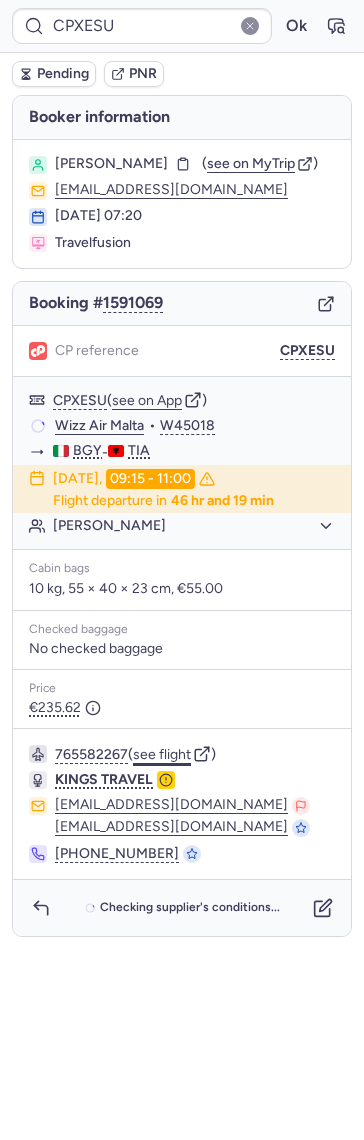 click on "see flight" 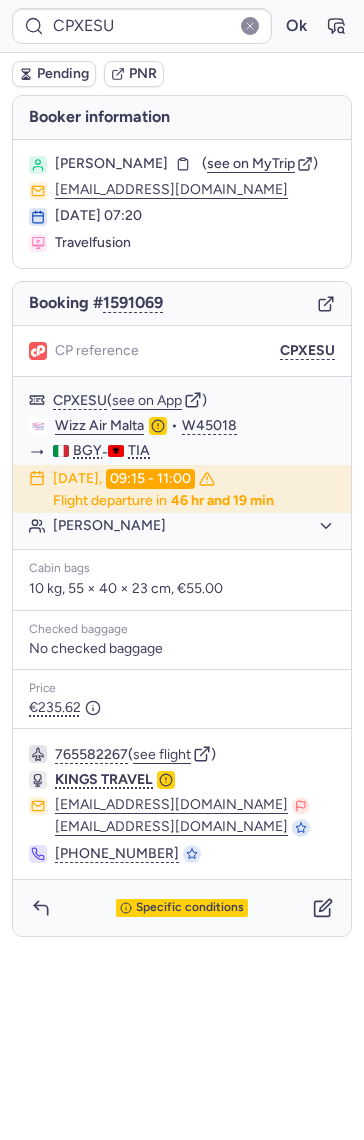 click on "Booking # 1591069" at bounding box center (182, 304) 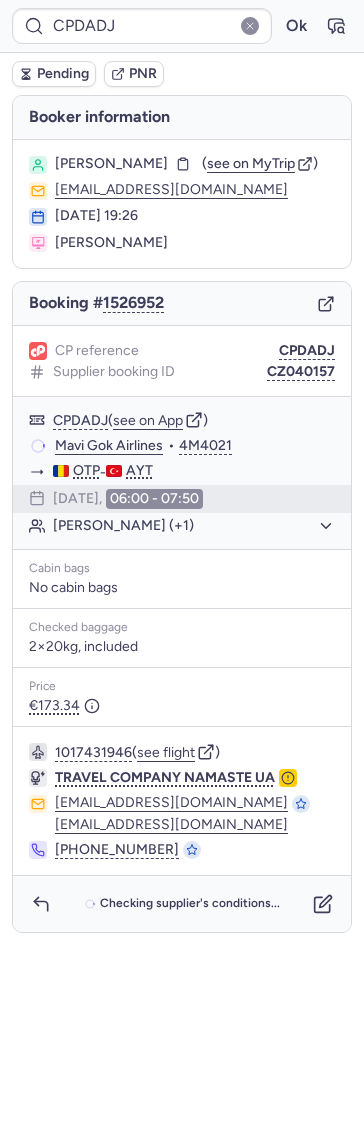 type on "CPLHXN" 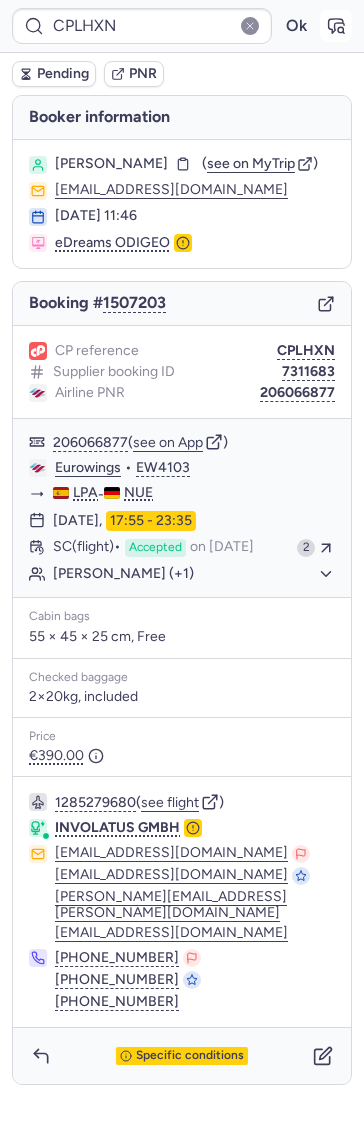click 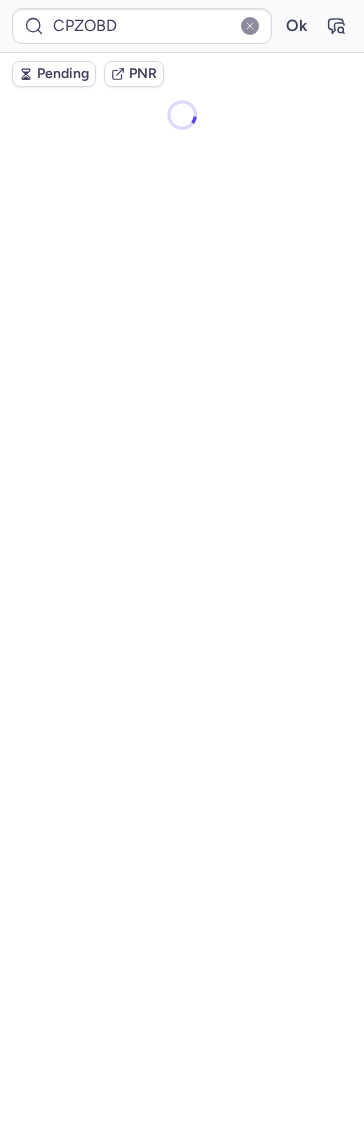 type on "CPLHXN" 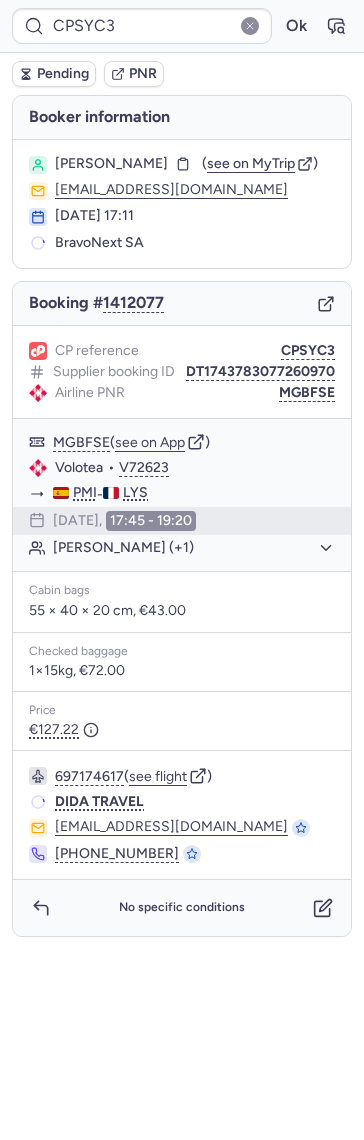 type on "CPZOBD" 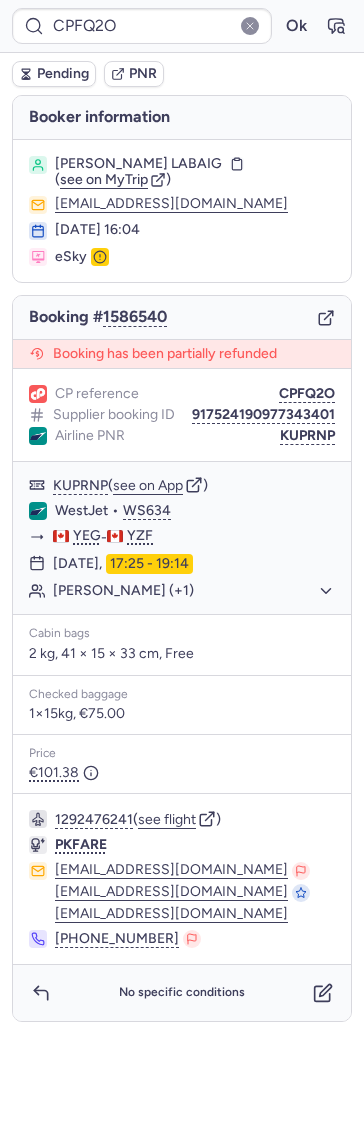 type on "CPCVAT" 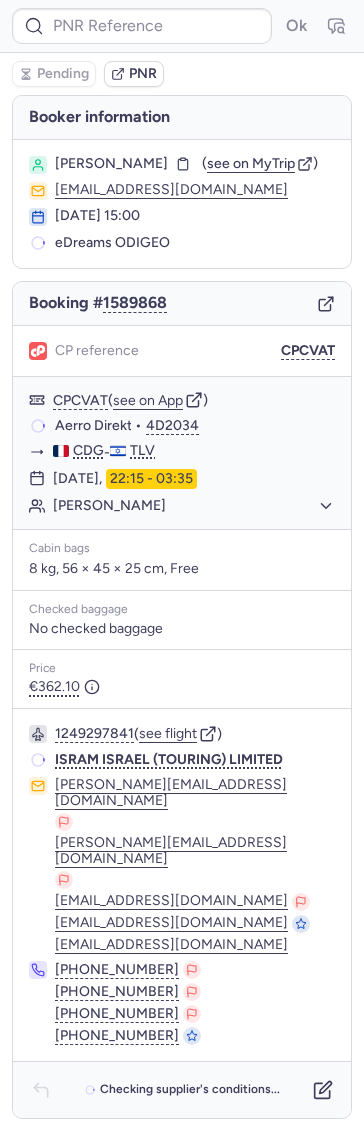 type on "CPH2KJ" 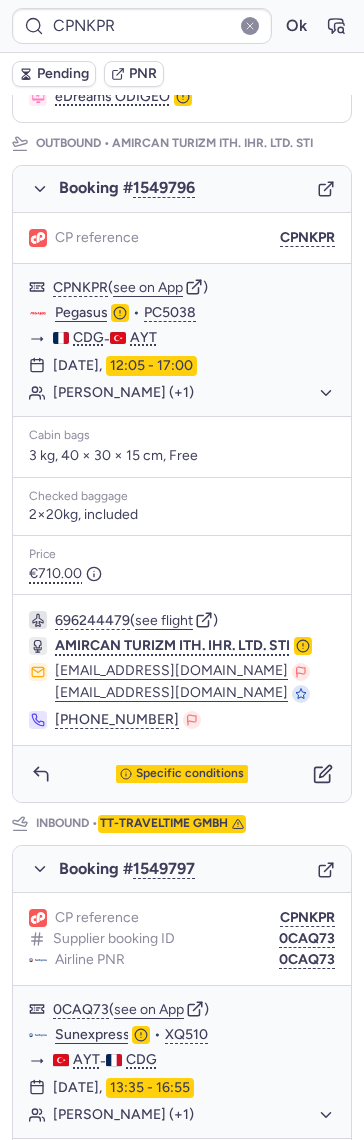 scroll, scrollTop: 0, scrollLeft: 0, axis: both 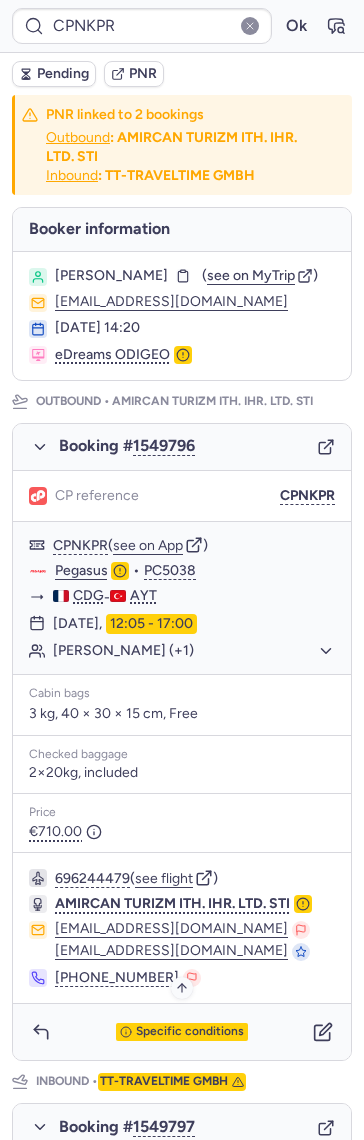 click on "Specific conditions" at bounding box center (190, 1032) 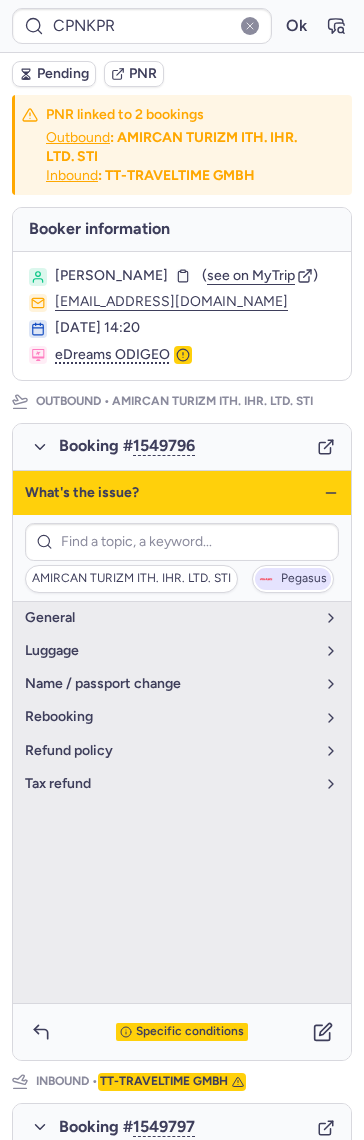 click on "Pegasus" at bounding box center (304, 579) 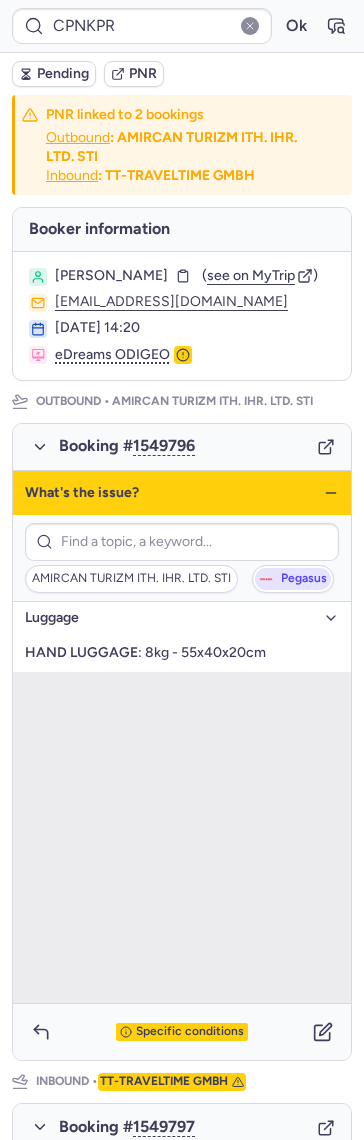 click on "Pegasus" at bounding box center (304, 579) 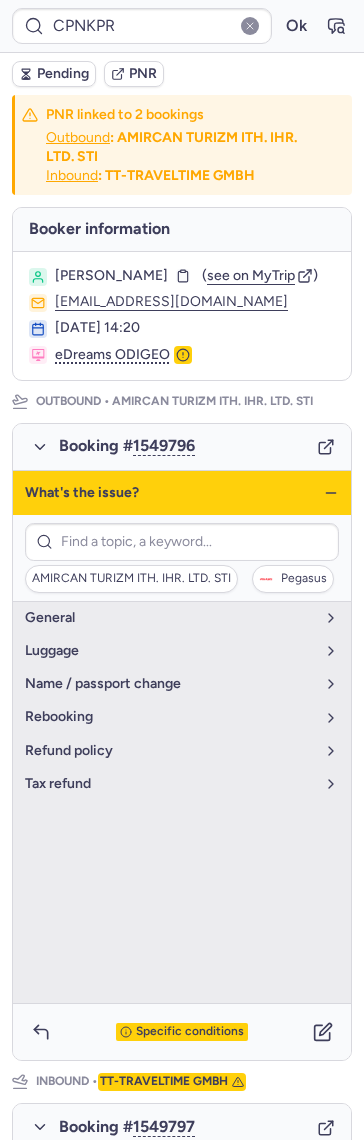 scroll, scrollTop: 22, scrollLeft: 0, axis: vertical 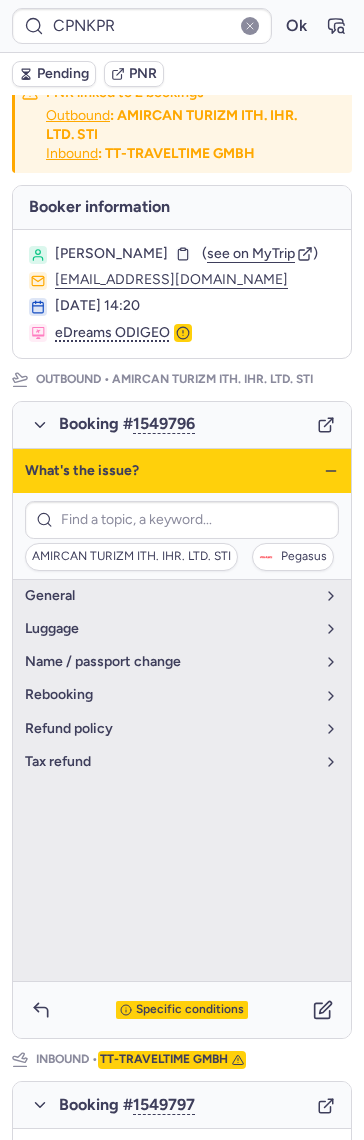 click on "What's the issue?" at bounding box center (182, 471) 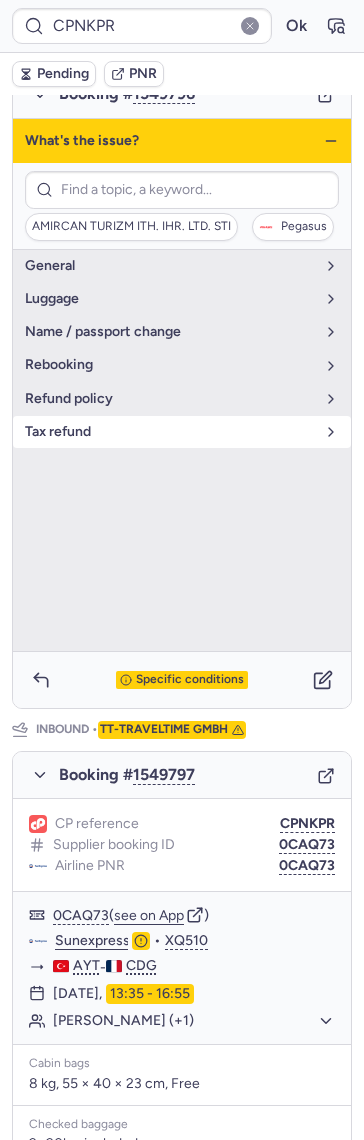 scroll, scrollTop: 271, scrollLeft: 0, axis: vertical 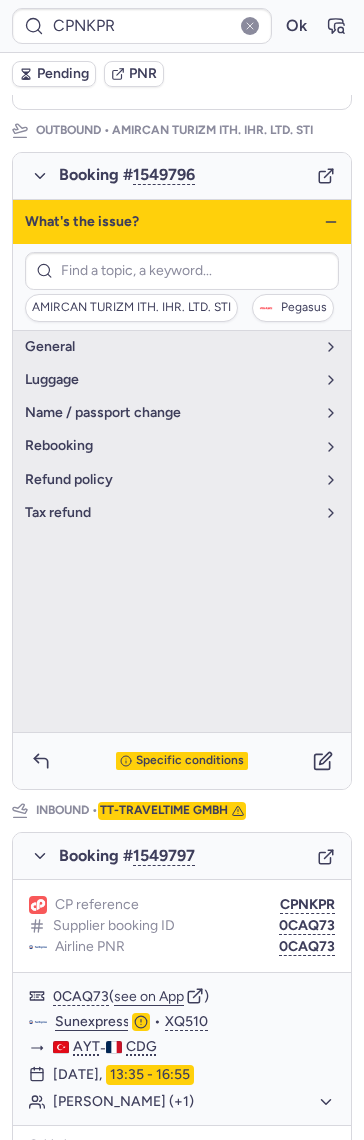 click 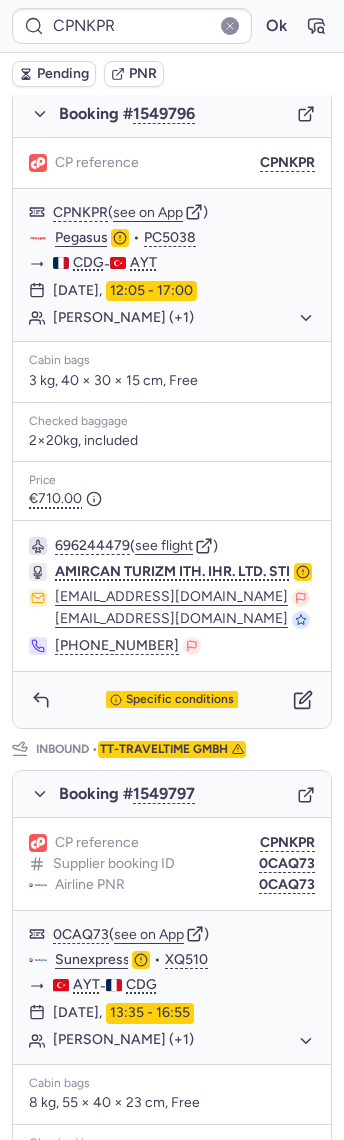 scroll, scrollTop: 299, scrollLeft: 0, axis: vertical 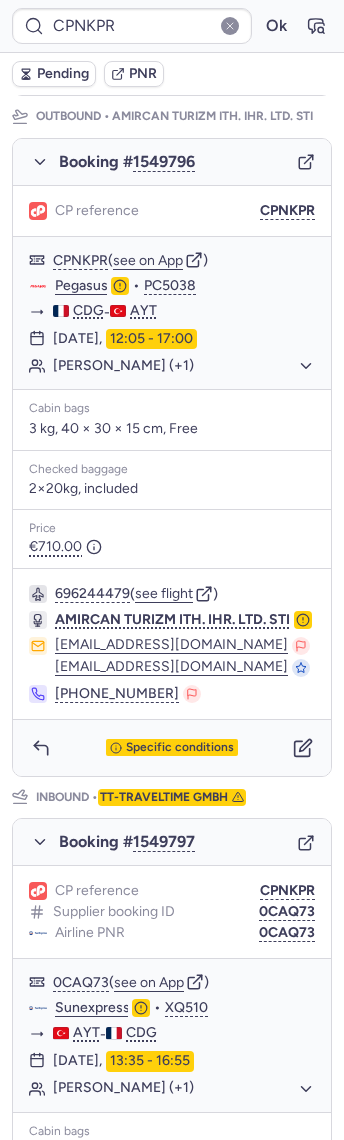 click on "Specific conditions" at bounding box center (172, 748) 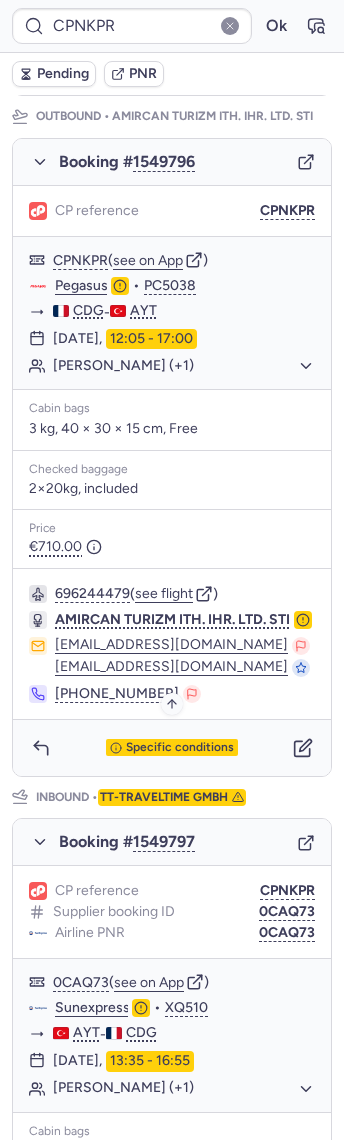 click on "Specific conditions" at bounding box center [180, 748] 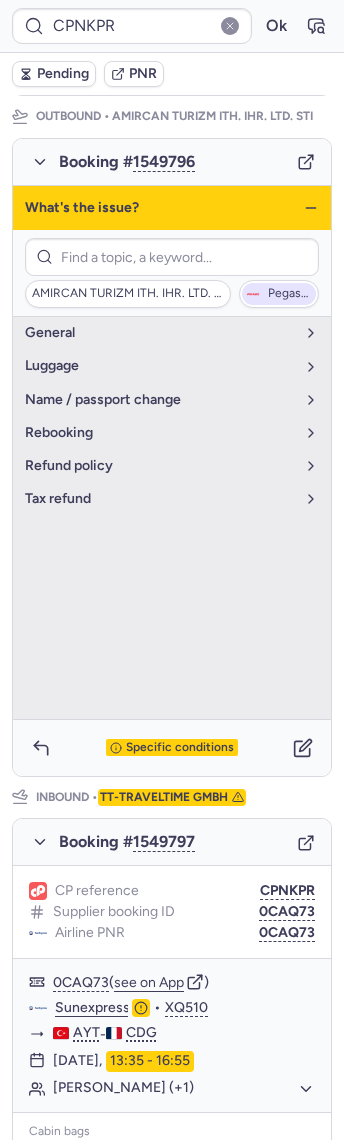 click 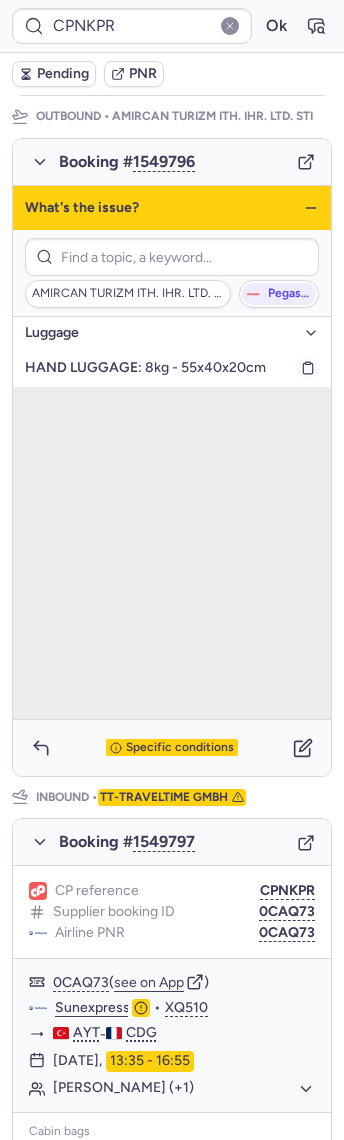 drag, startPoint x: 268, startPoint y: 388, endPoint x: 146, endPoint y: 388, distance: 122 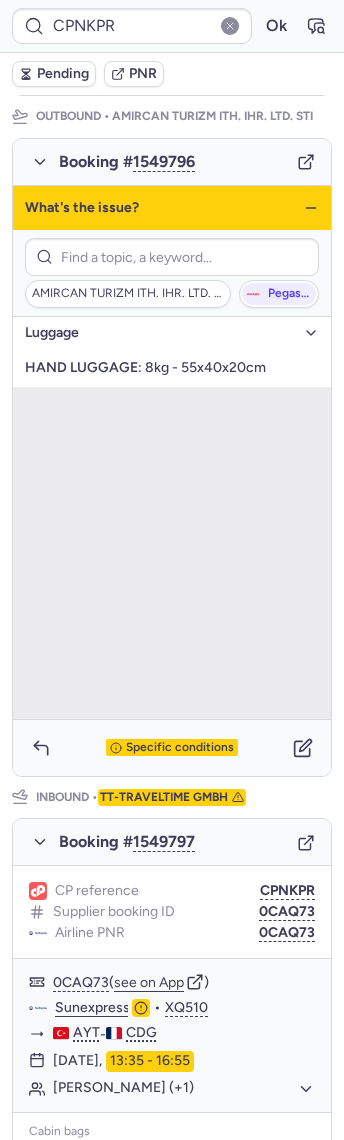 copy on "8kg - 55x40x20cm" 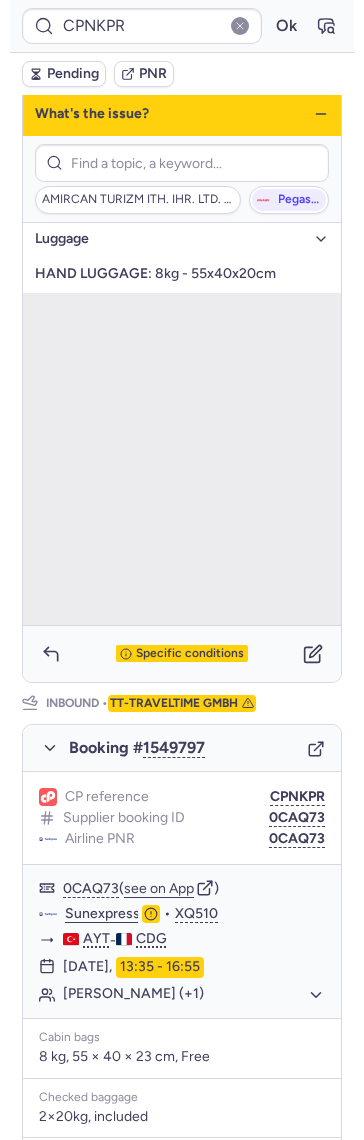 scroll, scrollTop: 671, scrollLeft: 0, axis: vertical 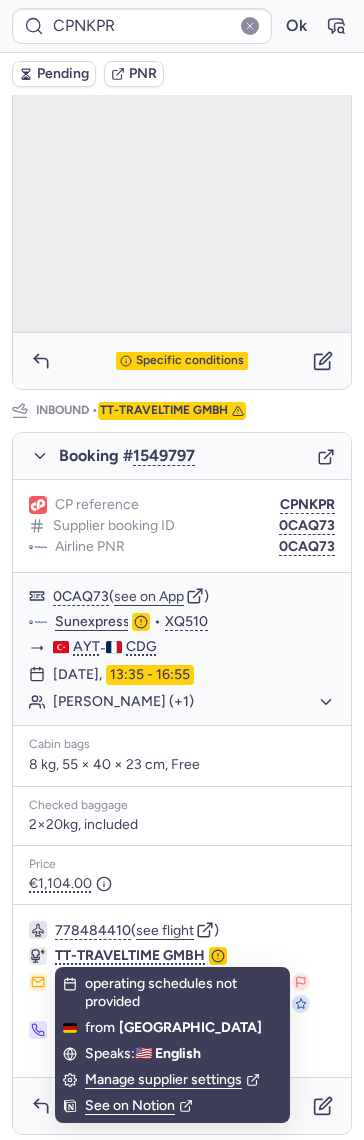 click on "Pending" at bounding box center [63, 74] 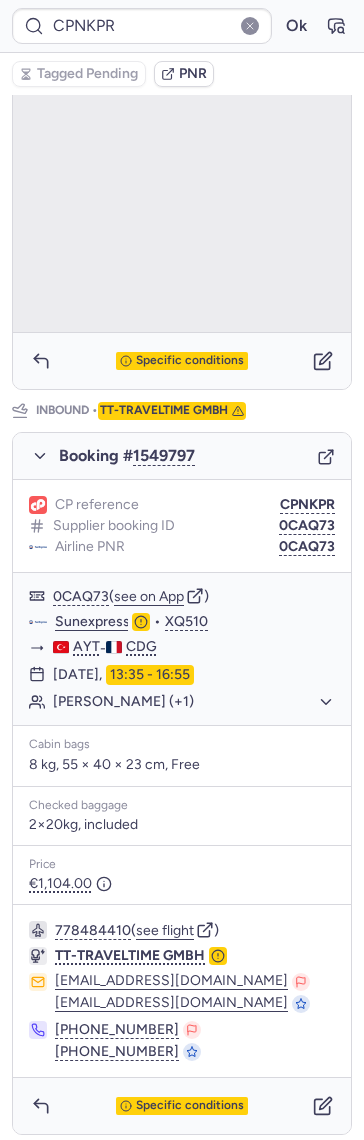type on "CP5TWB" 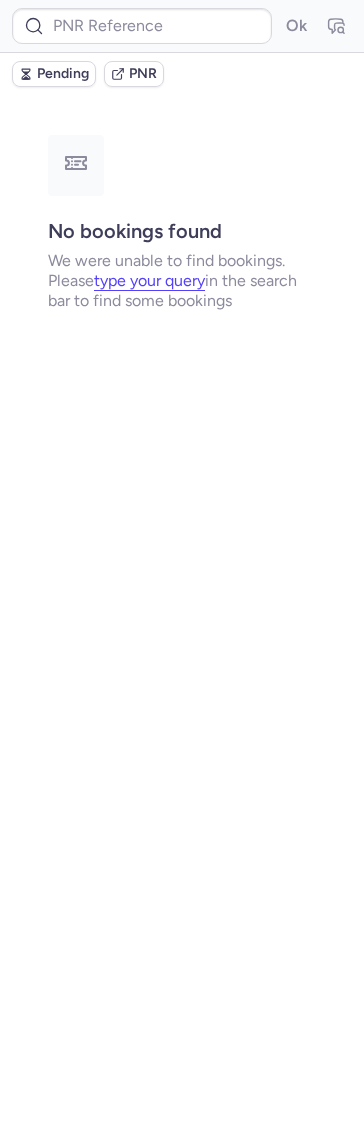 scroll, scrollTop: 0, scrollLeft: 0, axis: both 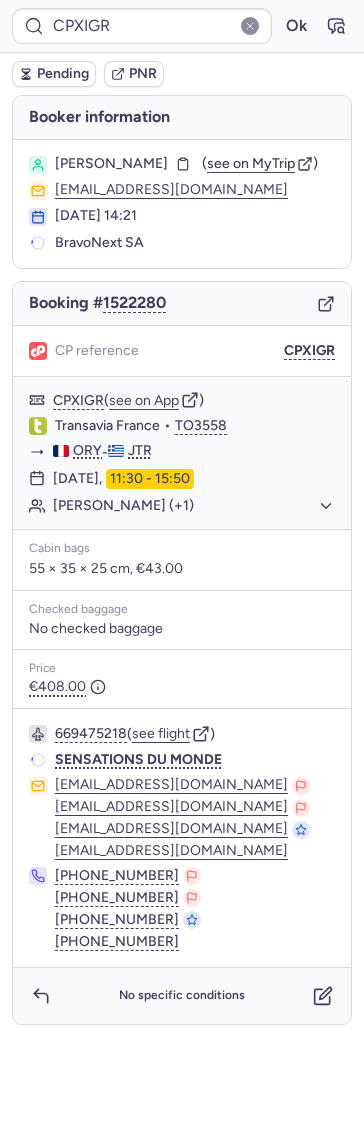 type on "CPWTRX" 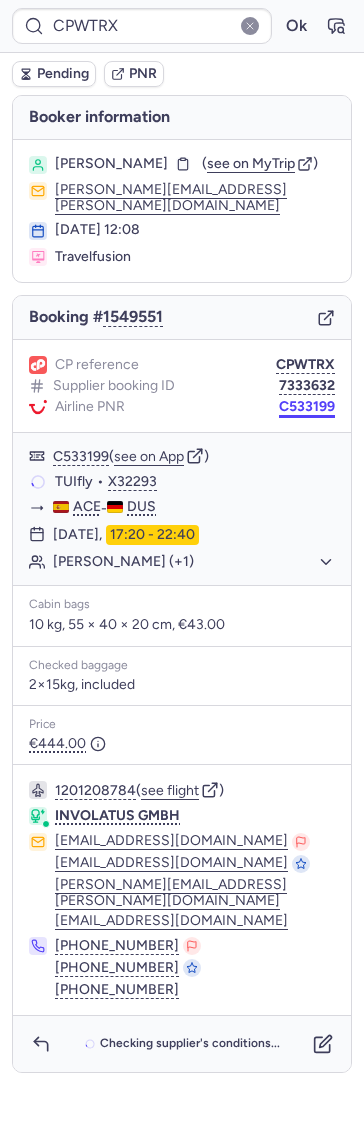 click on "C533199" at bounding box center [307, 407] 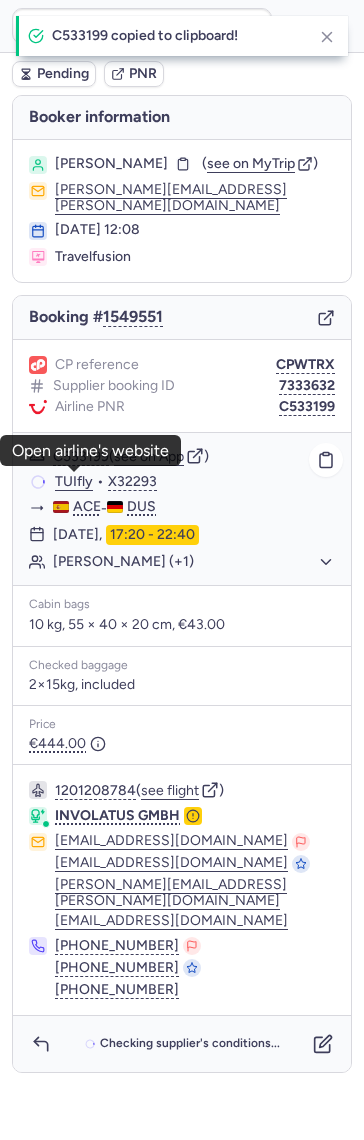 click on "TUIfly" 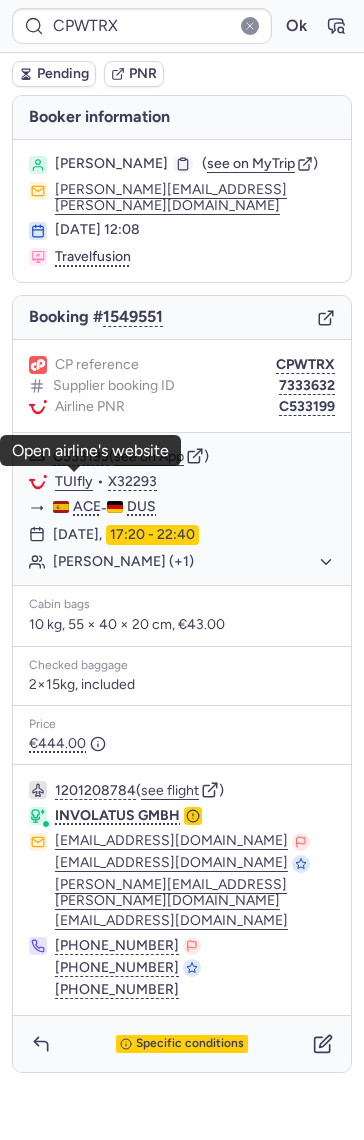 click 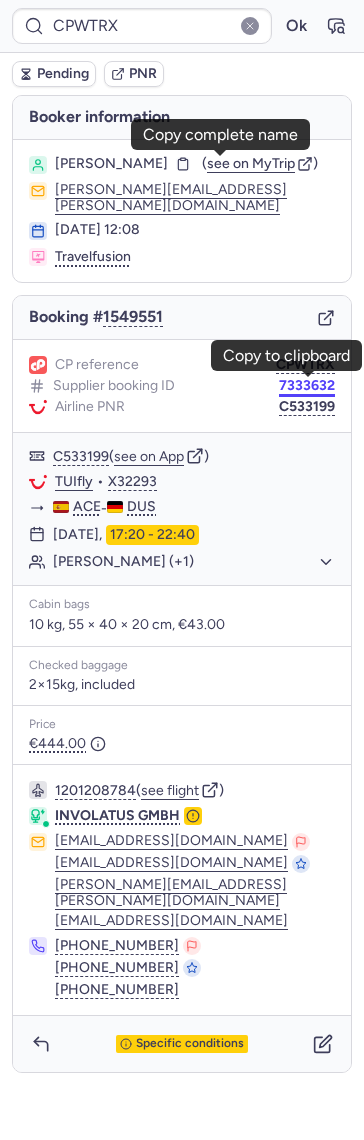 click on "7333632" at bounding box center [307, 386] 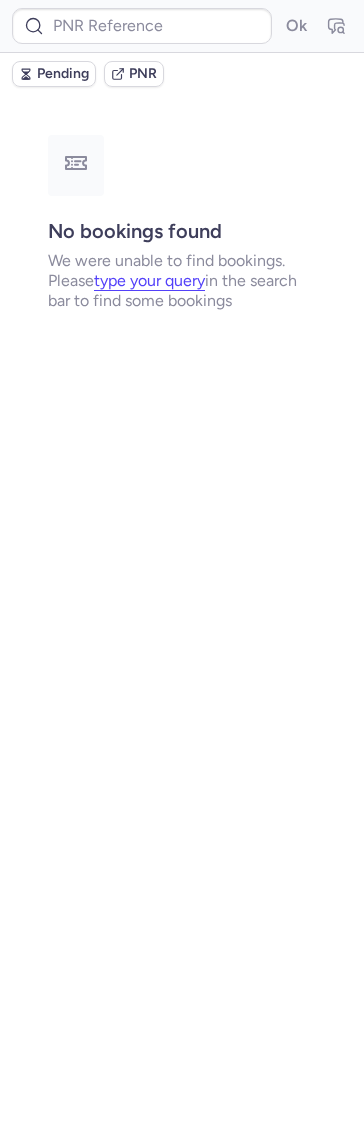 type on "7333632" 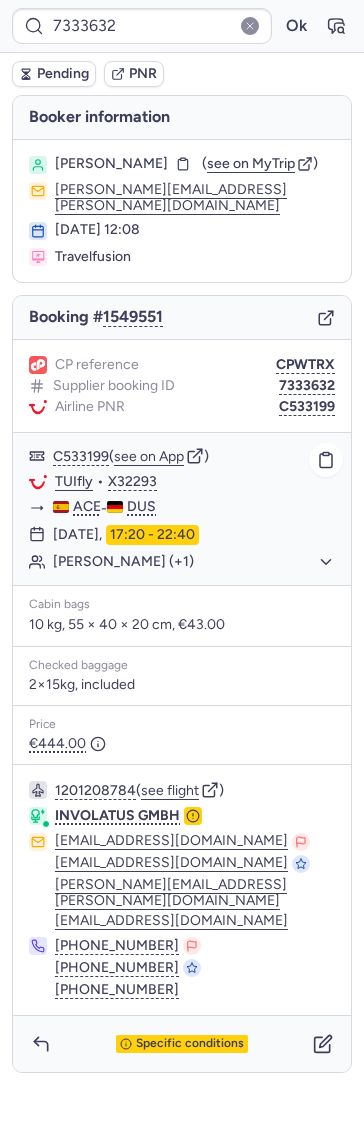 click on "Gerardus VAN GEMERT (+1)" 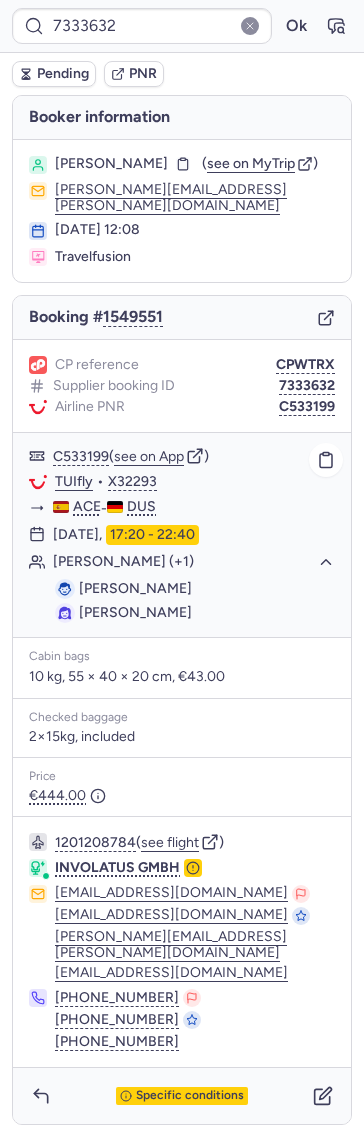 drag, startPoint x: 219, startPoint y: 621, endPoint x: 158, endPoint y: 617, distance: 61.13101 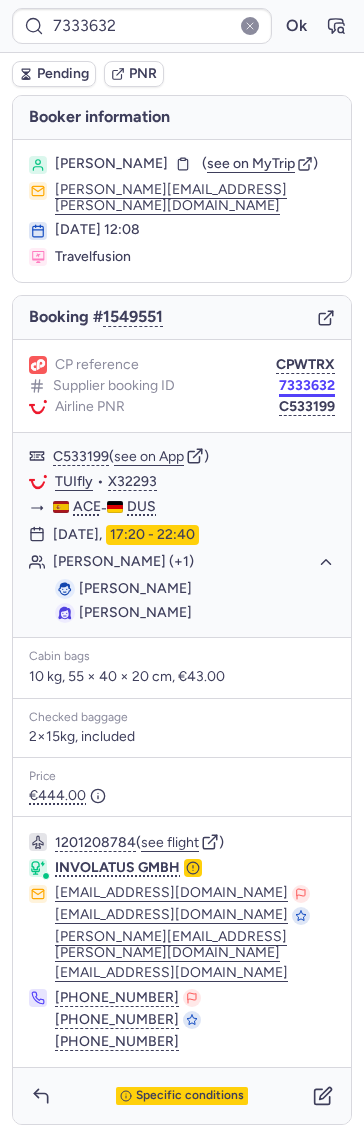 click on "7333632" at bounding box center (307, 386) 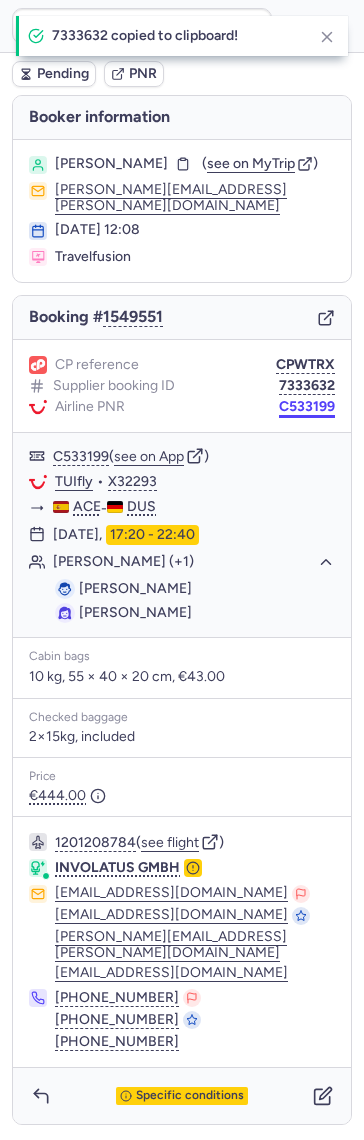 click on "C533199" at bounding box center (307, 407) 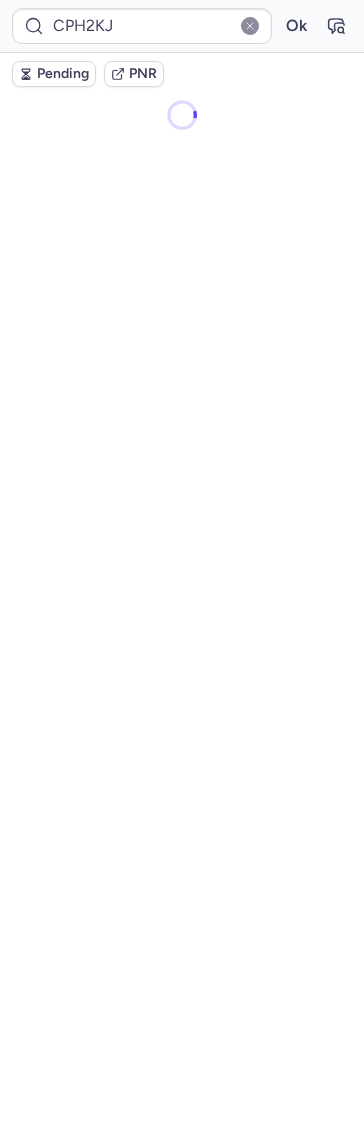 type on "CPLHXN" 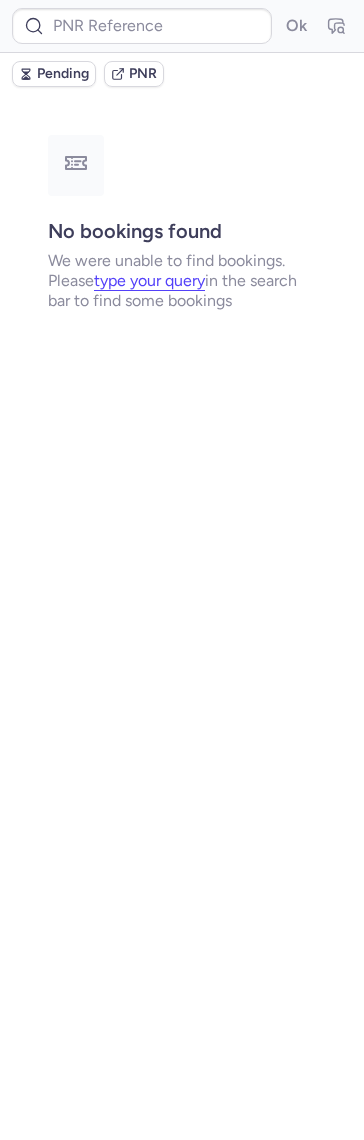 type on "CPDADJ" 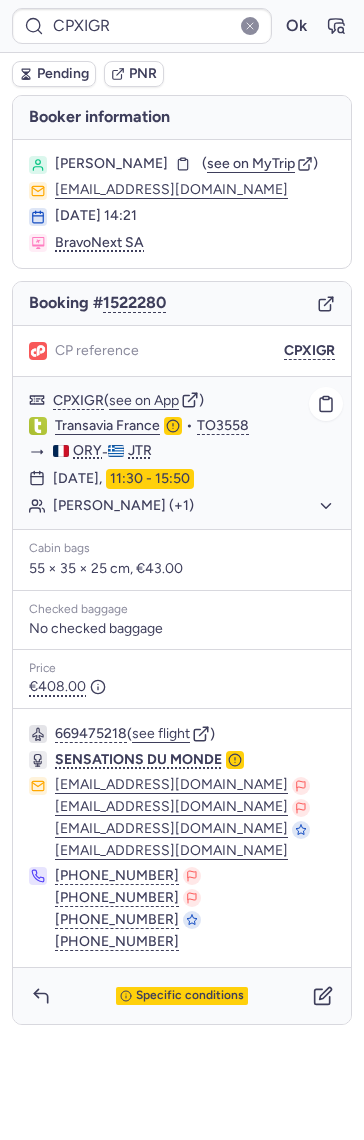 click on "11:30 - 15:50" at bounding box center (150, 479) 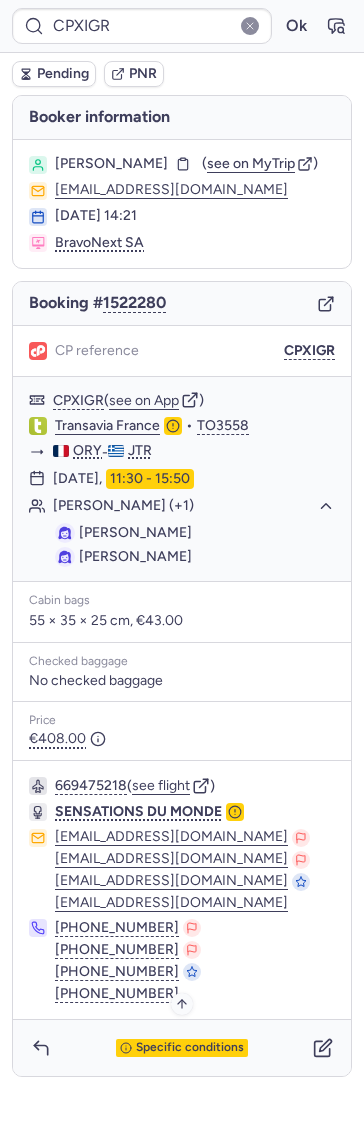 click on "Specific conditions" at bounding box center [190, 1048] 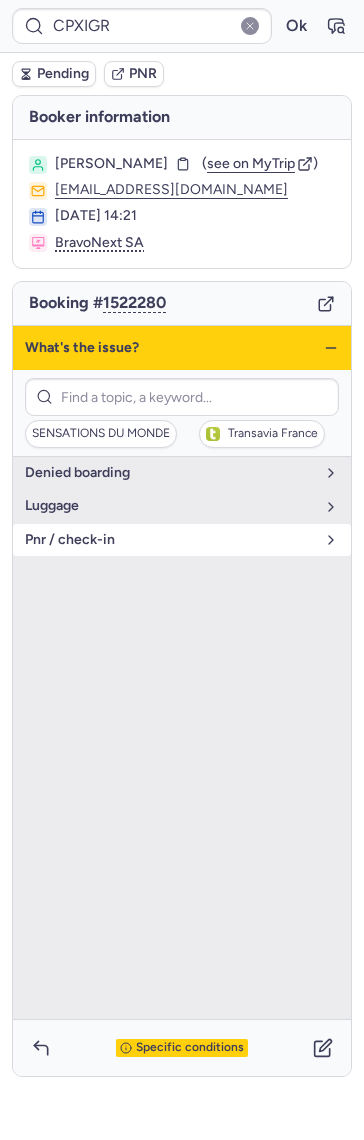 click on "pnr / check-in" at bounding box center (182, 540) 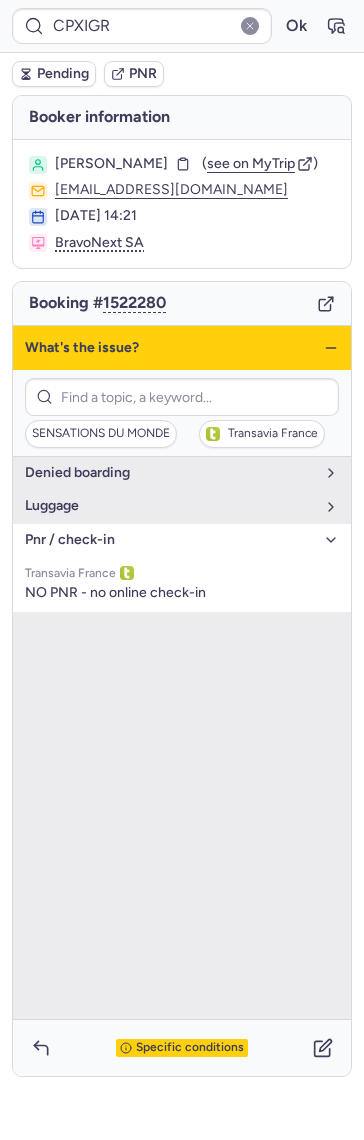 click on "pnr / check-in" at bounding box center (182, 540) 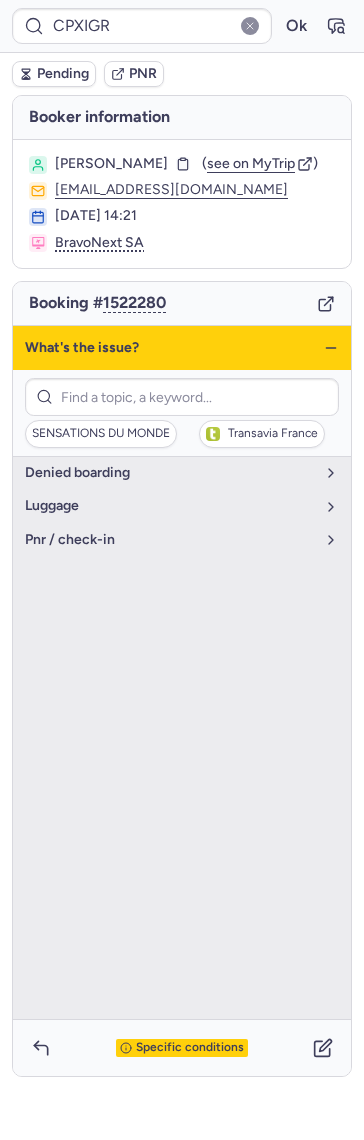 click on "Booker information Clara BEUCHEY  ( see on MyTrip  )  bookings@lmnbookings.com 09 Jun 2025, 14:21 BravoNext SA Booking # 1522280 CP reference CPXIGR CPXIGR  ( see on App )  Transavia France  •  TO3558 ORY  -  JTR 05 Aug 2025,  11:30 - 15:50 Sarah MILLER (+1)  Sarah MILLER Clara BEUCHEY Cabin bags  55 × 35 × 25 cm, €43.00 Checked baggage No checked baggage Price €408.00  669475218  ( see flight )  SENSATIONS DU MONDE transports@sensationsdumonde.com charter@sensationsdumonde.com transports@sensationsdumonde.com production@repartir.fr +33 1 40 10 50 00 +33 6 16 23 84 96 +33 1 40 10 50 77 +33 1 53 38 92 69 What's the issue? SENSATIONS DU MONDE  Transavia France denied boarding luggage pnr / check-in Specific conditions" at bounding box center [182, 585] 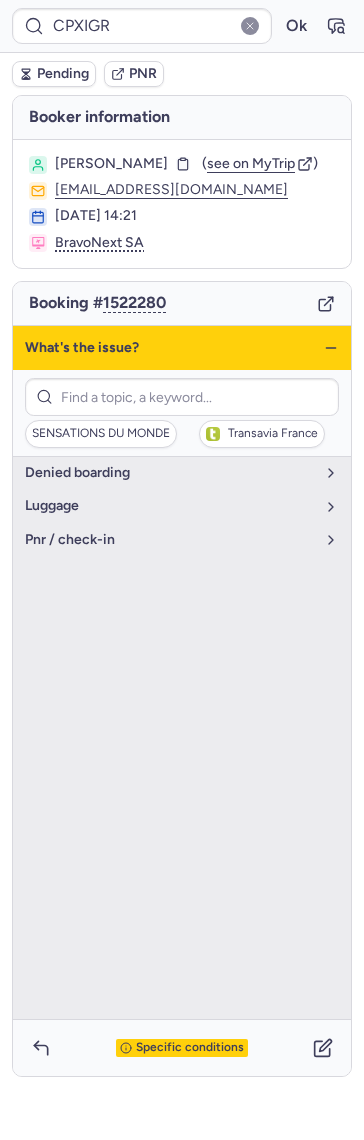 click on "What's the issue?" at bounding box center (182, 348) 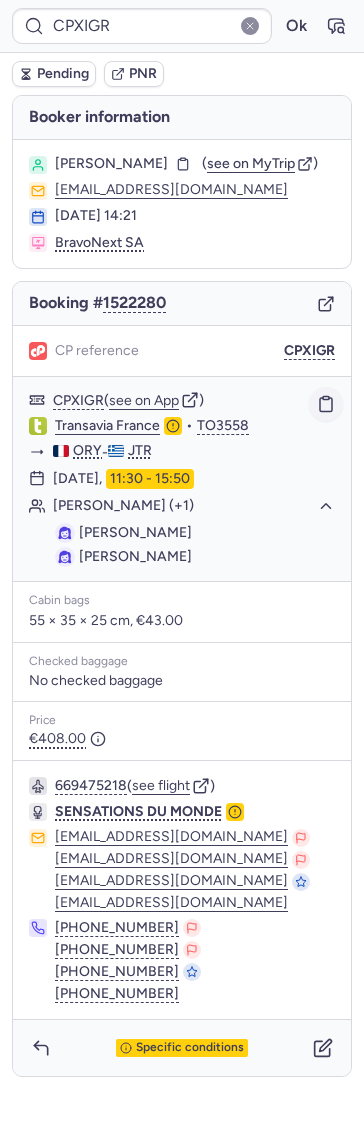 click 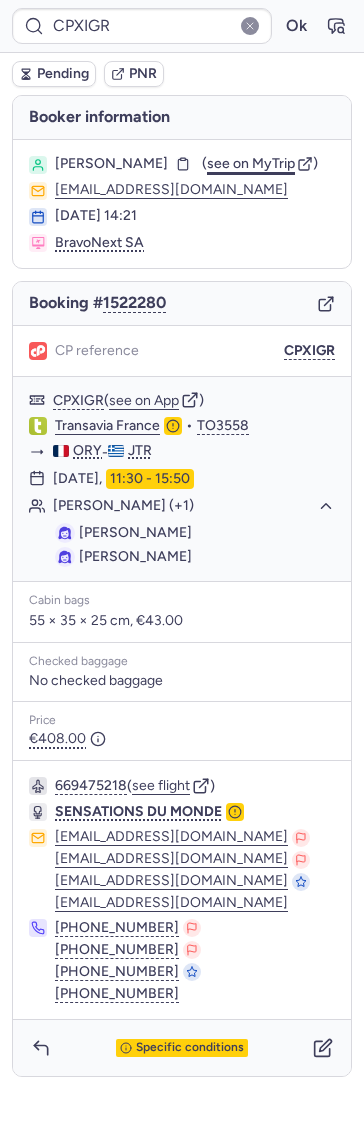 click on "see on MyTrip" at bounding box center [251, 163] 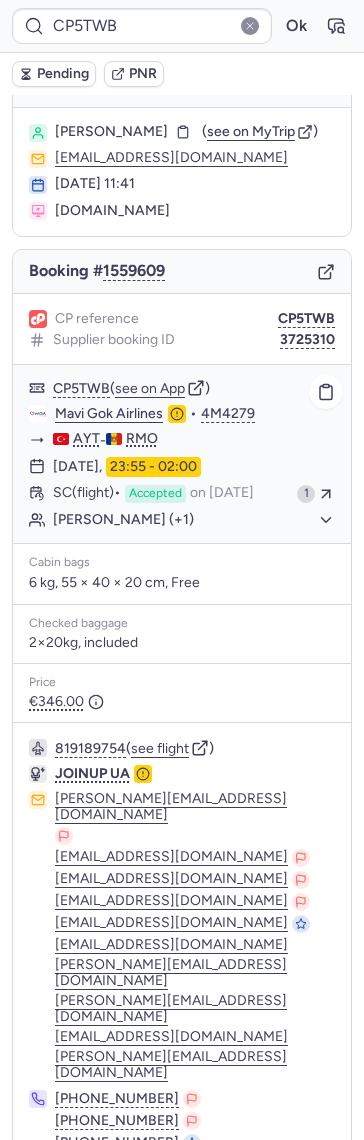 scroll, scrollTop: 75, scrollLeft: 0, axis: vertical 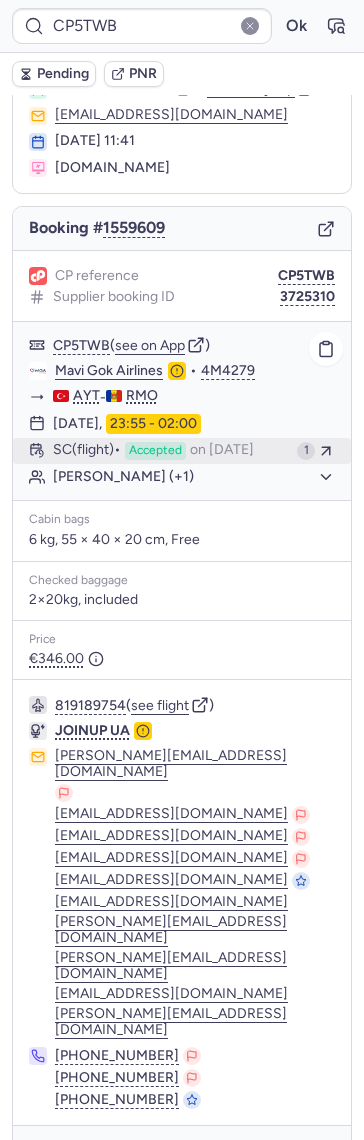 click on "SC   (flight)  Accepted  on Jul 13, 2025" at bounding box center [171, 451] 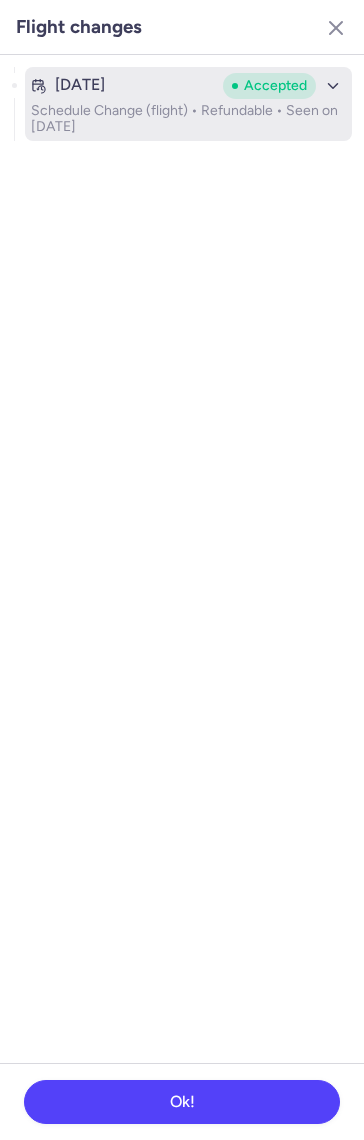 click on "Jul 11, 2025 Accepted Schedule Change (flight) • Refundable • Seen on Jul 13, 2025" at bounding box center (188, 104) 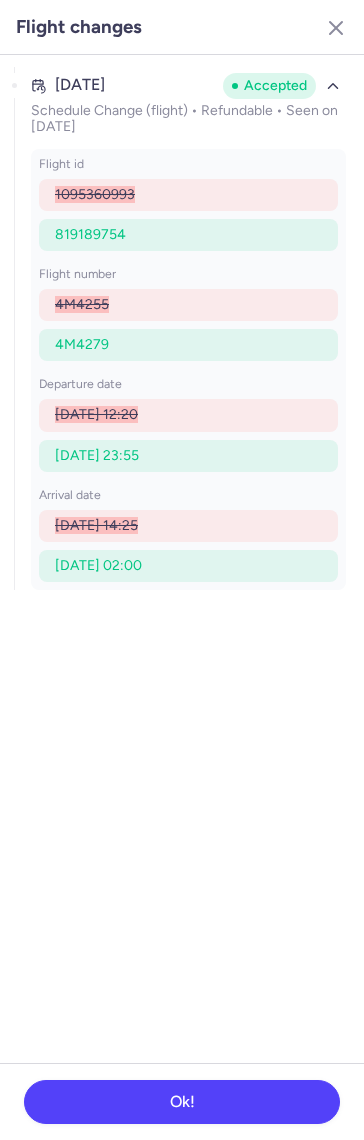 type on "CPUBC4" 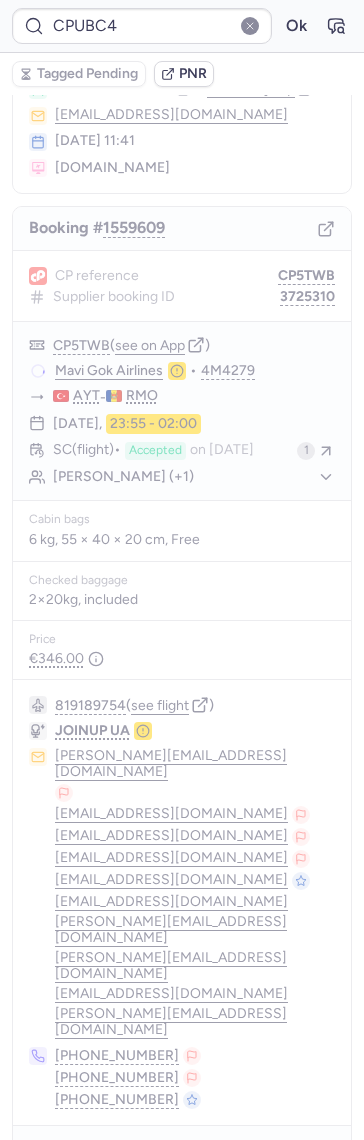 scroll, scrollTop: 0, scrollLeft: 0, axis: both 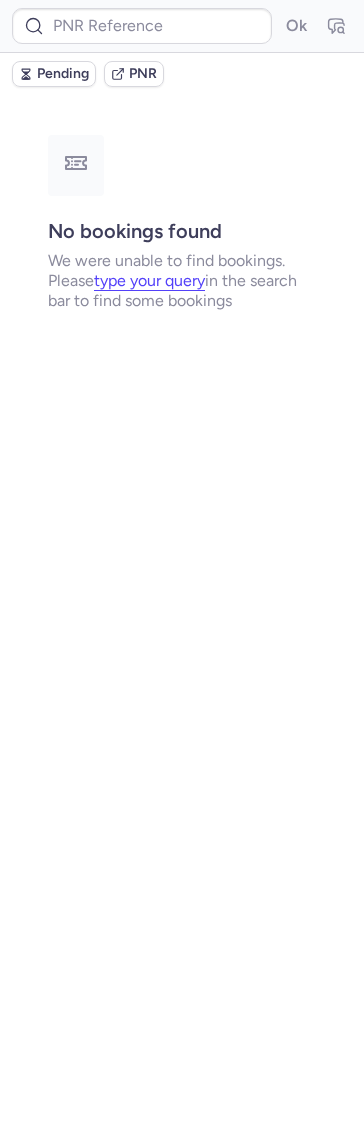 type on "CPUBC4" 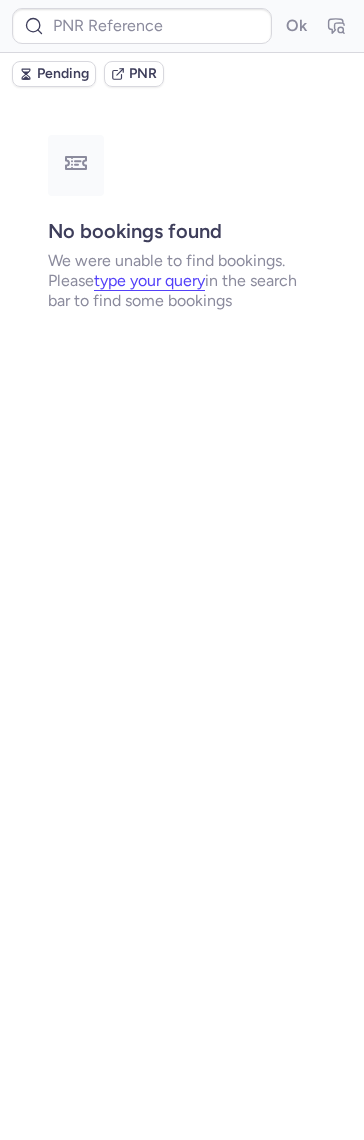 type on "CPSFFV" 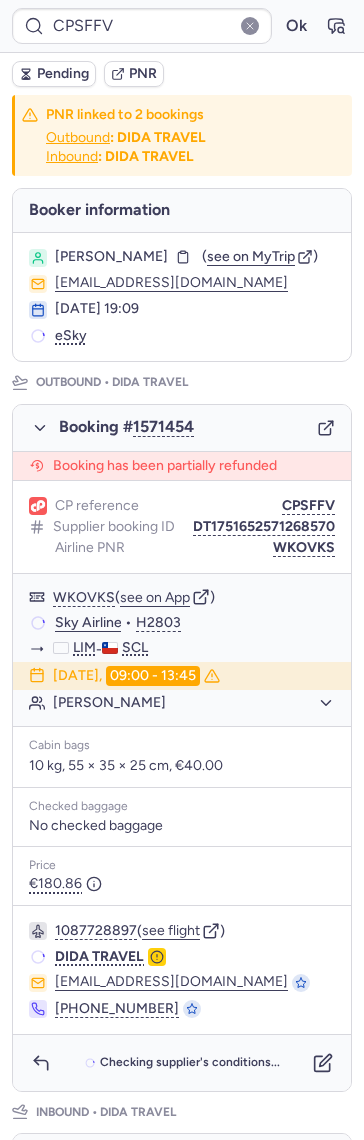 scroll, scrollTop: 689, scrollLeft: 0, axis: vertical 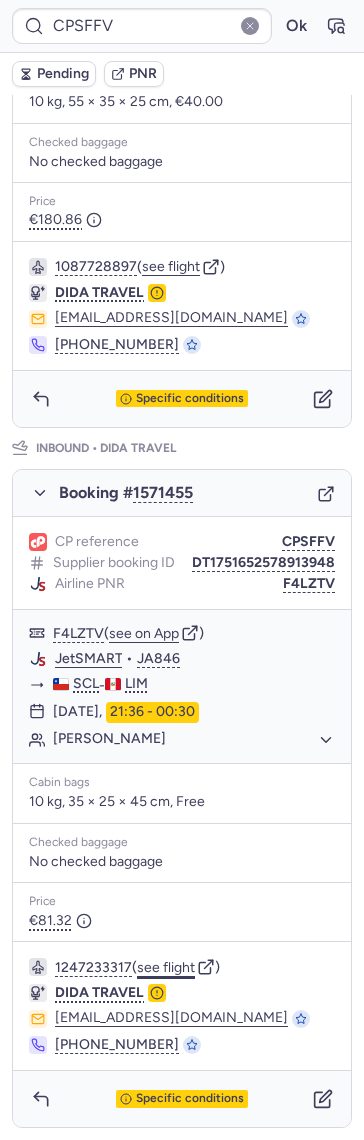 click on "see flight" 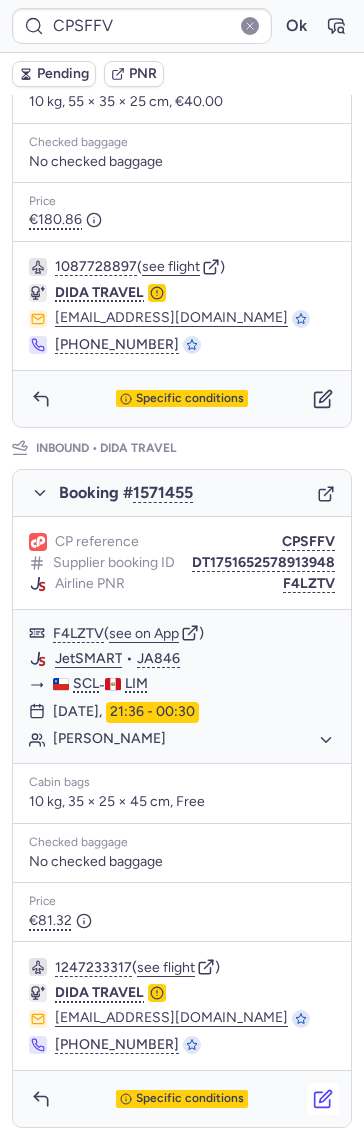 click 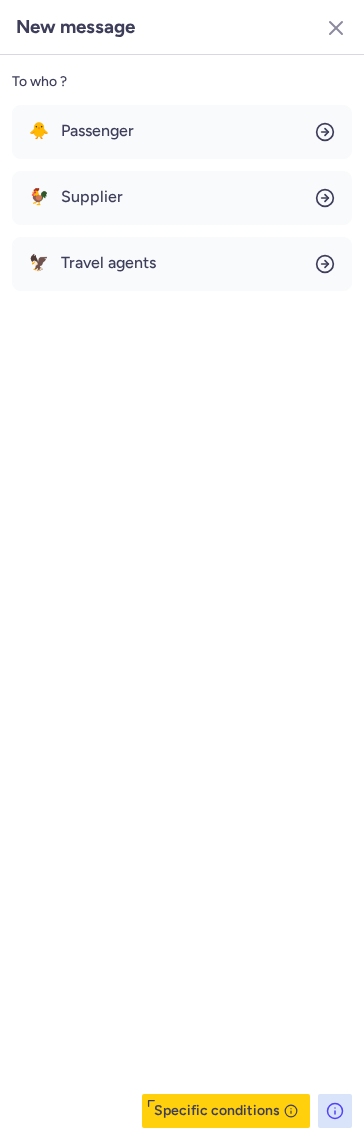 click on "🐥 Passenger 🐓 Supplier 🦅 Travel agents" at bounding box center (182, 198) 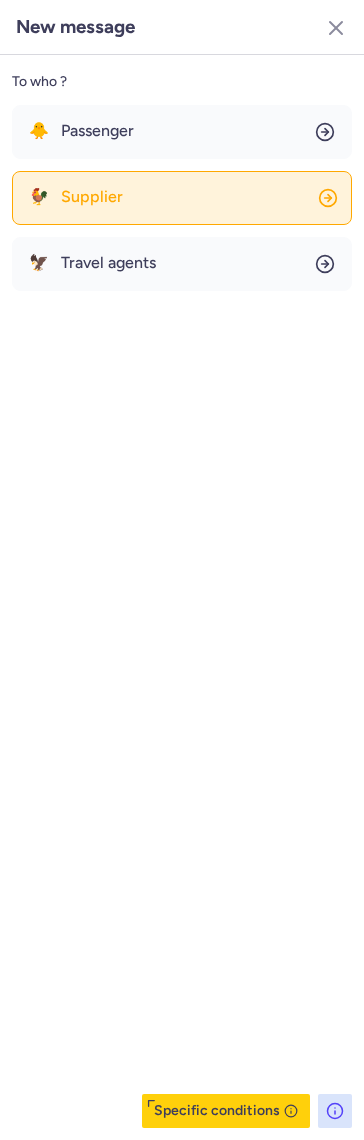 click on "🐓 Supplier" 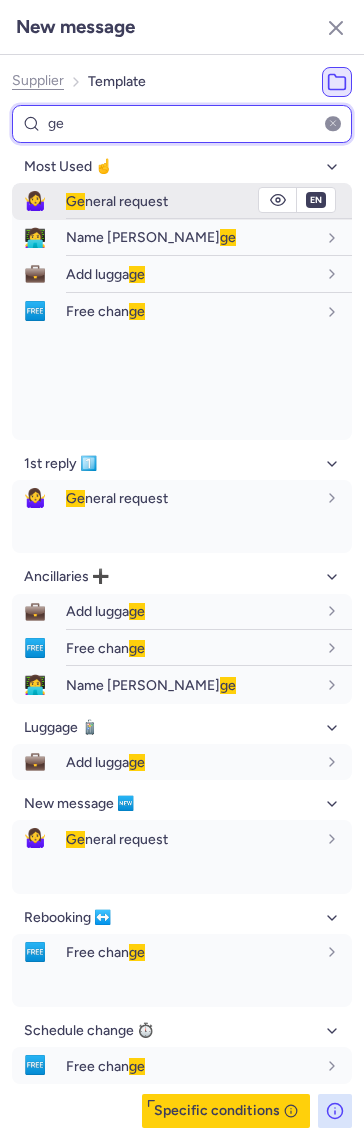 type on "ge" 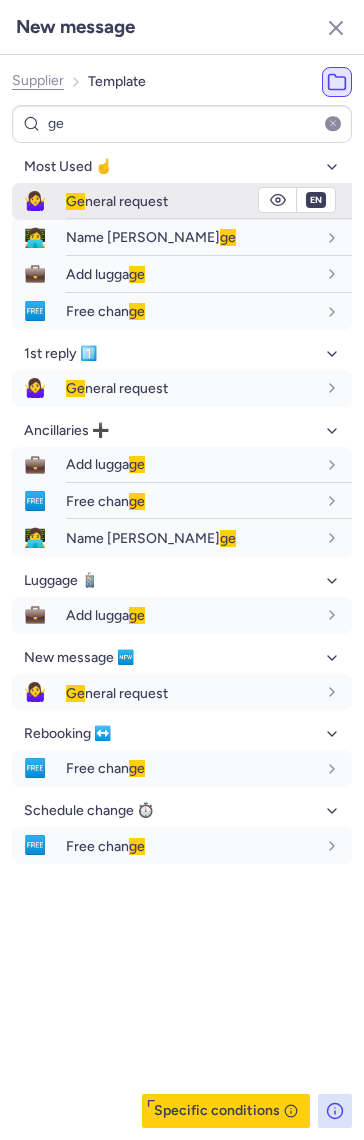 click on "Ge neral request" at bounding box center (209, 201) 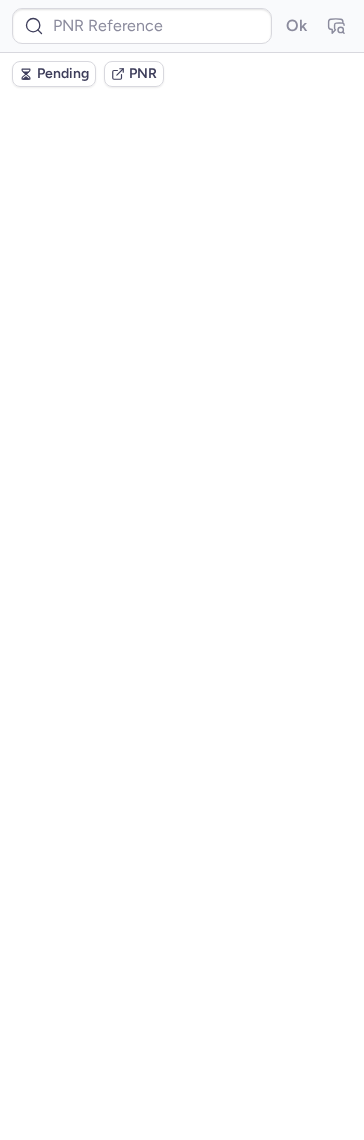 scroll, scrollTop: 0, scrollLeft: 0, axis: both 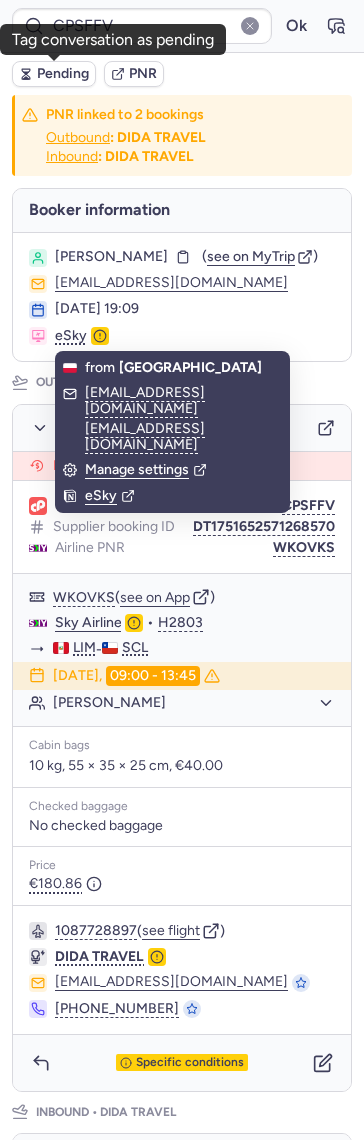 click on "Pending" at bounding box center (54, 74) 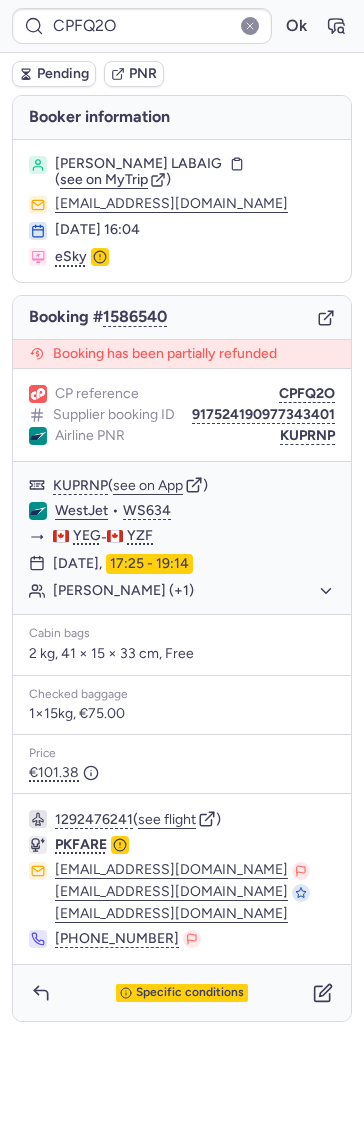 click 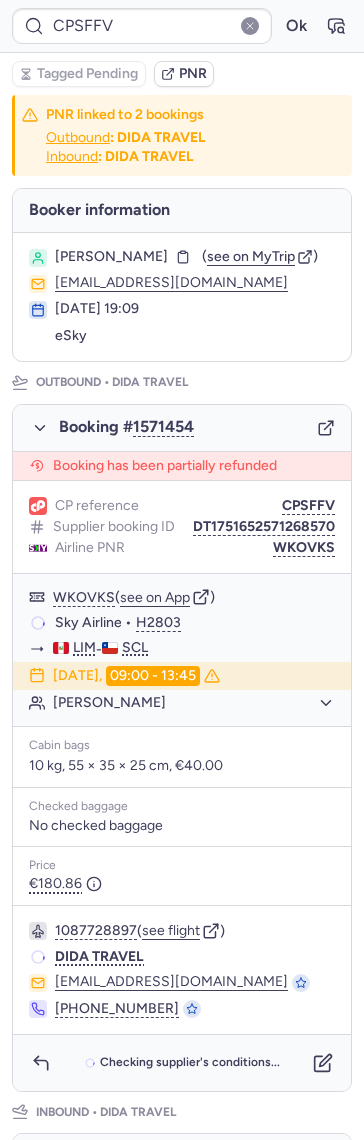 type on "CPSYC3" 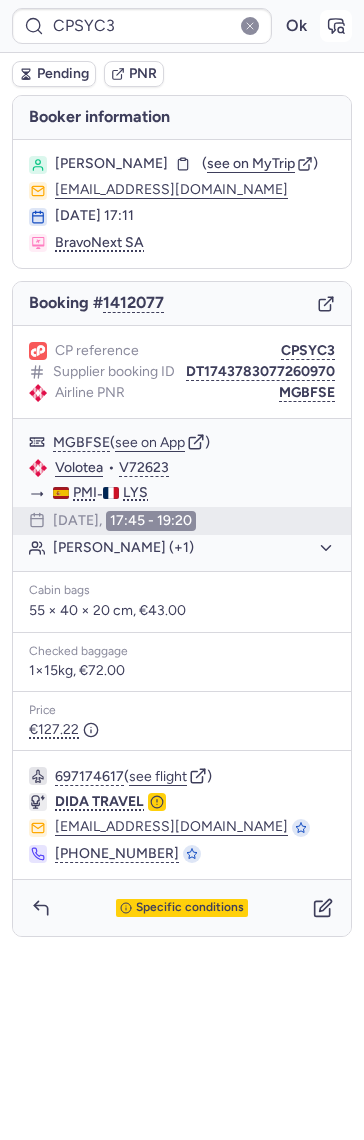 click on "CPSYC3  Ok" at bounding box center (182, 26) 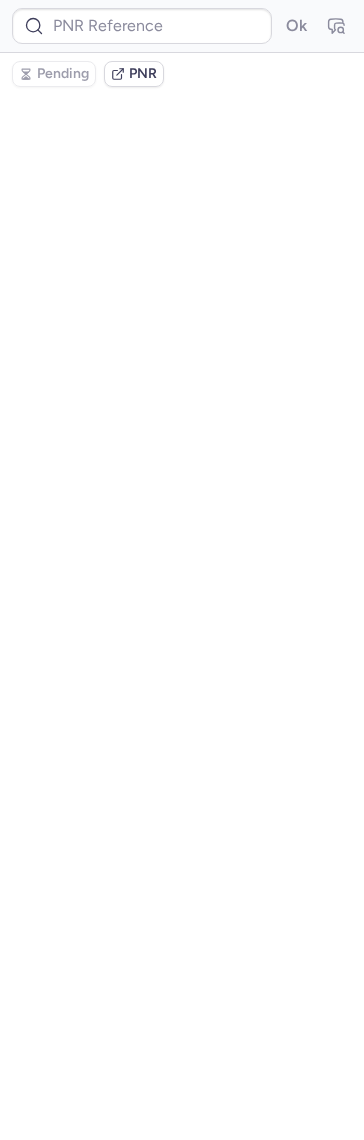 type on "CPSYC3" 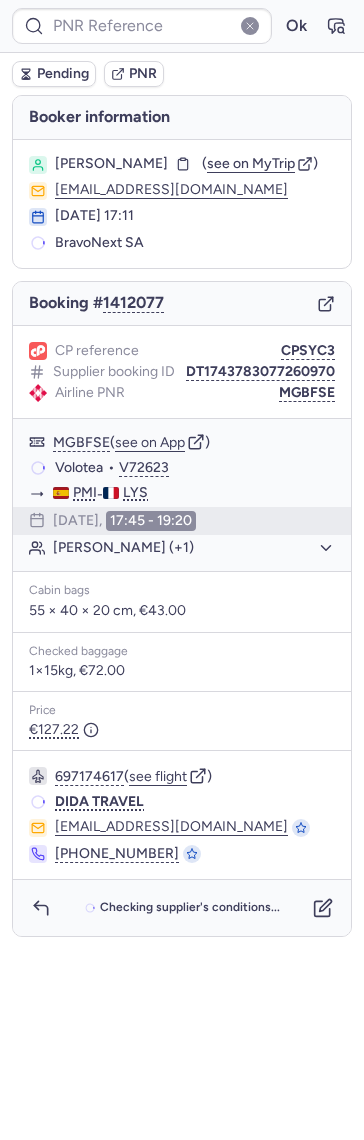 type on "CPSYC3" 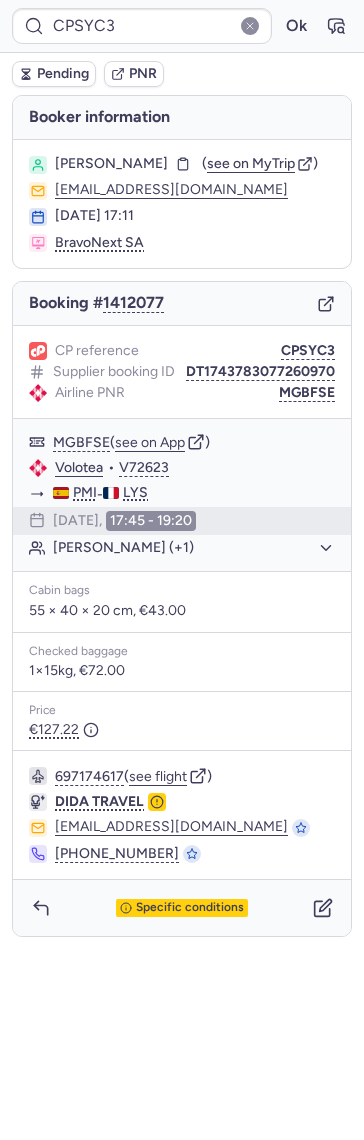 click on "Pending" at bounding box center (63, 74) 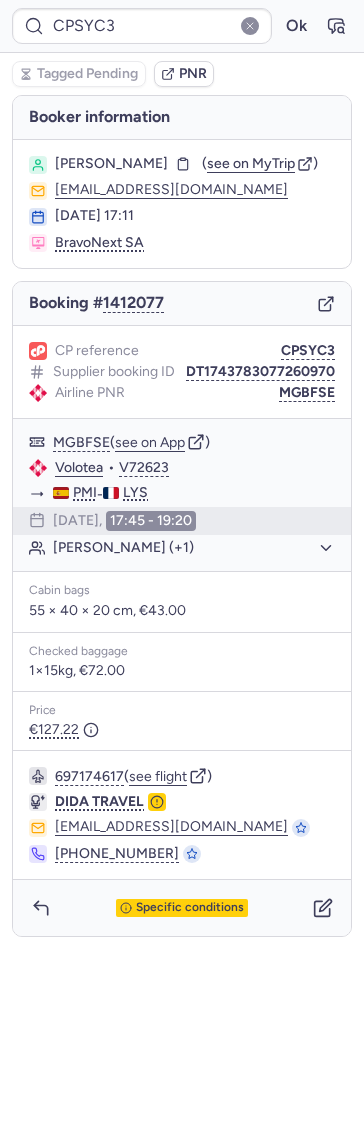 type on "23604585135" 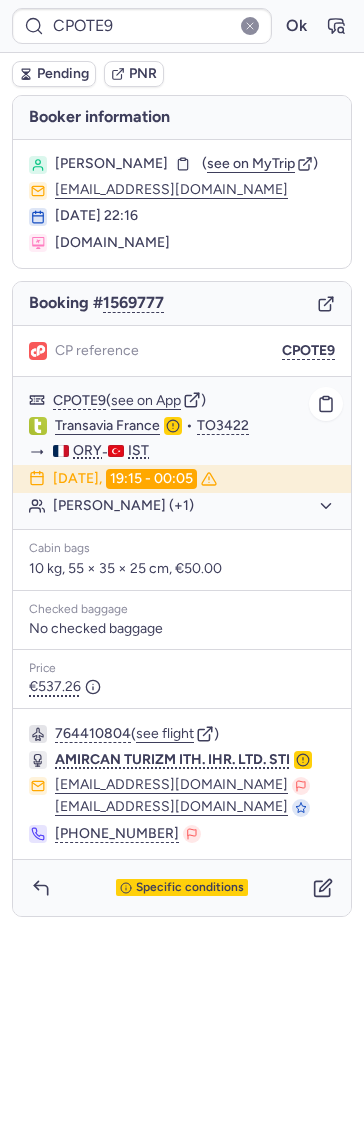 type on "23604585135" 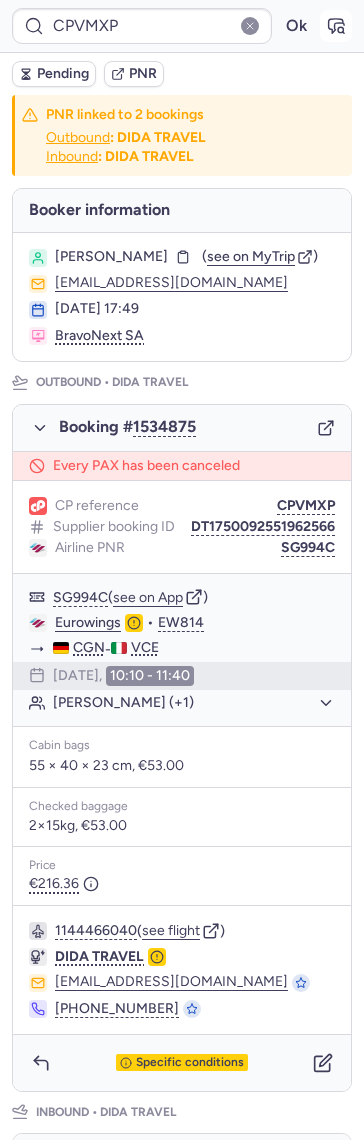 click 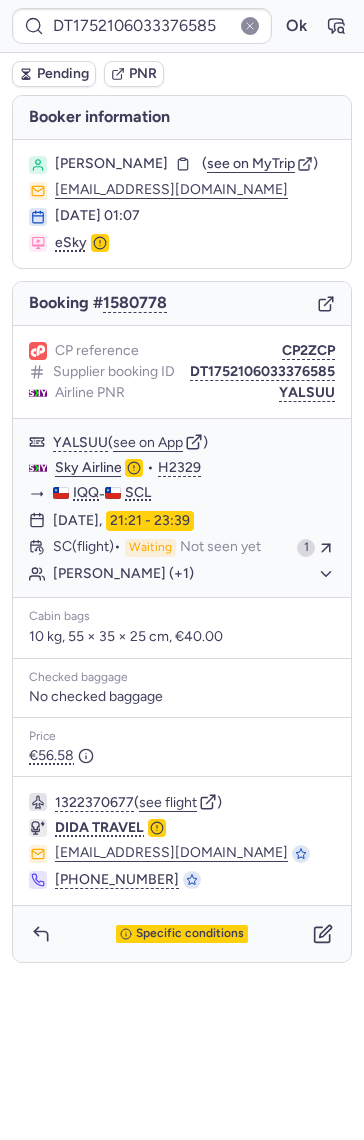 type on "CPSFFV" 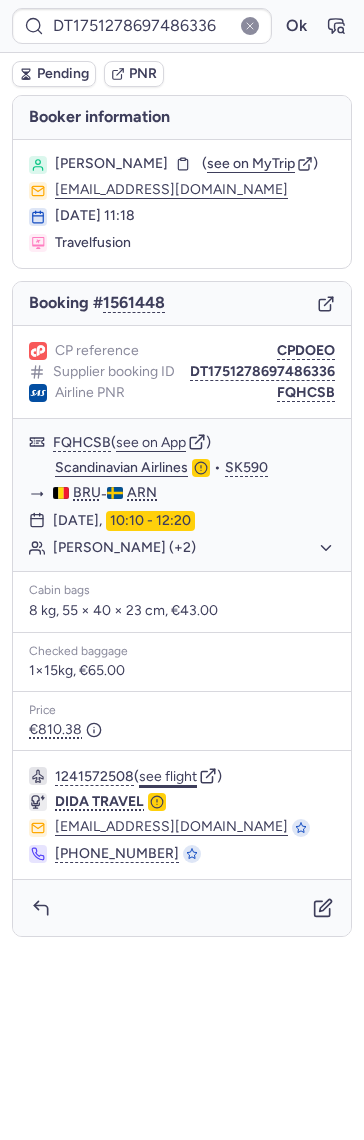 click on "see flight" 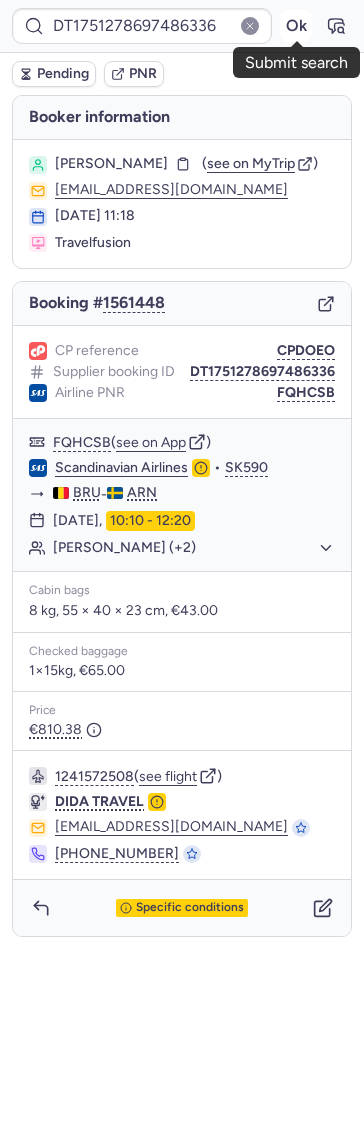 click on "Ok" at bounding box center (296, 26) 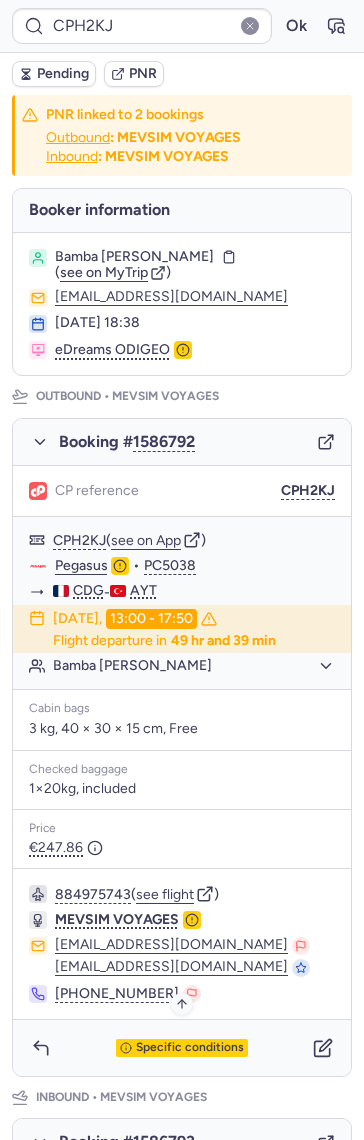 click on "Specific conditions" at bounding box center (190, 1048) 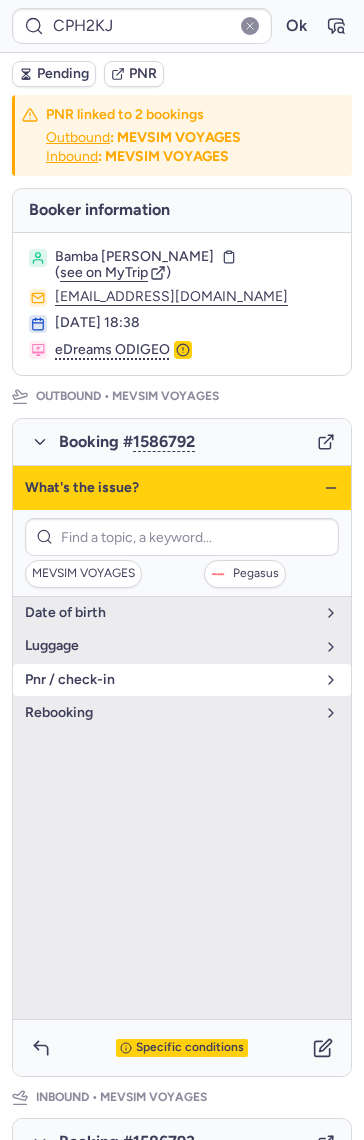 click on "pnr / check-in" at bounding box center (170, 680) 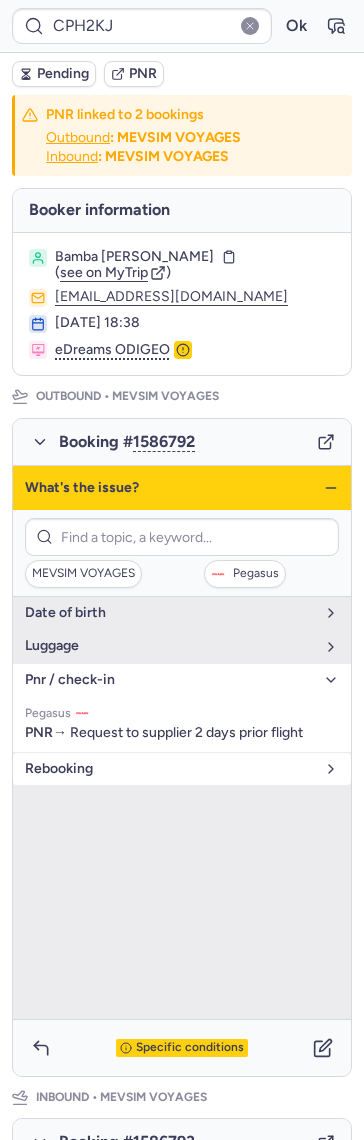 click on "rebooking" at bounding box center (170, 769) 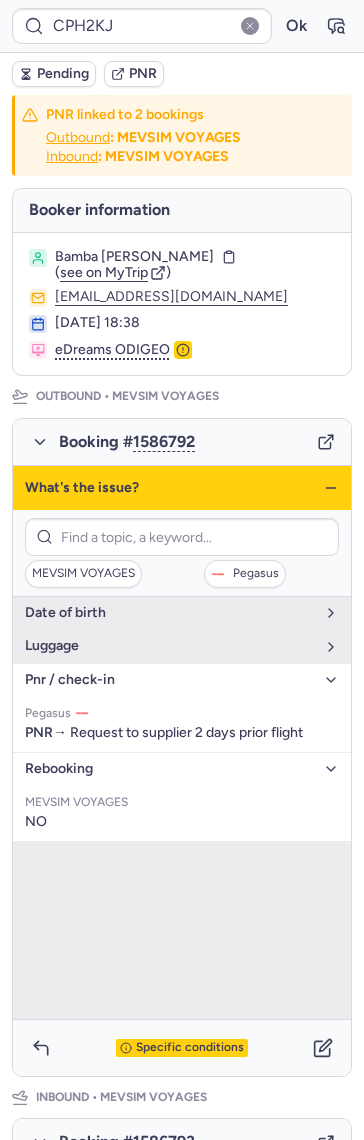 click 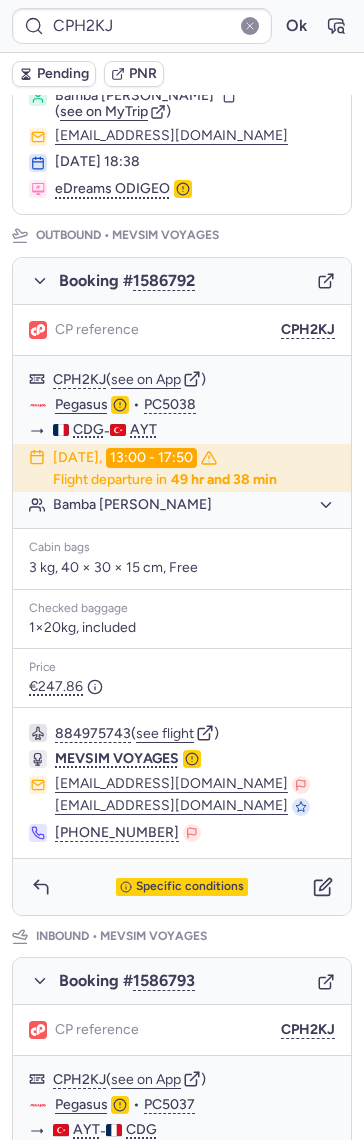 scroll, scrollTop: 160, scrollLeft: 0, axis: vertical 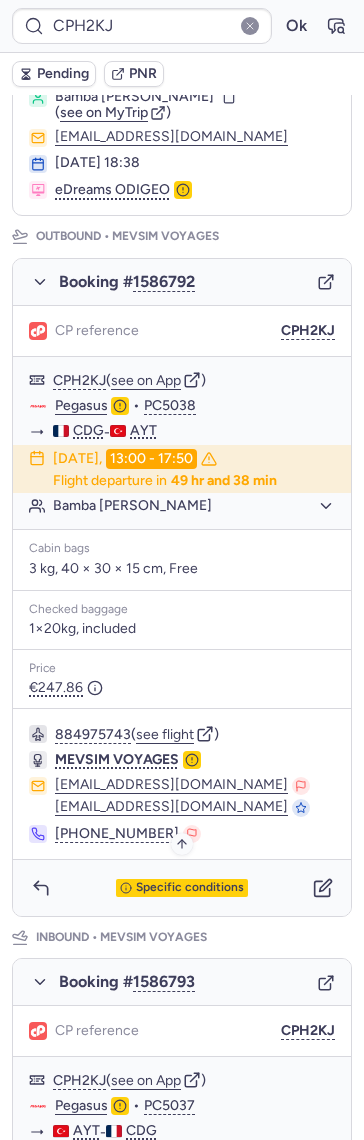 click on "Specific conditions" at bounding box center [182, 888] 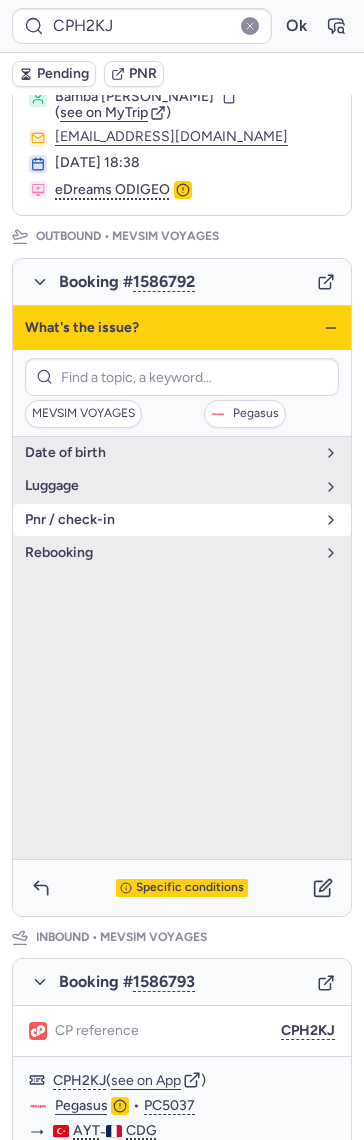 click on "pnr / check-in" at bounding box center [170, 520] 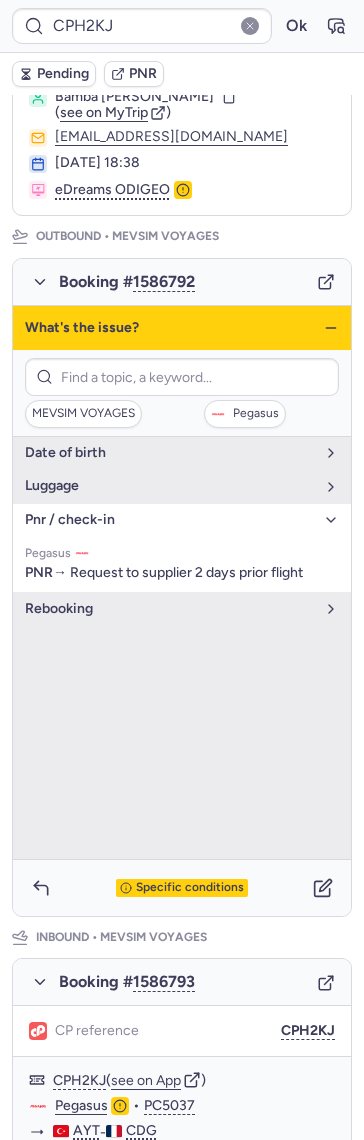 click on "What's the issue?" at bounding box center (182, 328) 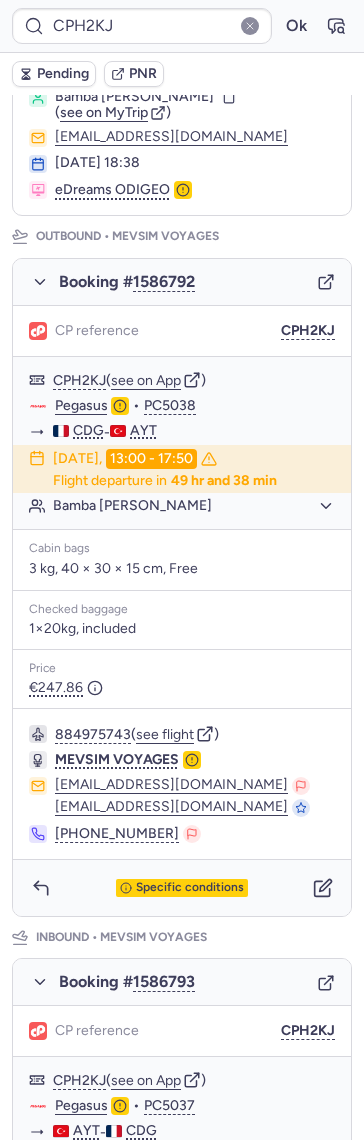 click on "CP reference CPH2KJ" at bounding box center (182, 331) 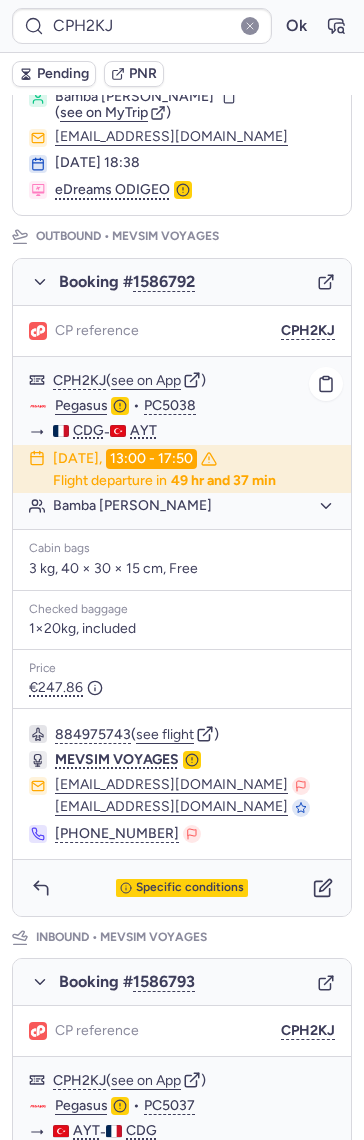 type on "CPSFFV" 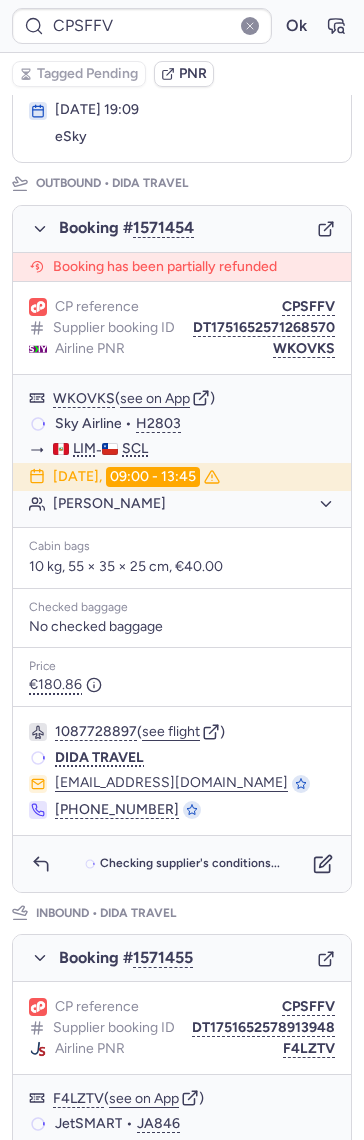 scroll, scrollTop: 0, scrollLeft: 0, axis: both 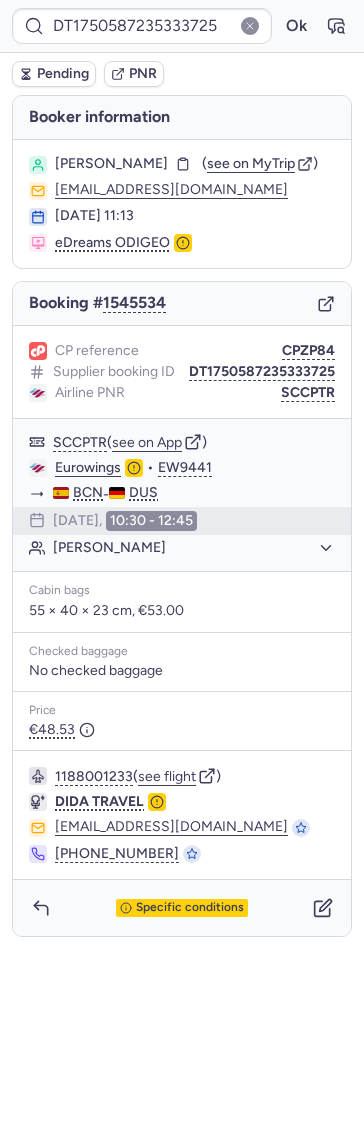 type on "CPSFFV" 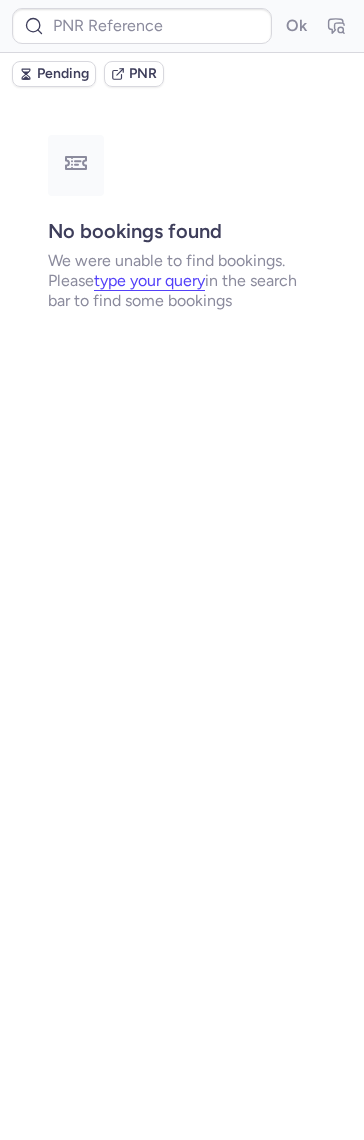 type on "BL5YVW" 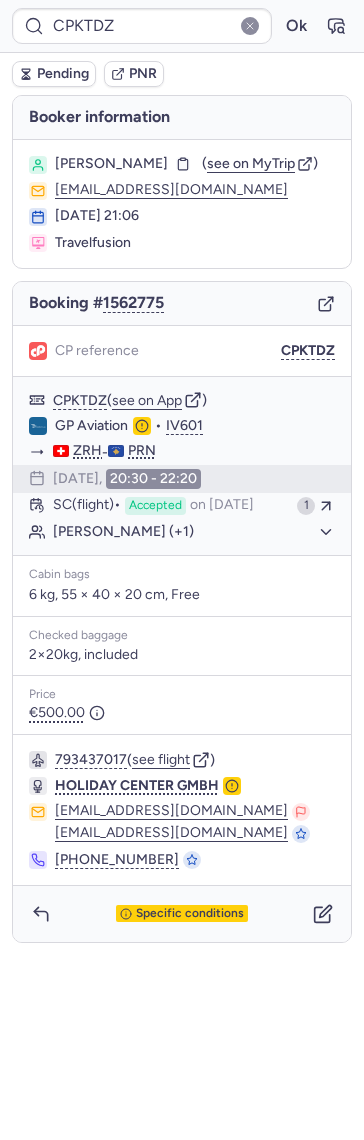 click on "Specific conditions" at bounding box center (190, 914) 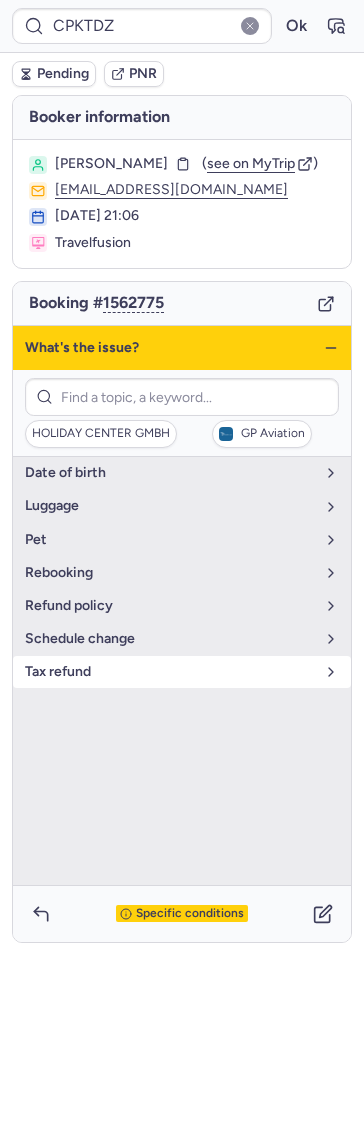 click on "tax refund" at bounding box center [170, 672] 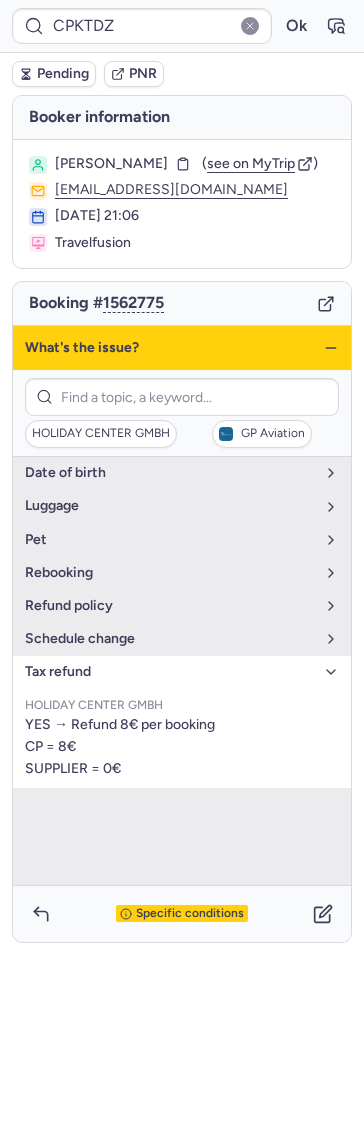 click on "What's the issue?" at bounding box center (182, 348) 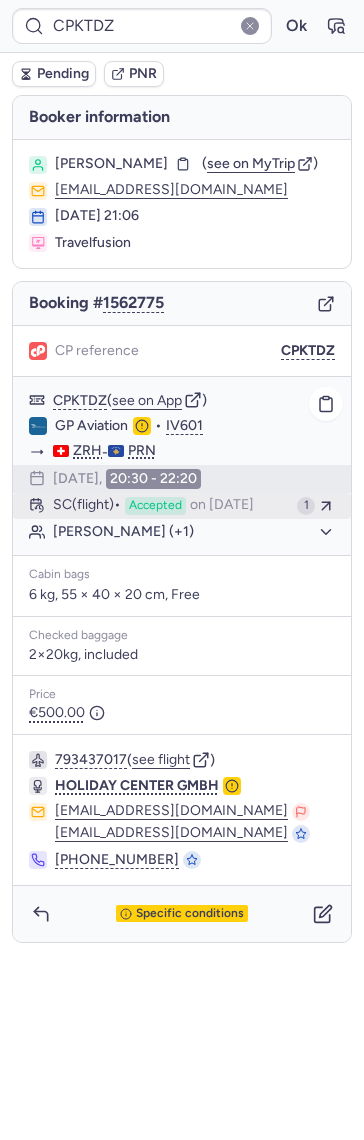click on "on Jul 5, 2025" at bounding box center [222, 506] 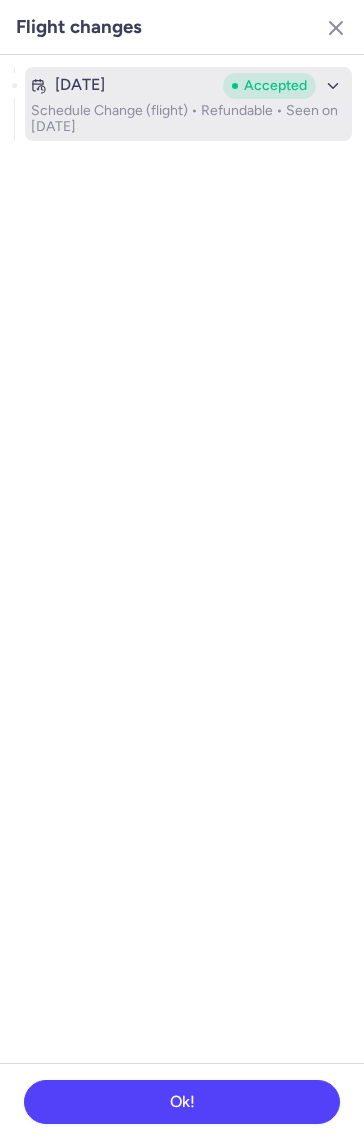 click on "Schedule Change (flight) • Refundable • Seen on Jul 5, 2025" at bounding box center [188, 119] 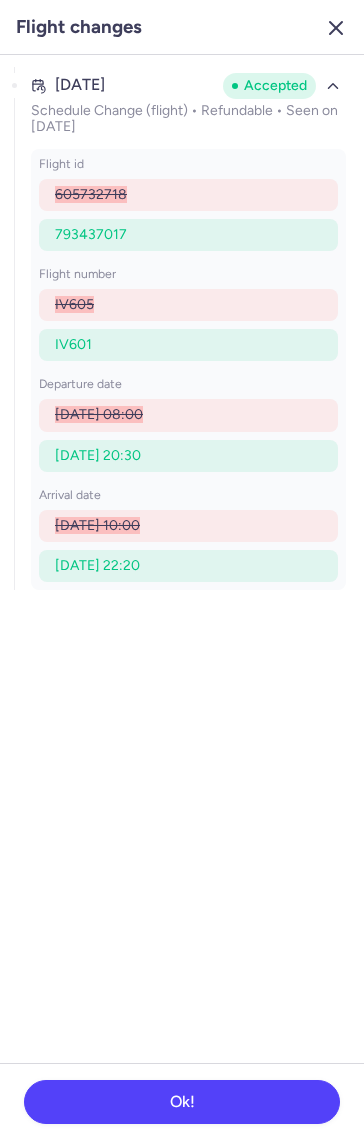 click 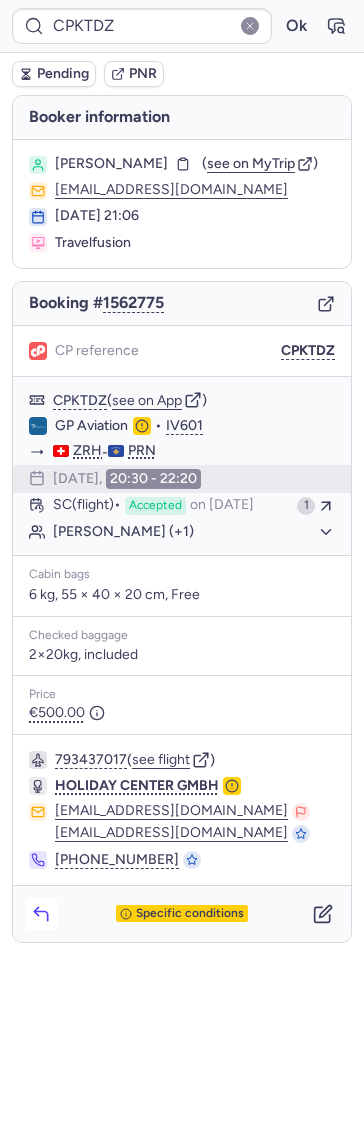 click 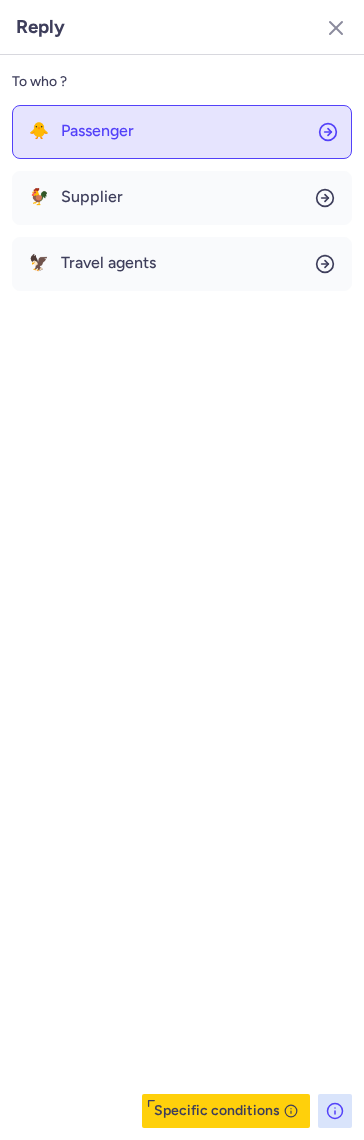 click on "🐥 Passenger" 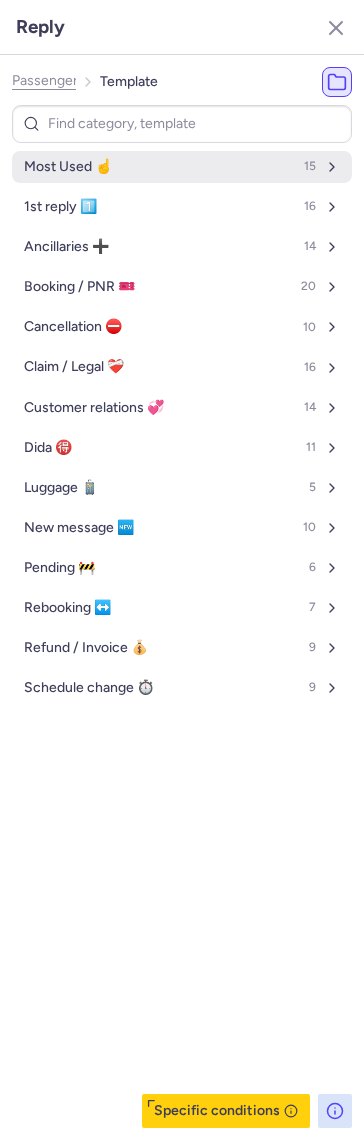 click on "Most Used ☝️ 15" at bounding box center [182, 167] 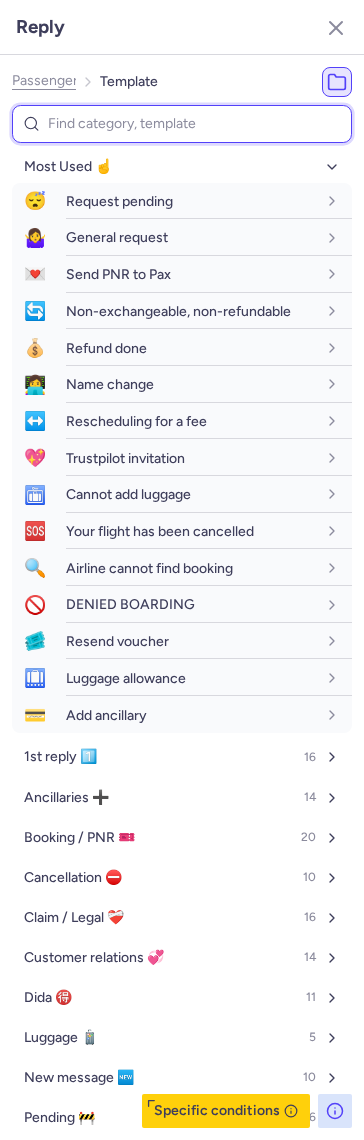 click at bounding box center (182, 124) 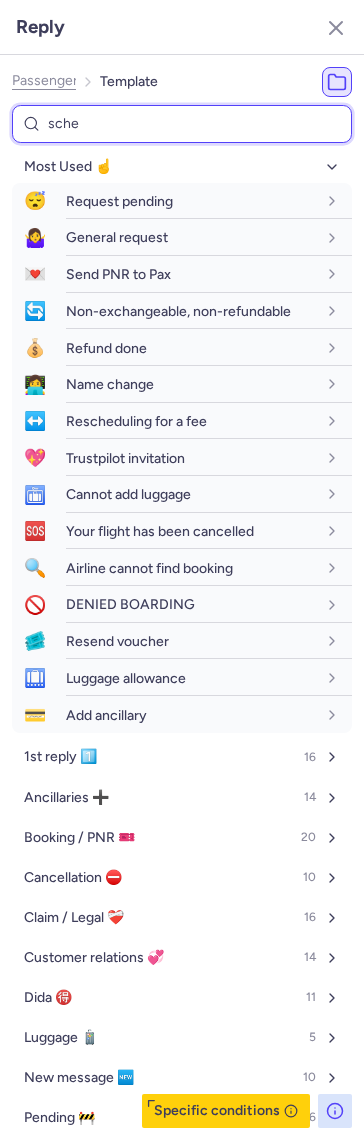 type on "sched" 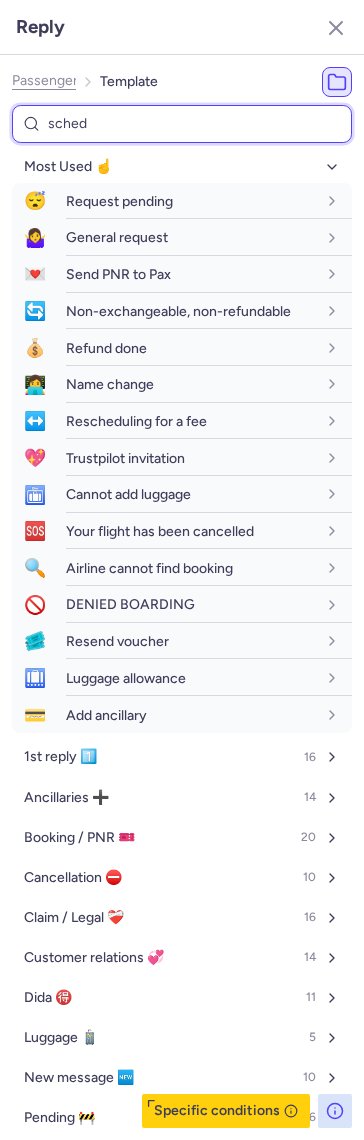 select on "en" 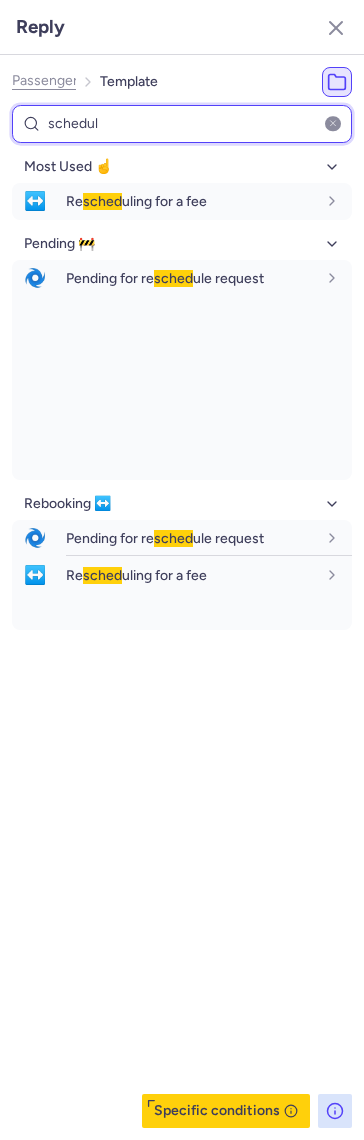 type on "schedule" 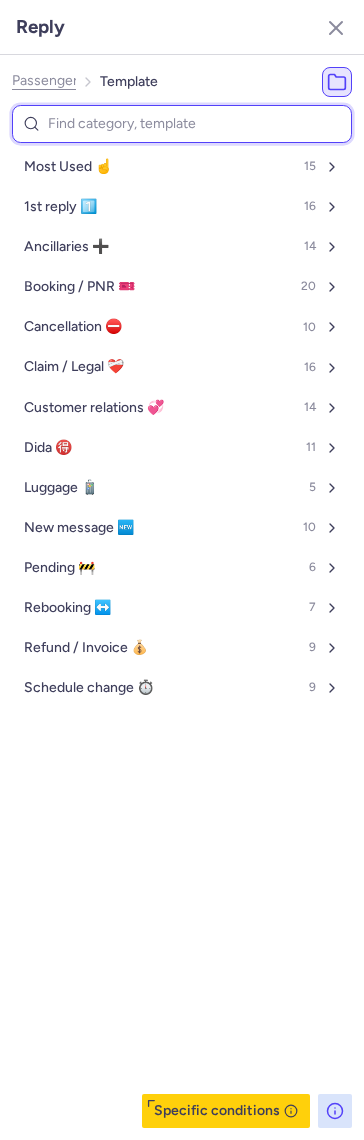 type on "e" 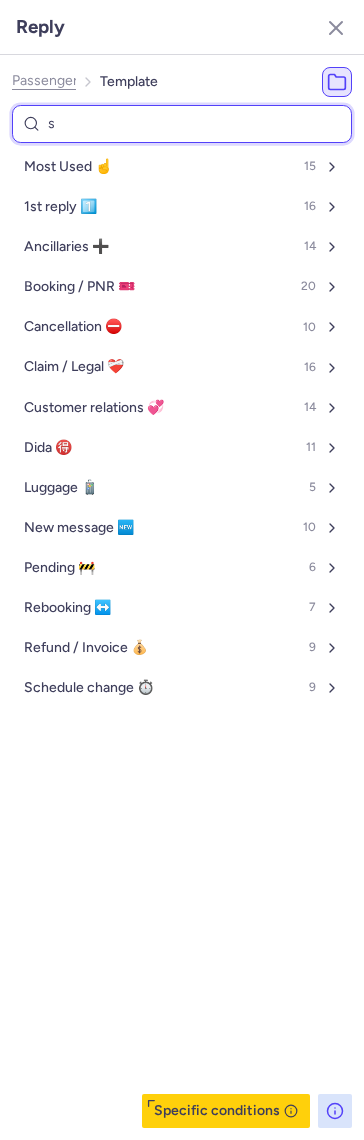type on "sc" 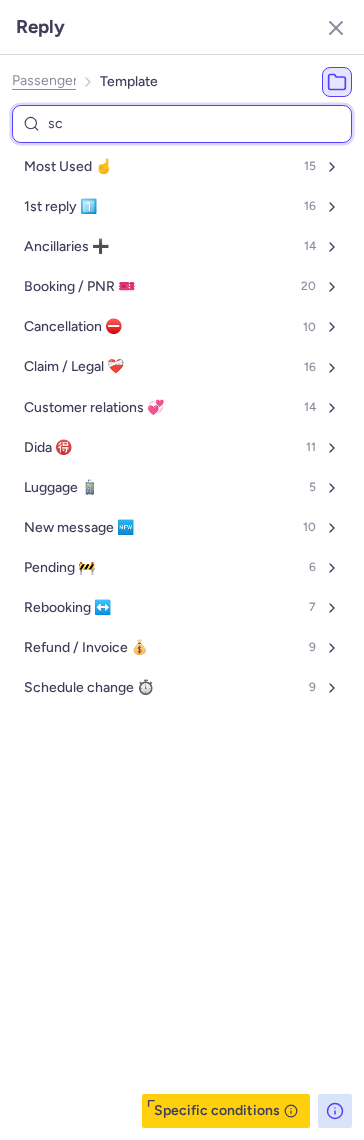 select on "en" 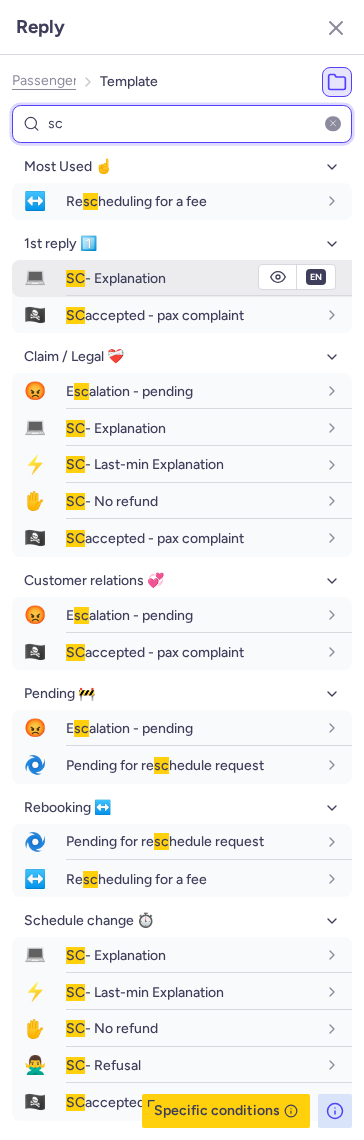type on "sc" 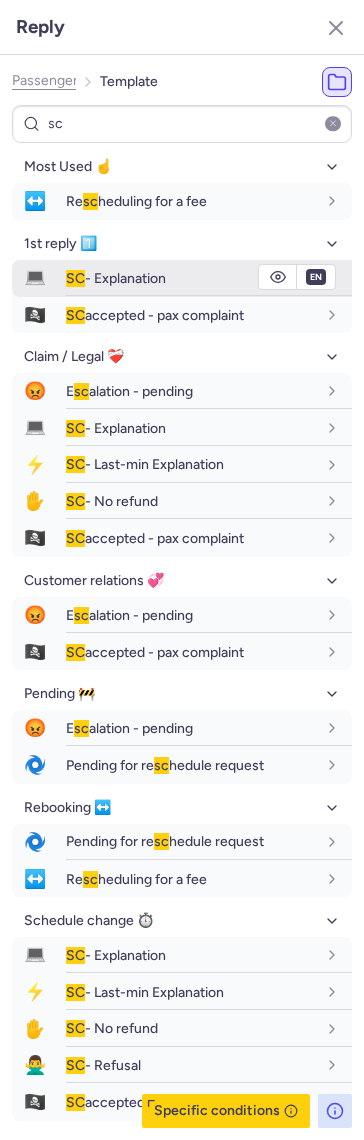click on "SC  - Explanation" at bounding box center [116, 278] 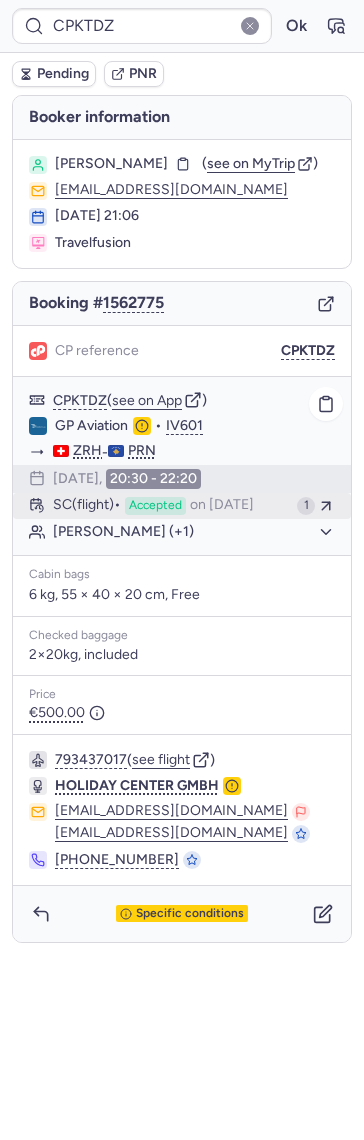 click on "Accepted" at bounding box center [155, 506] 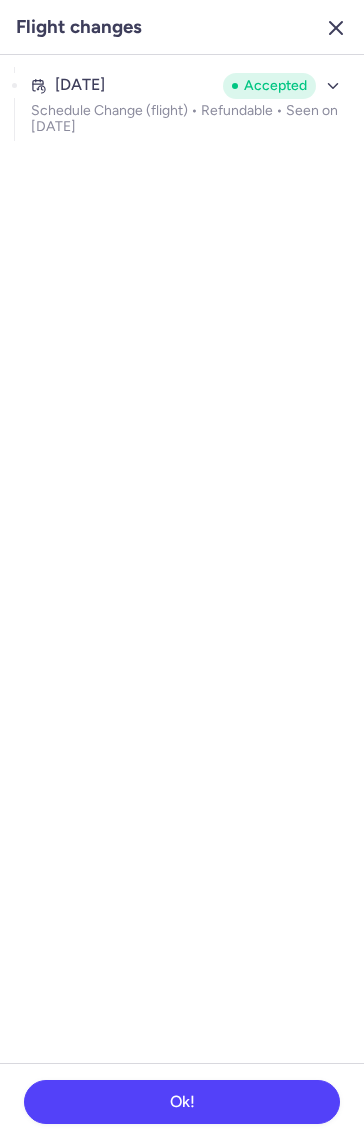 click 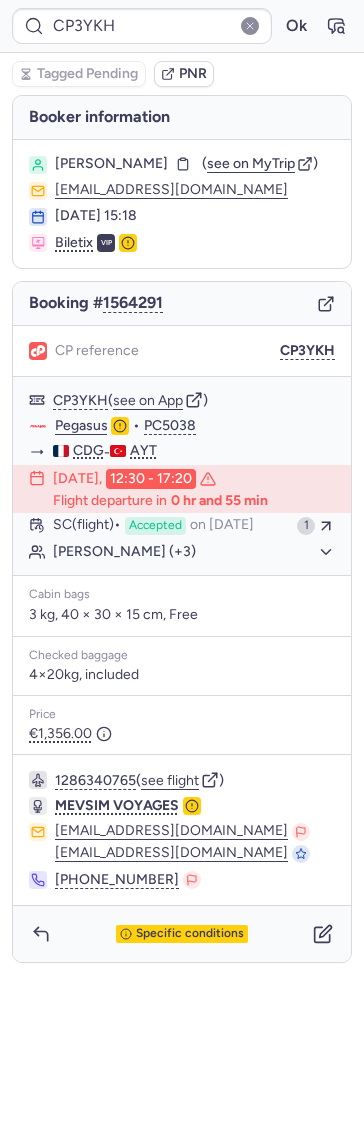 type on "CPGPX2" 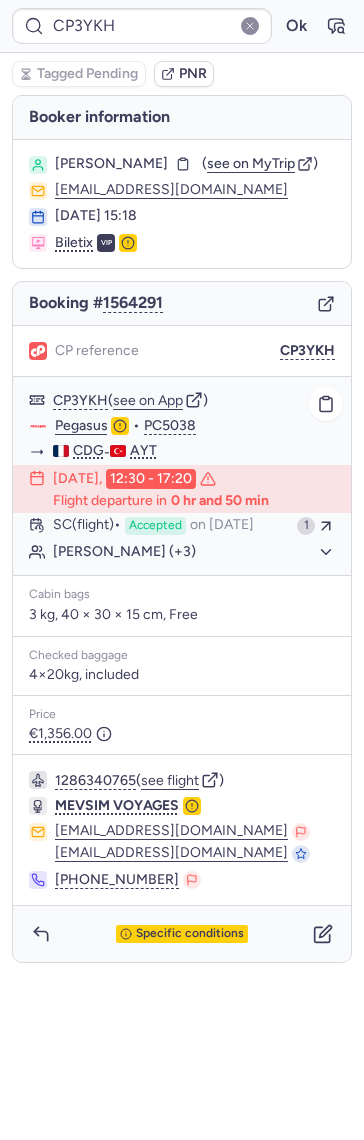 type on "CP5TWB" 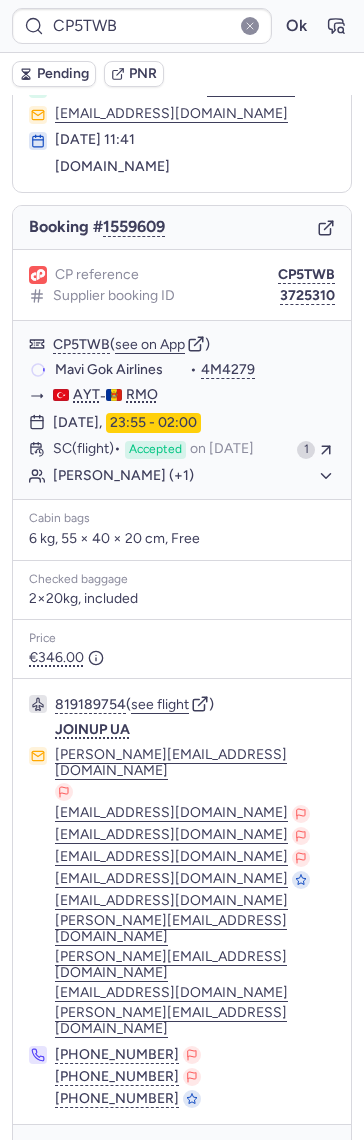 scroll, scrollTop: 75, scrollLeft: 0, axis: vertical 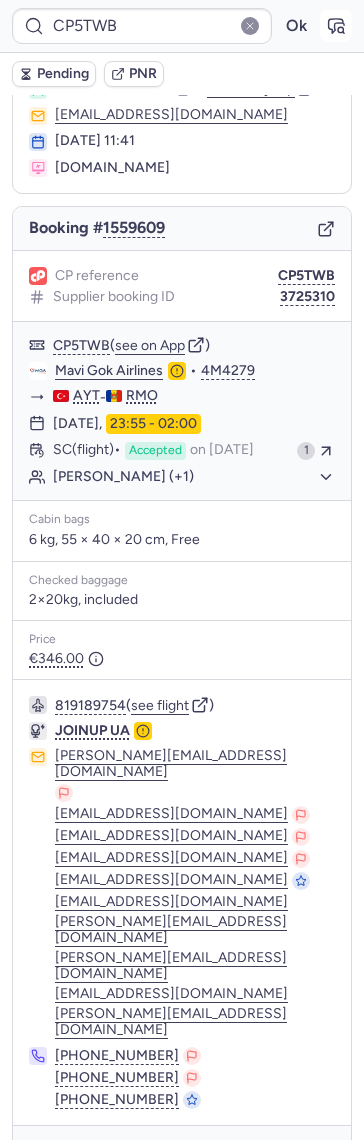 click 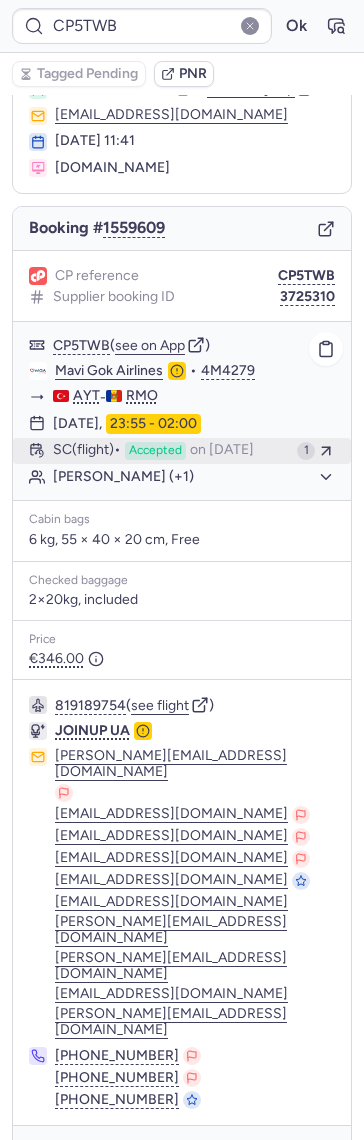 click on "SC   (flight)  Accepted  on Jul 13, 2025" at bounding box center (171, 451) 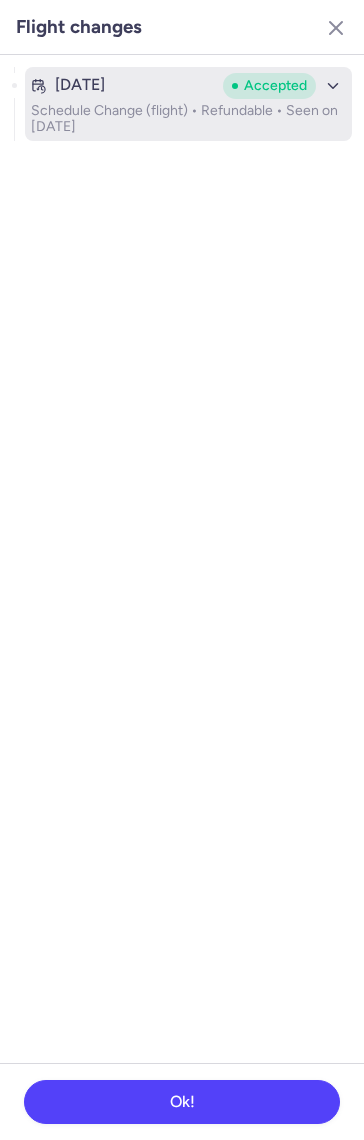 click on "Schedule Change (flight) • Refundable • Seen on Jul 13, 2025" at bounding box center (188, 119) 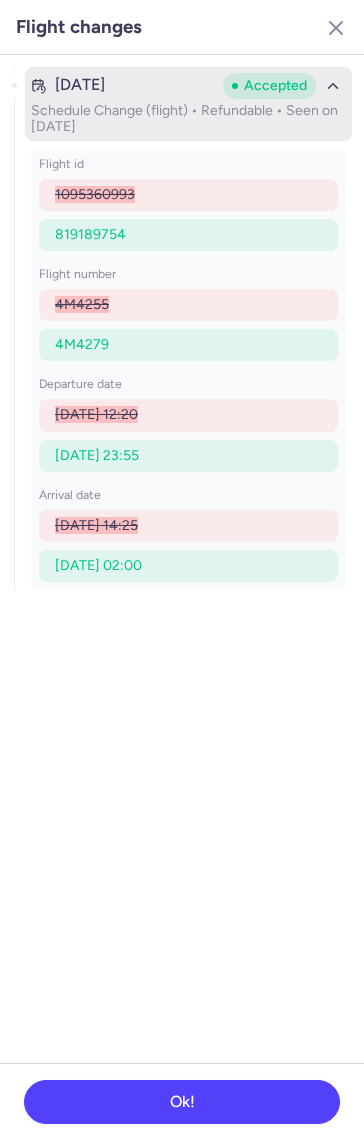 click on "Schedule Change (flight) • Refundable • Seen on Jul 13, 2025" at bounding box center (188, 119) 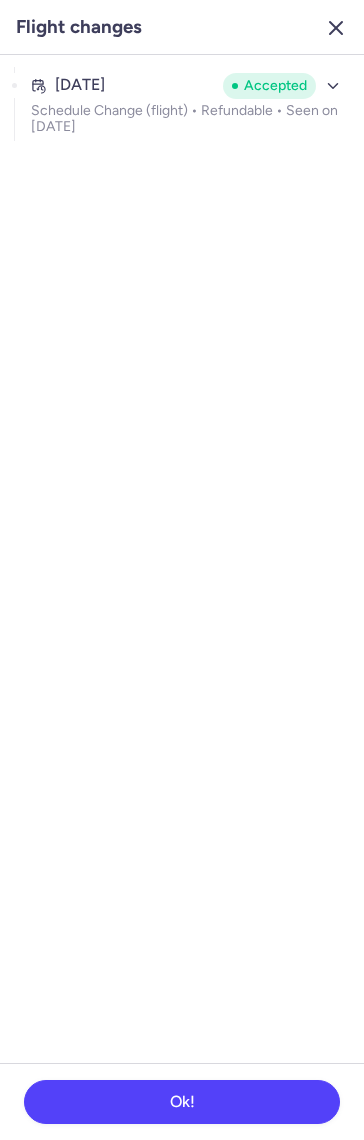 click 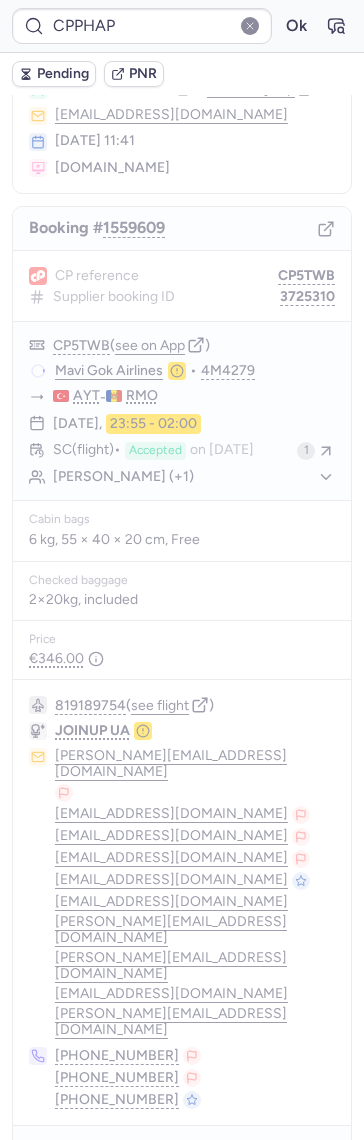 scroll, scrollTop: 0, scrollLeft: 0, axis: both 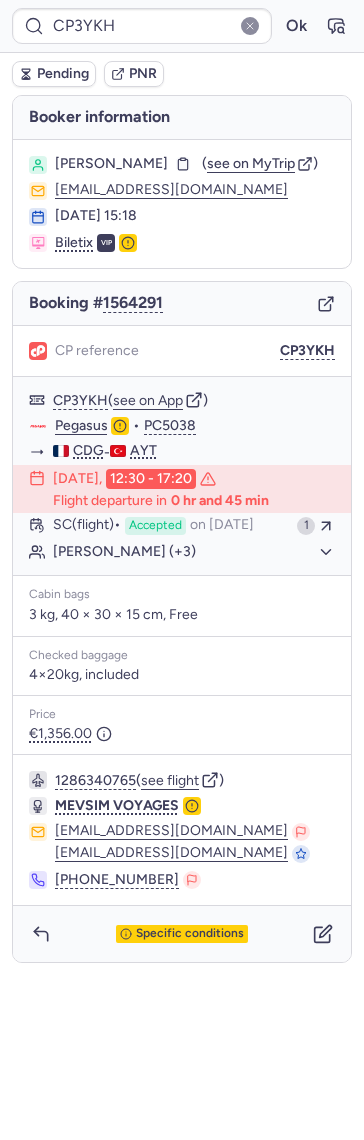 type on "CPQCLU" 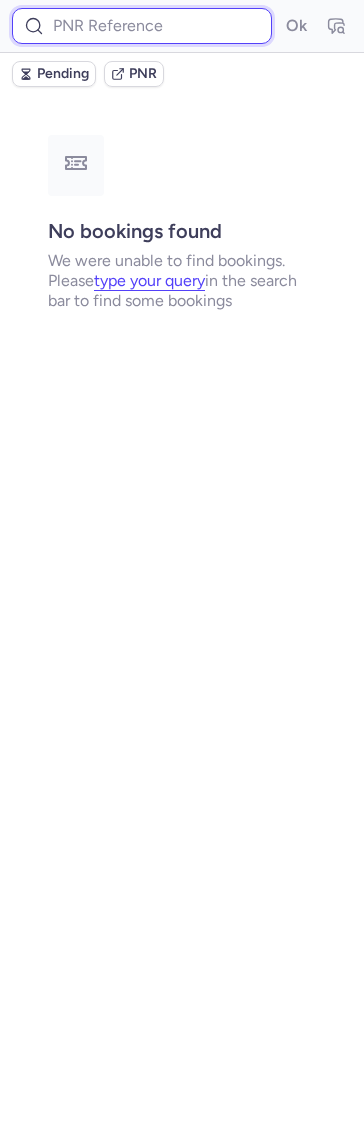 click at bounding box center [142, 26] 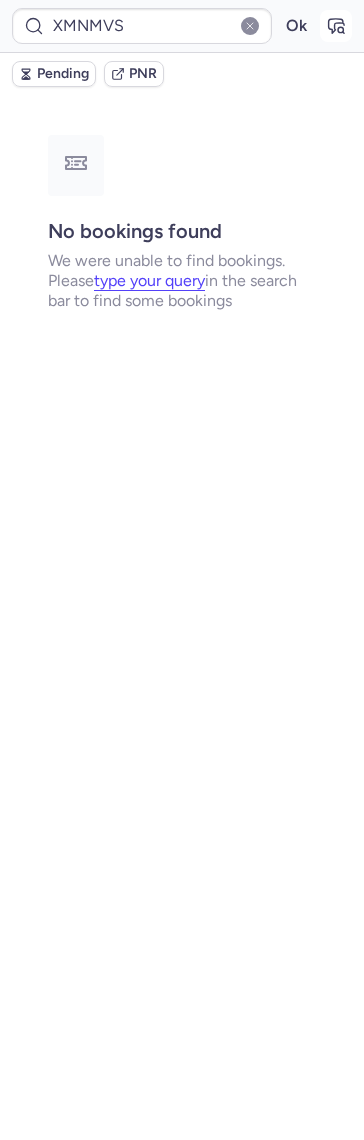 click at bounding box center (336, 26) 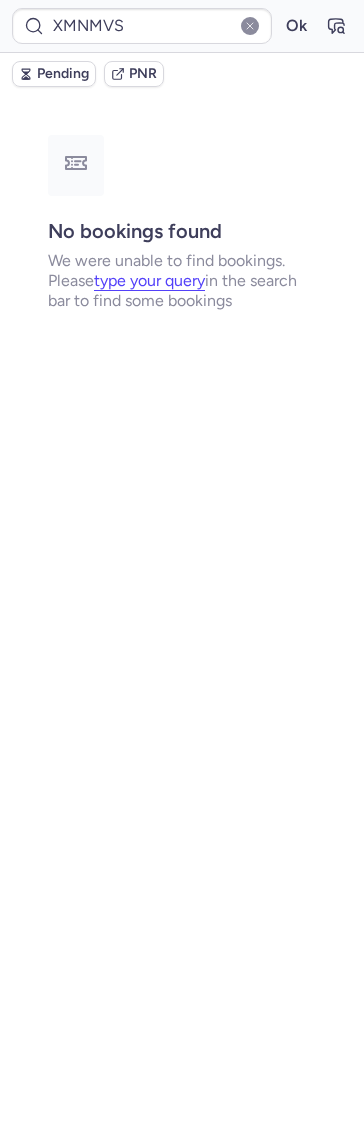 type on "CPO437" 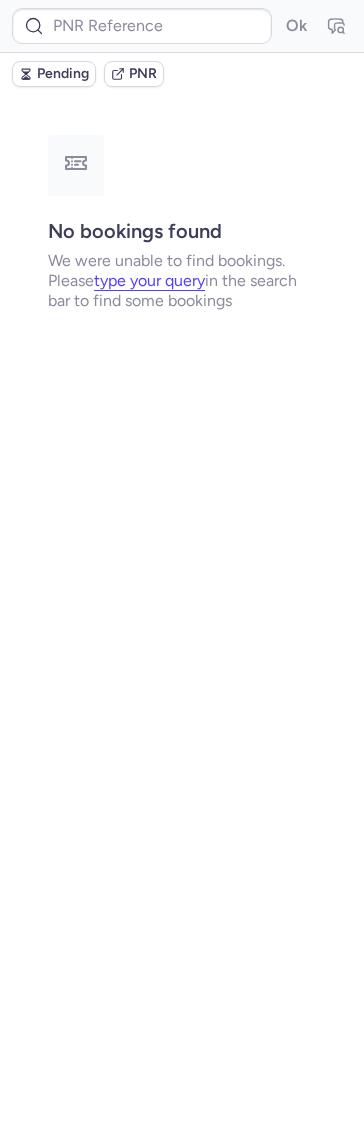 type on "CPO437" 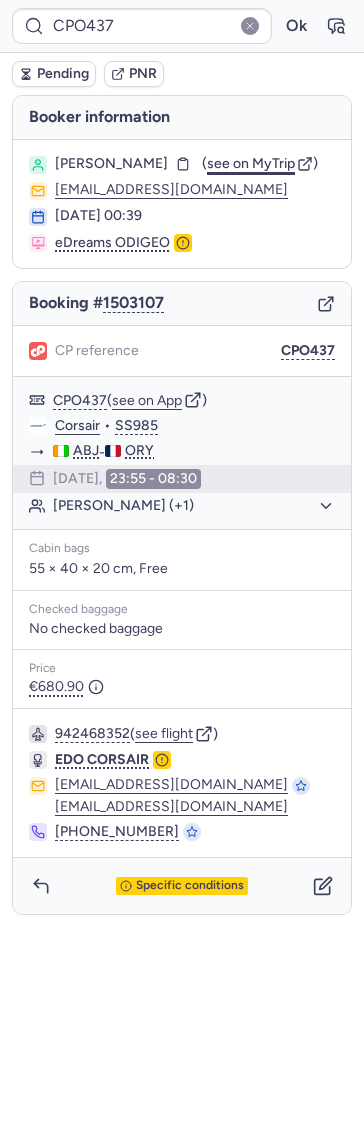 click on "see on MyTrip" at bounding box center [251, 163] 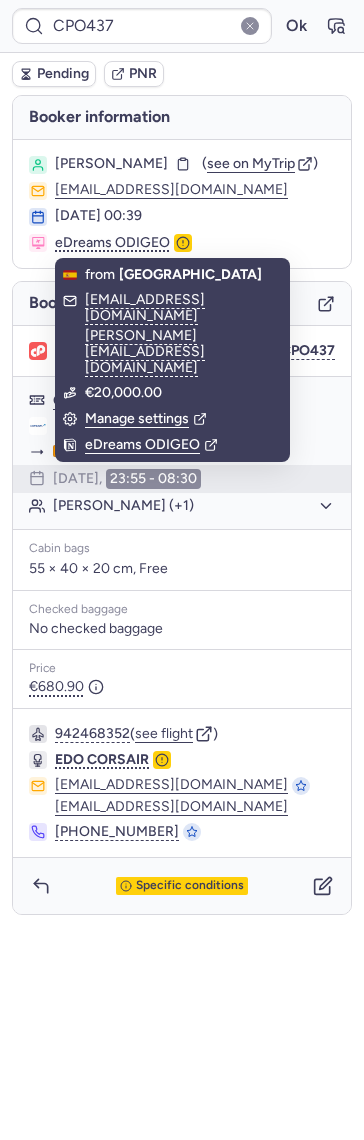 click on "Zorom SALIMATA" at bounding box center [124, 164] 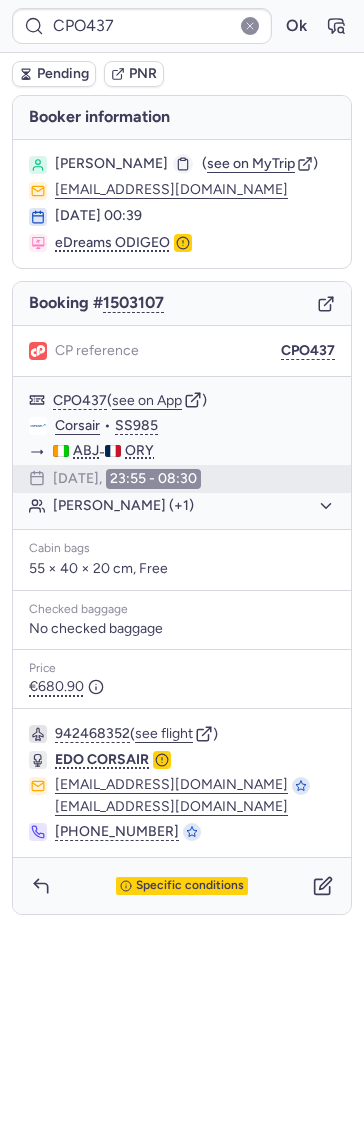 click 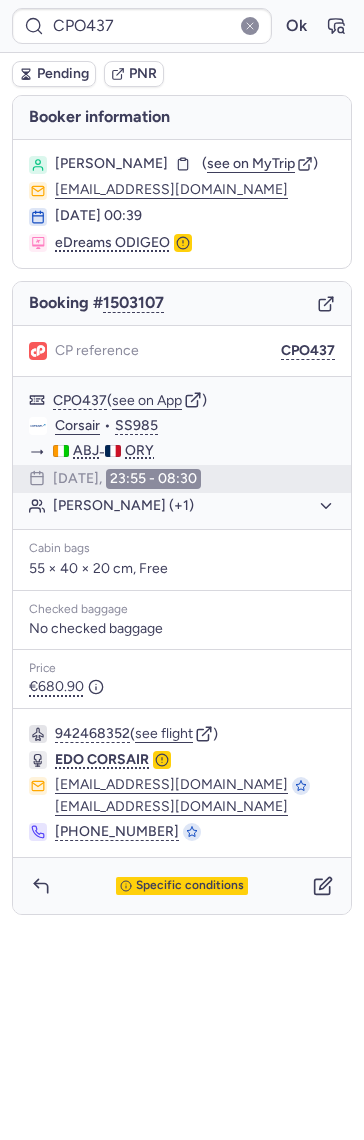 type on "CPKTDZ" 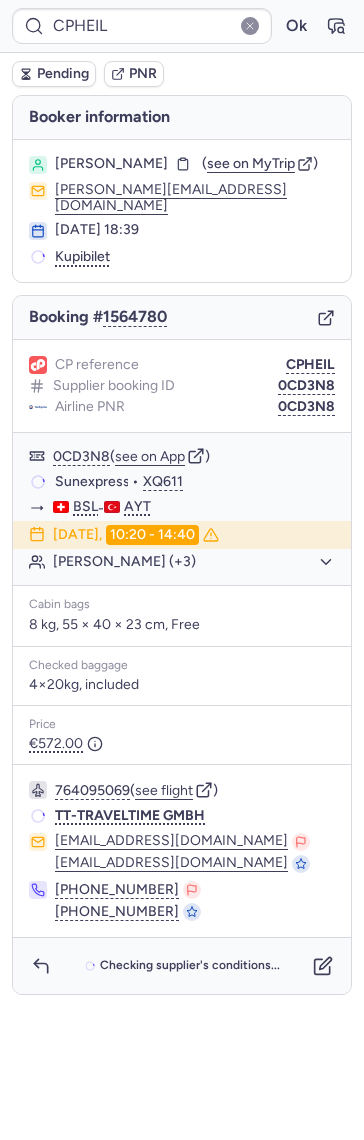 type on "CP3YKH" 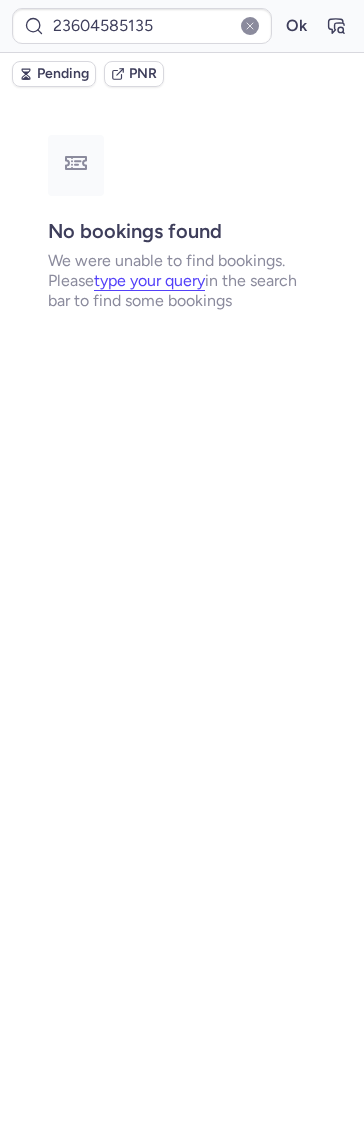 type on "CPMRAZ" 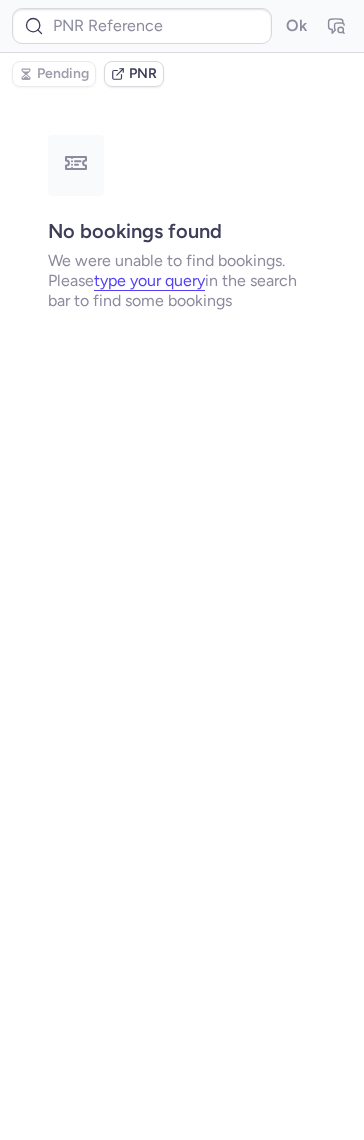 type on "CPMRAZ" 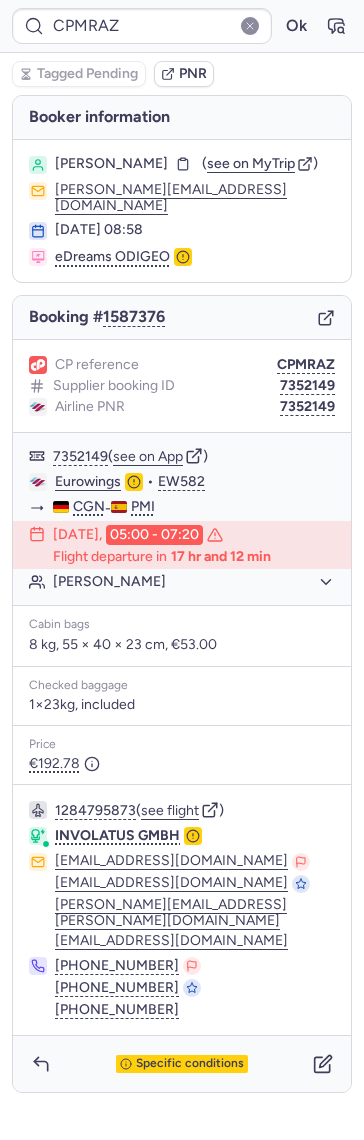 click on "Specific conditions" at bounding box center (182, 1064) 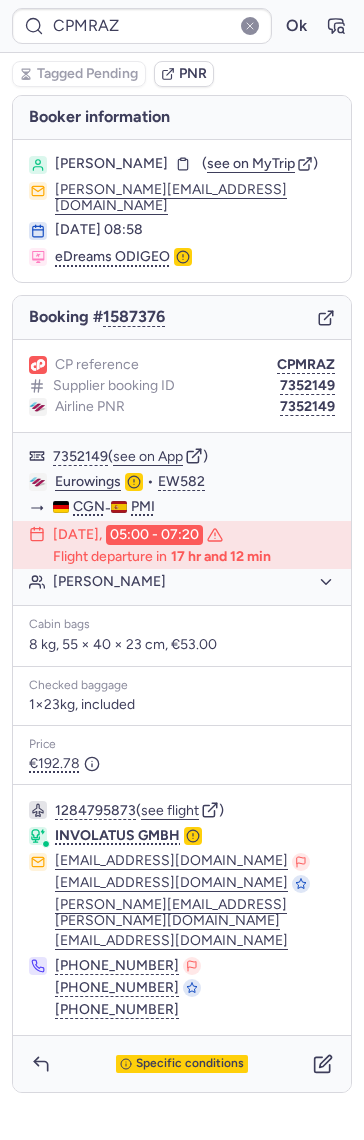 click on "Specific conditions" at bounding box center (182, 1064) 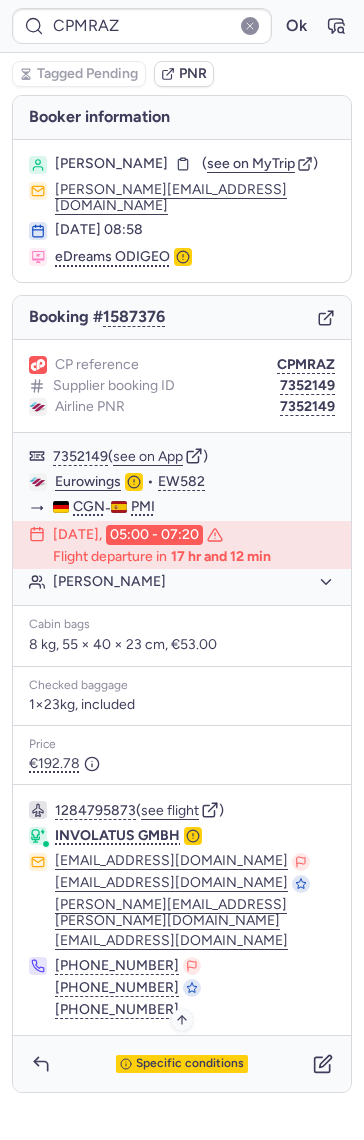 click on "Specific conditions" at bounding box center [190, 1064] 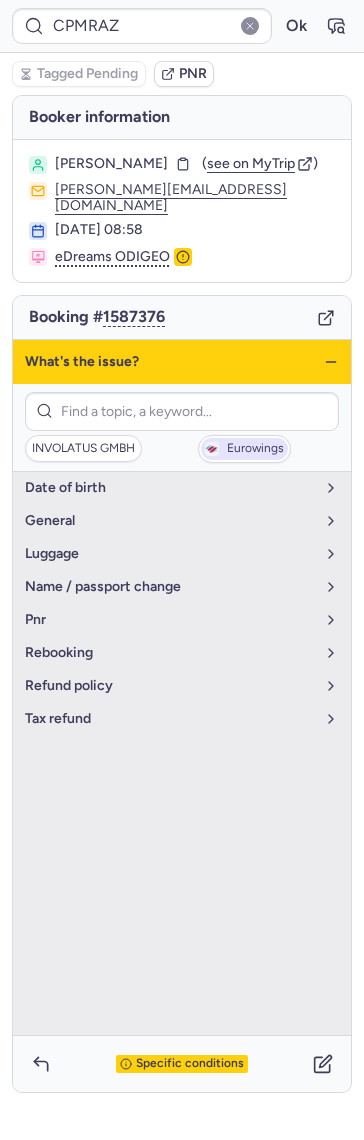 click on "Eurowings" at bounding box center [255, 449] 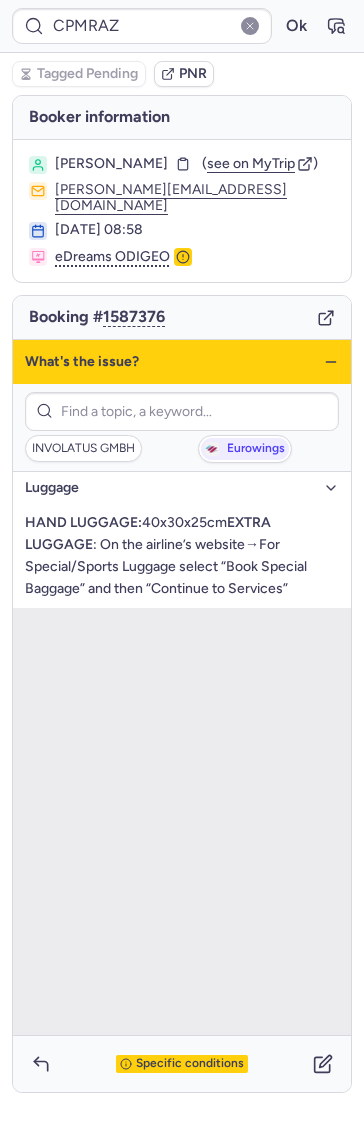drag, startPoint x: 255, startPoint y: 516, endPoint x: 144, endPoint y: 488, distance: 114.47707 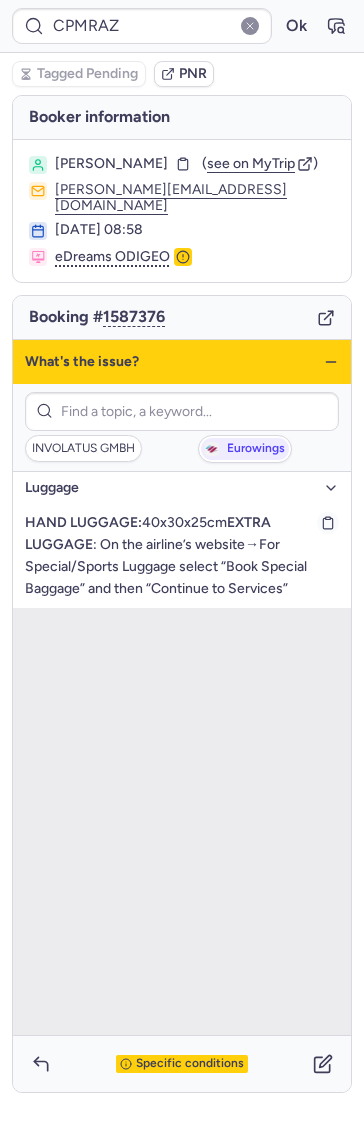 copy on "40x30x25cm" 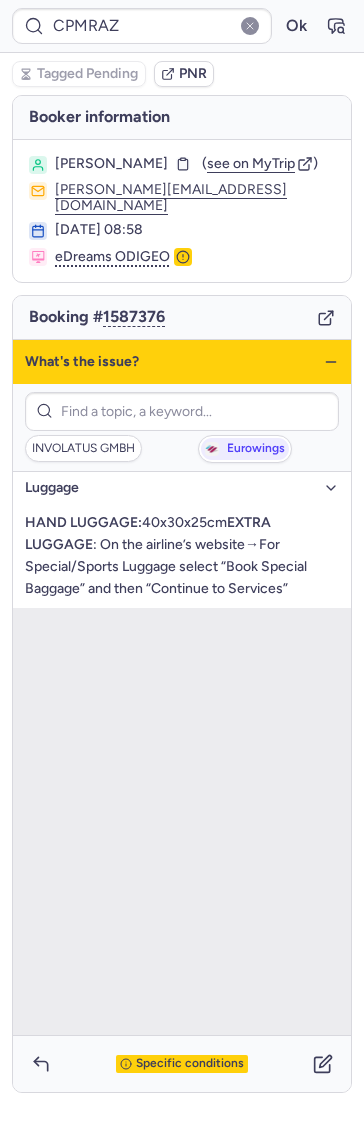 click 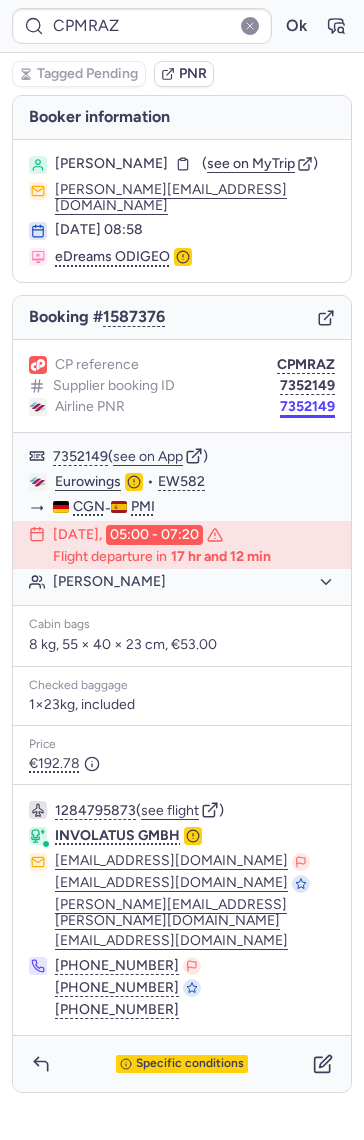 click on "7352149" at bounding box center (307, 407) 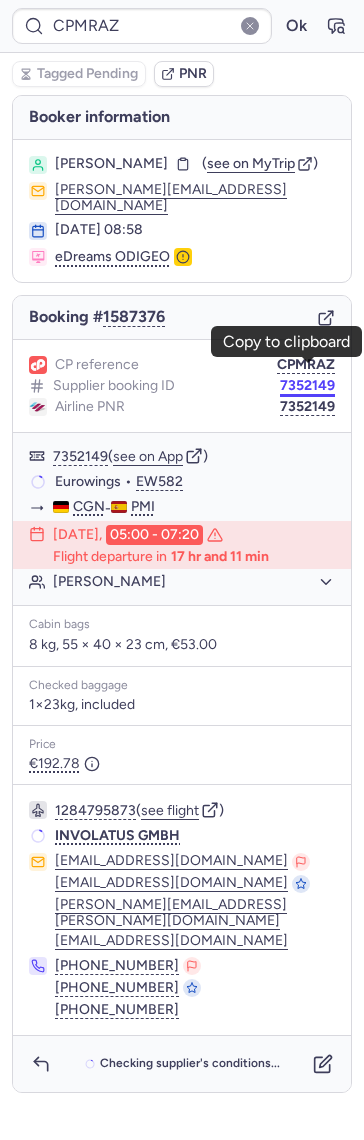 click on "7352149" at bounding box center (307, 386) 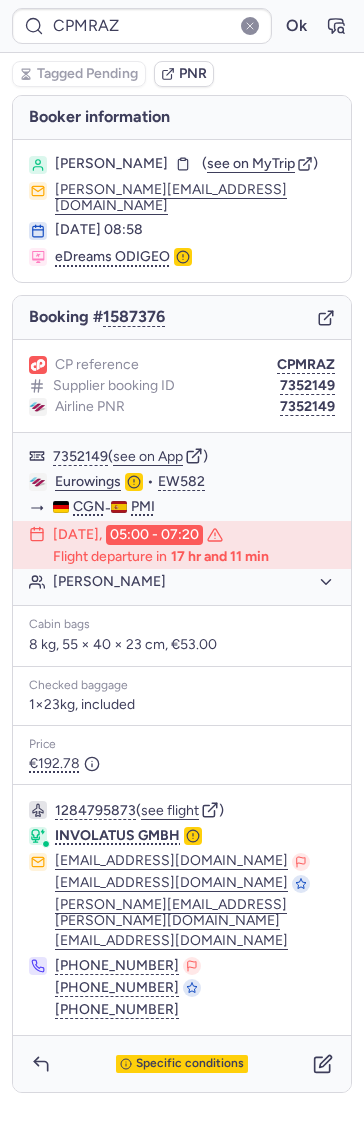 click on "Sandra SICORA  ( see on MyTrip  )  sandra@7-times.com 14 Jul 2025, 08:58 eDreams ODIGEO" at bounding box center [182, 211] 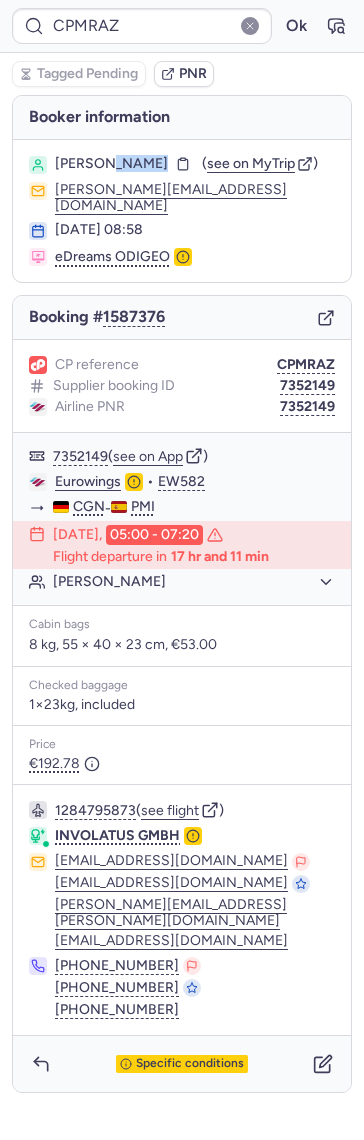click on "Sandra SICORA  ( see on MyTrip  )  sandra@7-times.com 14 Jul 2025, 08:58 eDreams ODIGEO" at bounding box center [182, 211] 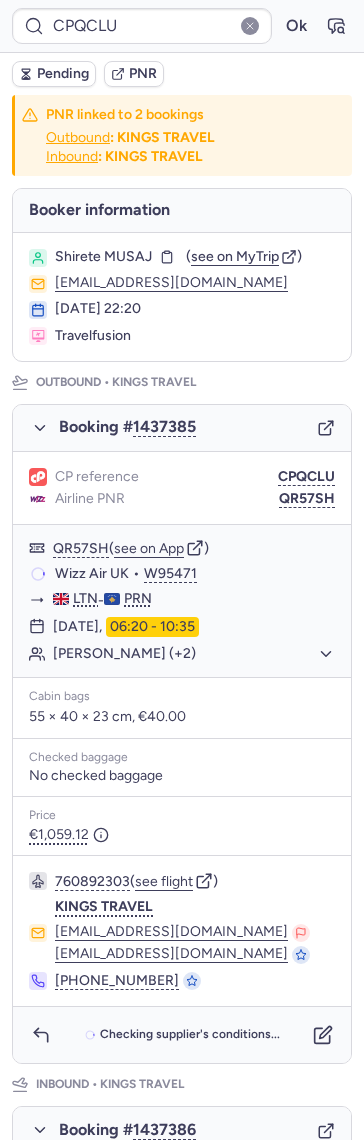 type on "CPMPYT" 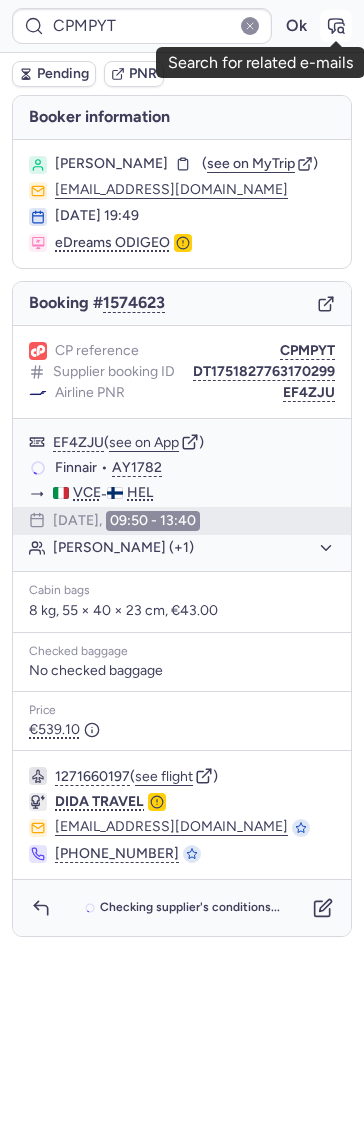 click at bounding box center [336, 26] 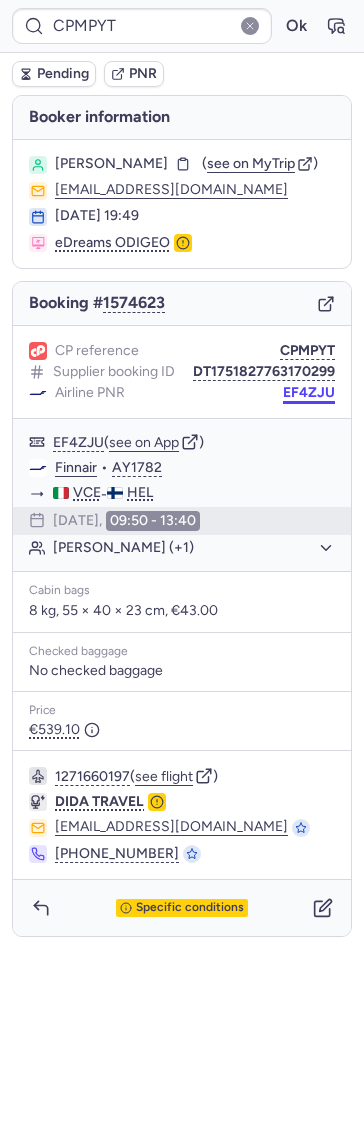 click on "EF4ZJU" at bounding box center [309, 393] 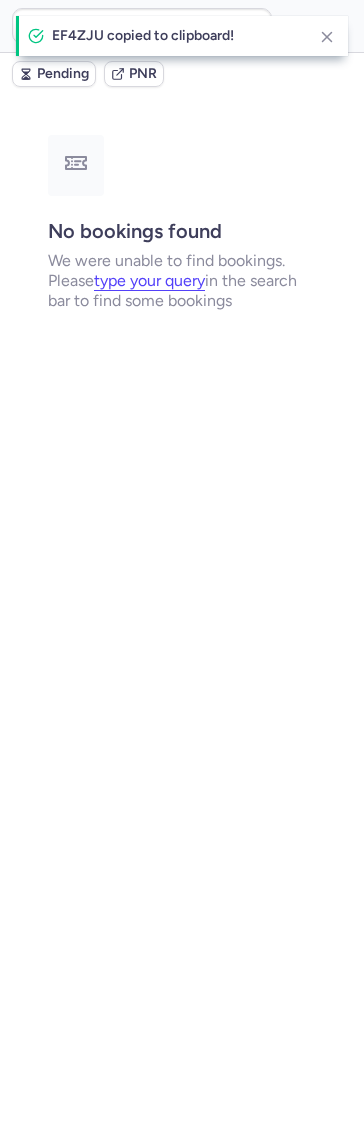 type on "CPMPYT" 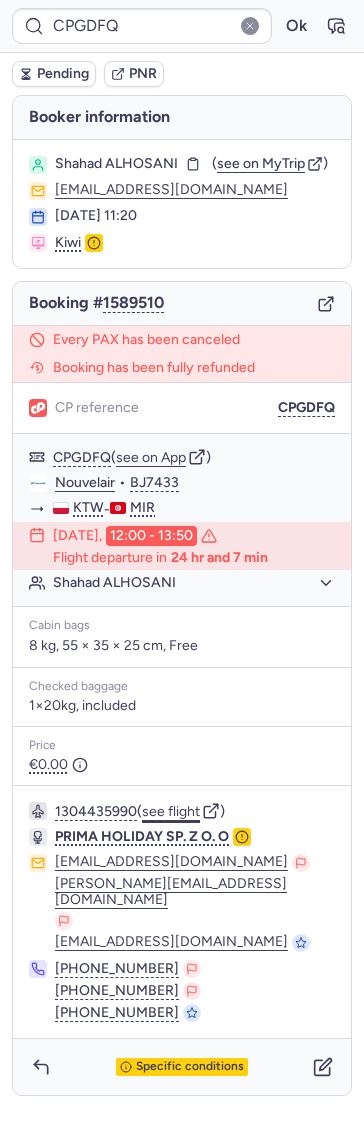 click on "see flight" 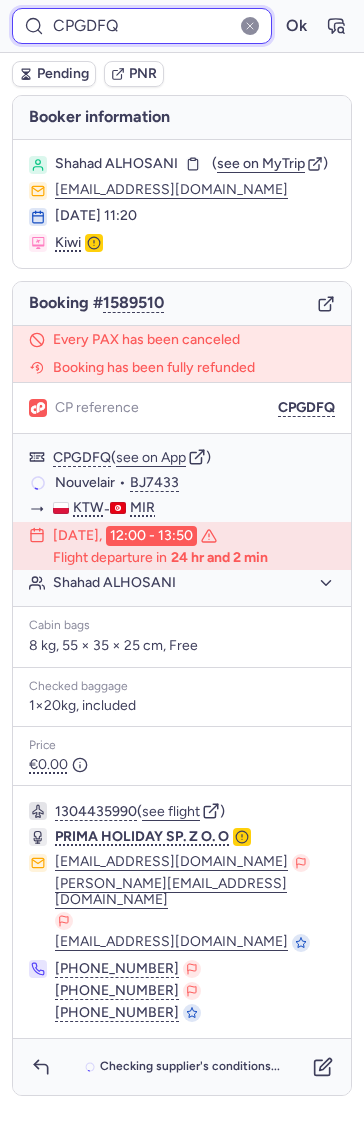click on "CPGDFQ" at bounding box center [142, 26] 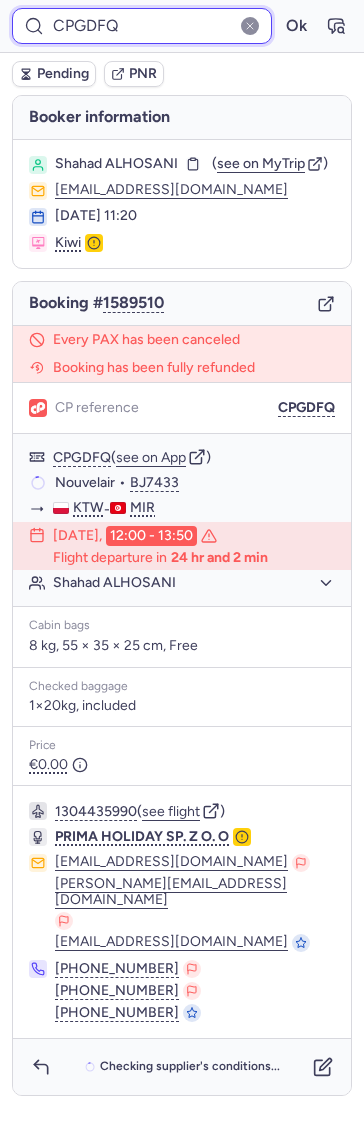 click on "CPGDFQ" at bounding box center [142, 26] 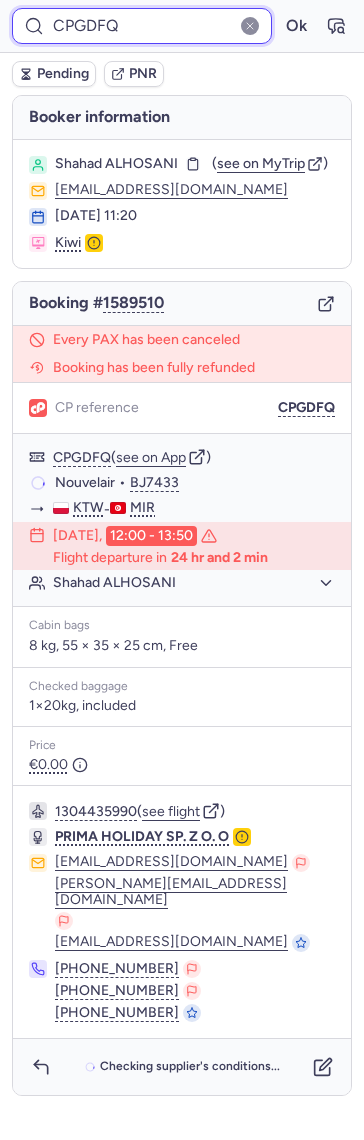 paste on "OBEI" 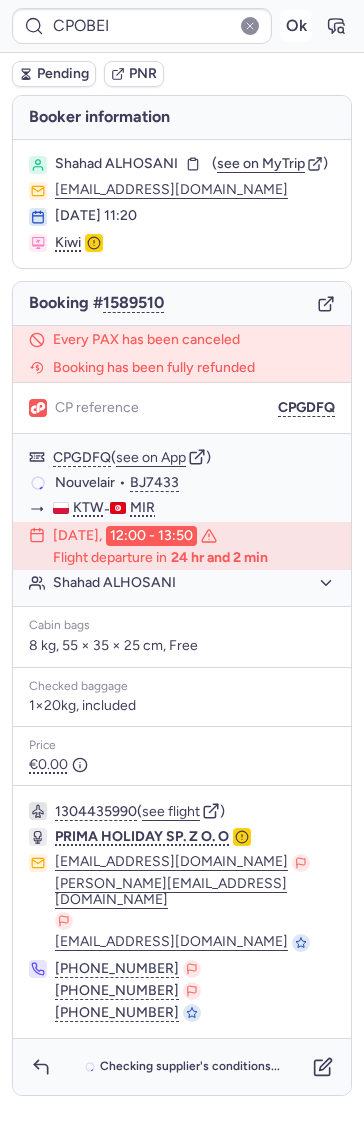 click on "Ok" at bounding box center [296, 26] 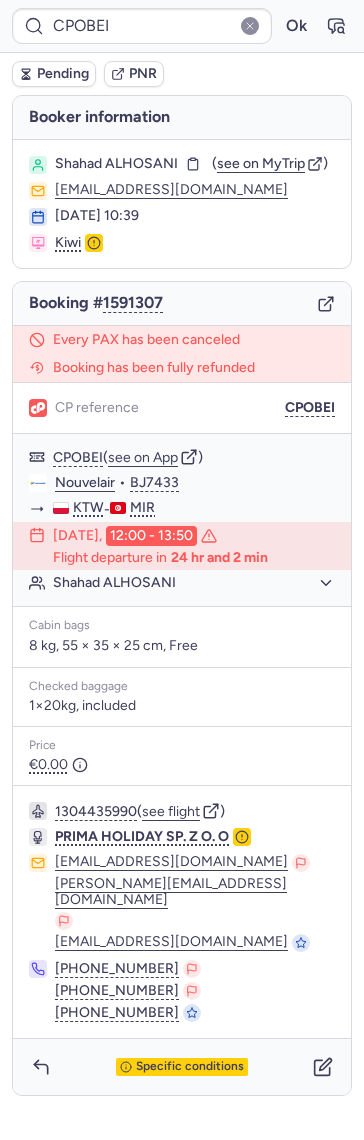 type on "CPGDFQ" 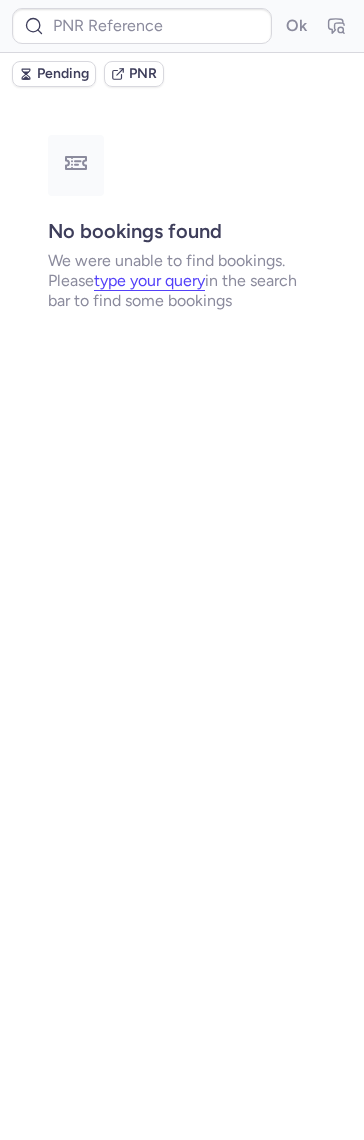 type on "CPGPX2" 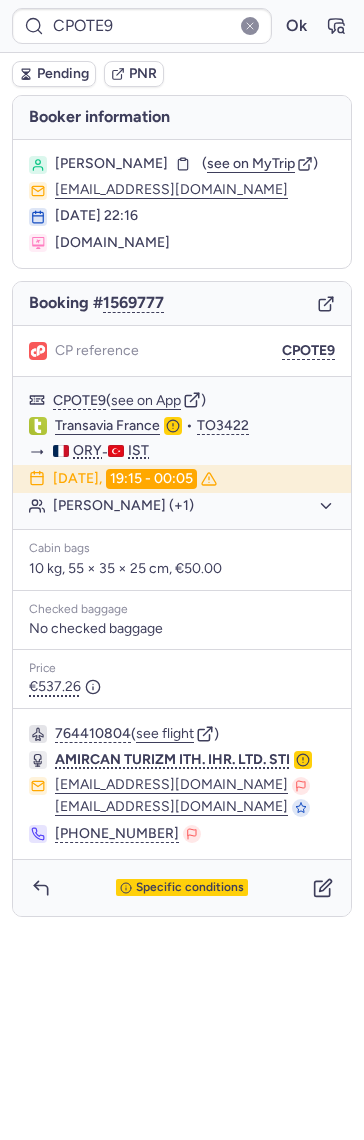 click on "Booking # 1569777" at bounding box center (182, 304) 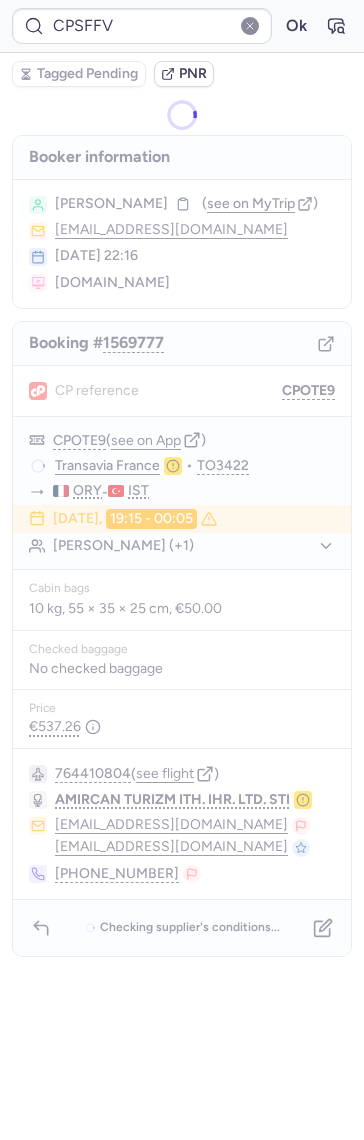 type on "BL5YVW" 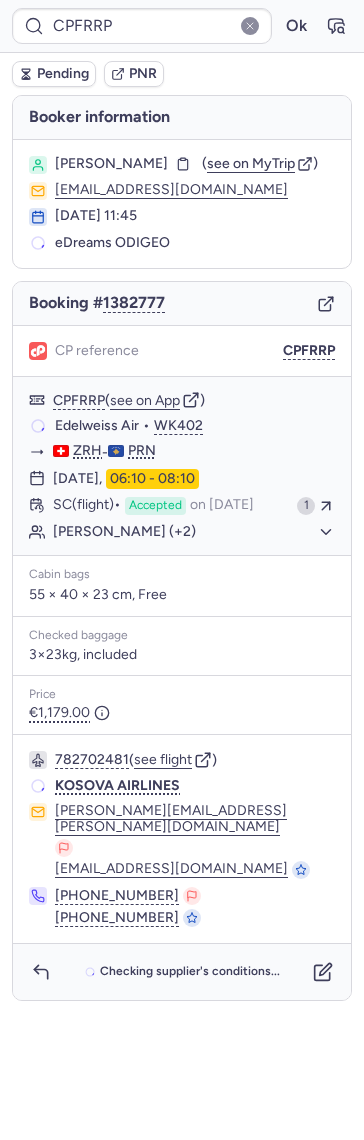 type on "CPMPYT" 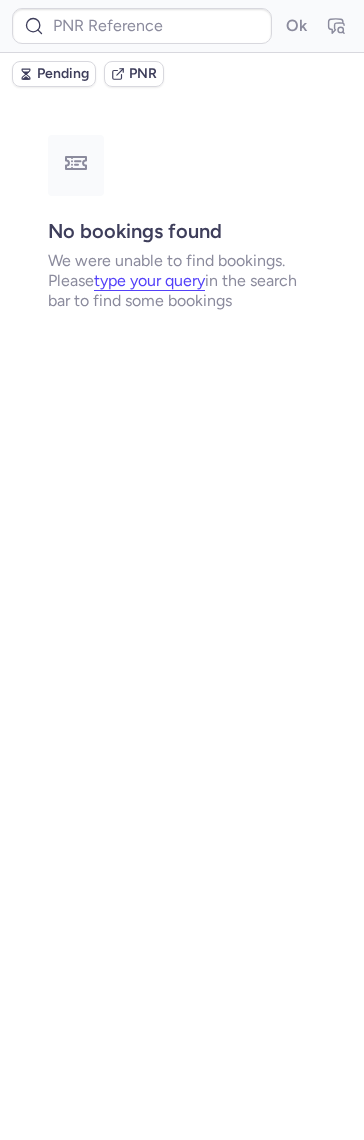 type on "BL5YVW" 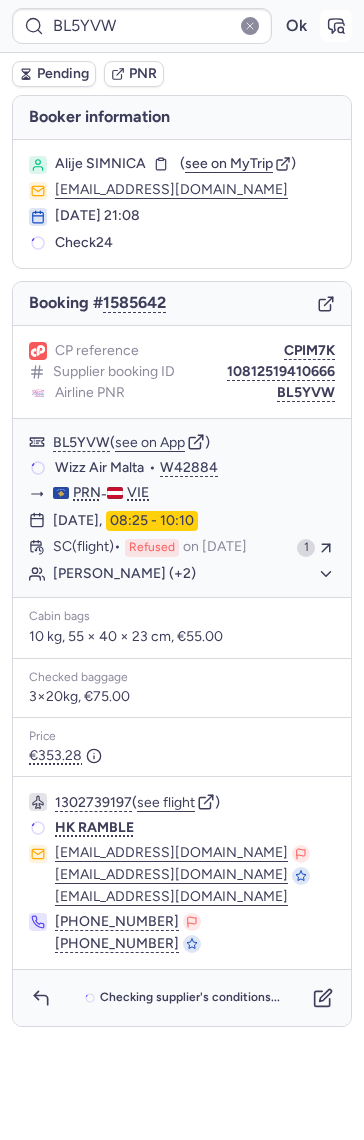 click at bounding box center [336, 26] 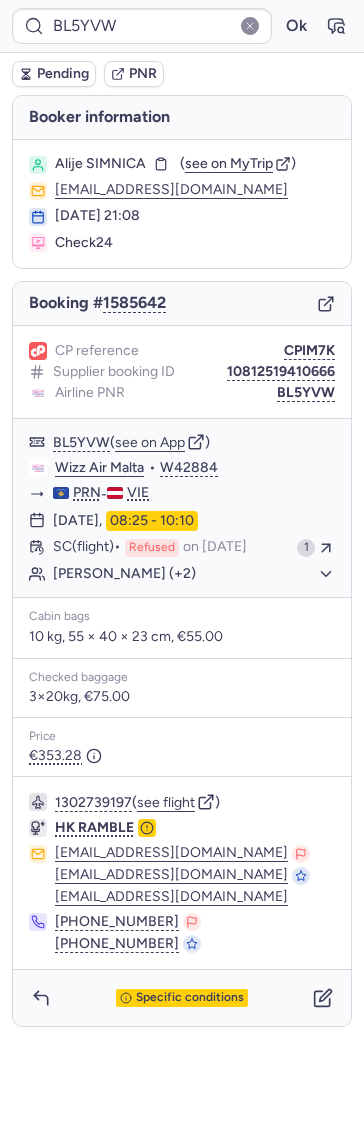 click on "Pending" at bounding box center (54, 74) 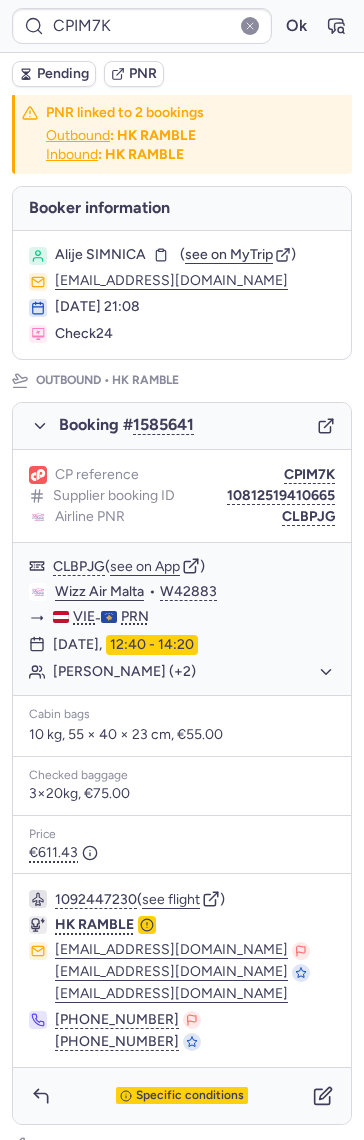 scroll, scrollTop: 668, scrollLeft: 0, axis: vertical 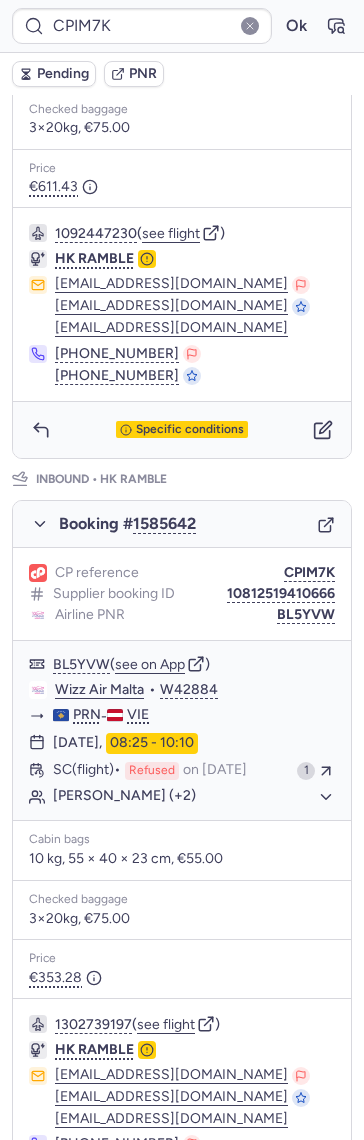 click 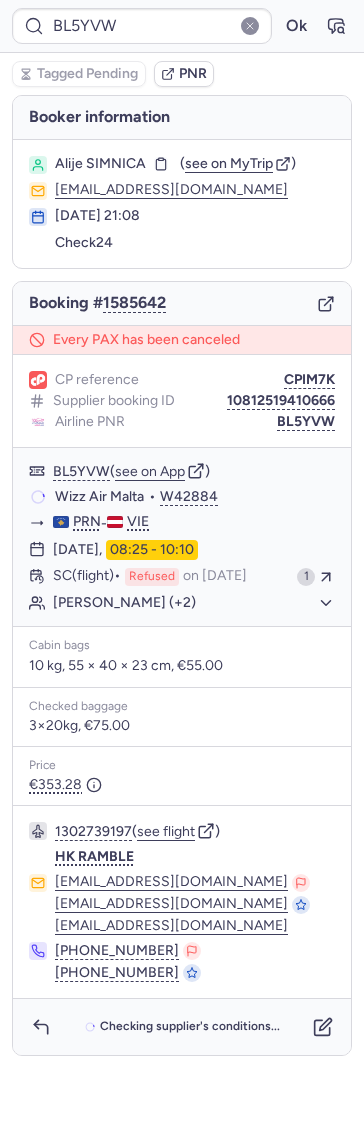 scroll, scrollTop: 0, scrollLeft: 0, axis: both 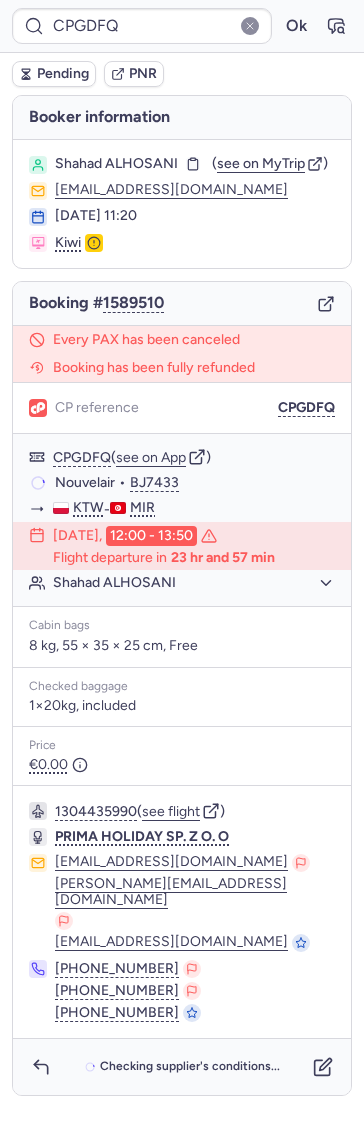 type on "CPMPYT" 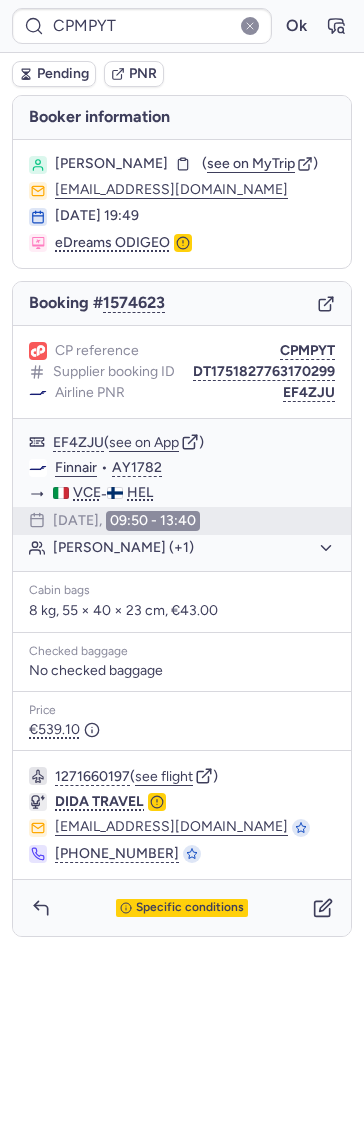 click on "Specific conditions" at bounding box center [182, 908] 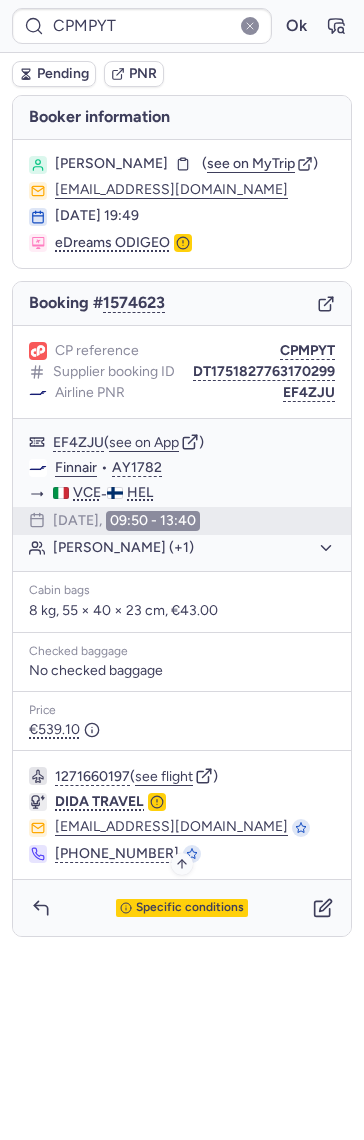 click on "Specific conditions" at bounding box center (190, 908) 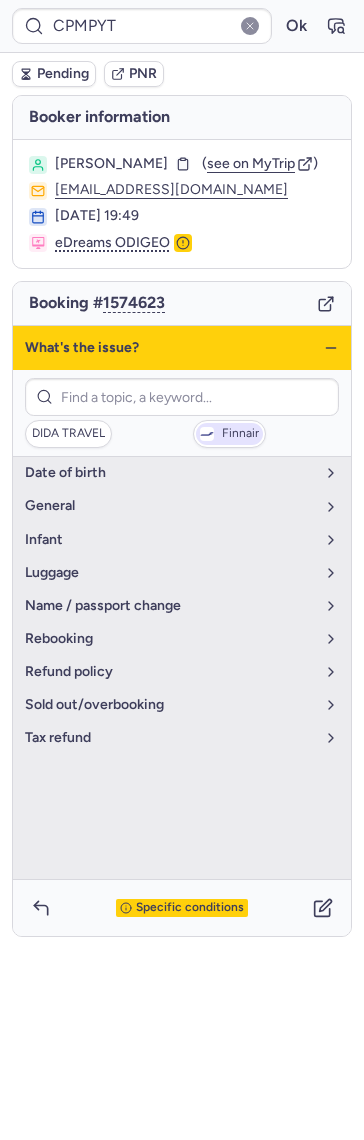 click on "Finnair" at bounding box center [229, 434] 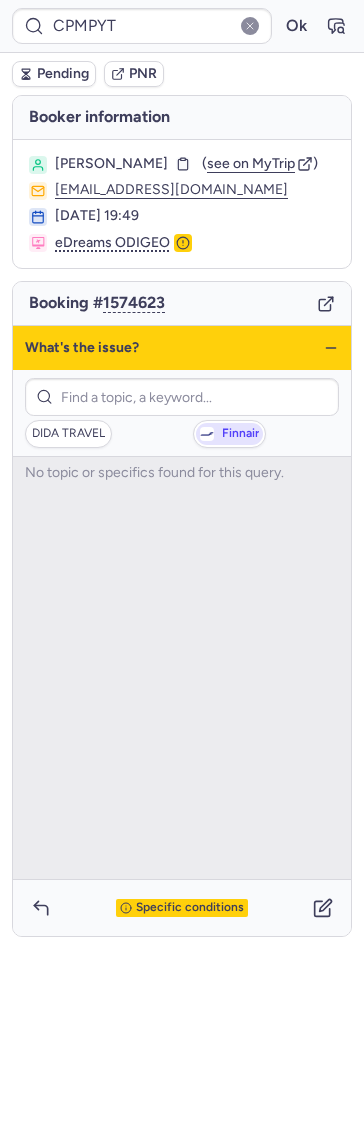 click on "Finnair" at bounding box center [229, 434] 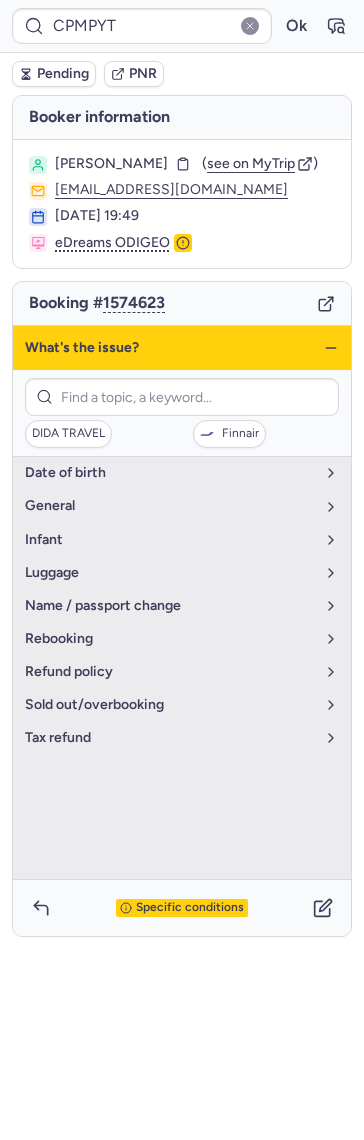 click on "What's the issue?" at bounding box center [182, 348] 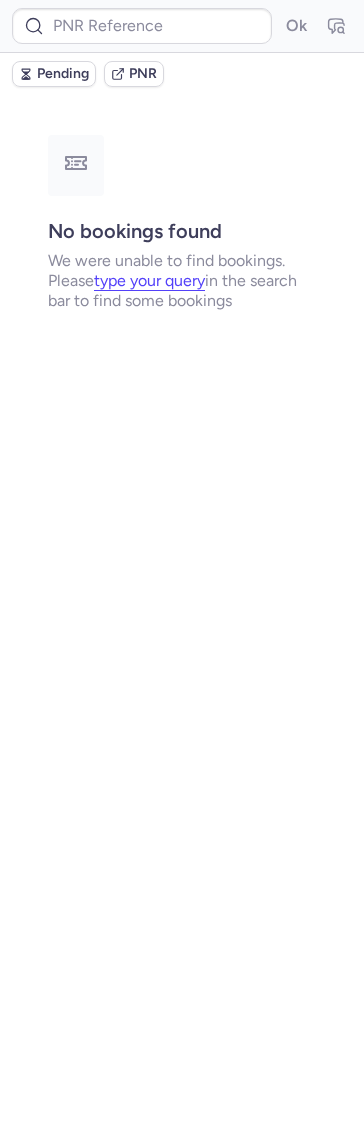 type on "CPGDFQ" 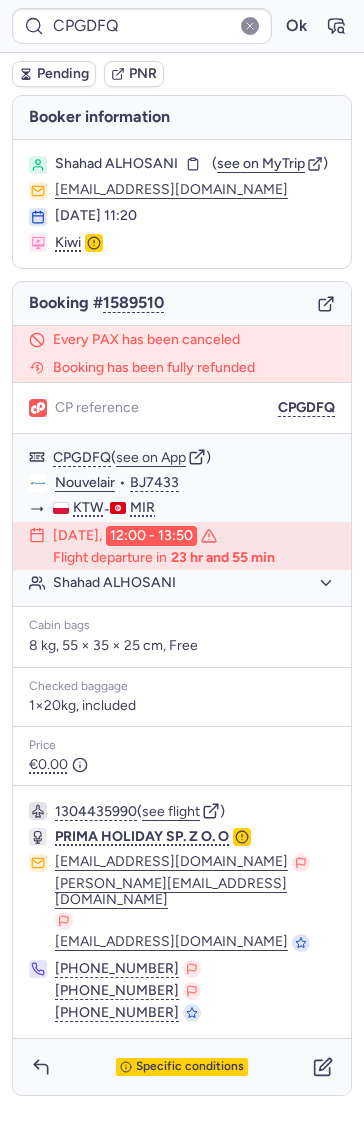 click on "1304435990  ( see flight )" at bounding box center [195, 811] 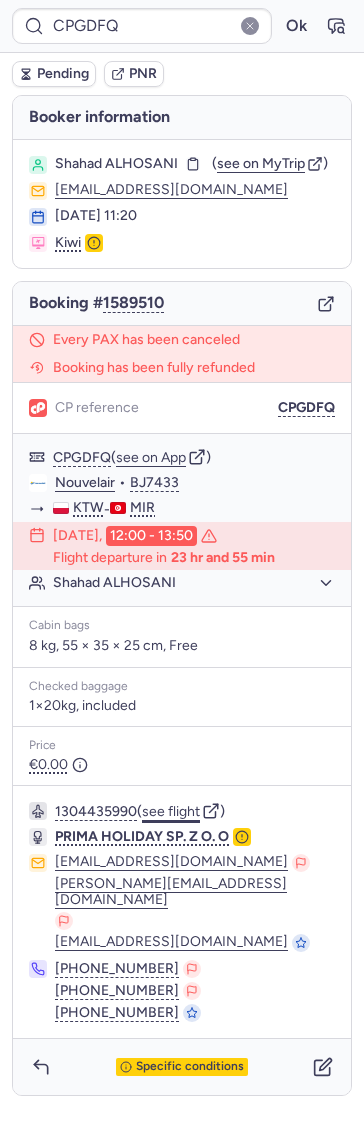 click on "see flight" 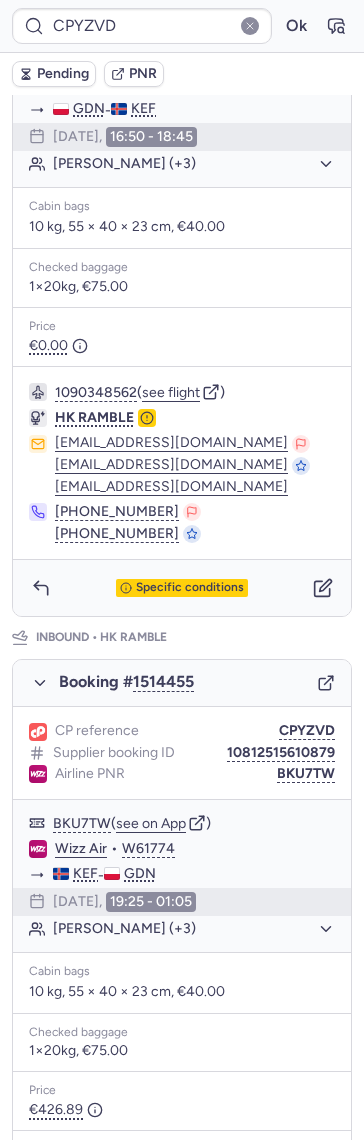scroll, scrollTop: 547, scrollLeft: 0, axis: vertical 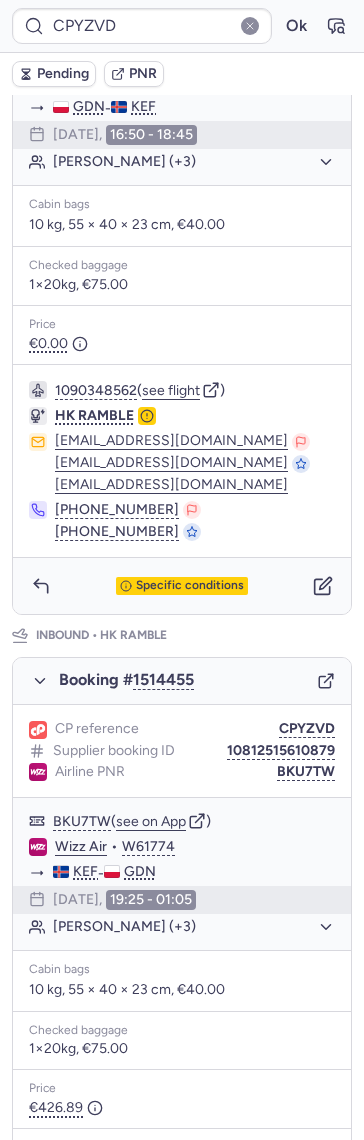 type on "CPMPYT" 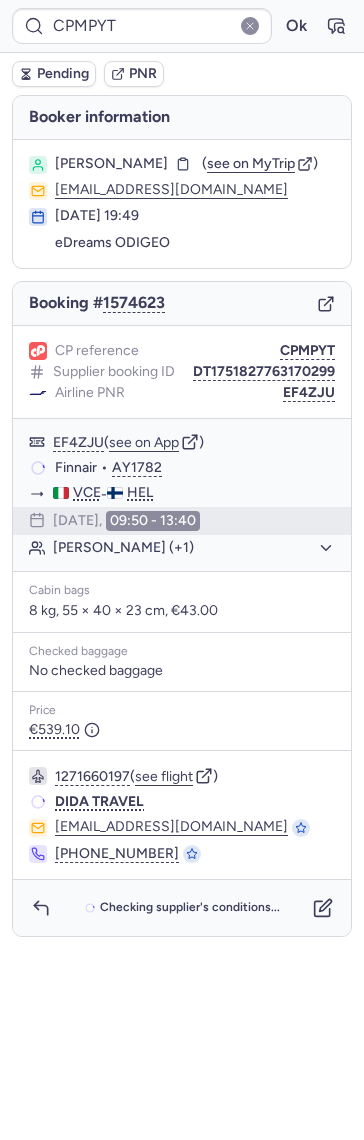 scroll, scrollTop: 0, scrollLeft: 0, axis: both 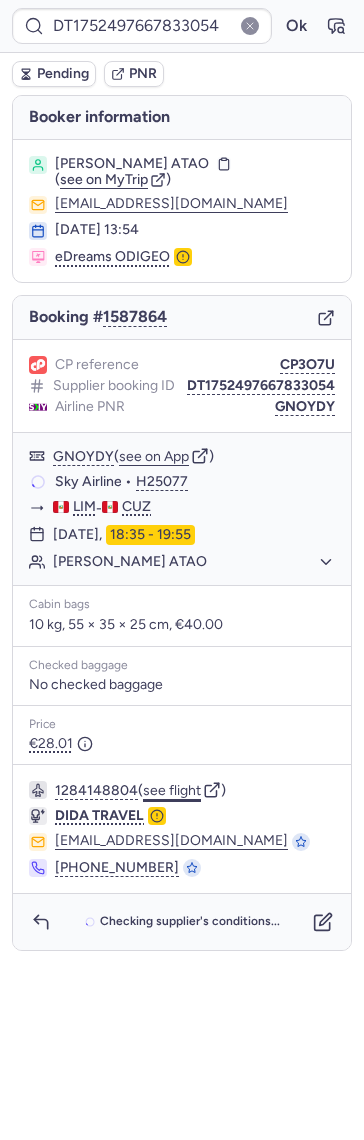 click on "see flight" 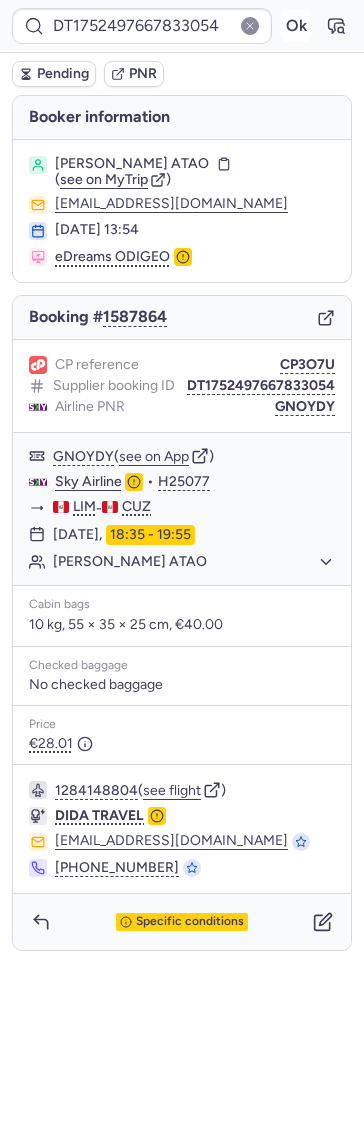 click on "Ok" at bounding box center [296, 26] 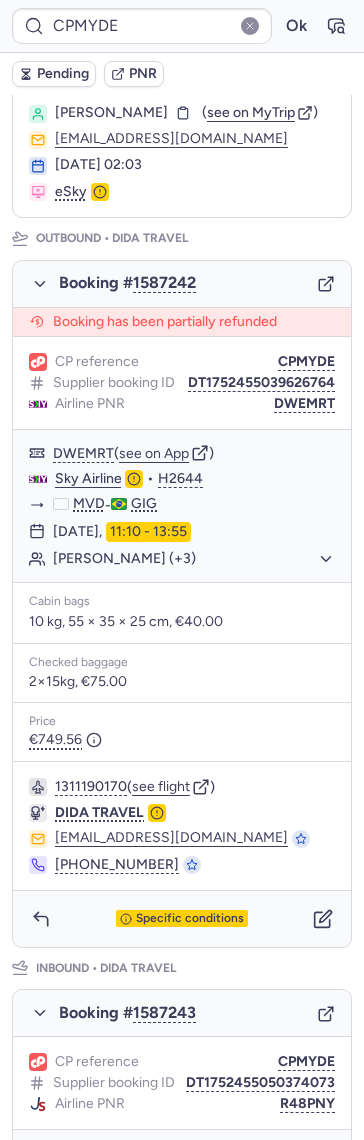 scroll, scrollTop: 133, scrollLeft: 0, axis: vertical 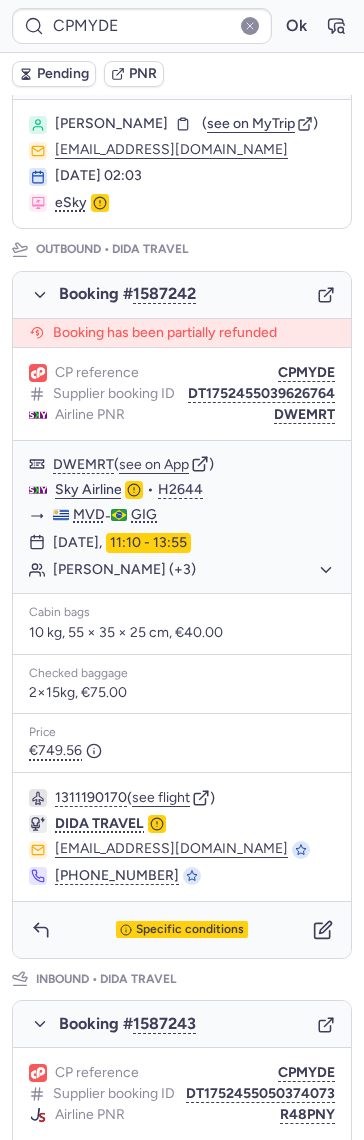 click 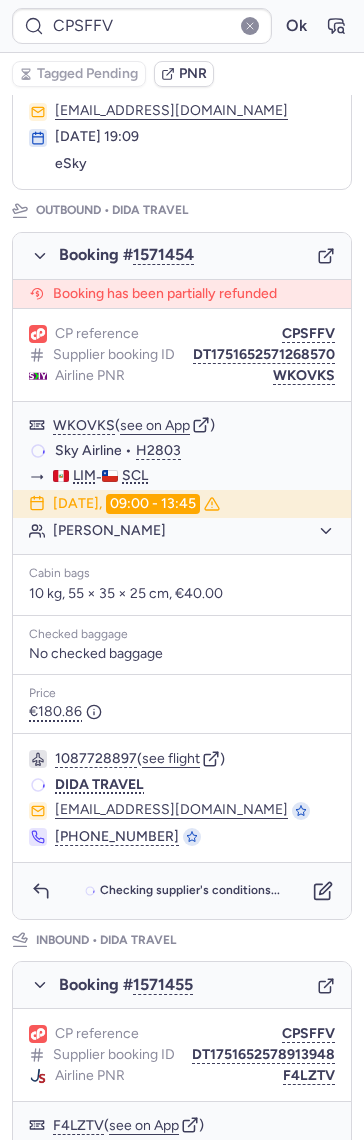 scroll, scrollTop: 0, scrollLeft: 0, axis: both 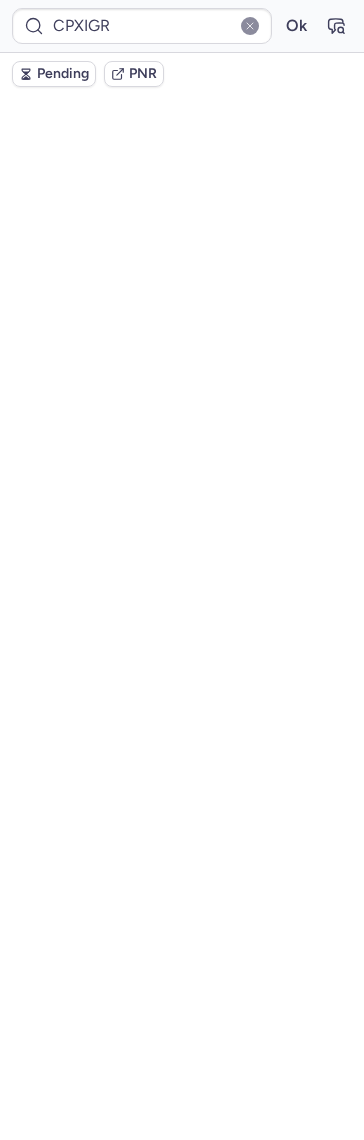 type on "CPWTRX" 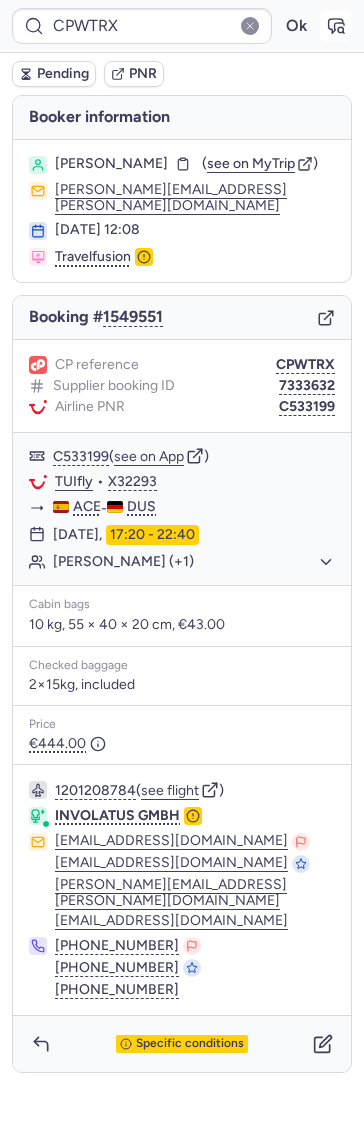 click at bounding box center [336, 26] 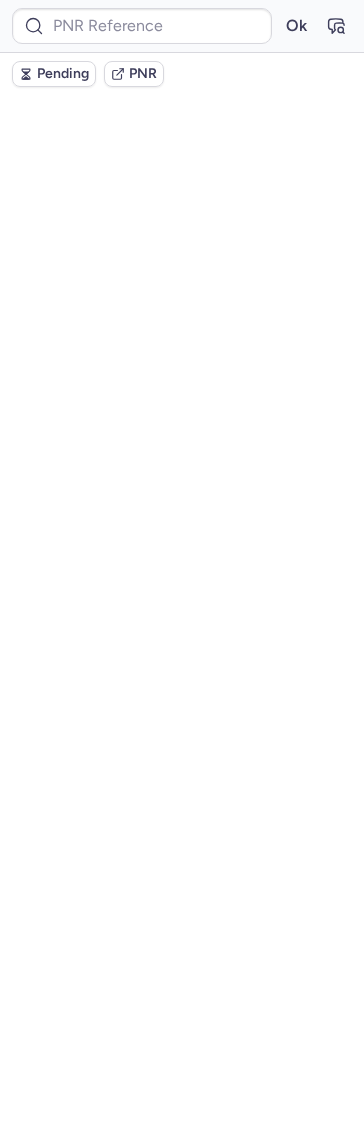 type on "CPWTRX" 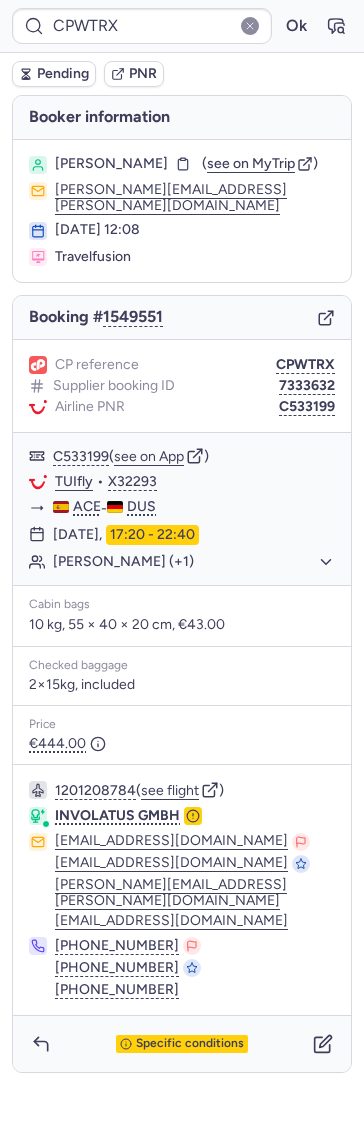 click on "Specific conditions" at bounding box center [190, 1044] 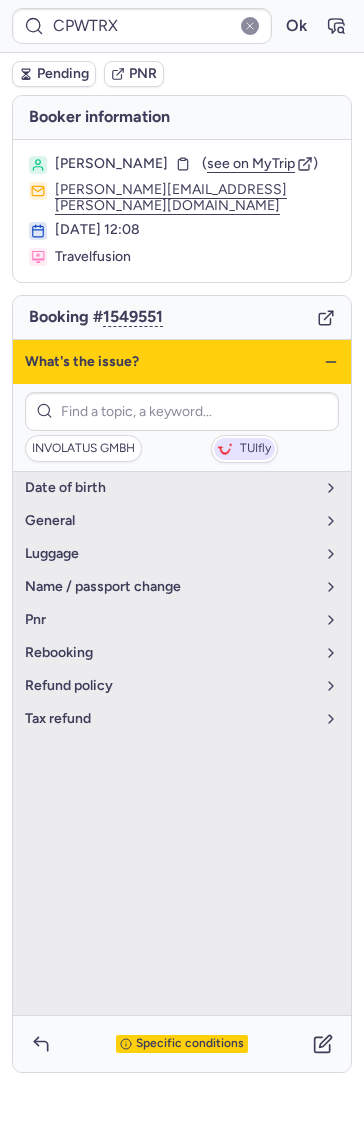 click on "TUIfly" at bounding box center (244, 449) 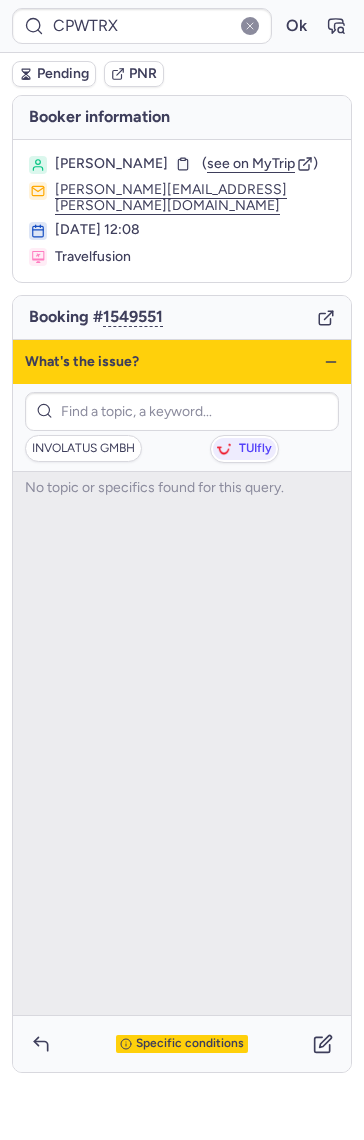 click on "INVOLATUS GMBH  TUIfly" at bounding box center [182, 427] 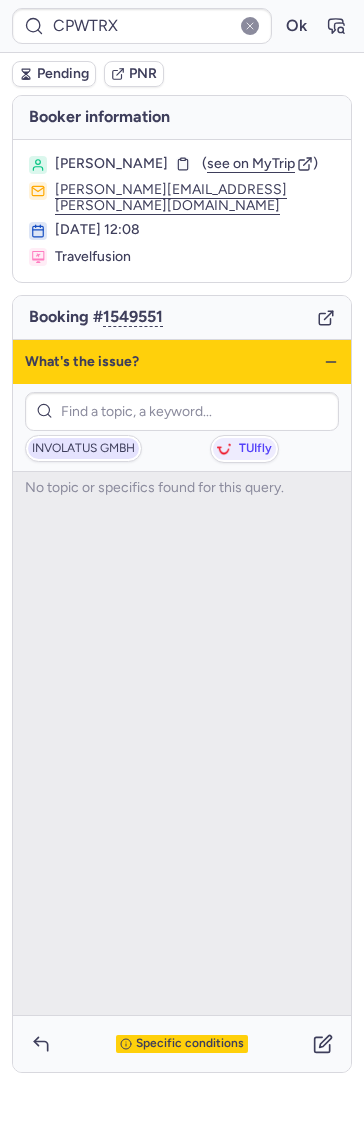 click on "INVOLATUS GMBH" at bounding box center (83, 449) 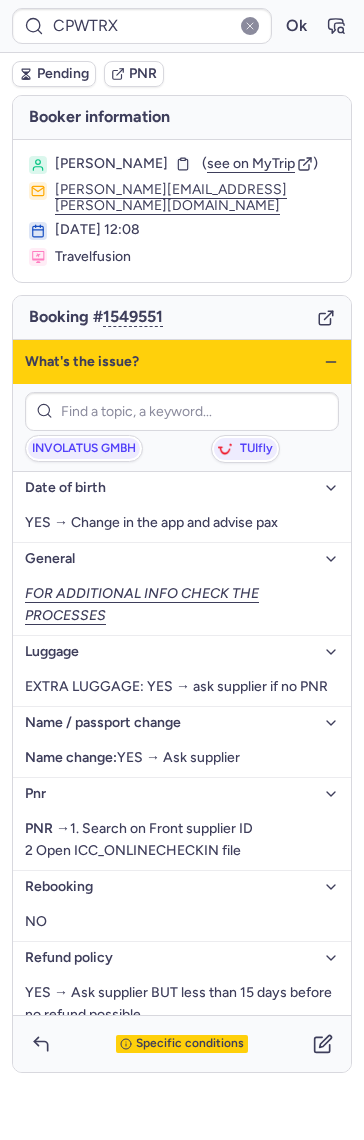 click on "What's the issue?" at bounding box center (182, 362) 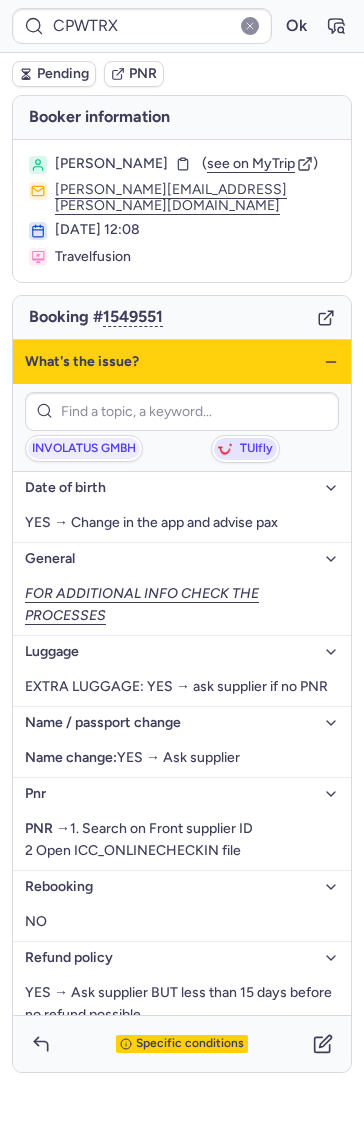 click on "TUIfly" at bounding box center (256, 449) 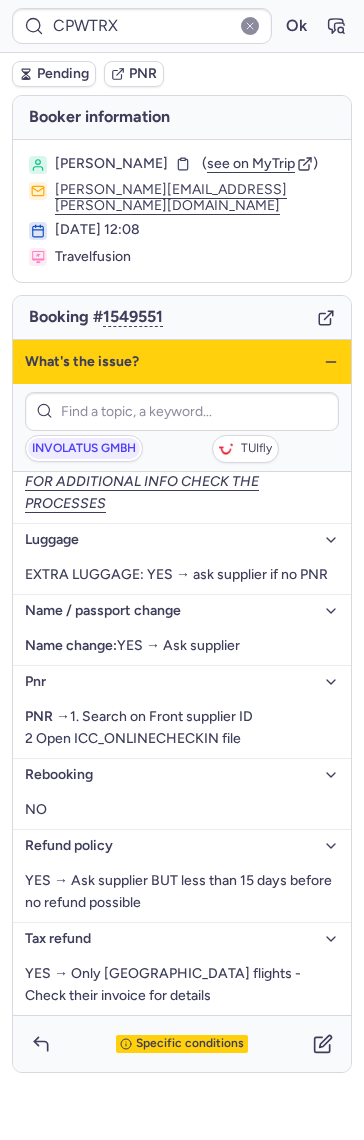 scroll, scrollTop: 0, scrollLeft: 0, axis: both 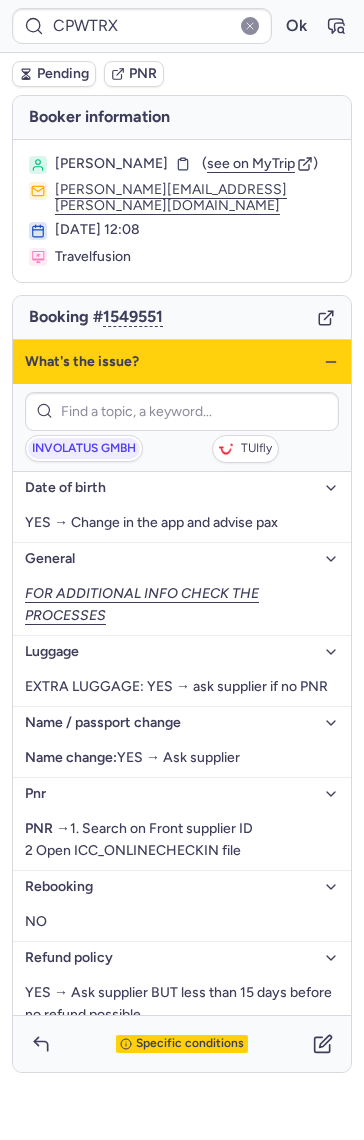 click on "What's the issue?" at bounding box center [182, 362] 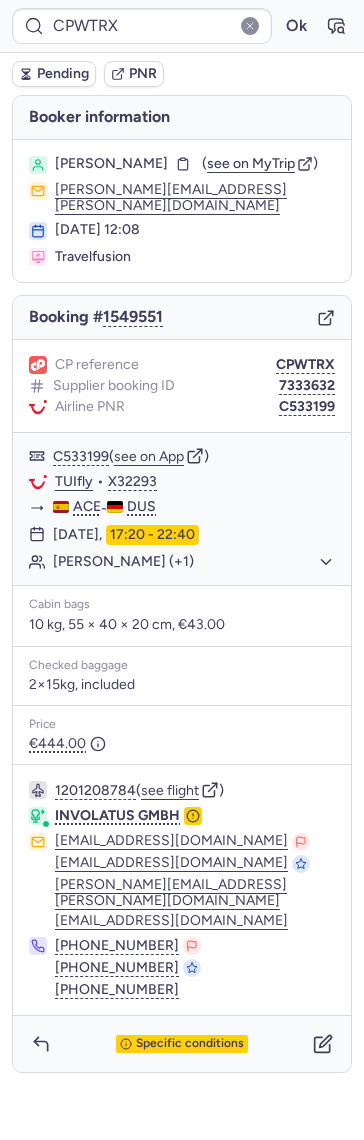 click on "Specific conditions" at bounding box center [182, 1044] 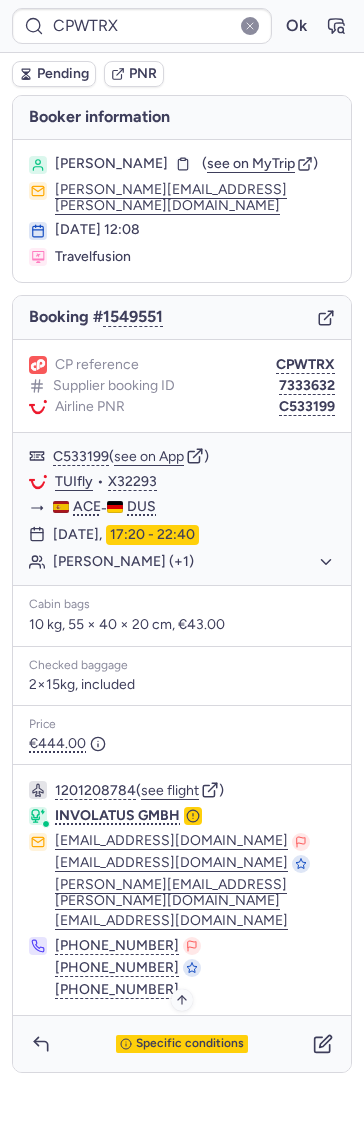 click on "Specific conditions" at bounding box center (182, 1044) 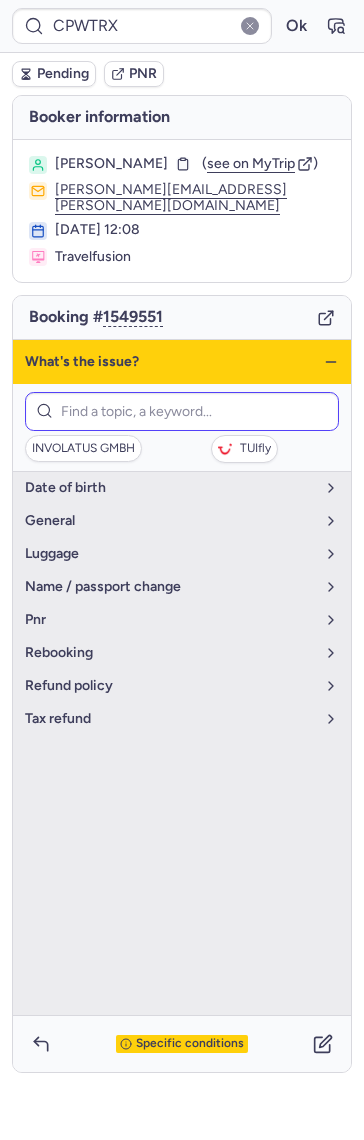 click on "INVOLATUS GMBH  TUIfly" at bounding box center [182, 427] 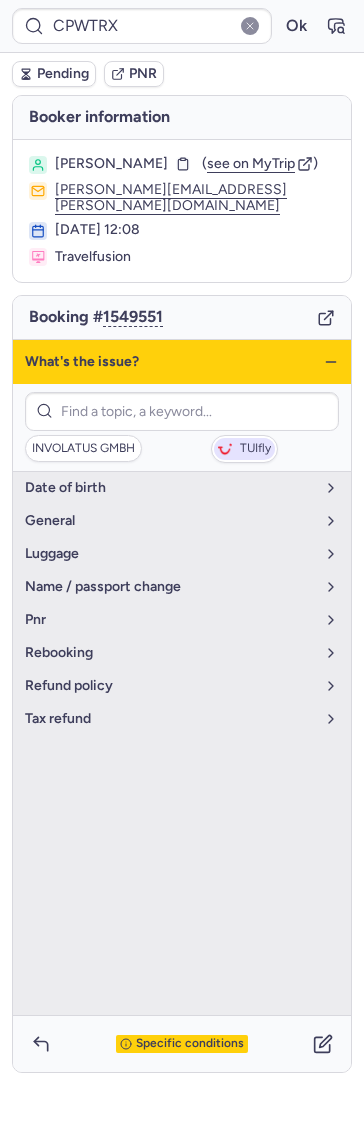 click on "TUIfly" at bounding box center [244, 449] 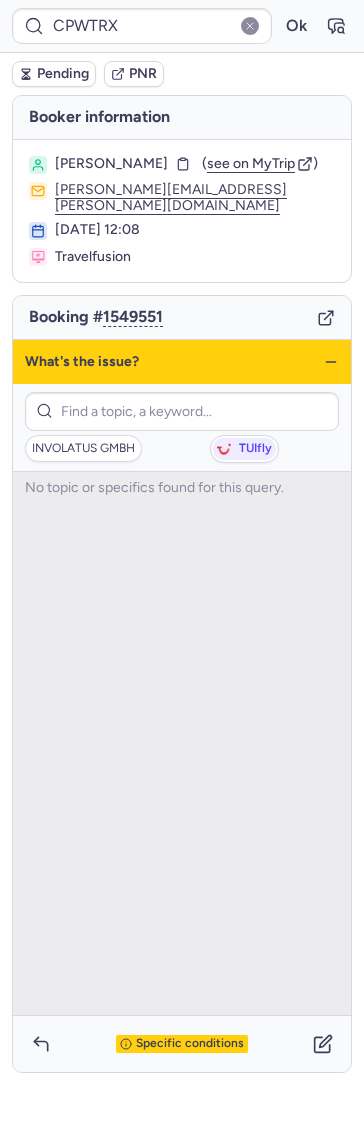 click 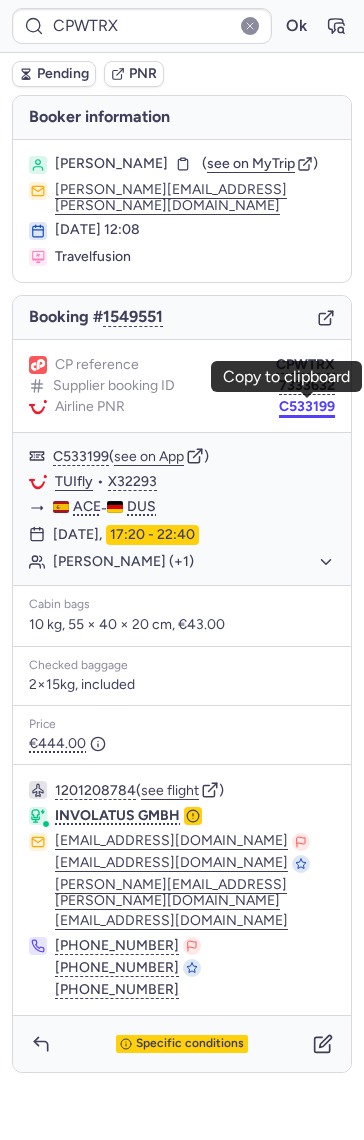 click on "C533199" at bounding box center (307, 407) 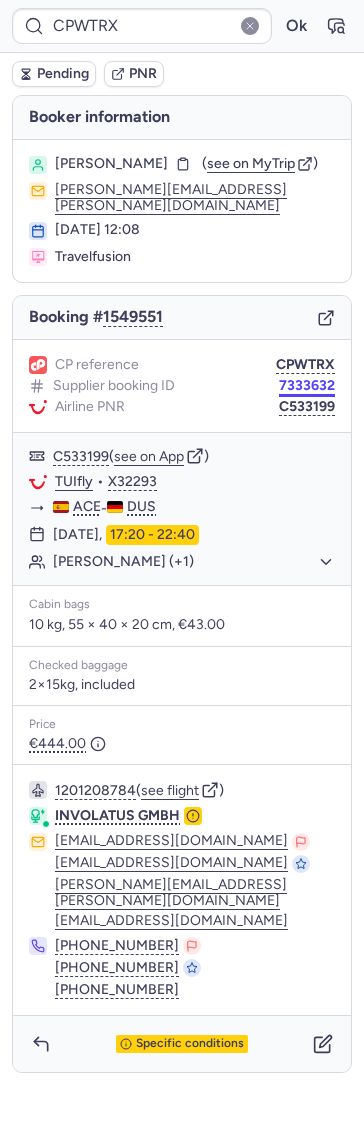 click on "7333632" at bounding box center [307, 386] 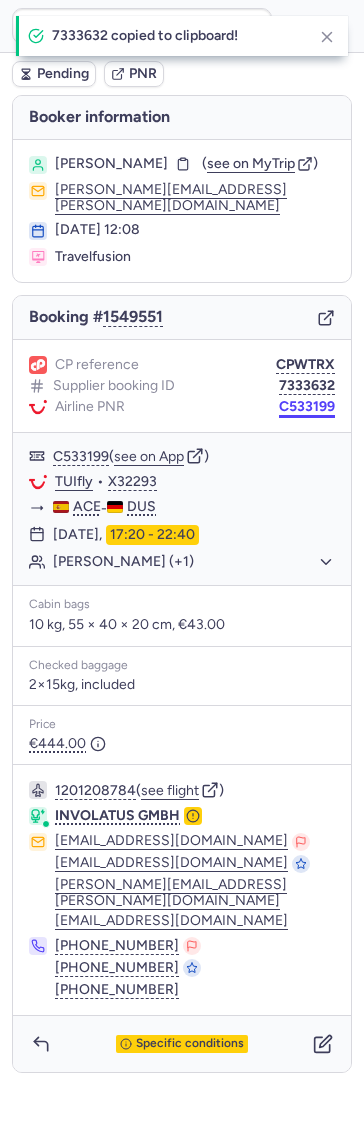 click on "C533199" at bounding box center [307, 407] 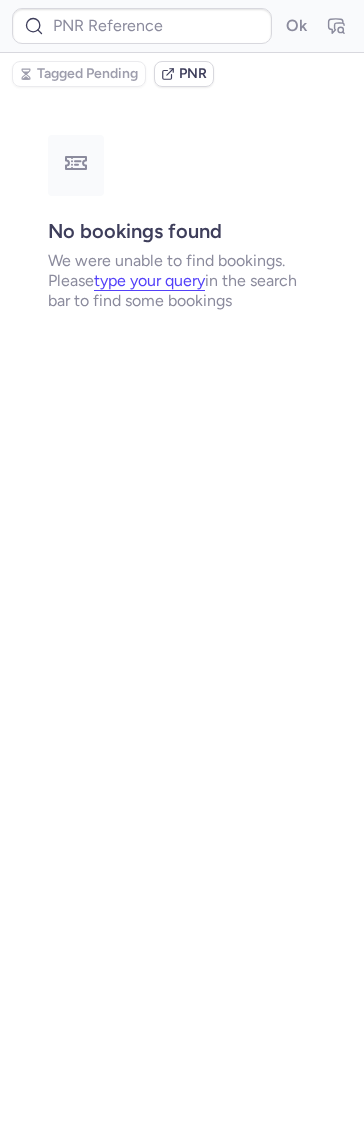 type on "CPMRAZ" 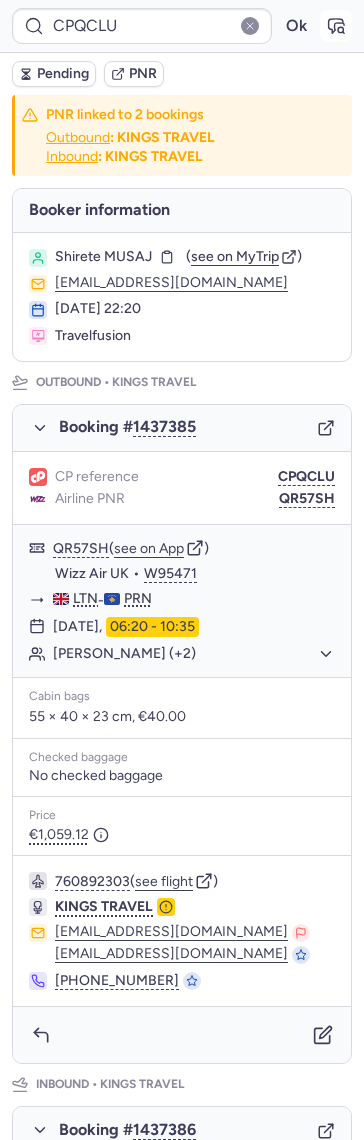 click at bounding box center [336, 26] 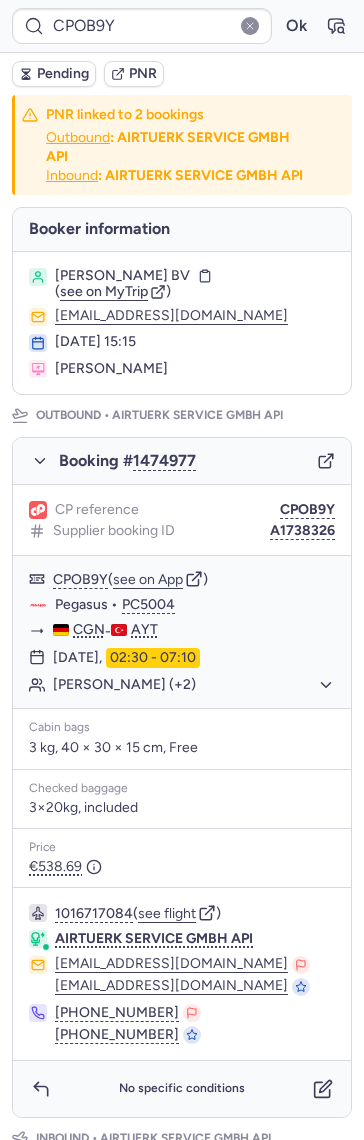type on "CPXIGR" 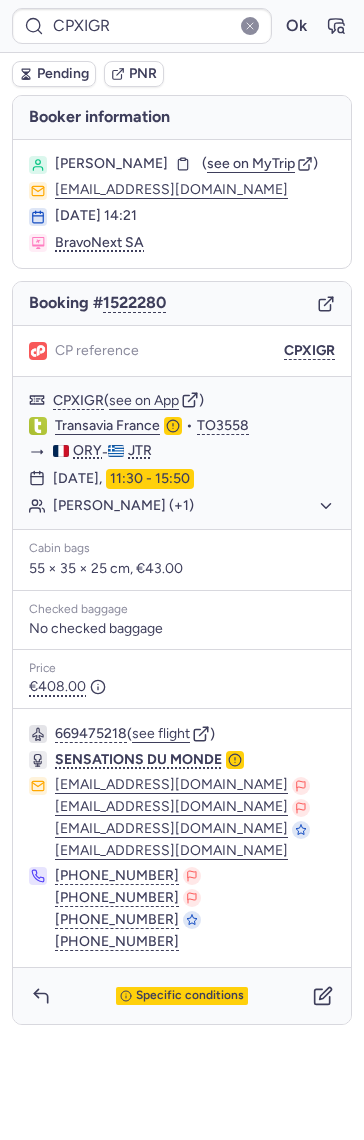 click on "Specific conditions" at bounding box center [182, 996] 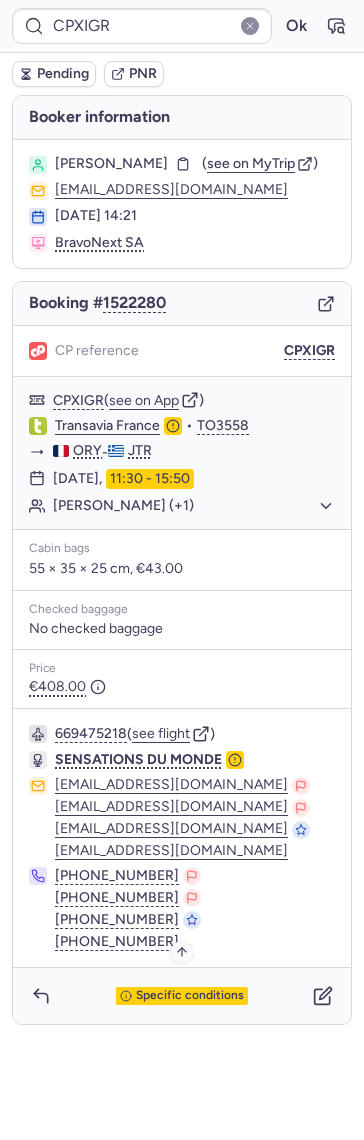 click on "Specific conditions" at bounding box center (182, 996) 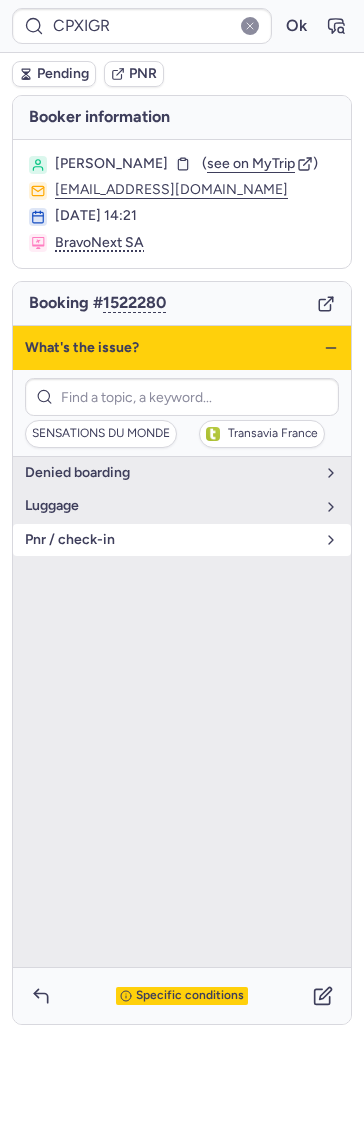click on "pnr / check-in" at bounding box center [170, 540] 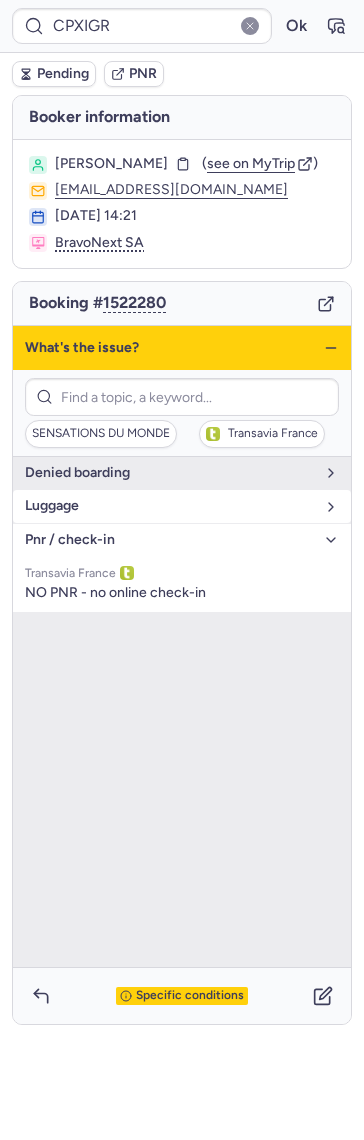 click on "luggage" at bounding box center [182, 506] 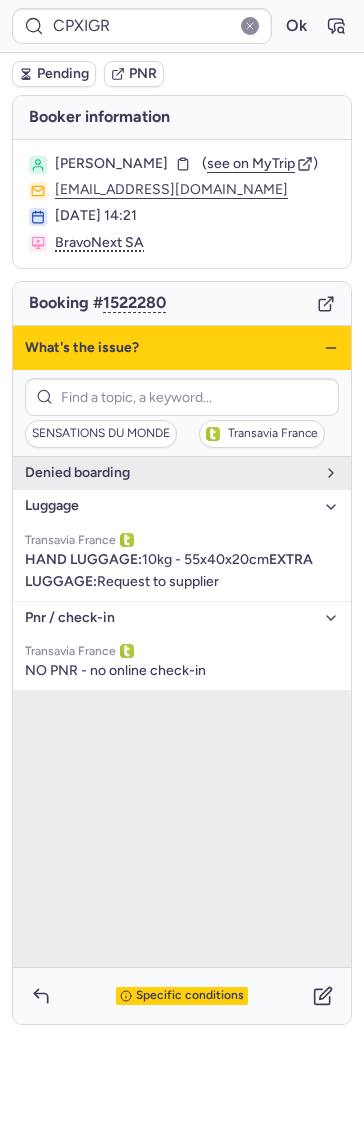 click on "luggage" at bounding box center (182, 506) 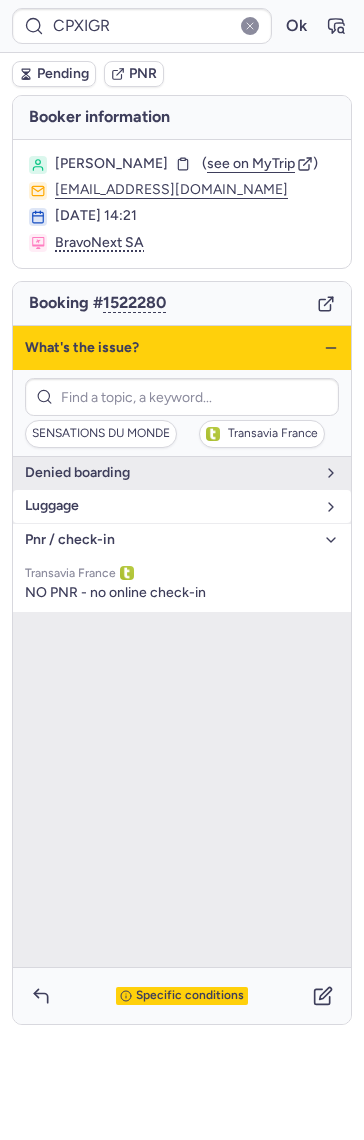 click on "luggage" at bounding box center (182, 506) 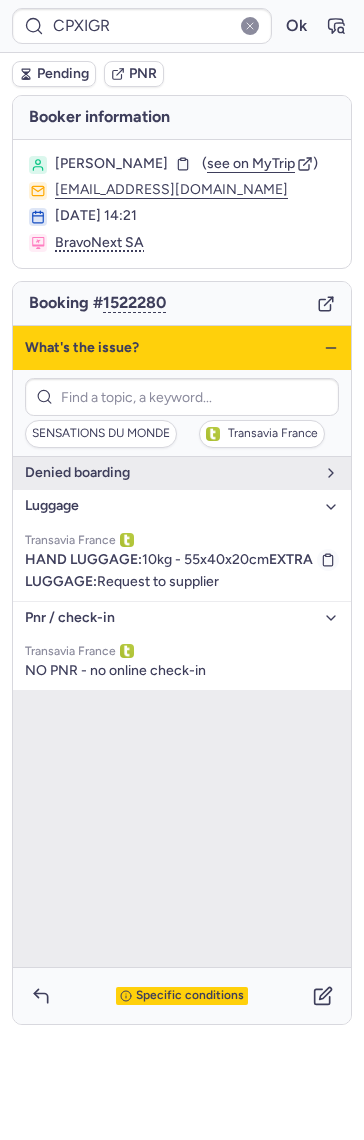 copy on "0kg - 55x40x20cm" 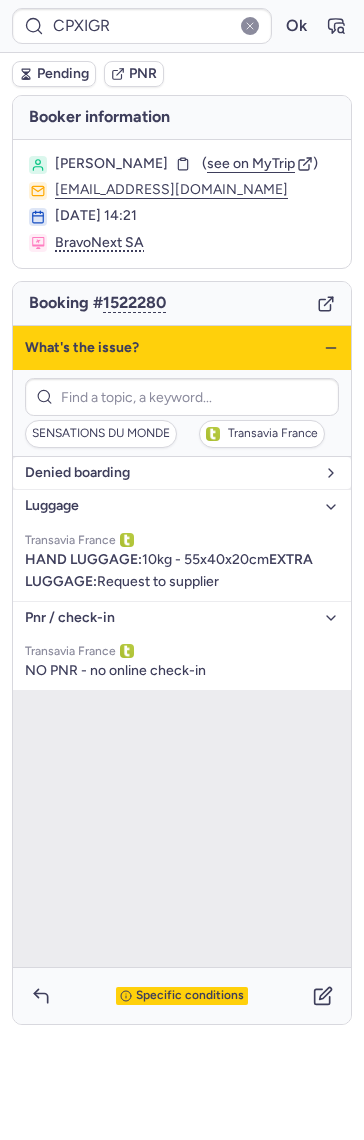 click on "denied boarding" at bounding box center [170, 473] 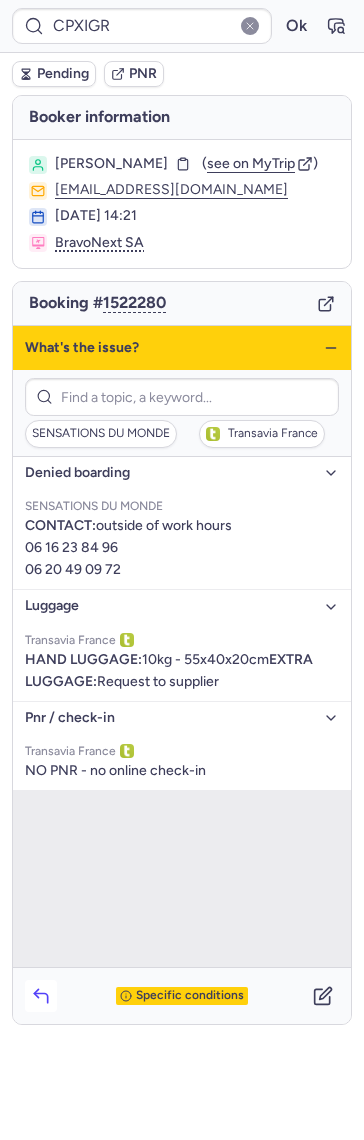 click at bounding box center [41, 996] 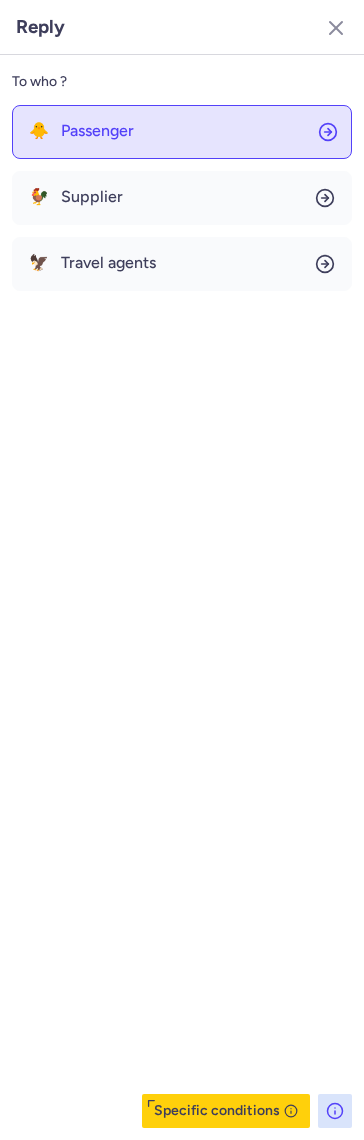 click on "🐥 Passenger" 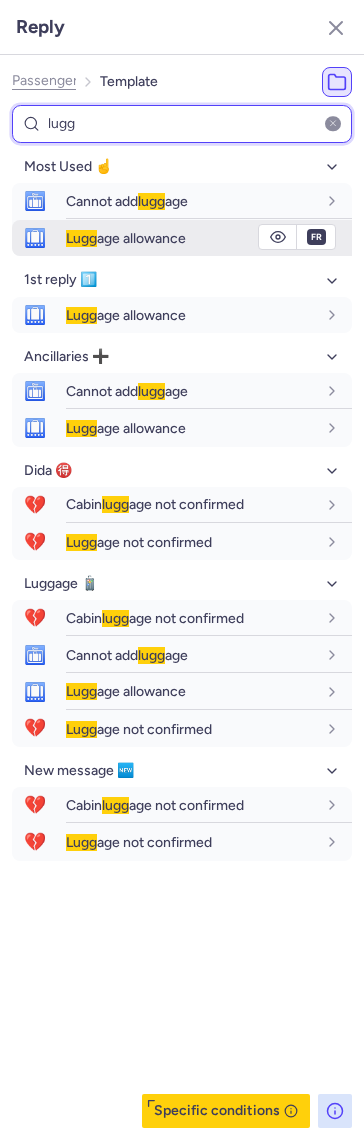 type on "lugg" 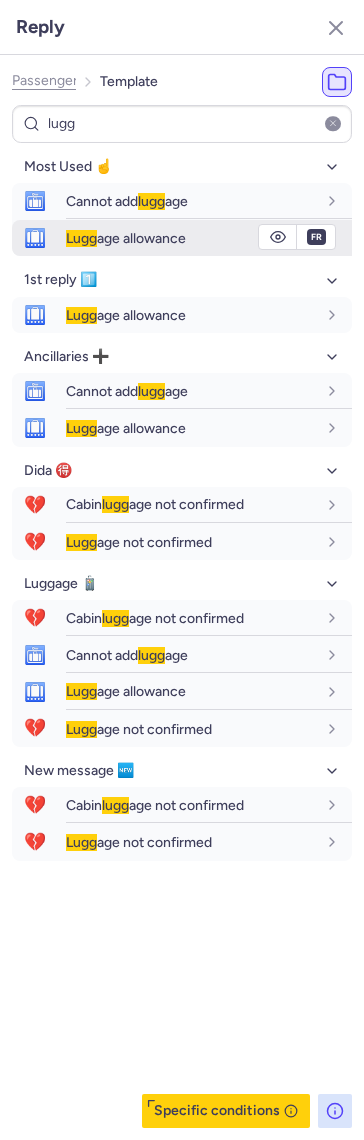 click on "Lugg age allowance" at bounding box center (191, 238) 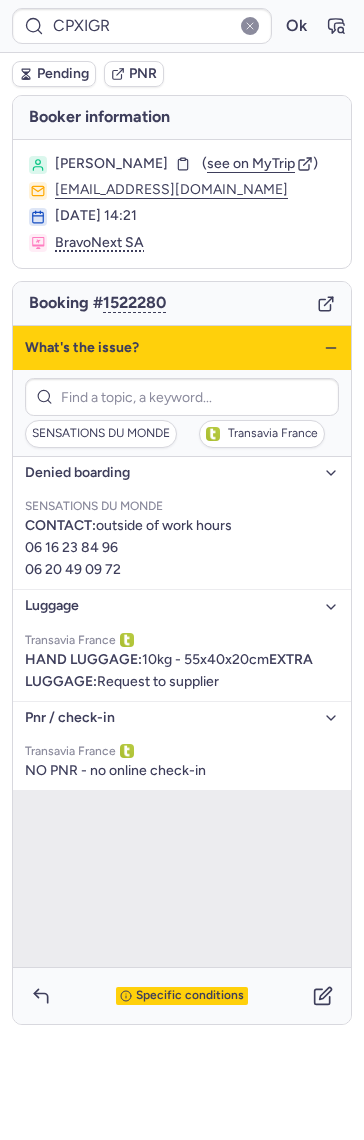 click 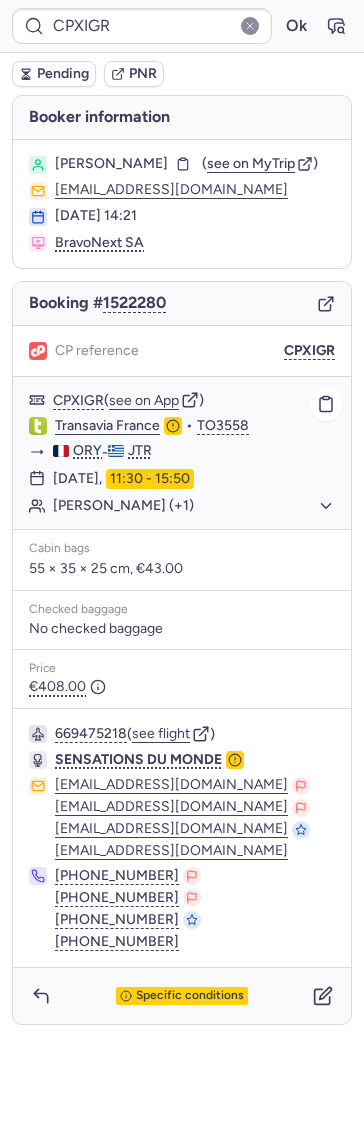 type on "CPSFFV" 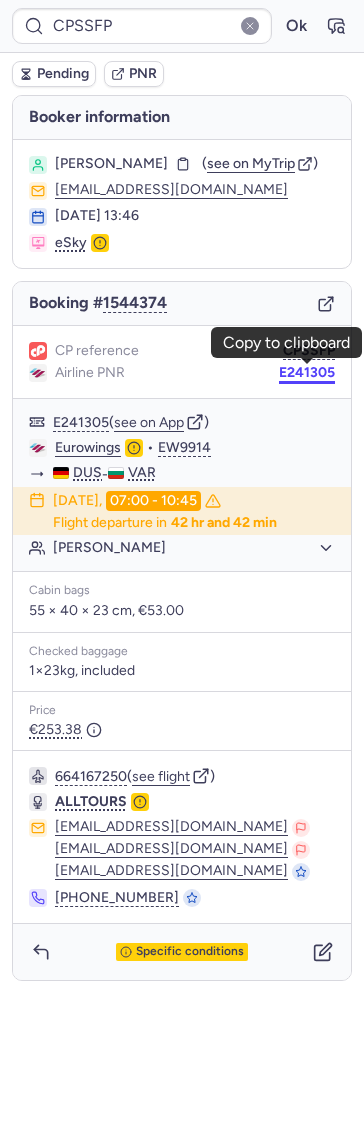 click on "E241305" at bounding box center (307, 373) 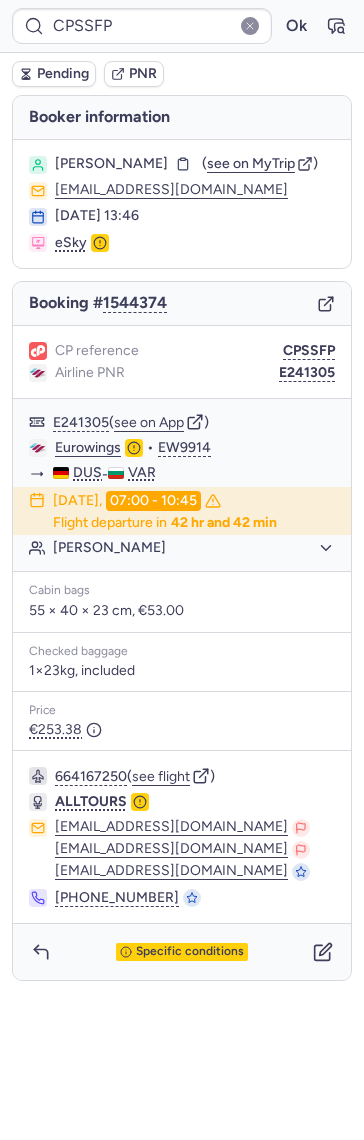 click on "Ilhan REYHAN  ( see on MyTrip  )  reyha_ilha@tutustuminan.eu 21 Jun 2025, 13:46 eSky" at bounding box center [182, 204] 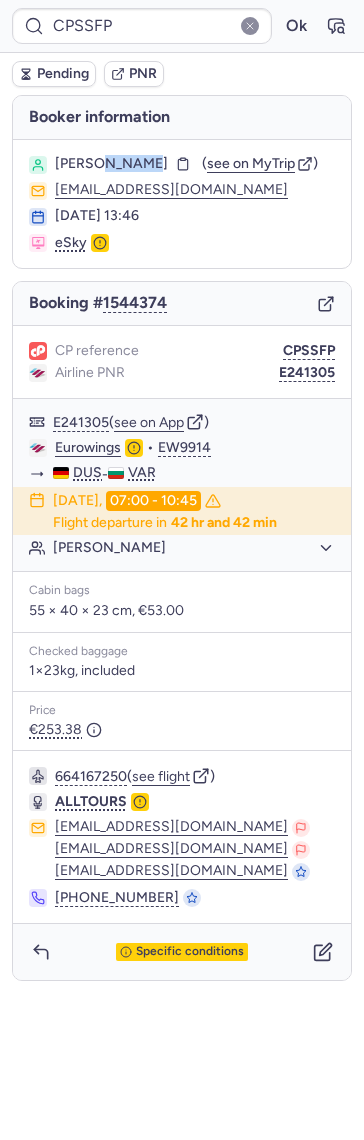 click on "Ilhan REYHAN  ( see on MyTrip  )  reyha_ilha@tutustuminan.eu 21 Jun 2025, 13:46 eSky" at bounding box center [182, 204] 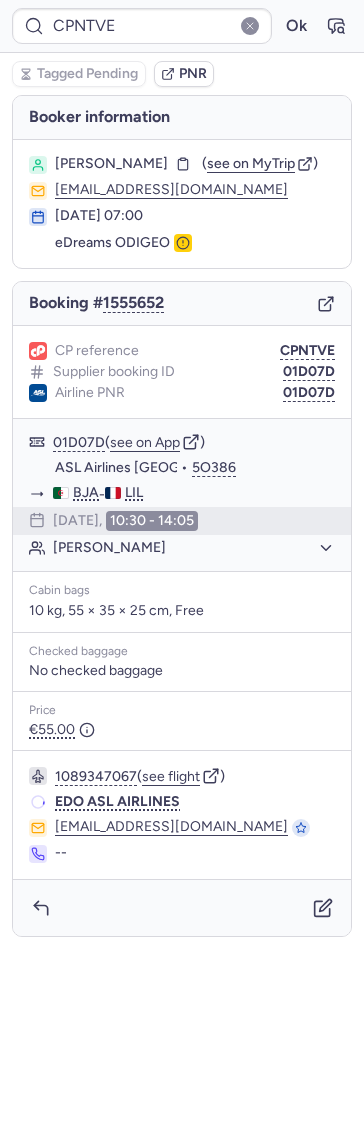 type on "CPH2KJ" 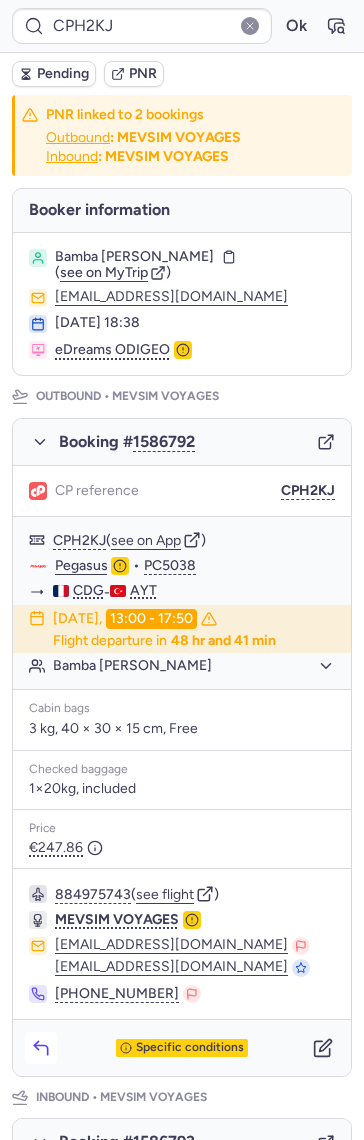 click at bounding box center (41, 1048) 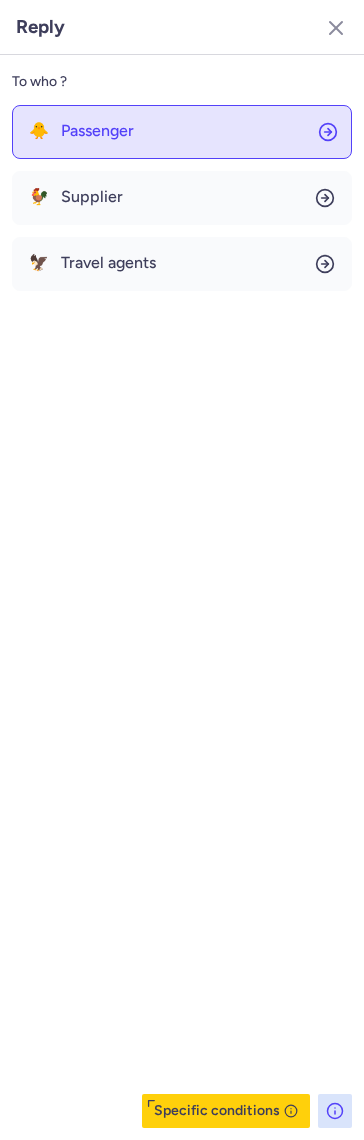 click on "🐥 Passenger" 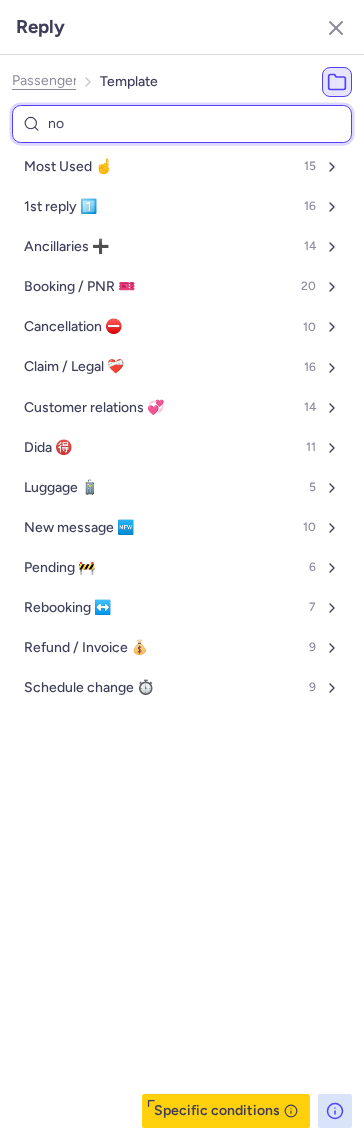 type on "non" 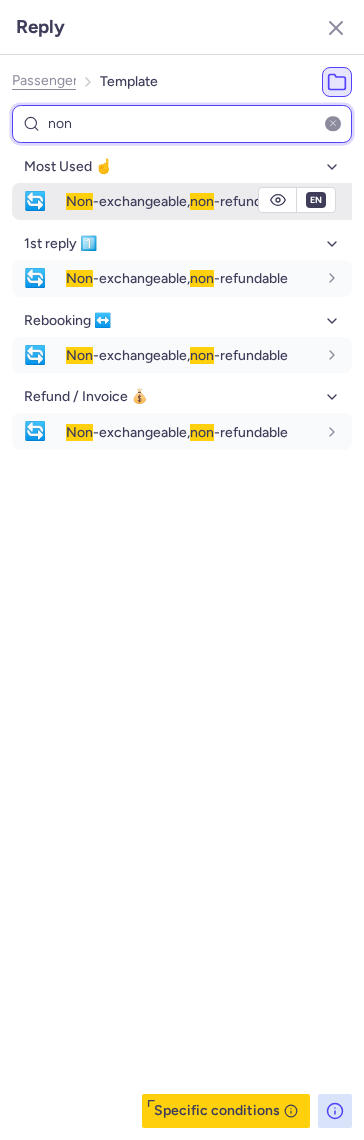 type on "non" 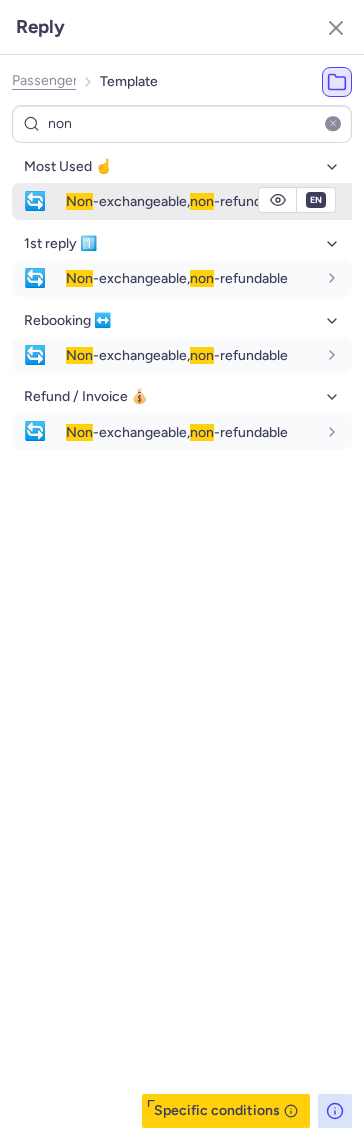 click on "non" at bounding box center [202, 201] 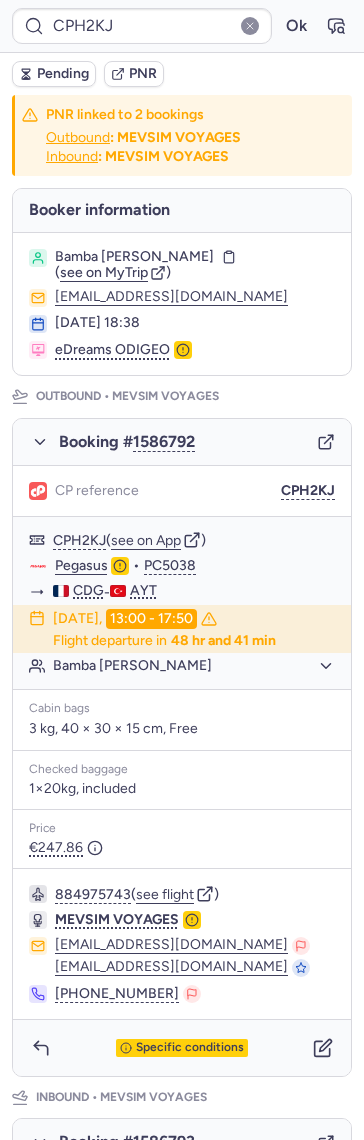 type on "CPNTVE" 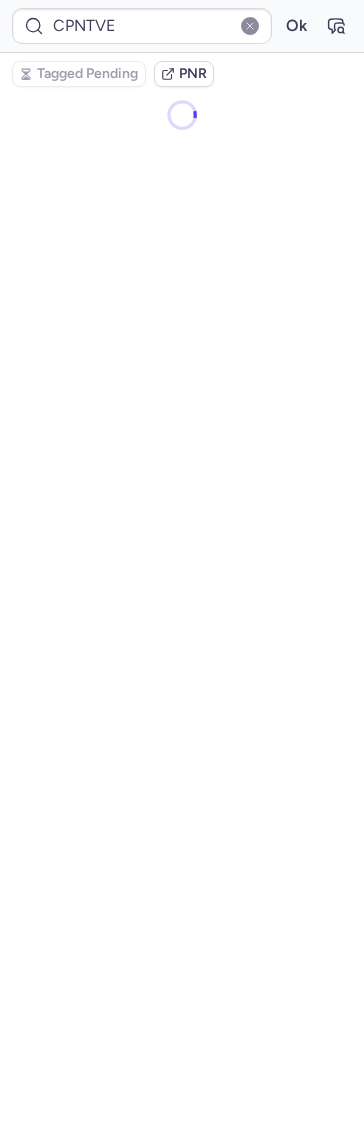 type on "CPSFFV" 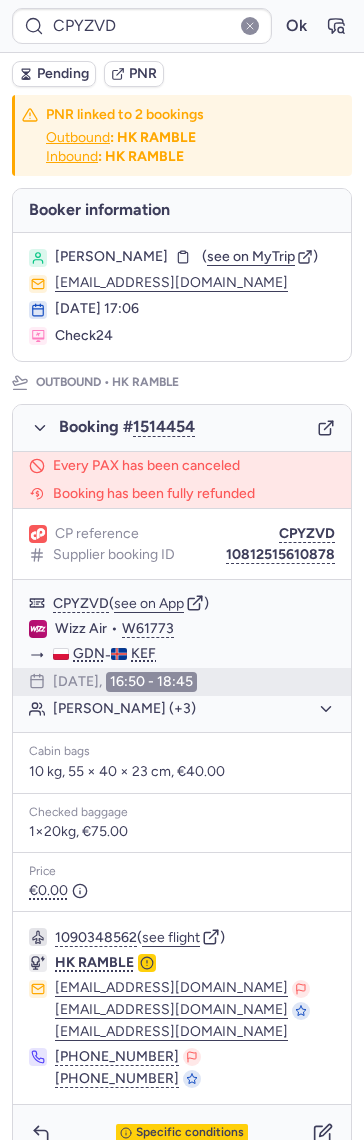 type on "CPMBS7" 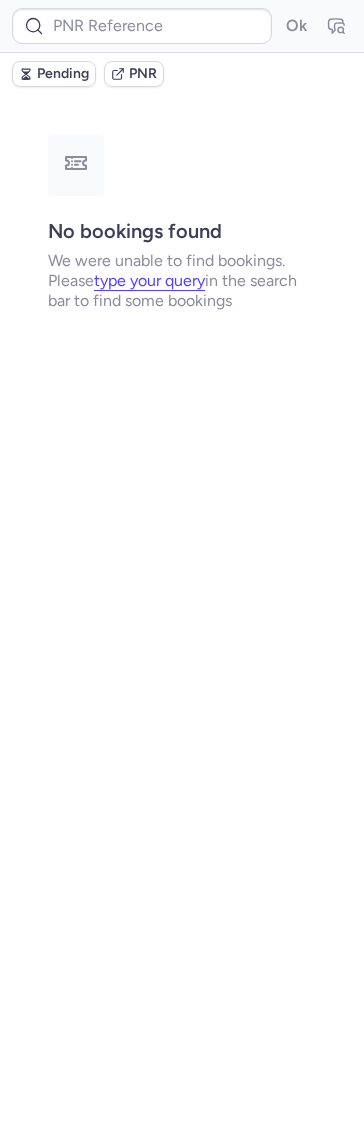 type on "CPSFFV" 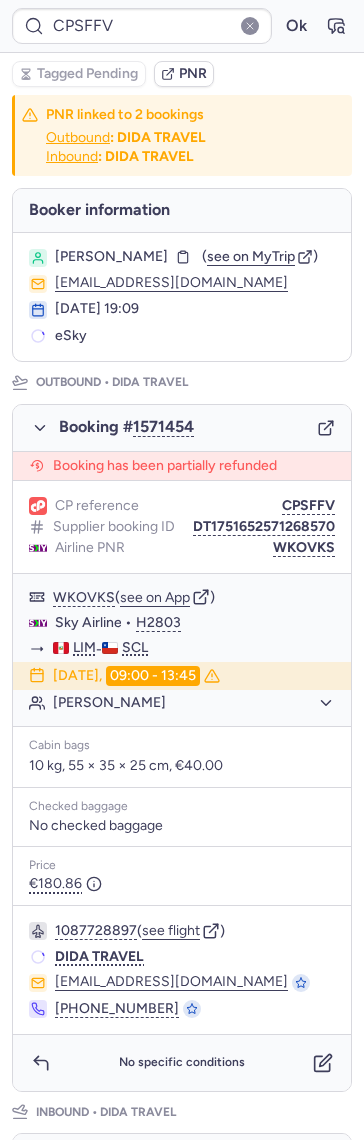 type on "CP5TWB" 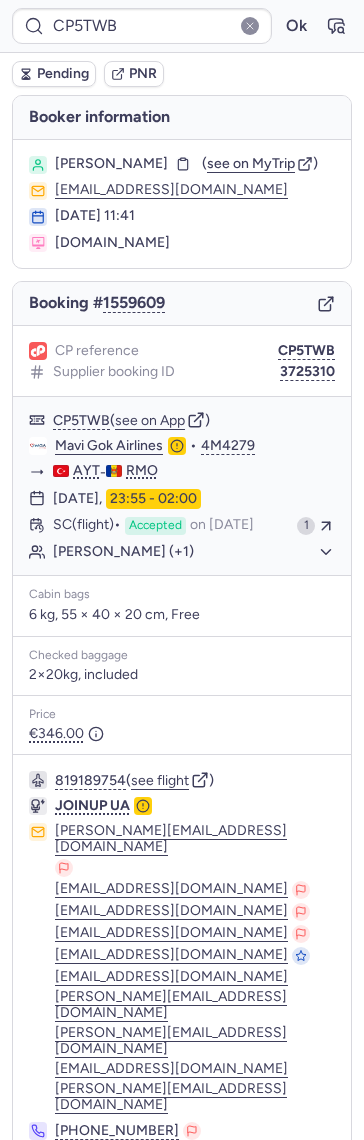 click on "CP5TWB  Ok" at bounding box center (182, 26) 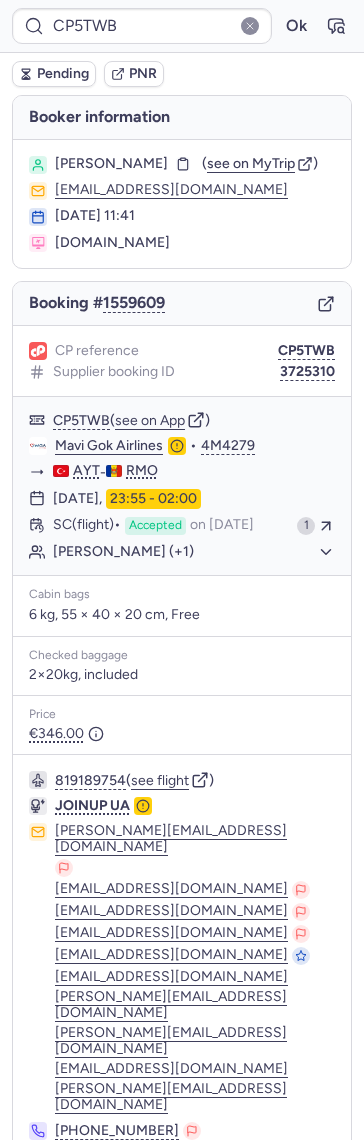 click on "CP5TWB  Ok" at bounding box center (182, 26) 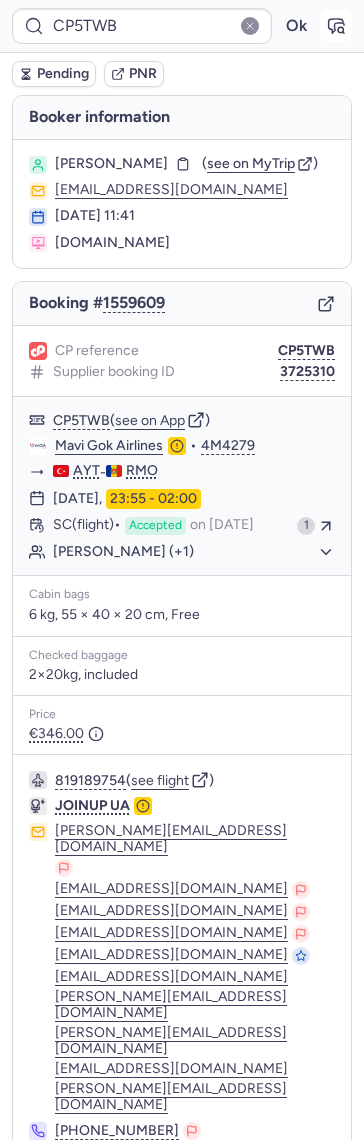 click at bounding box center [336, 26] 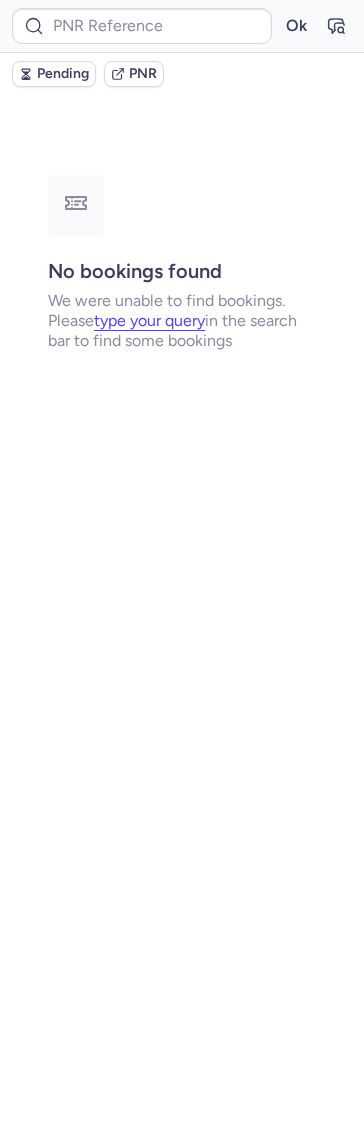 type on "CPFRRP" 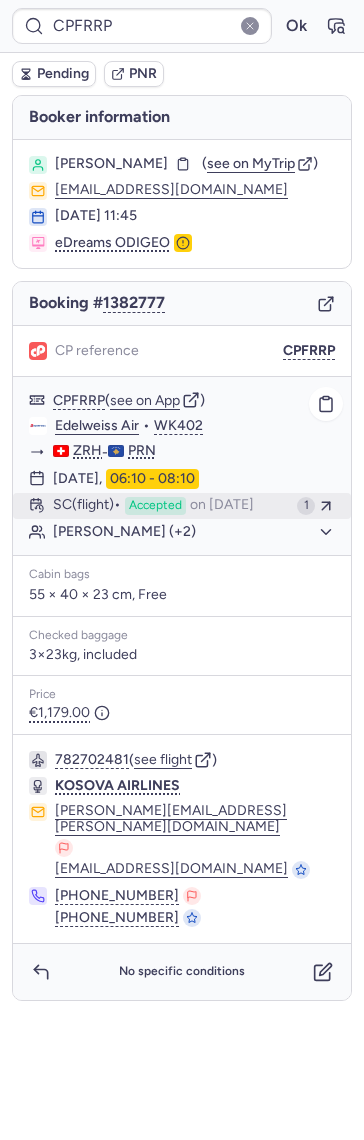 click on "Accepted" at bounding box center (155, 506) 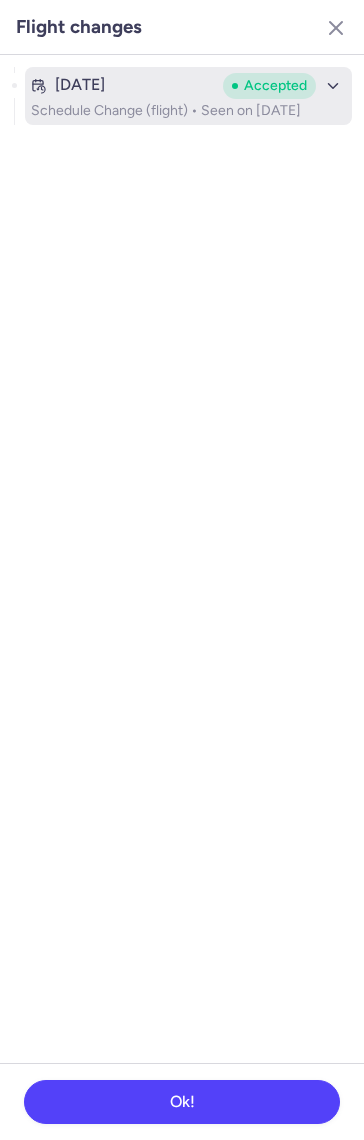 click on "Mar 18, 2025 Accepted" at bounding box center [188, 86] 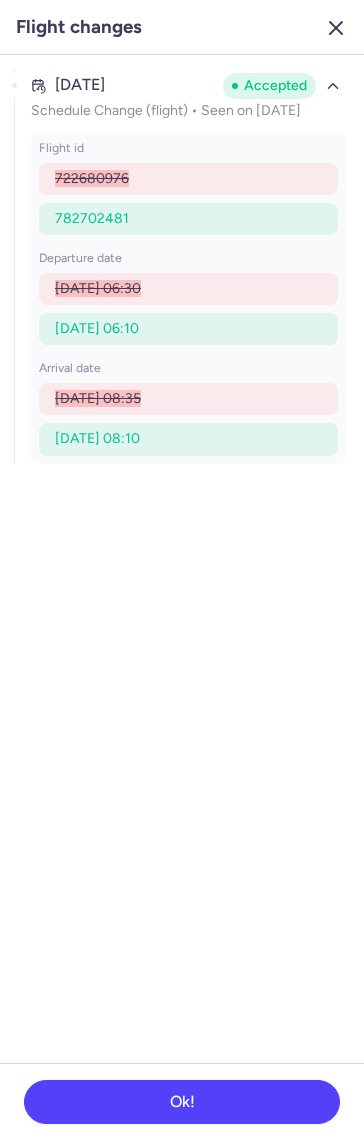 click 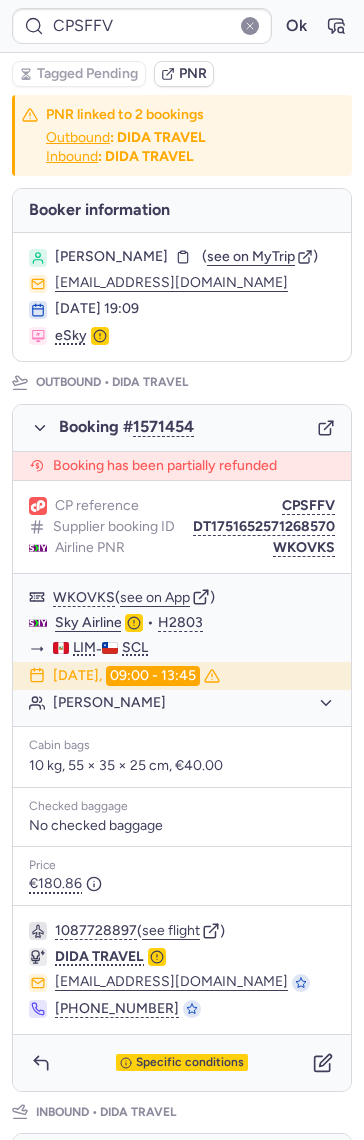 type on "CP4GEY" 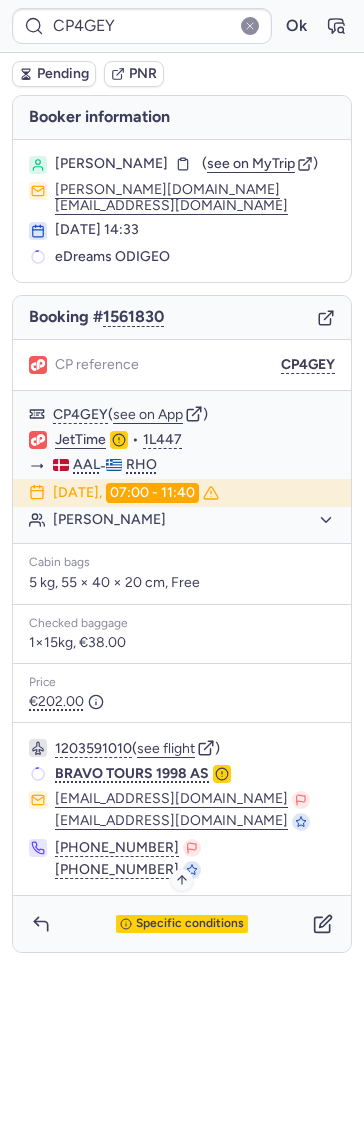 click on "Specific conditions" at bounding box center [190, 924] 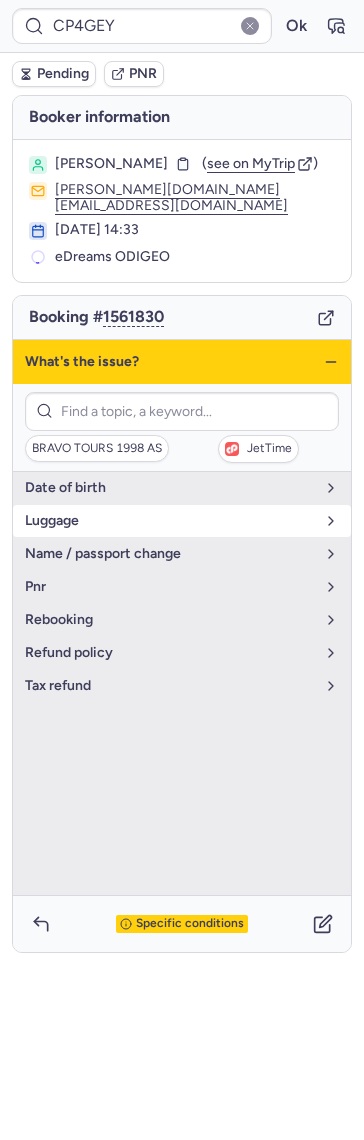 click on "luggage" at bounding box center [182, 521] 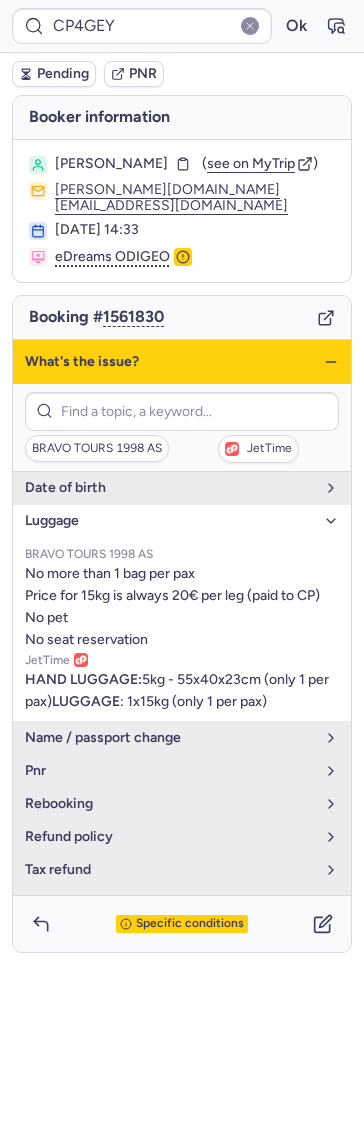 click on "What's the issue?" at bounding box center (182, 362) 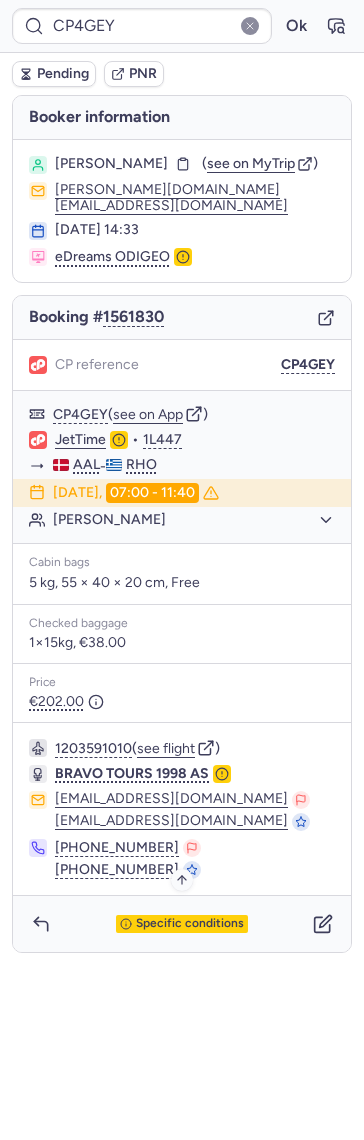 click on "Specific conditions" at bounding box center (182, 924) 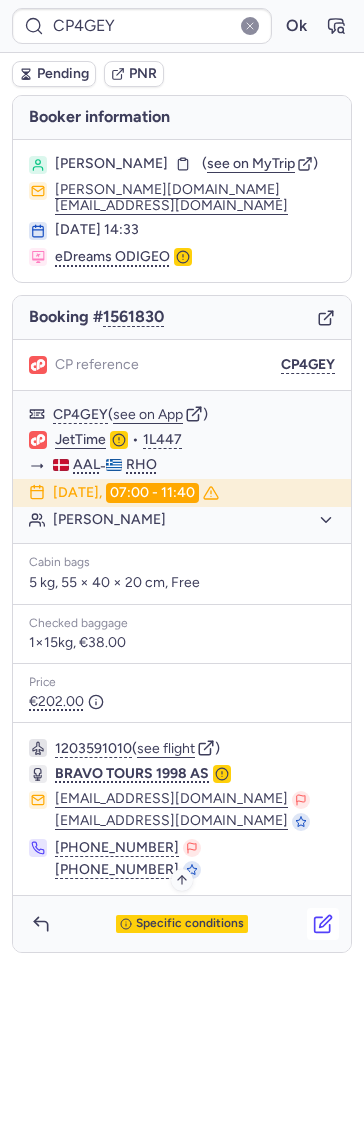 click 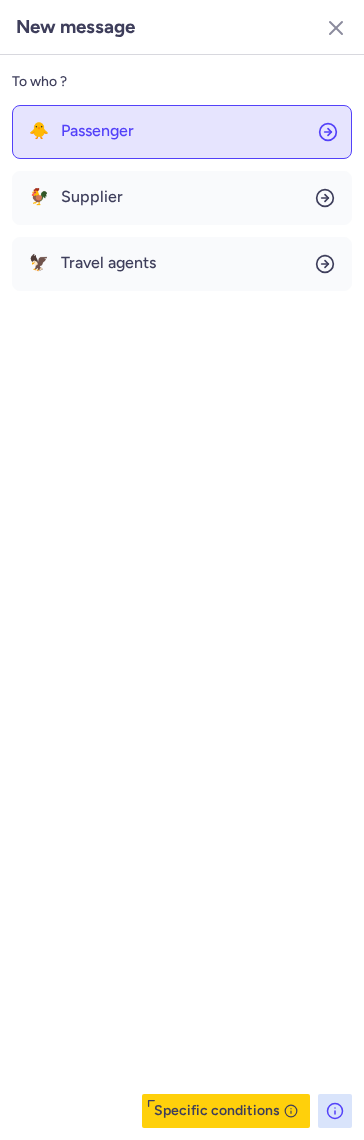 click on "🐥 Passenger" 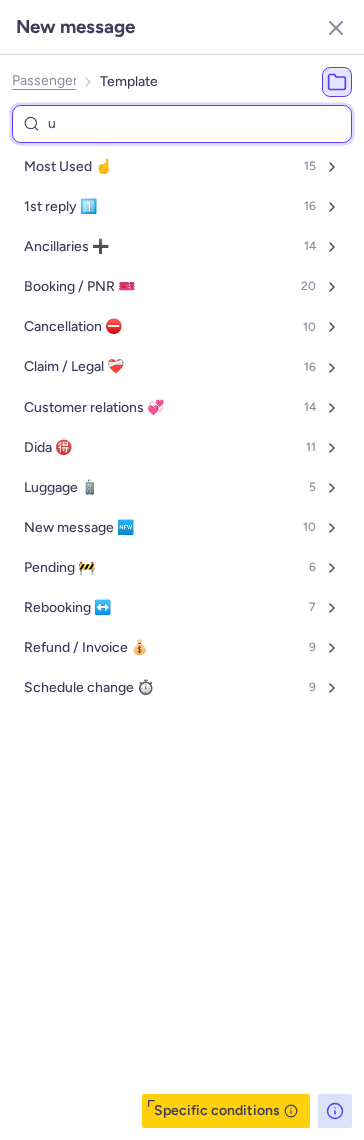 type on "ug" 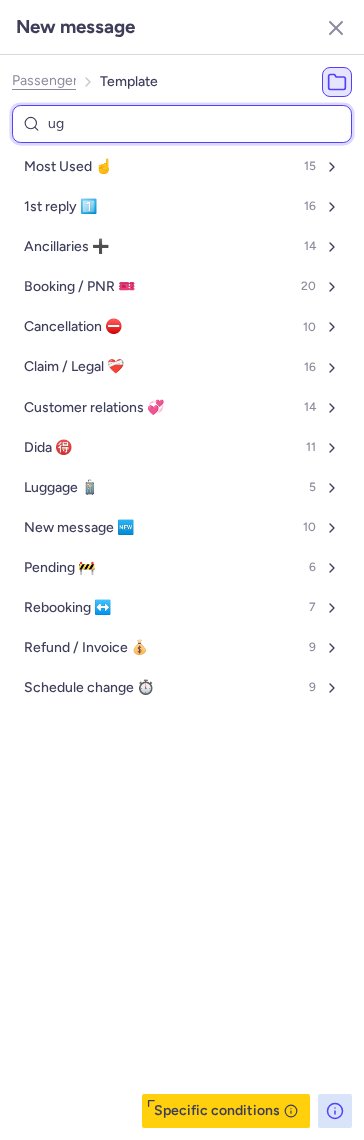 select on "en" 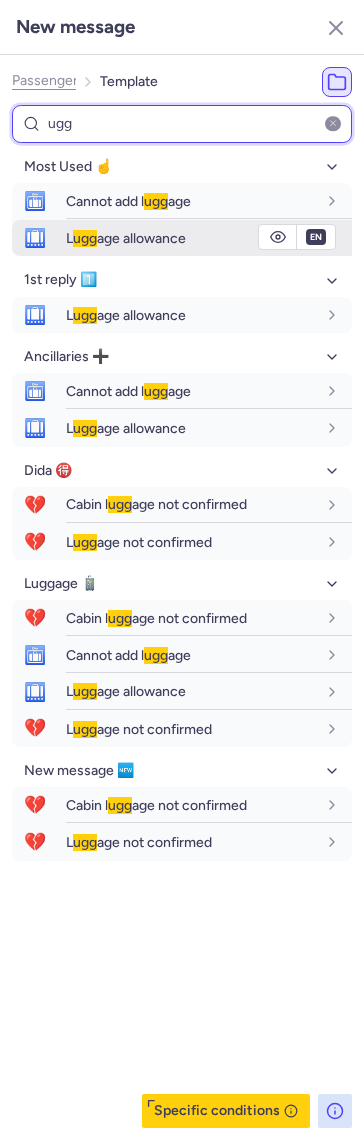 type on "ugg" 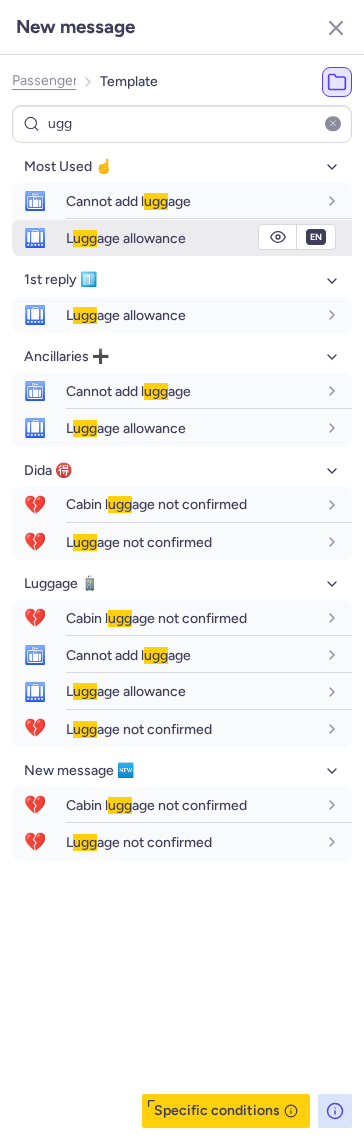 click on "ugg" at bounding box center (85, 238) 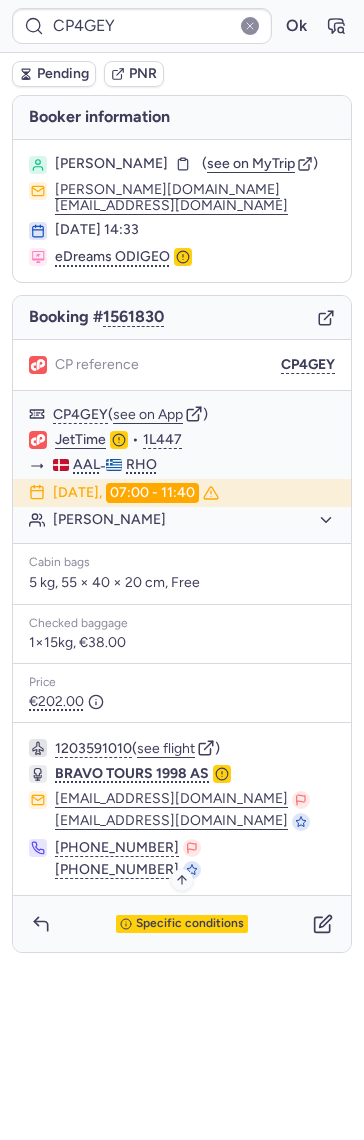 click on "Specific conditions" at bounding box center [190, 924] 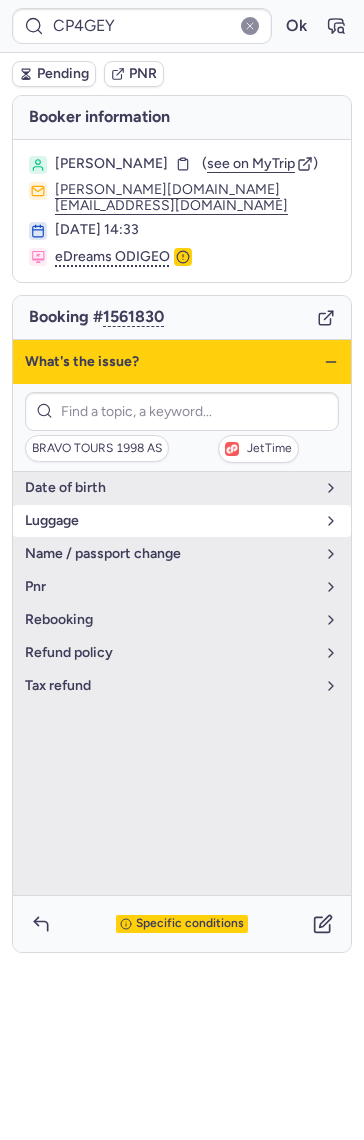 click on "luggage" at bounding box center [170, 521] 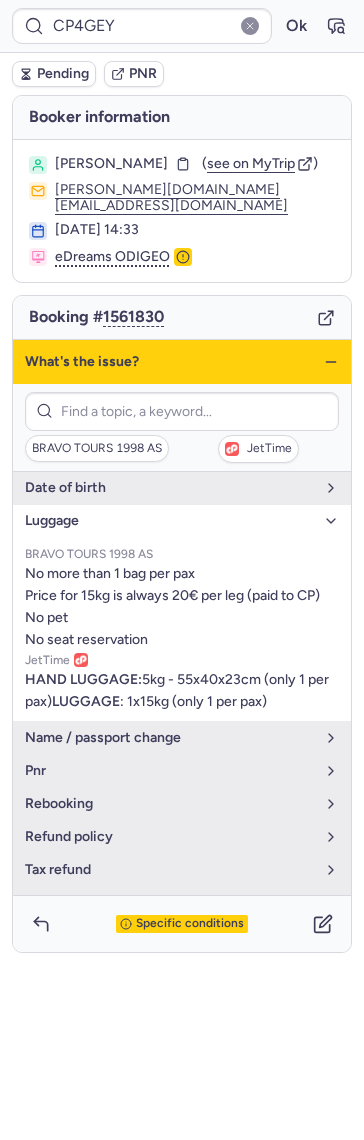 click 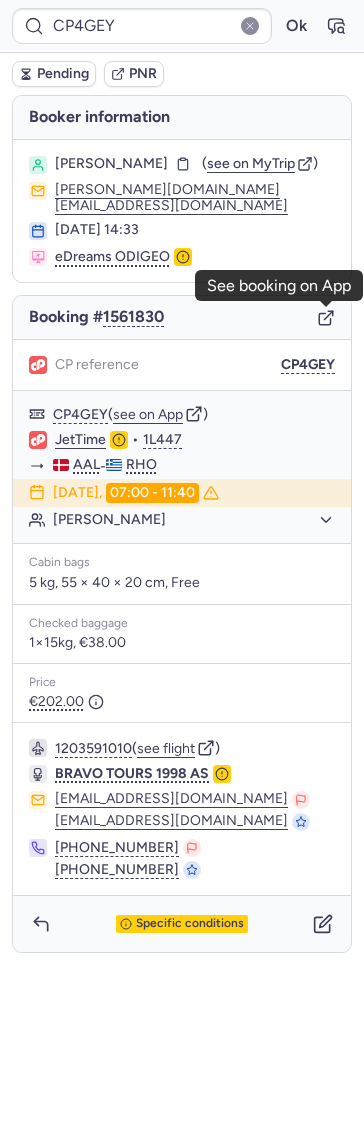 click 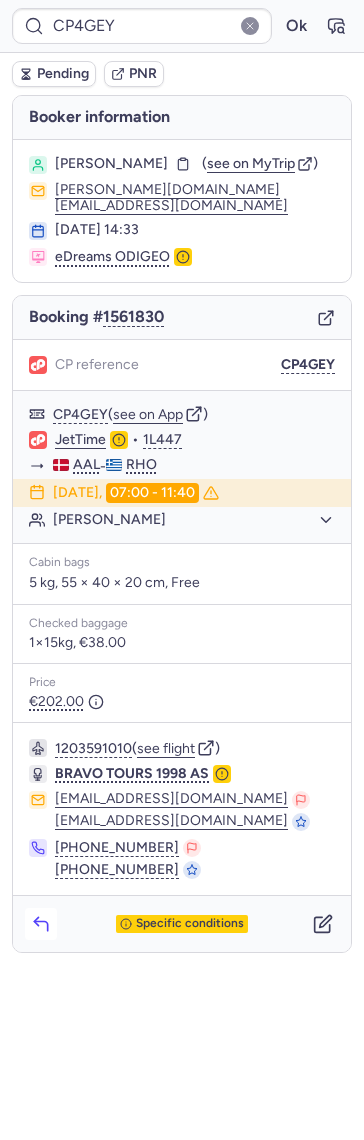 click at bounding box center [41, 924] 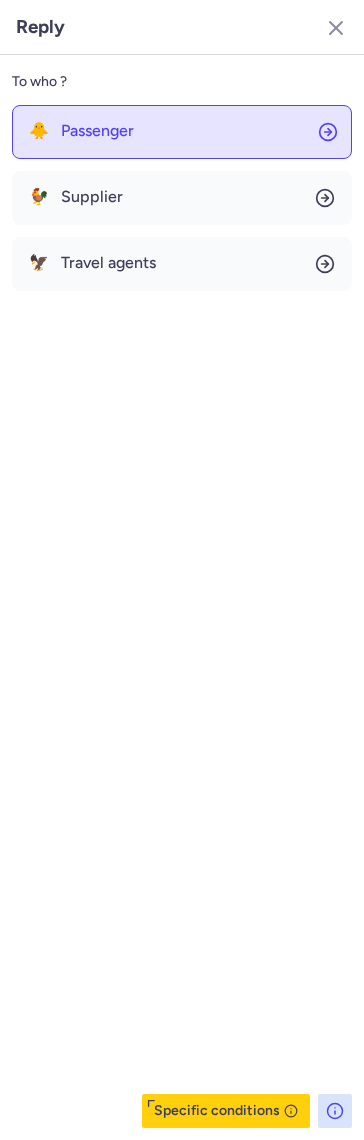 click on "🐥 Passenger" 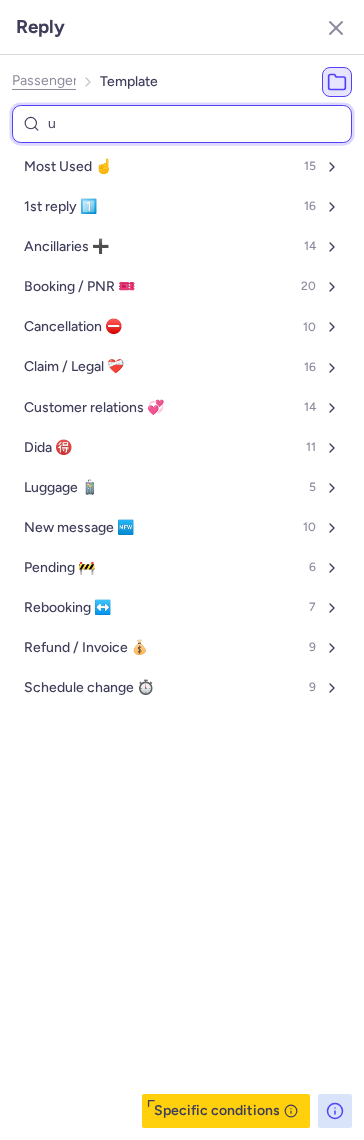 type on "ug" 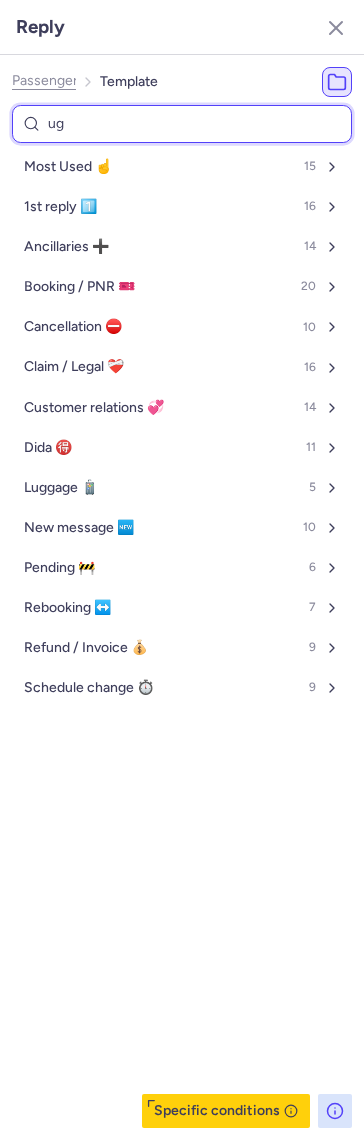 select on "en" 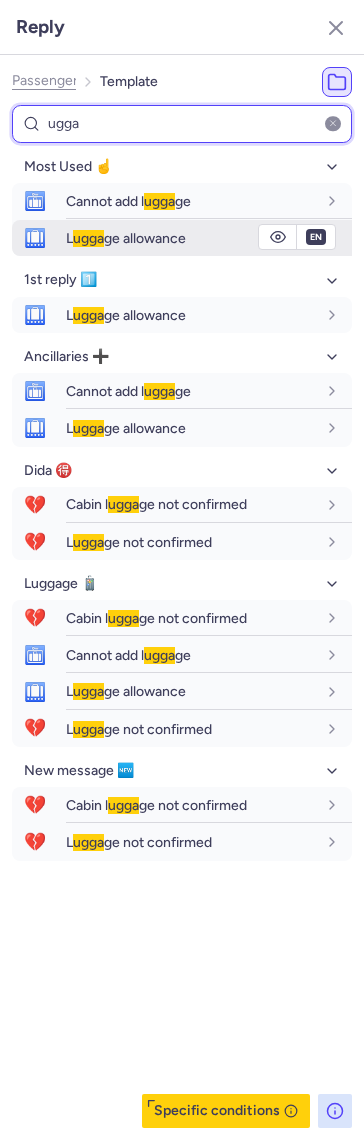 type on "ugga" 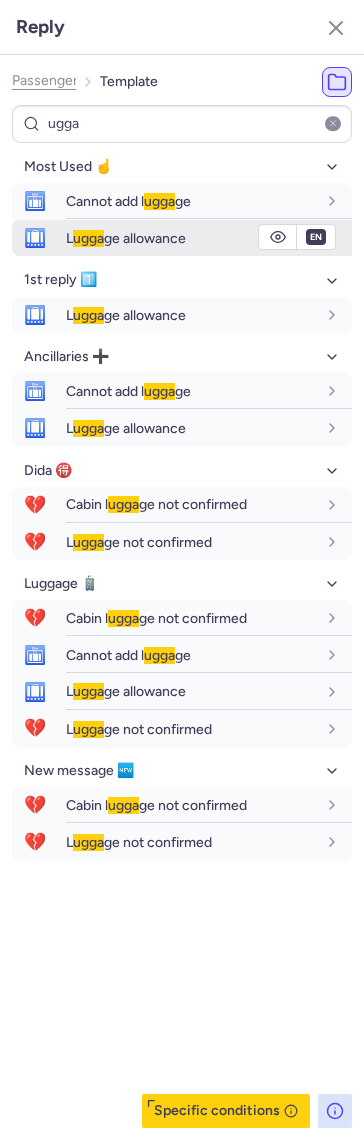 click on "L ugga ge allowance" at bounding box center [126, 238] 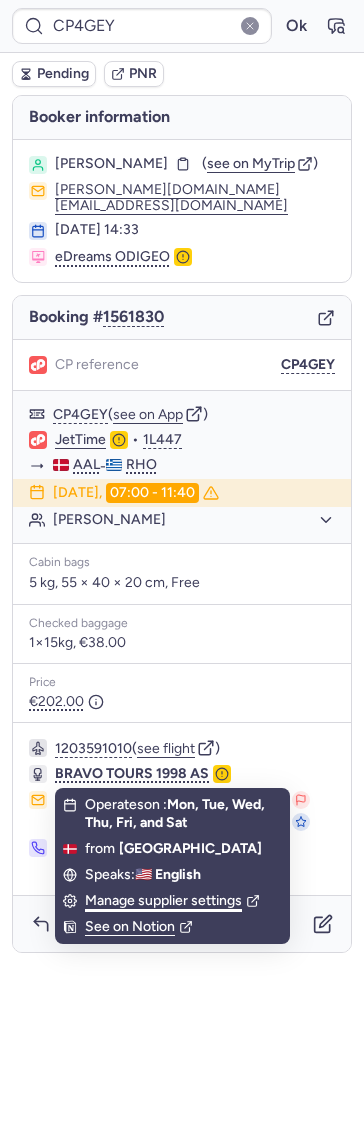 click on "Manage supplier settings" at bounding box center [172, 901] 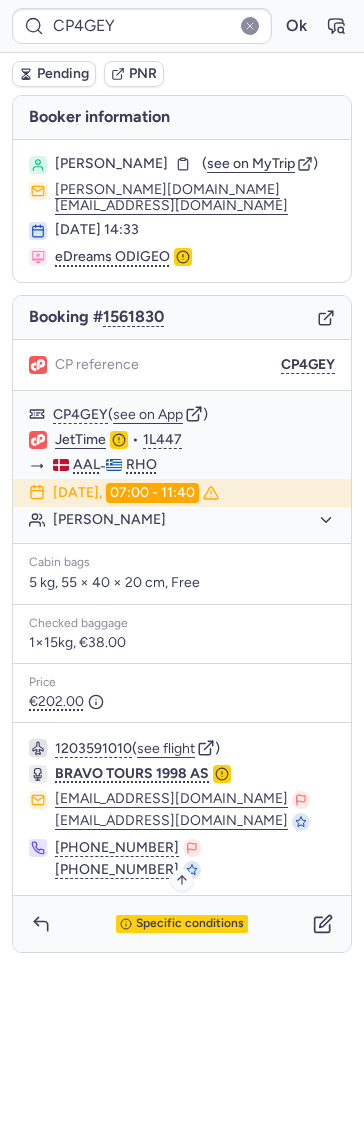 click on "Specific conditions" at bounding box center (182, 924) 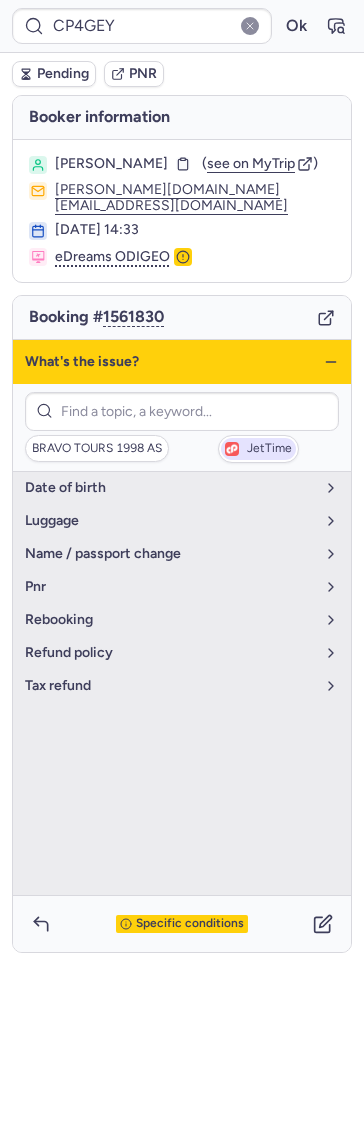 click on "JetTime" at bounding box center (269, 449) 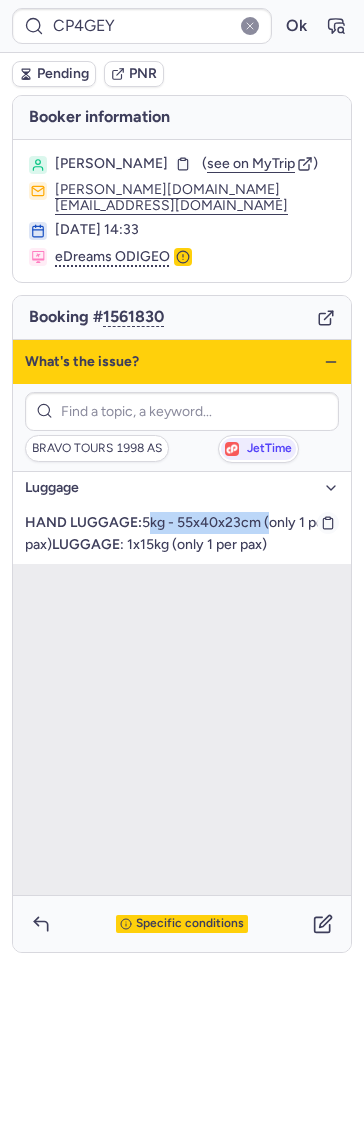 drag, startPoint x: 142, startPoint y: 518, endPoint x: 263, endPoint y: 523, distance: 121.103264 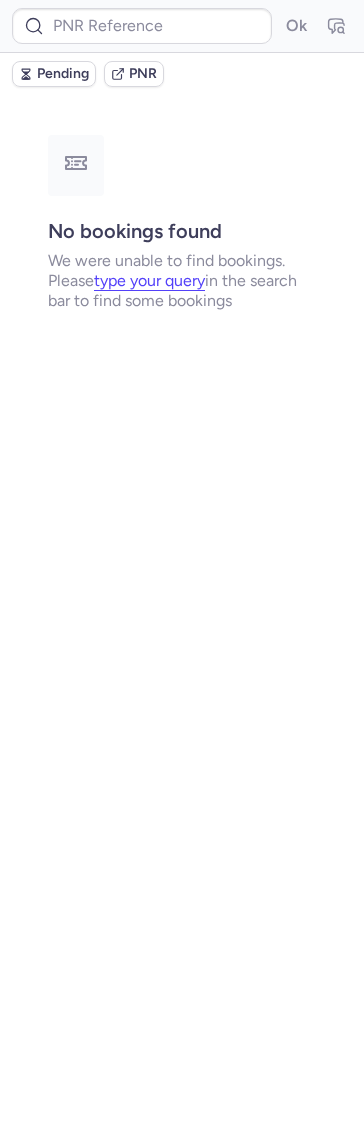 type on "CPS96S" 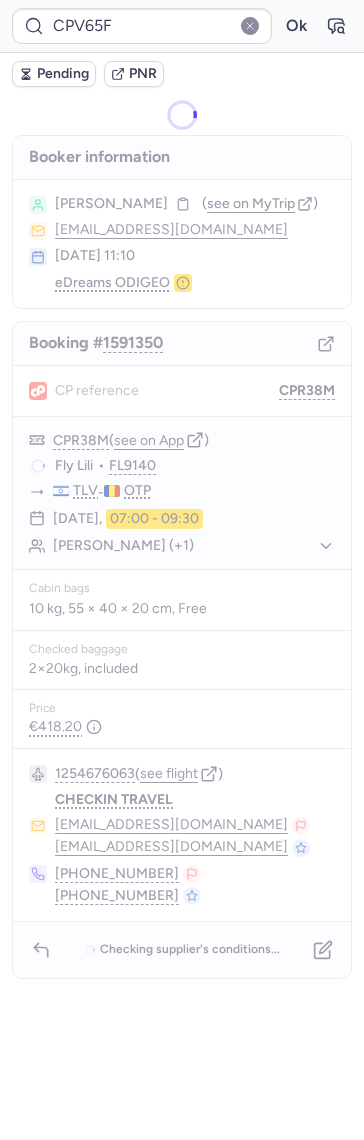 type on "CPUBC4" 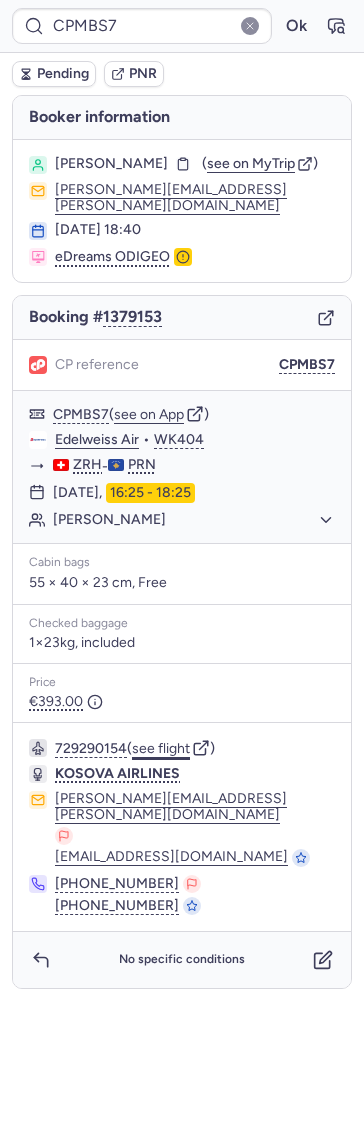 click on "see flight" 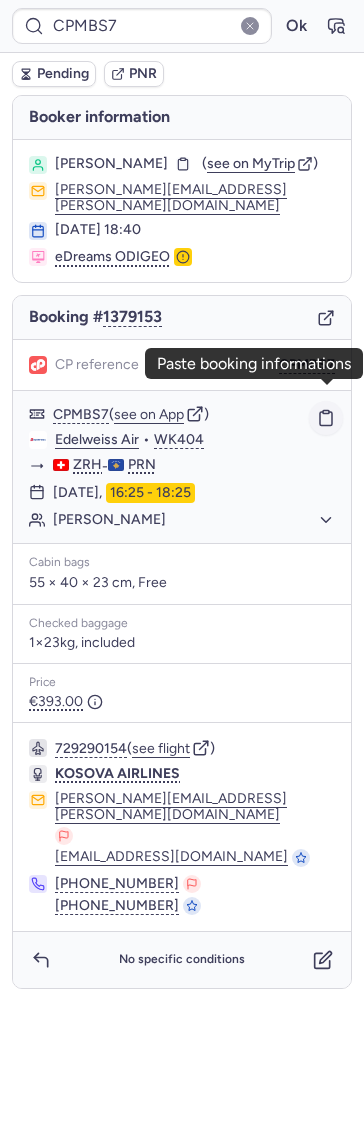 click 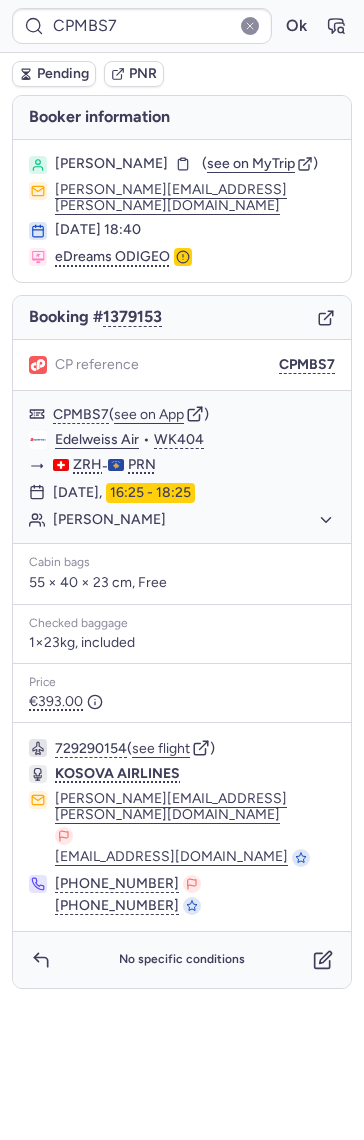 click on "Pending" at bounding box center [54, 74] 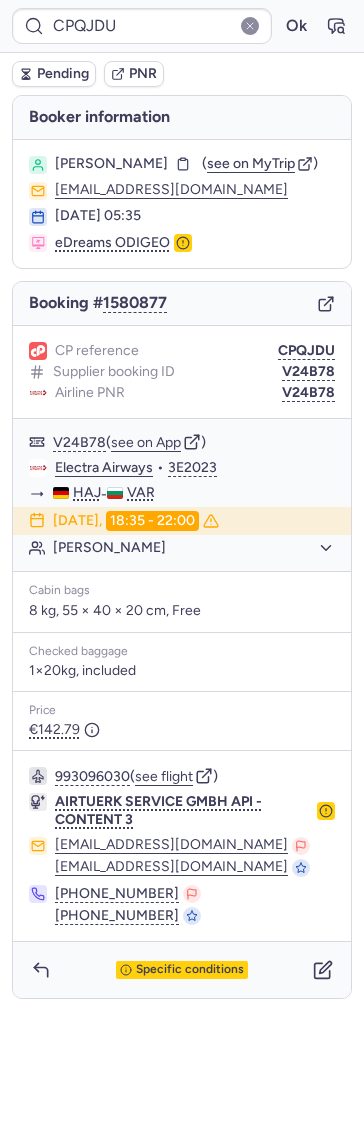 click on "Cabin bags  8 kg, 55 × 40 × 20 cm, Free" at bounding box center (182, 602) 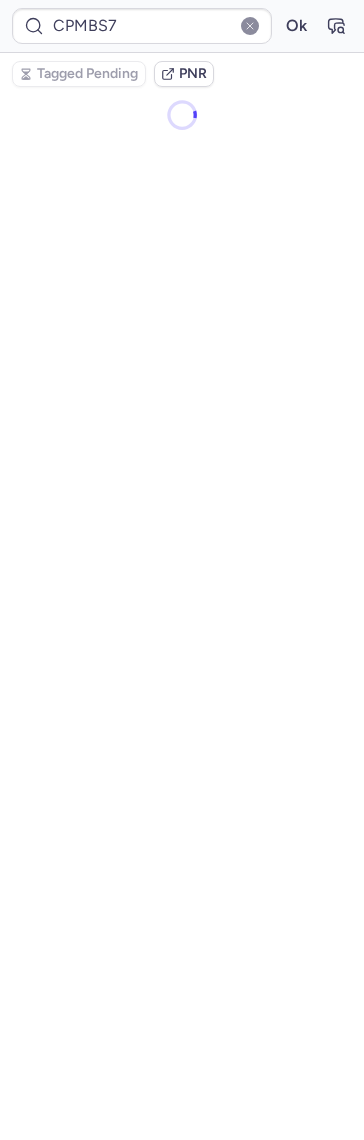 type on "CPMRAZ" 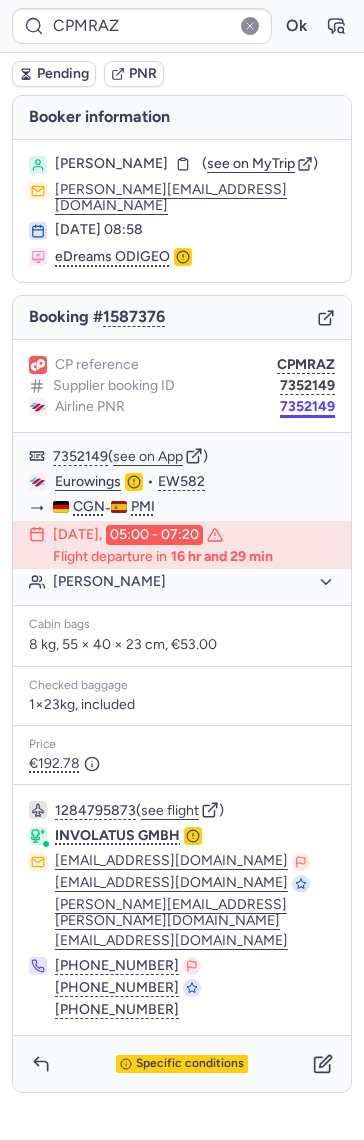 click on "7352149" at bounding box center (307, 407) 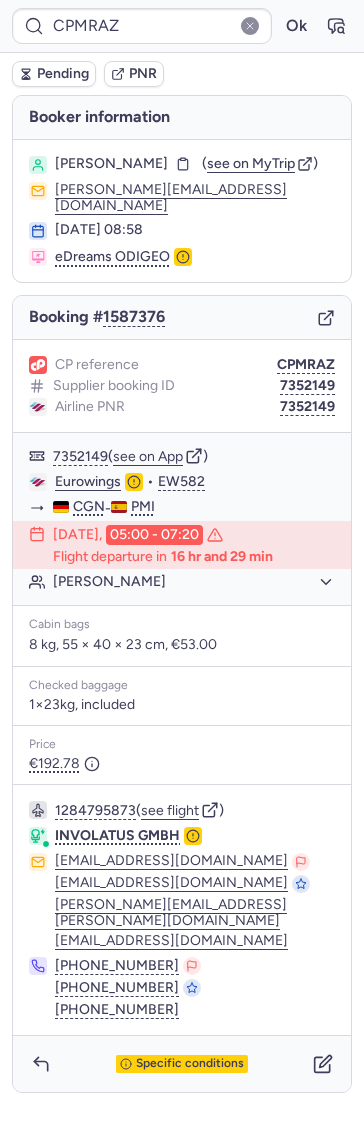 click on "Sandra SICORA" at bounding box center [111, 164] 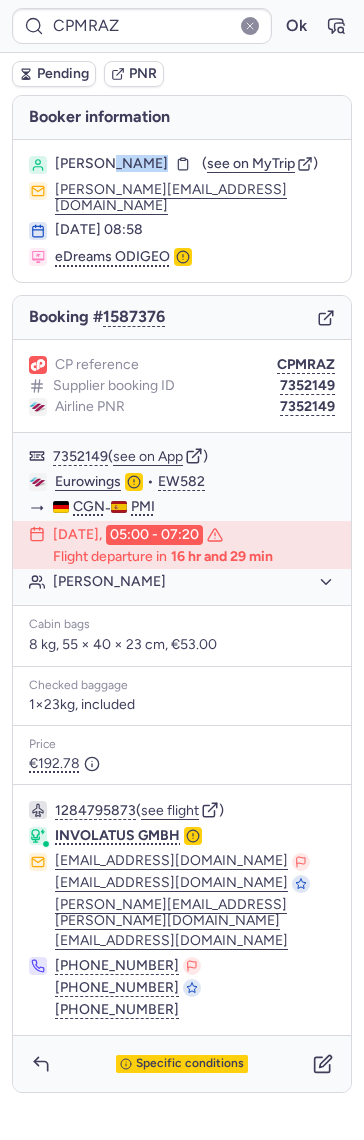 click on "Sandra SICORA" at bounding box center (111, 164) 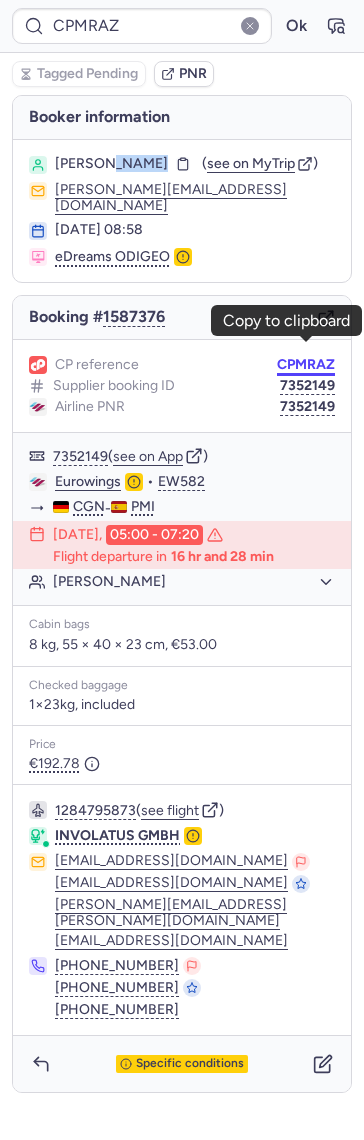 click on "CPMRAZ" at bounding box center (306, 365) 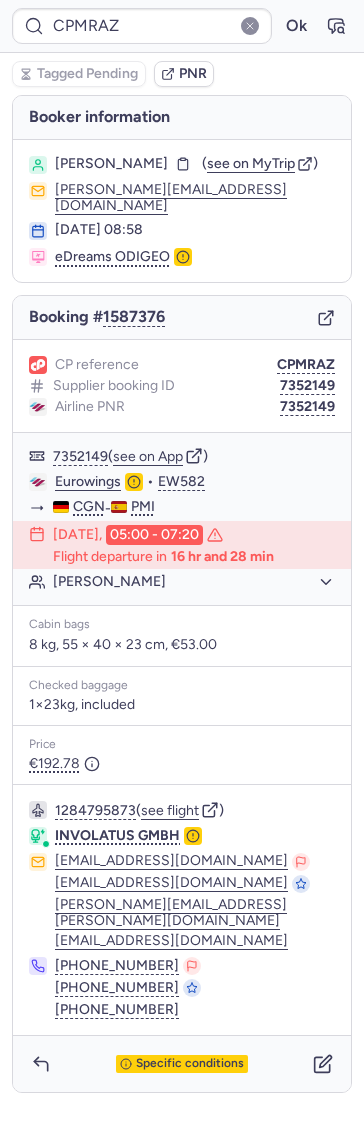 click on "CPMRAZ  Ok" at bounding box center (182, 26) 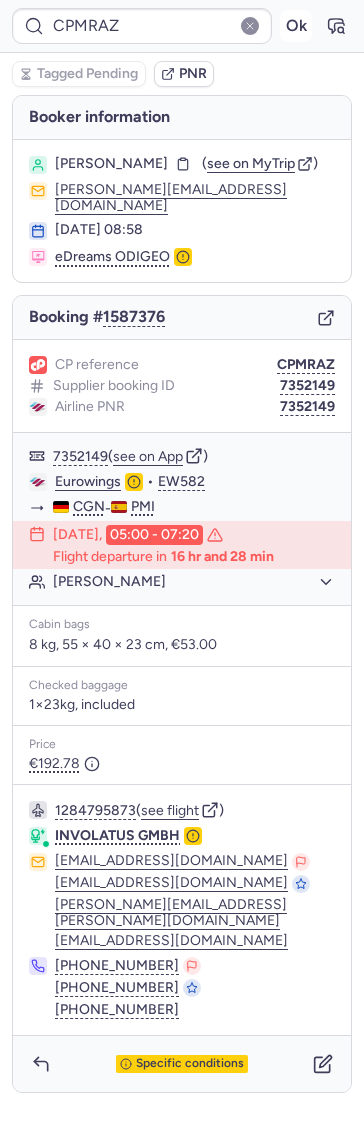 click on "Ok" at bounding box center (296, 26) 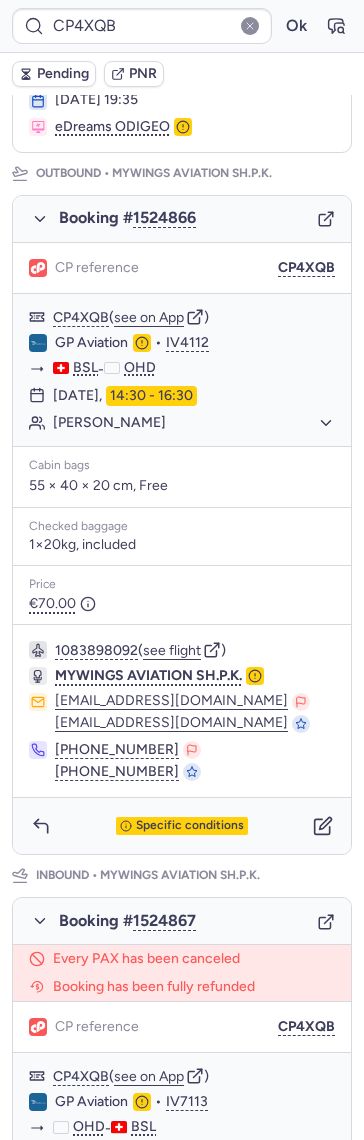 scroll, scrollTop: 741, scrollLeft: 0, axis: vertical 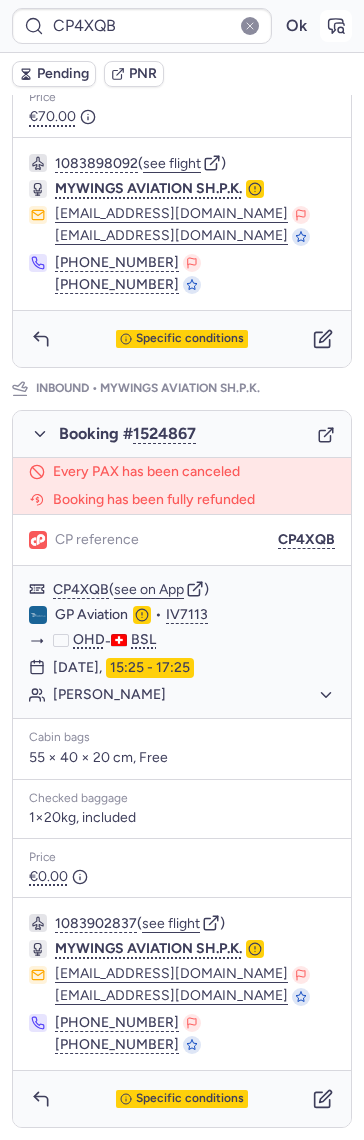 click at bounding box center (336, 26) 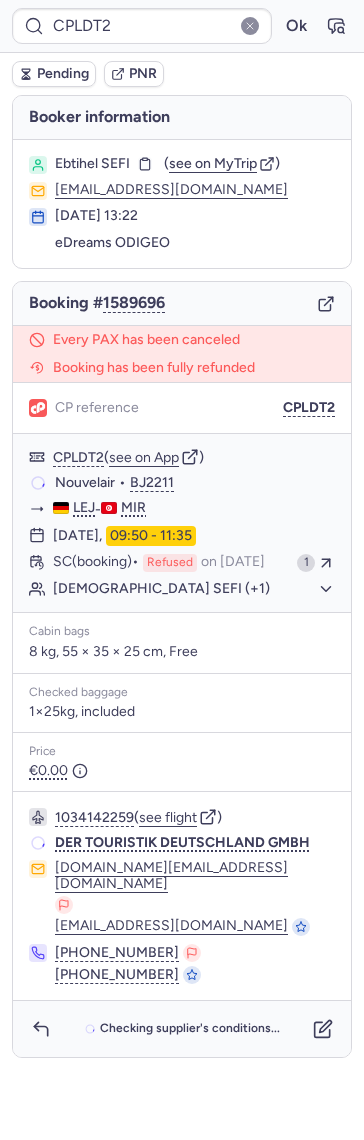 scroll, scrollTop: 0, scrollLeft: 0, axis: both 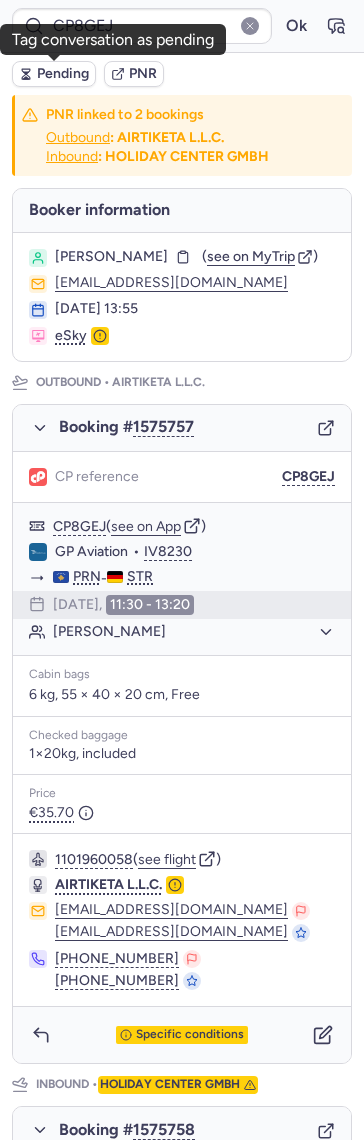 click on "Pending" at bounding box center [63, 74] 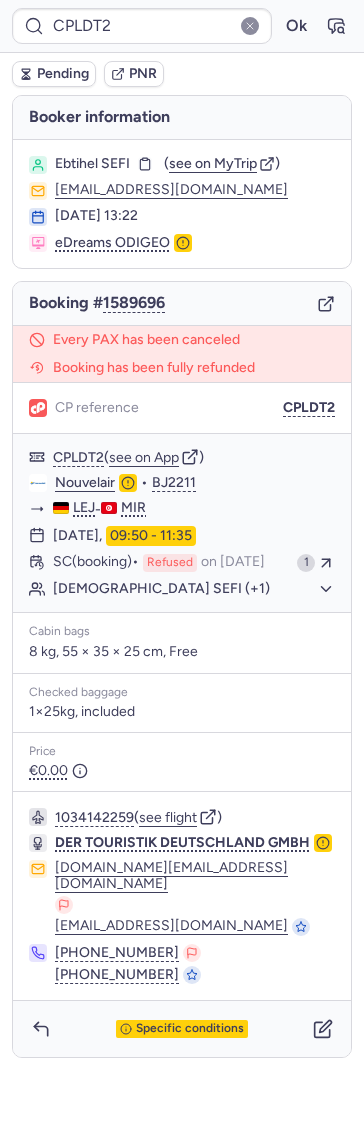 type on "CP4XQB" 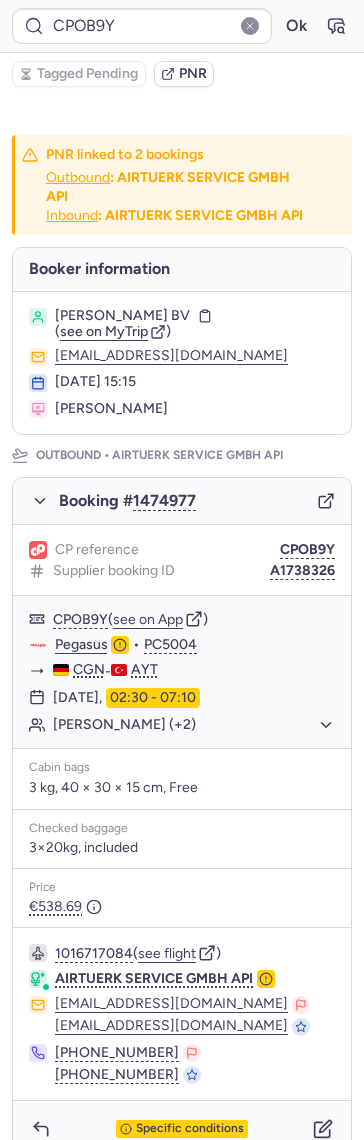 type on "CP8GEJ" 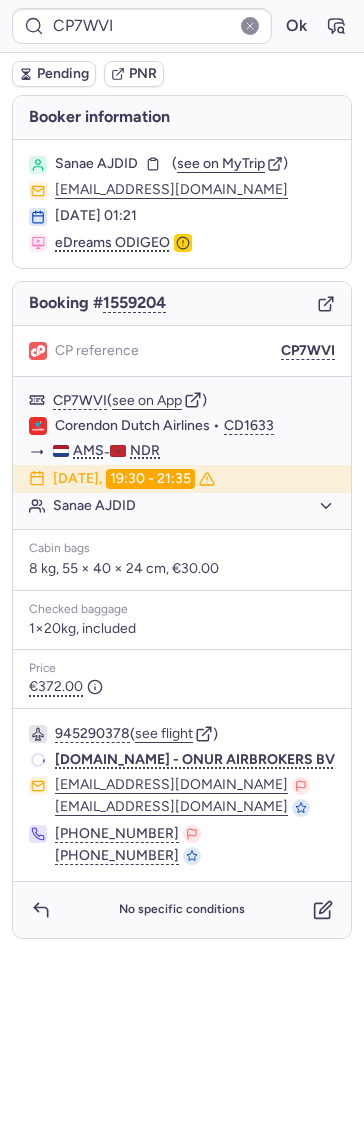type on "CP4XQB" 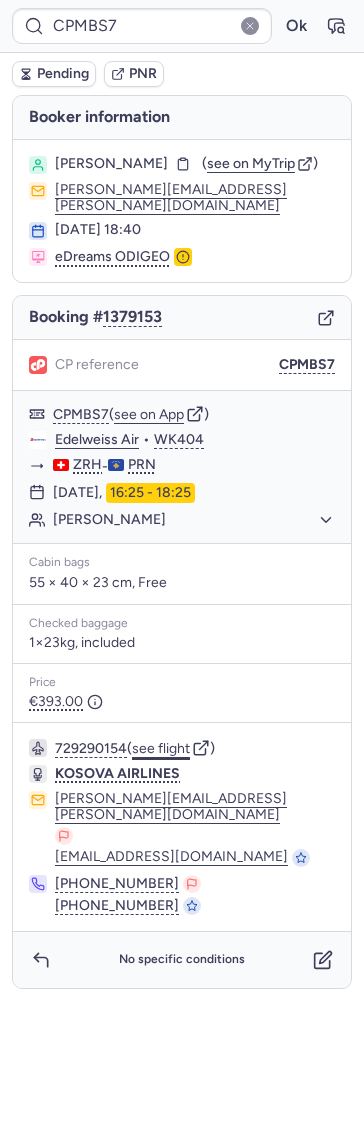 click on "see flight" 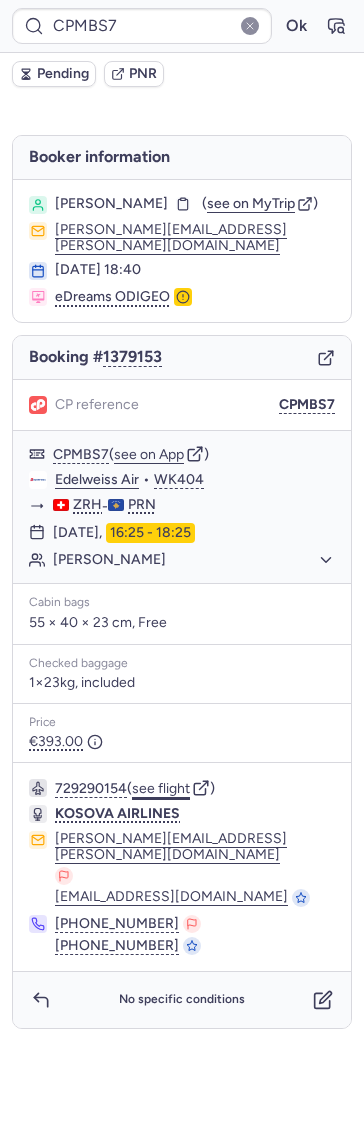 type on "CPOBEQ" 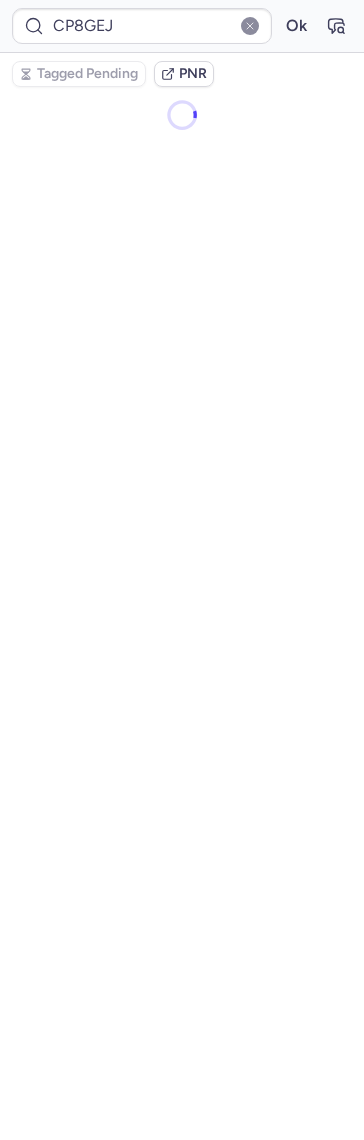 type on "CP7WVI" 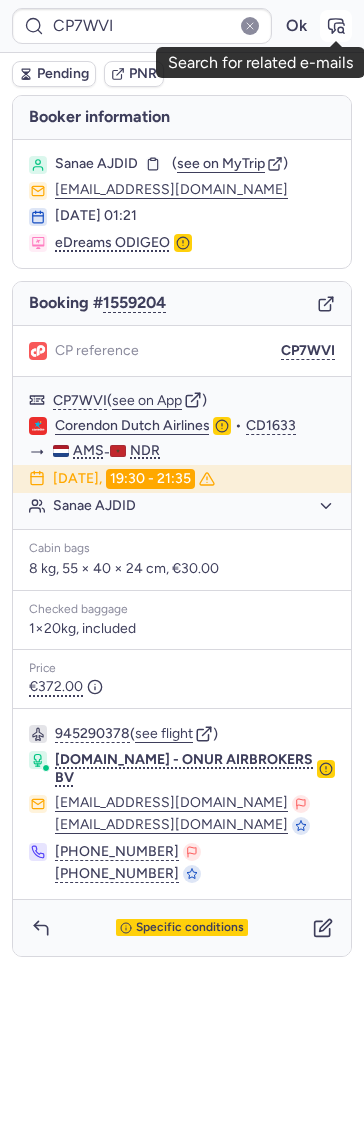 click 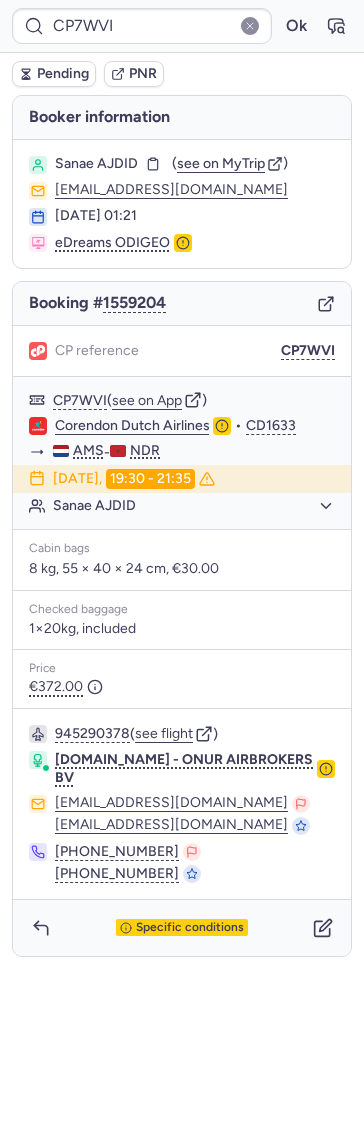 click on "Sanae AJDID  ( see on MyTrip  )  s.ajdid@live.nl 29 Jun 2025, 01:21 eDreams ODIGEO" at bounding box center (182, 204) 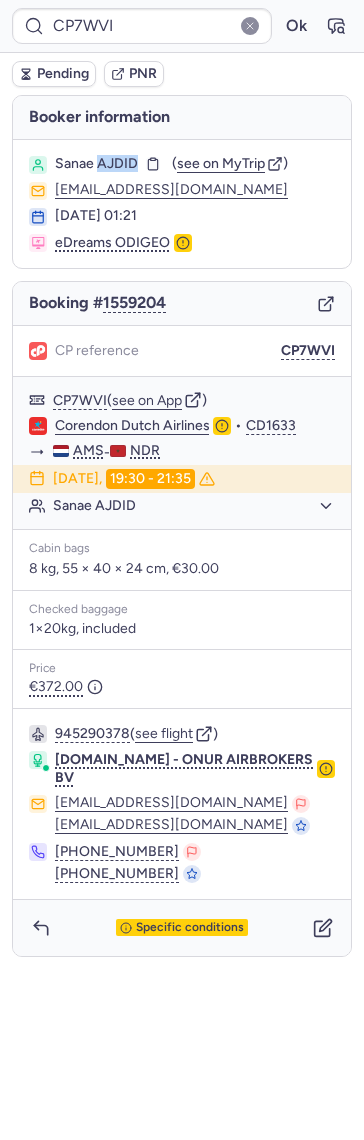 click on "Sanae AJDID  ( see on MyTrip  )  s.ajdid@live.nl 29 Jun 2025, 01:21 eDreams ODIGEO" at bounding box center (182, 204) 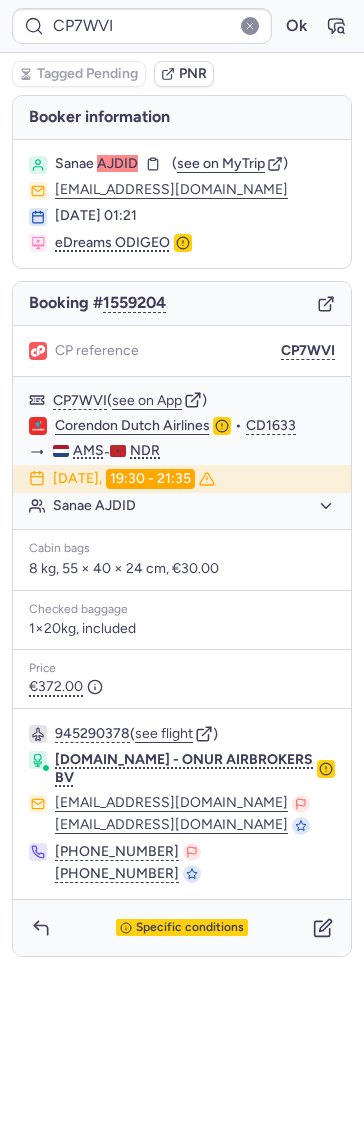 type on "CPOBEQ" 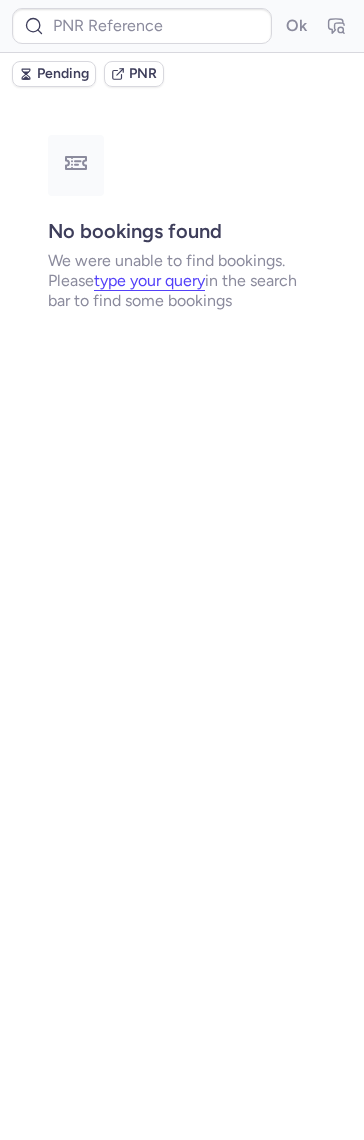 type on "CPOBEQ" 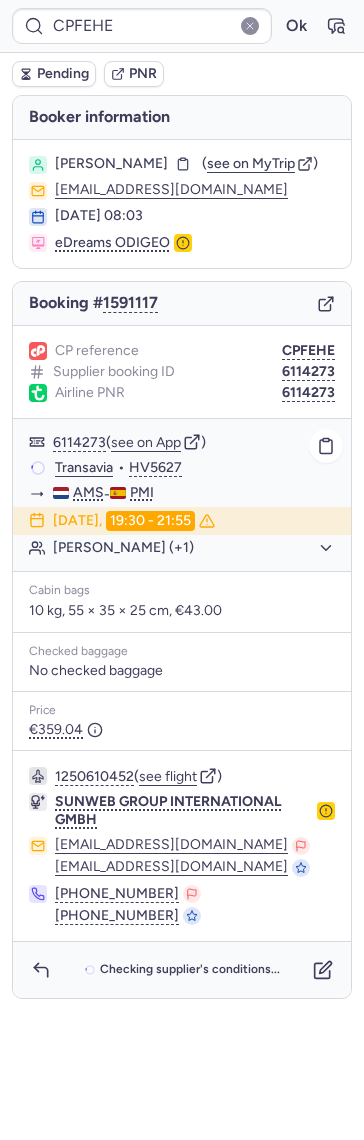 click on "6114273  ( see on App )  Transavia  •  HV5627 AMS  -  PMI 21 Jul 2025,  19:30 - 21:55 Finn VERDUIJN (+1)" at bounding box center (182, 495) 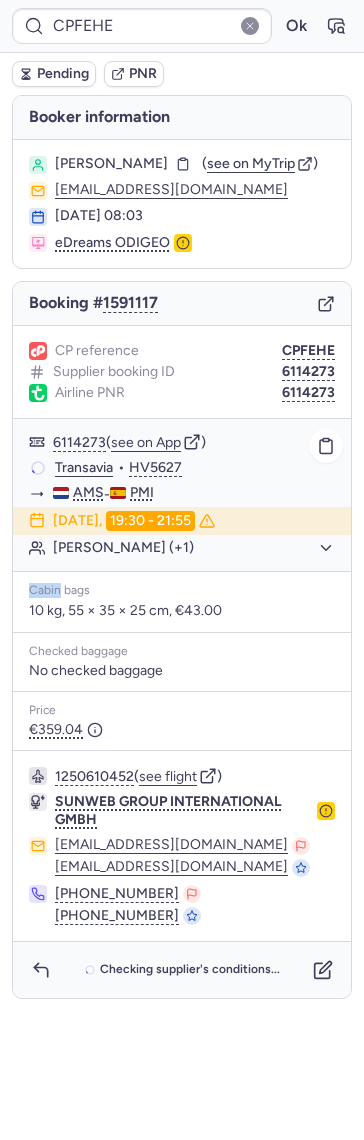 drag, startPoint x: 219, startPoint y: 561, endPoint x: 200, endPoint y: 561, distance: 19 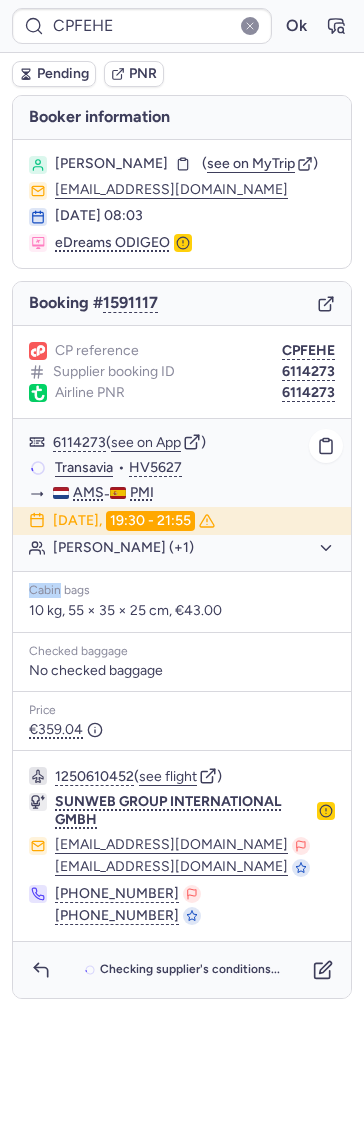 click on "6114273  ( see on App )  Transavia  •  HV5627 AMS  -  PMI 21 Jul 2025,  19:30 - 21:55 Finn VERDUIJN (+1)" at bounding box center (182, 495) 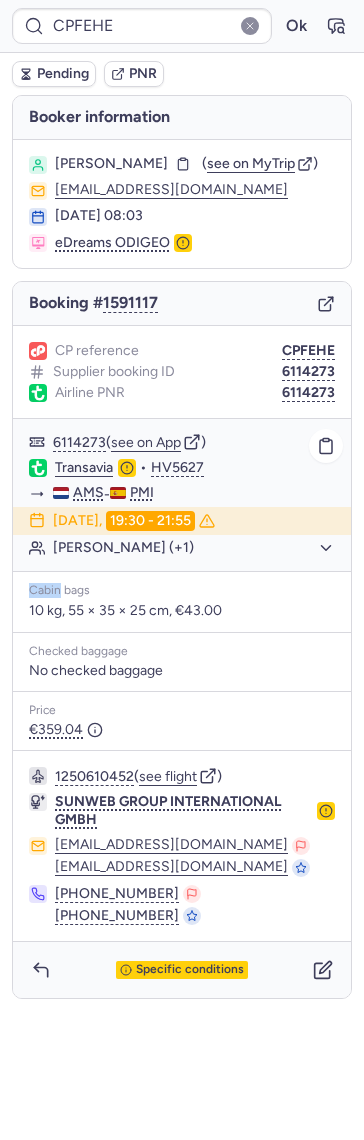 click on "Finn VERDUIJN (+1)" 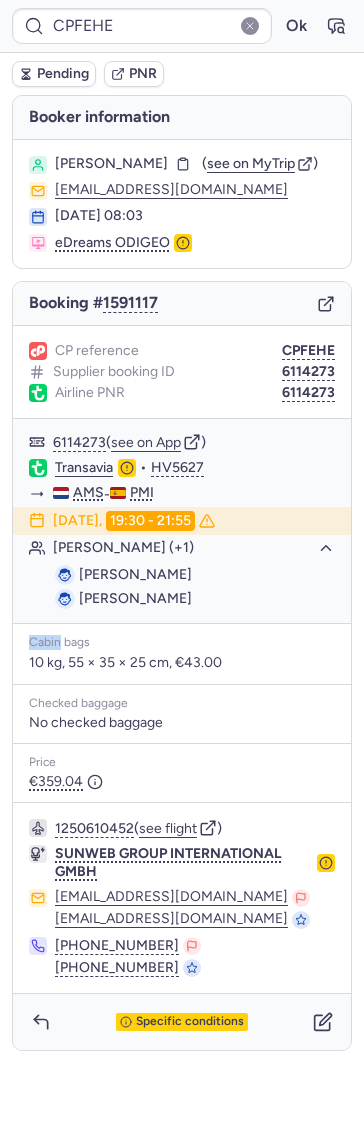 click on "Specific conditions" at bounding box center (182, 1022) 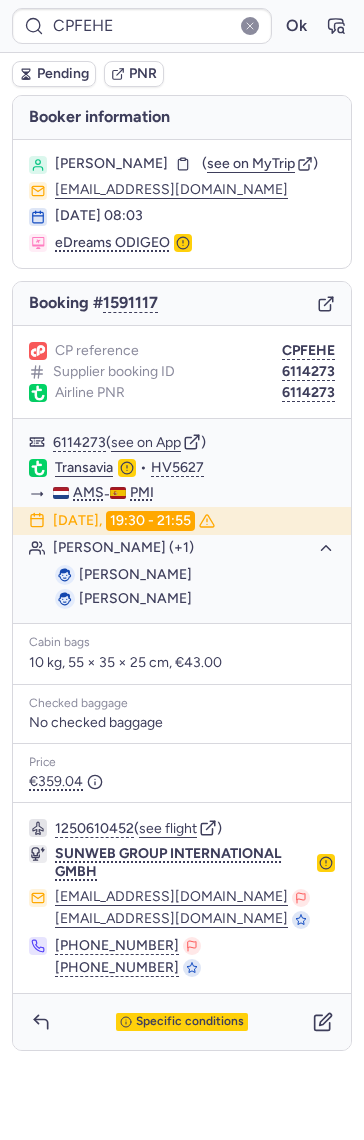 click on "Specific conditions" at bounding box center [182, 1022] 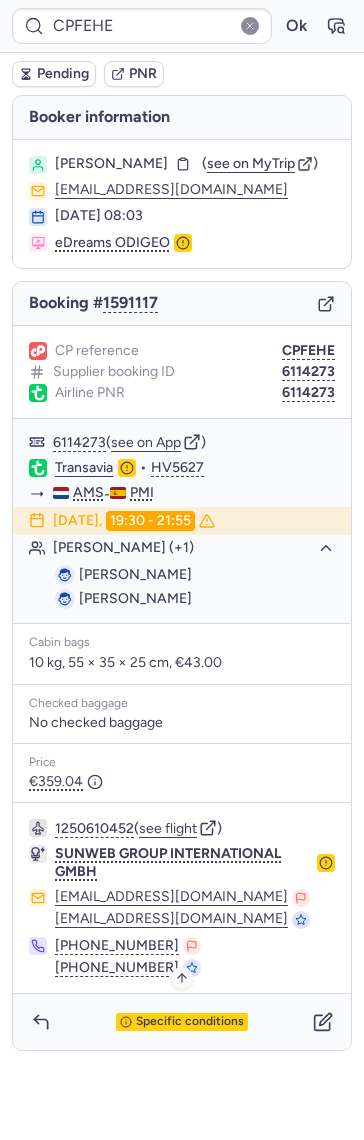 click on "Specific conditions" at bounding box center [190, 1022] 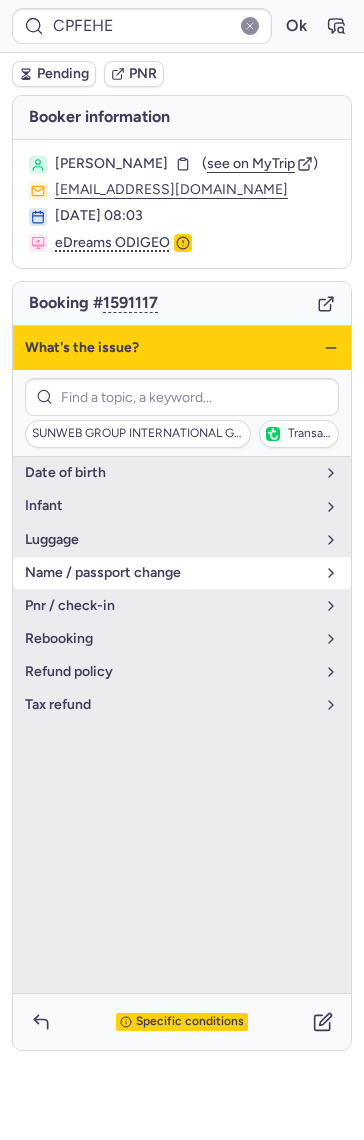 click on "name / passport change" at bounding box center [170, 573] 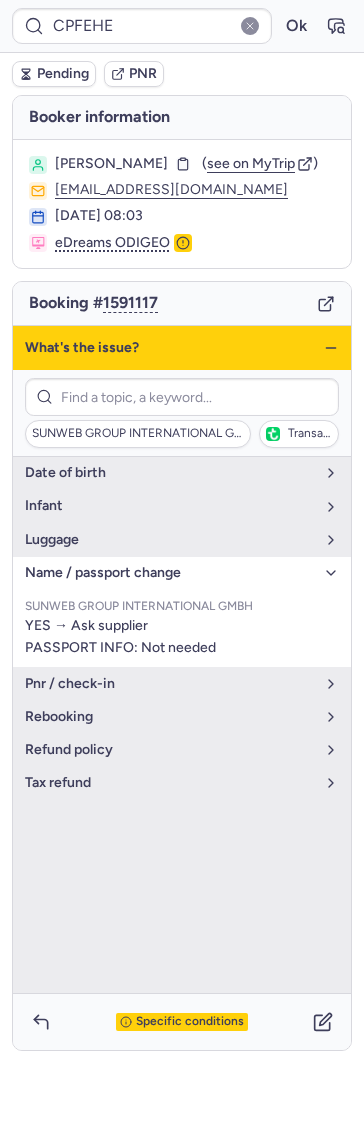 click on "name / passport change" at bounding box center (170, 573) 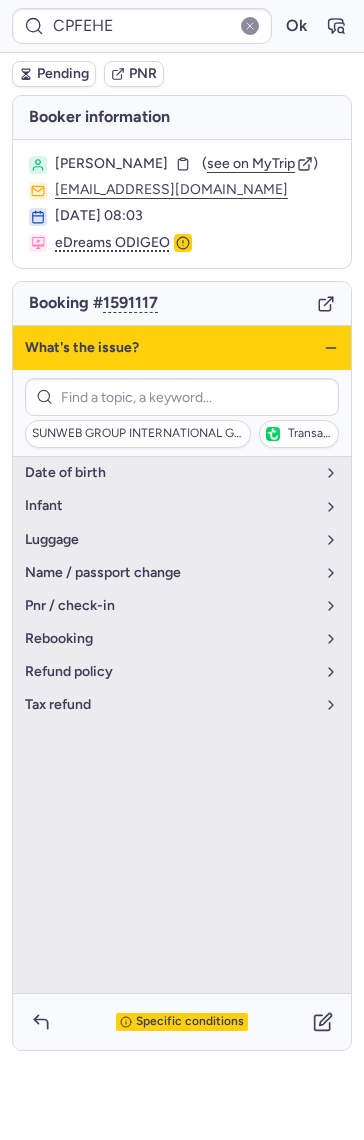 click 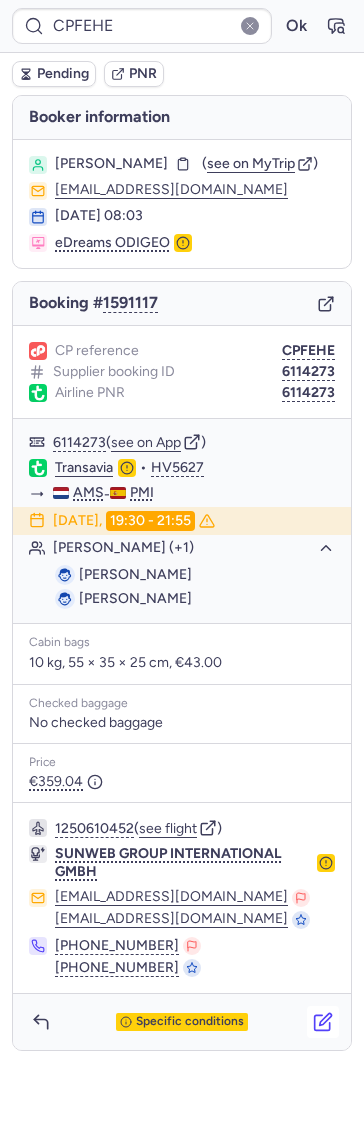 click 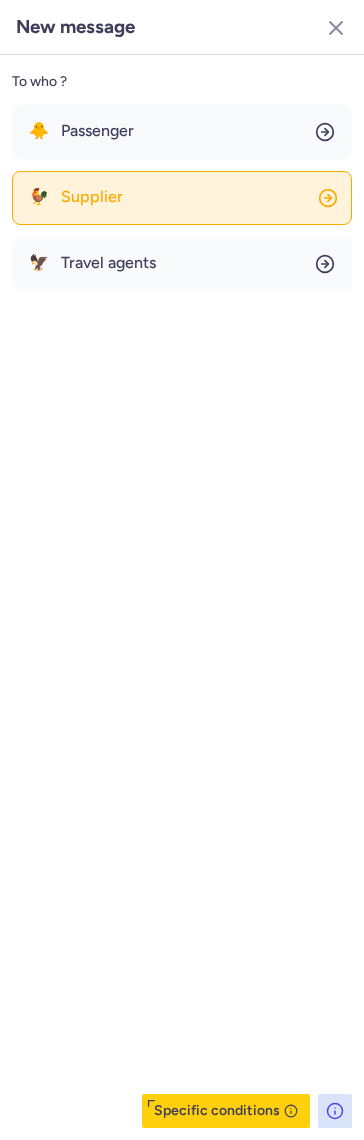 click on "🐓 Supplier" 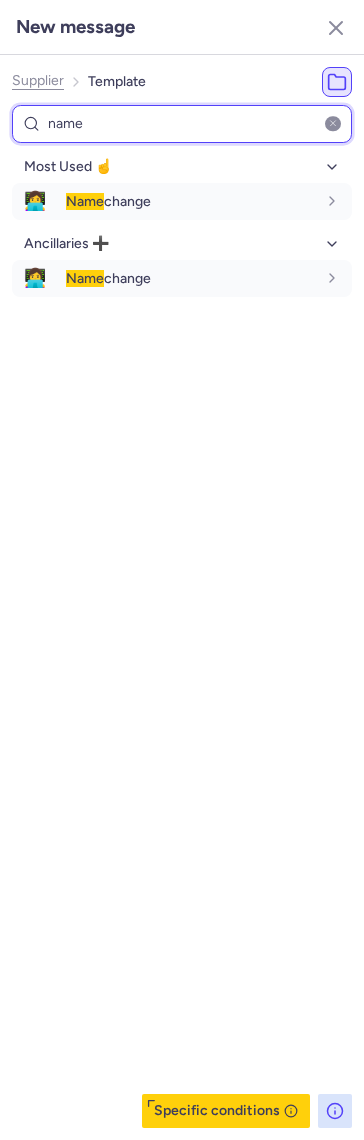 type on "name" 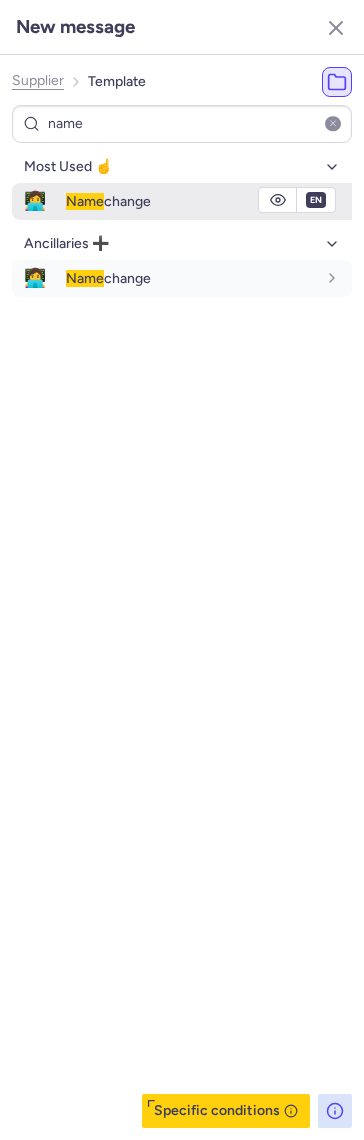 click on "Name  change" at bounding box center [209, 201] 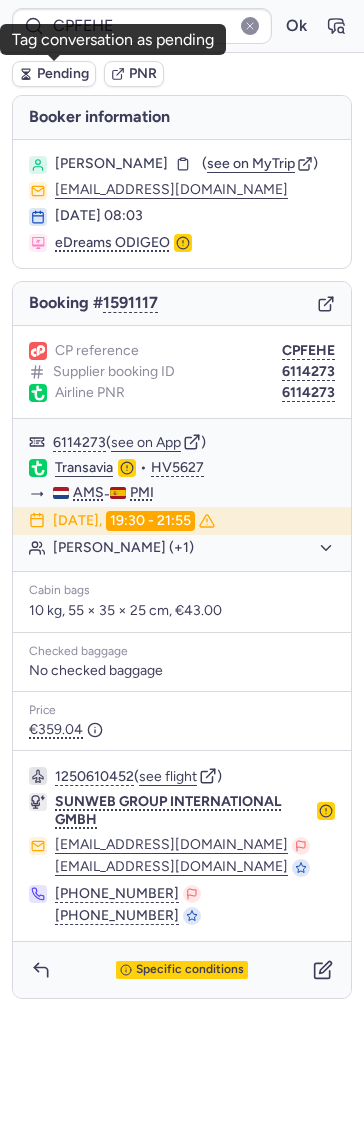click on "Pending" at bounding box center [63, 74] 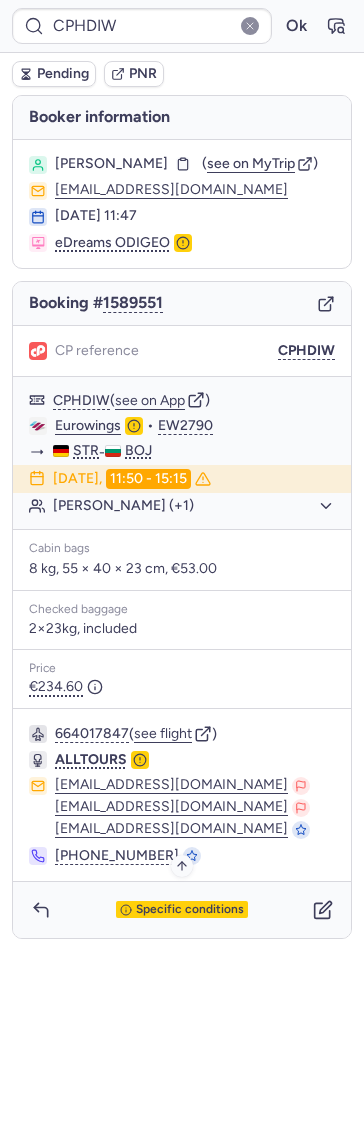 click on "Specific conditions" at bounding box center [190, 910] 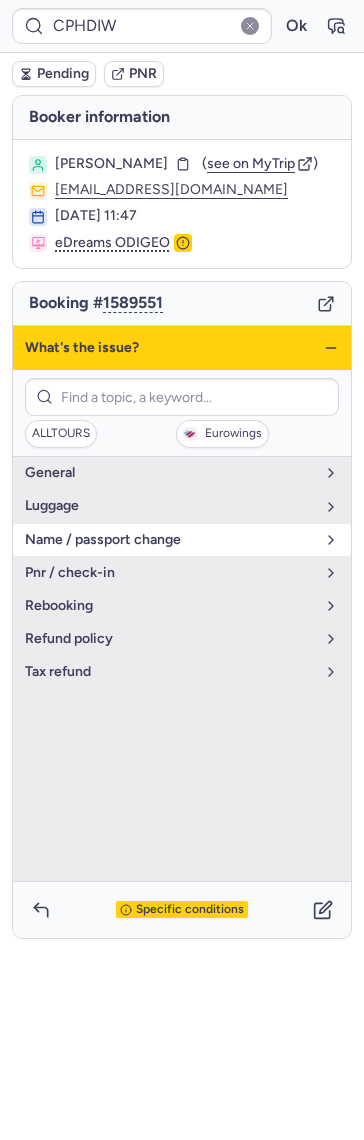 click on "rebooking" at bounding box center (170, 606) 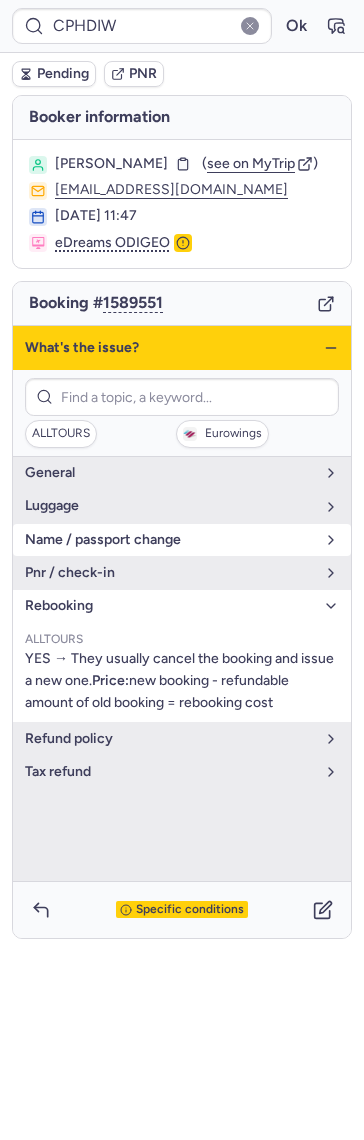 click on "rebooking" at bounding box center (170, 606) 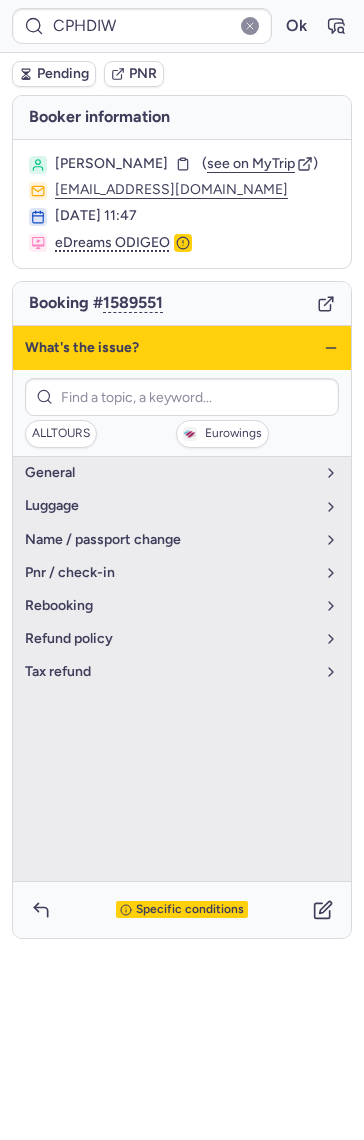 click 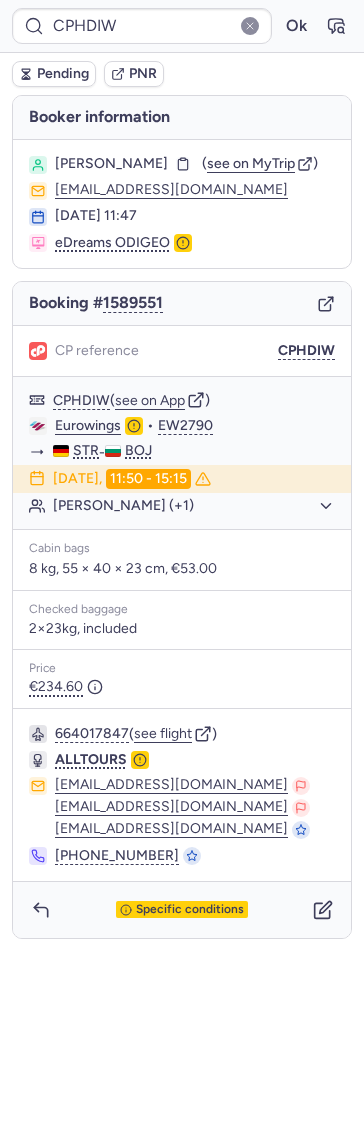 type on "CPKTDZ" 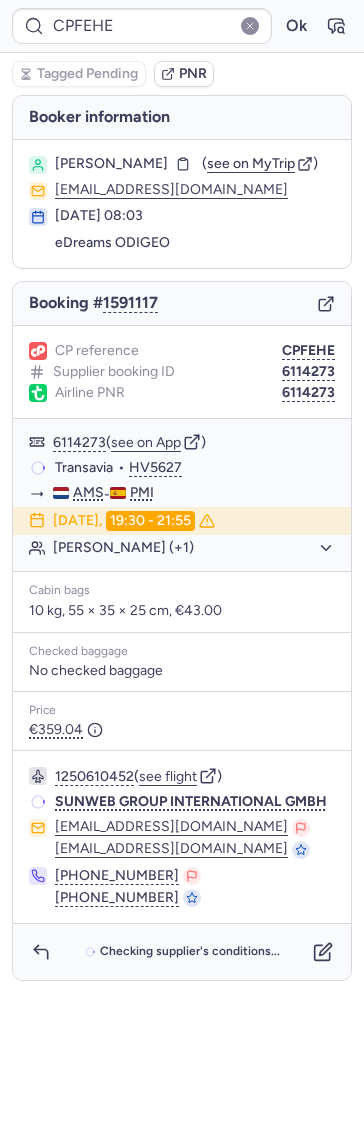 type on "CPUBC4" 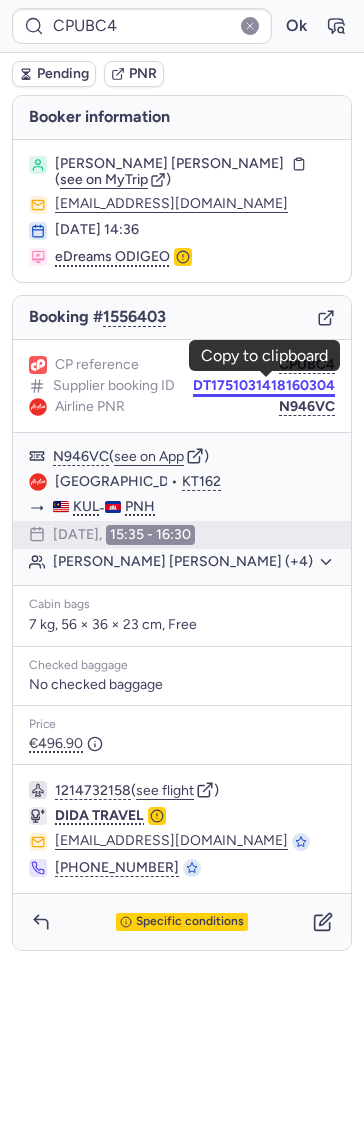 click on "DT1751031418160304" at bounding box center [264, 386] 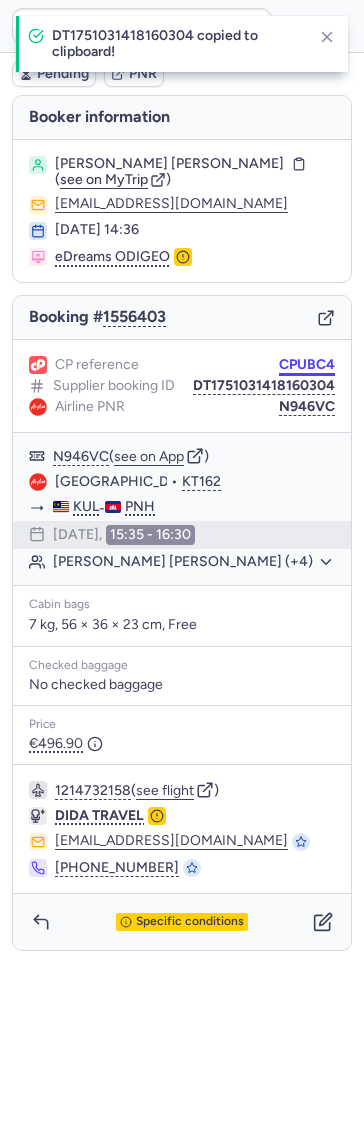 click on "CPUBC4" at bounding box center [307, 365] 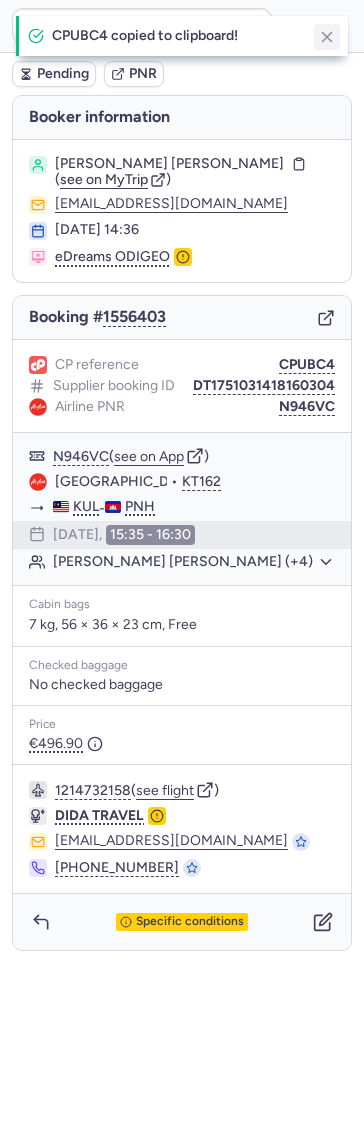 click at bounding box center (327, 37) 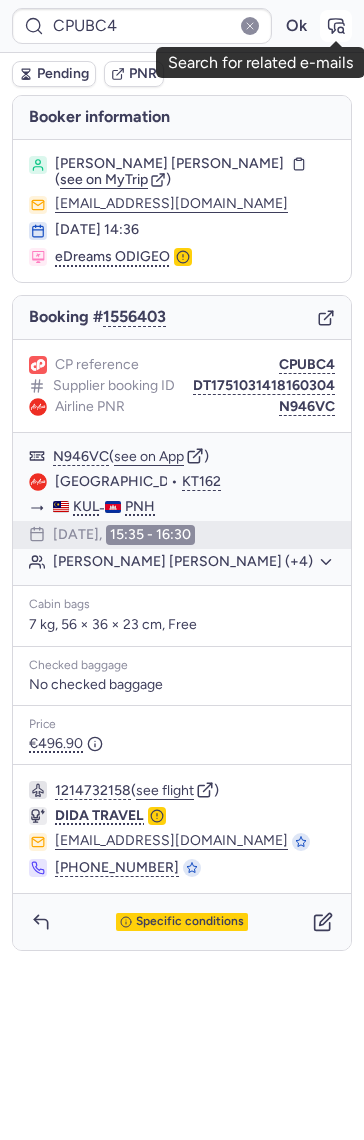 click 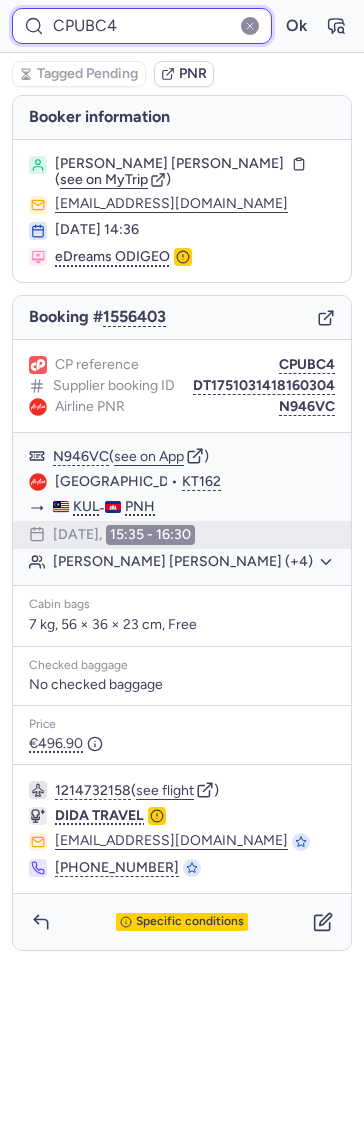 click on "CPUBC4" at bounding box center (142, 26) 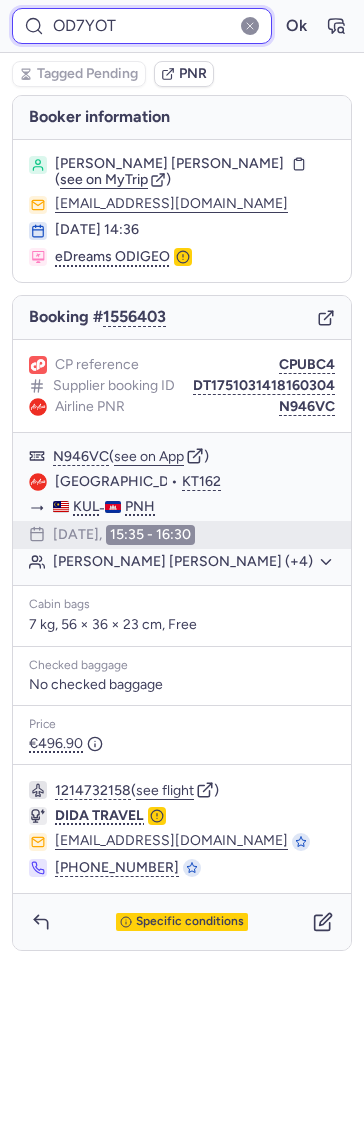 click on "Ok" at bounding box center (296, 26) 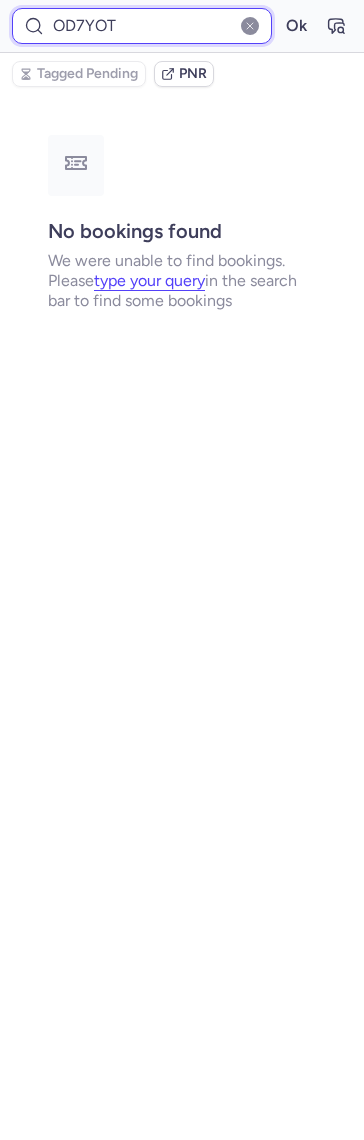 click on "OD7YOT" at bounding box center [142, 26] 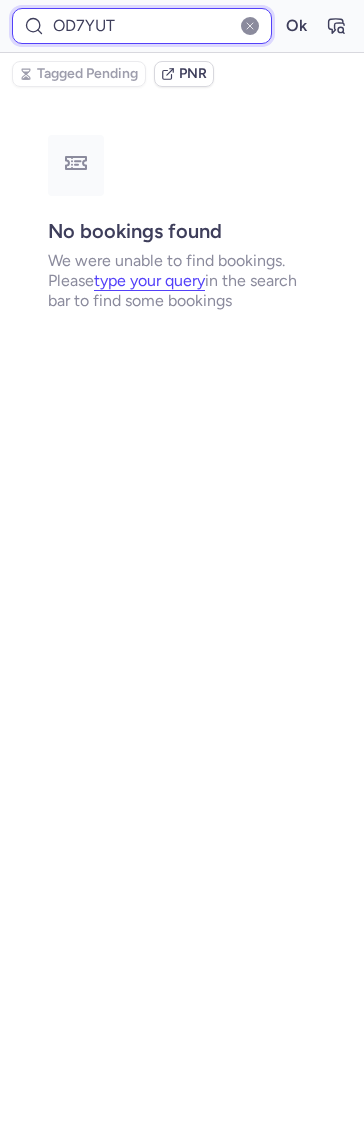 click on "Ok" at bounding box center [296, 26] 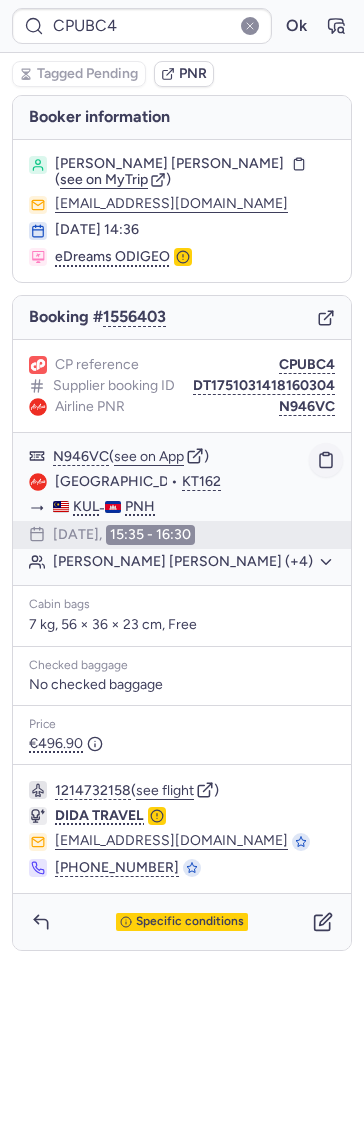 click 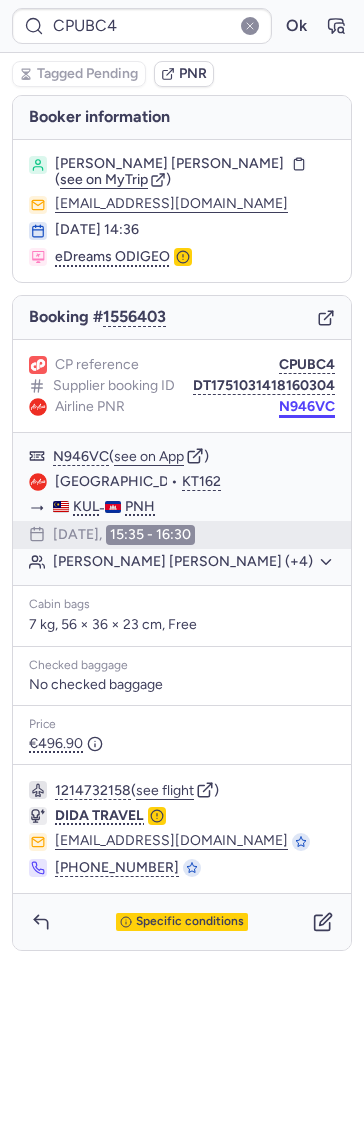 click on "N946VC" at bounding box center (307, 407) 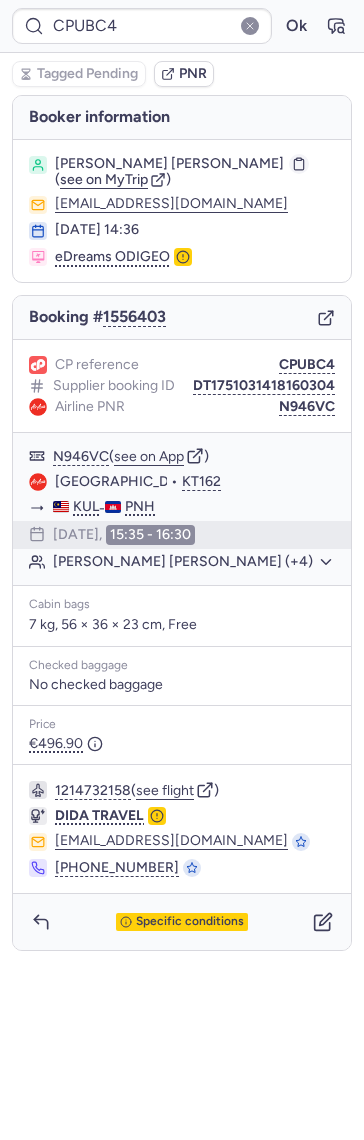 click on "Syed Saqib Hussain SHAH  ( see on MyTrip  )" 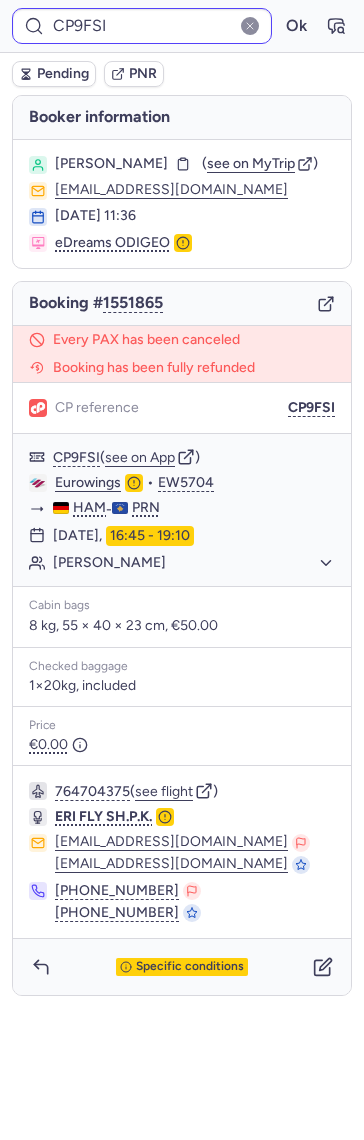 type on "CPHTEE" 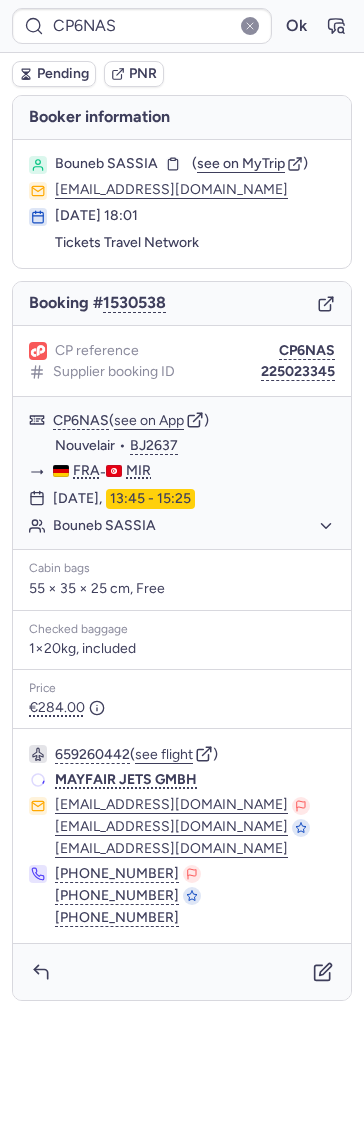 type on "CPR38M" 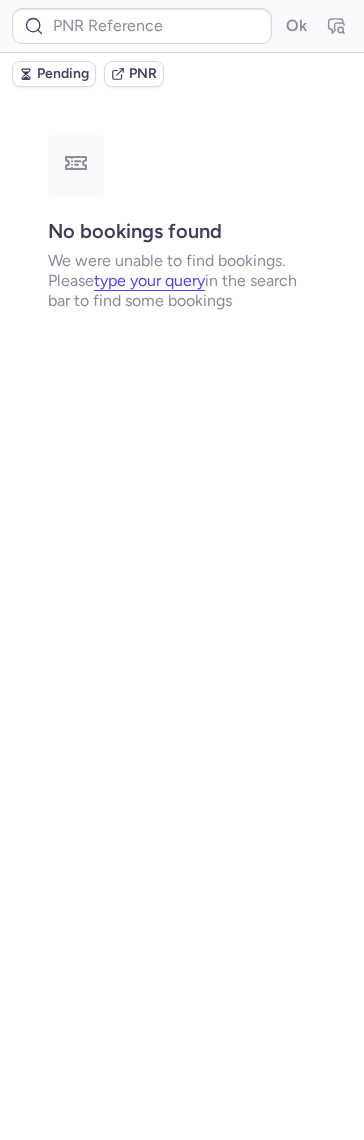 click on "Pending" at bounding box center [63, 74] 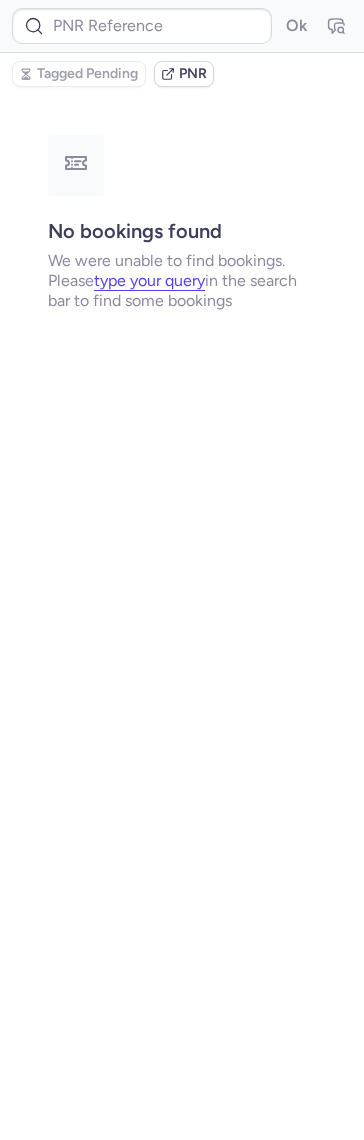 type on "CPR38M" 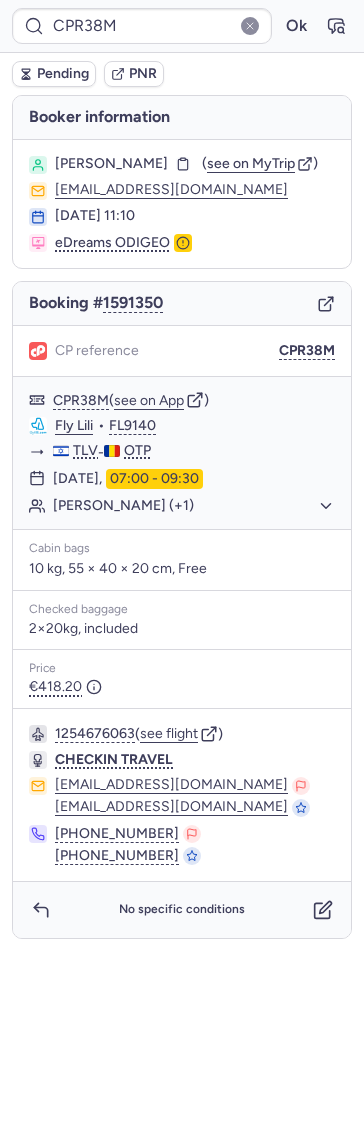 click on "No specific conditions" at bounding box center [182, 910] 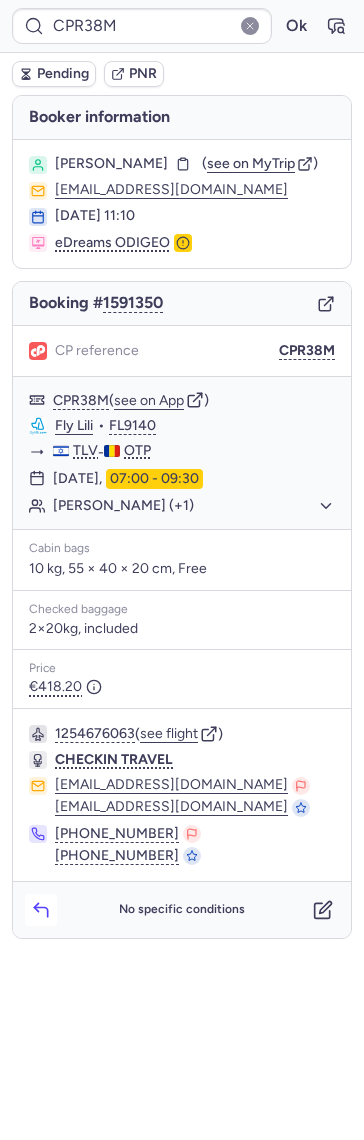 click 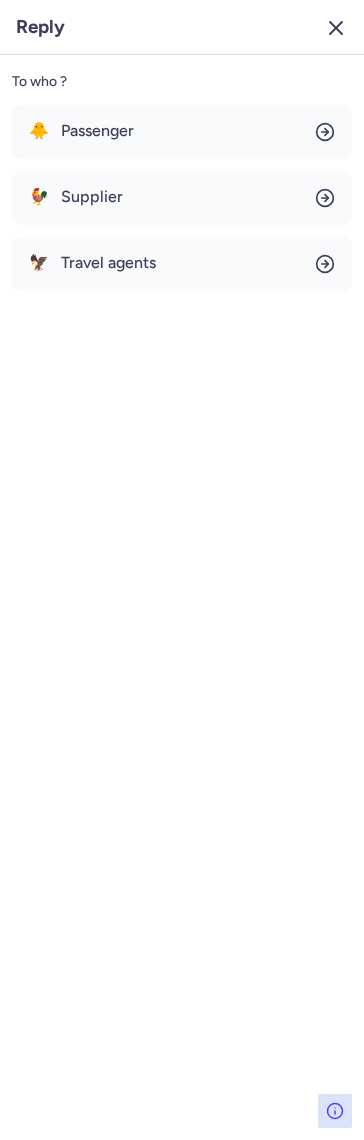 click 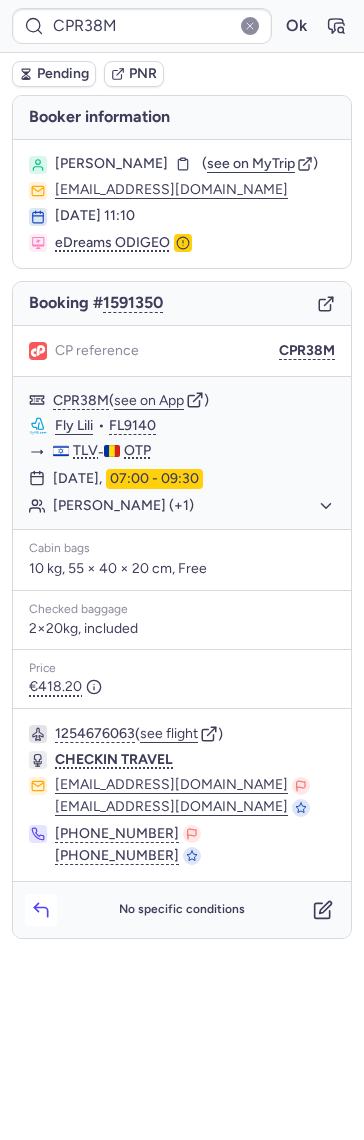click 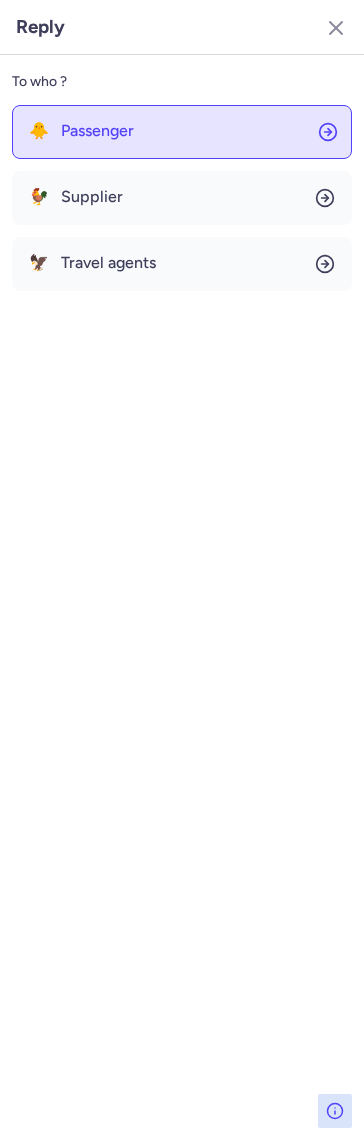 click on "Passenger" at bounding box center [97, 131] 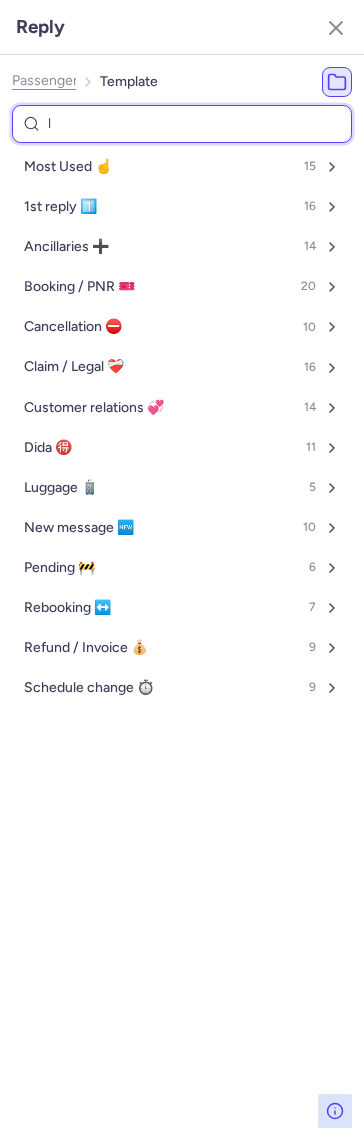 type on "lu" 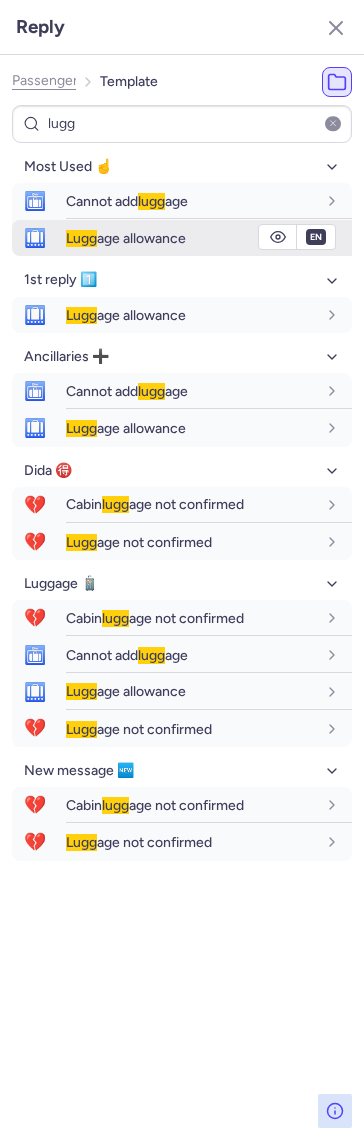 click on "Lugg age allowance" at bounding box center (209, 238) 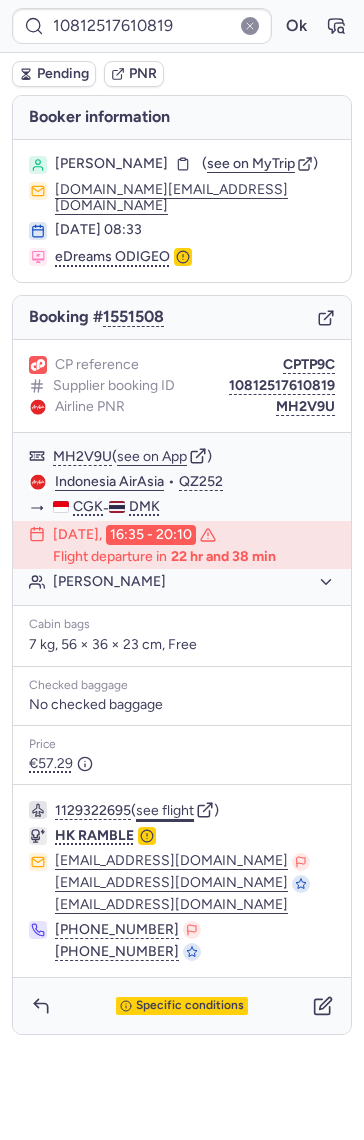 click on "see flight" 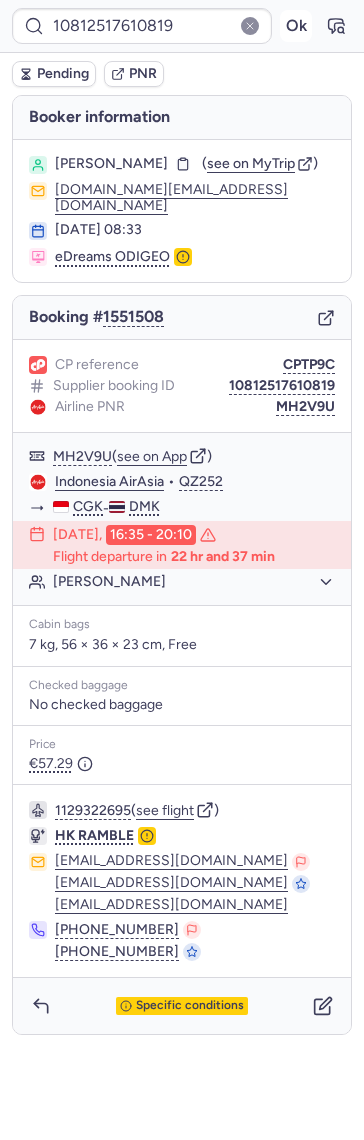 click on "Ok" at bounding box center [296, 26] 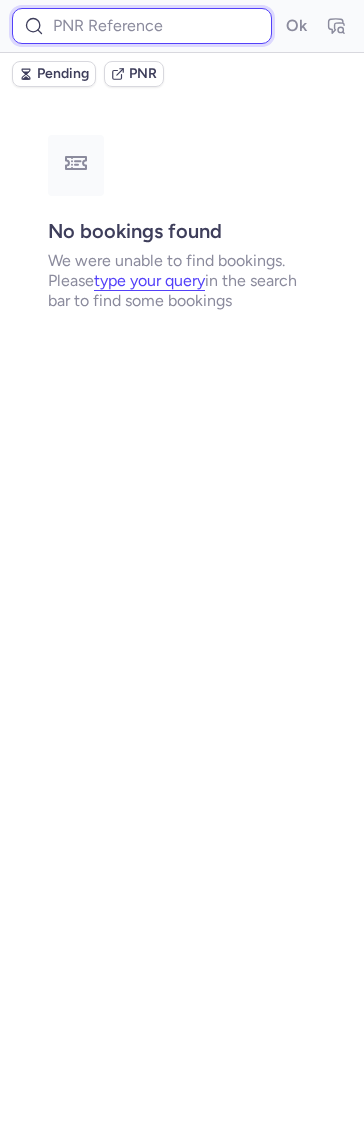 click at bounding box center [142, 26] 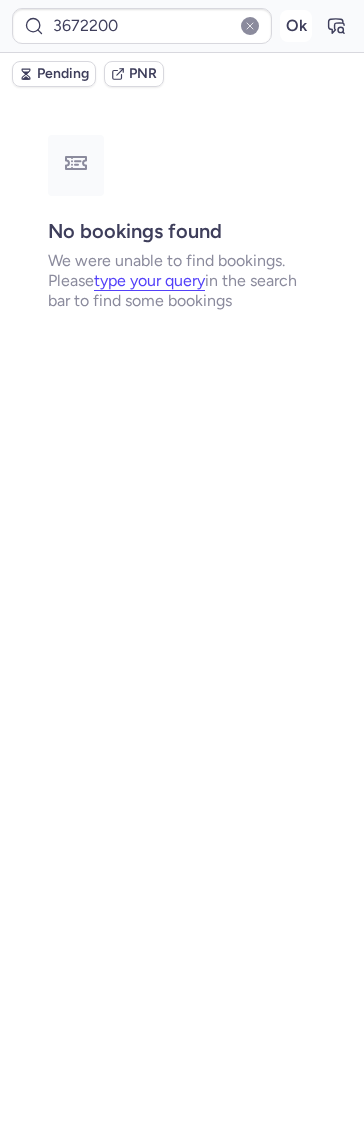 click on "Ok" at bounding box center (296, 26) 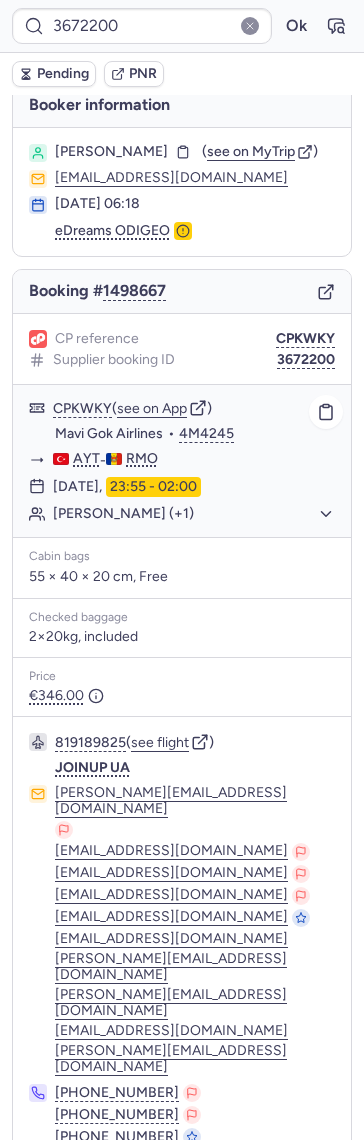 scroll, scrollTop: 28, scrollLeft: 0, axis: vertical 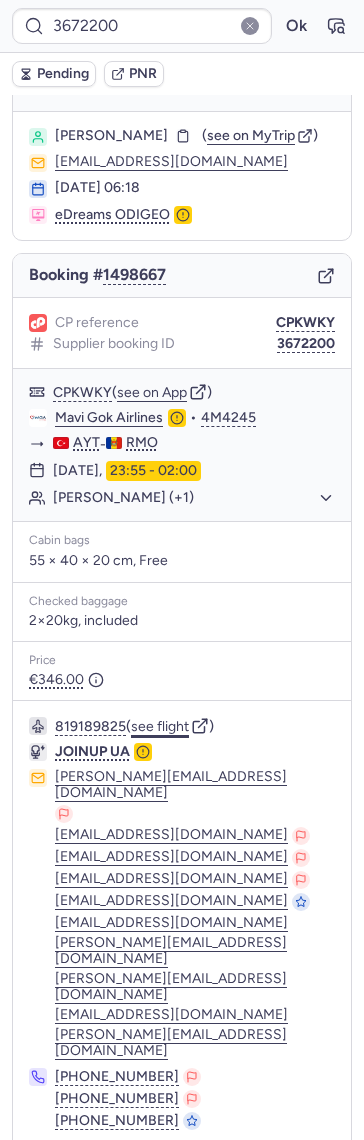 click on "see flight" 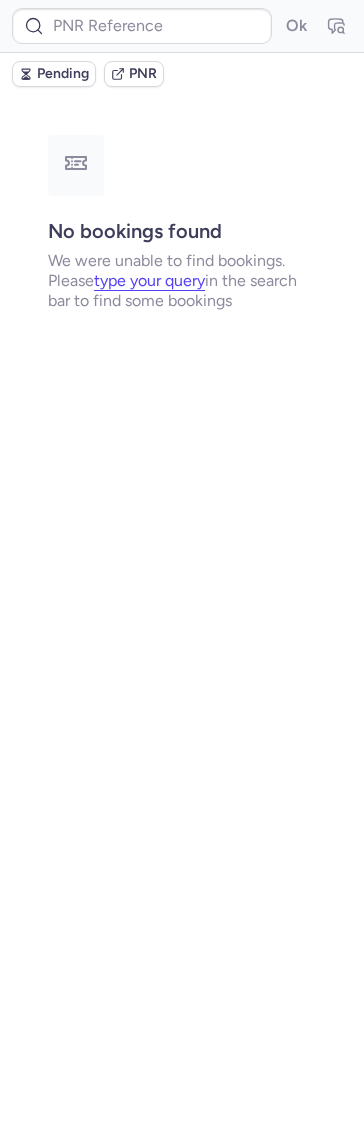 scroll, scrollTop: 0, scrollLeft: 0, axis: both 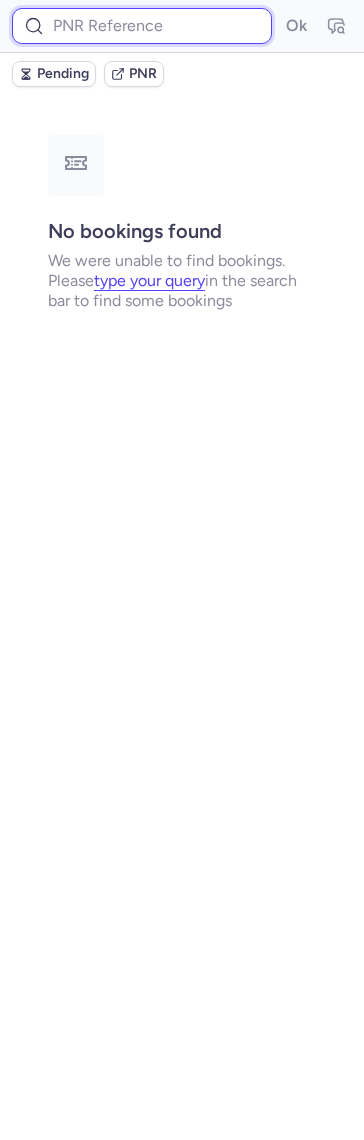 click at bounding box center [142, 26] 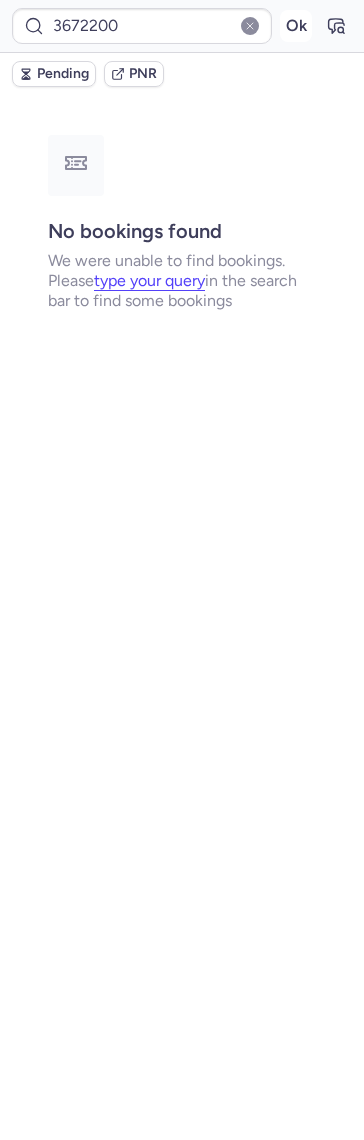 click on "Ok" at bounding box center (296, 26) 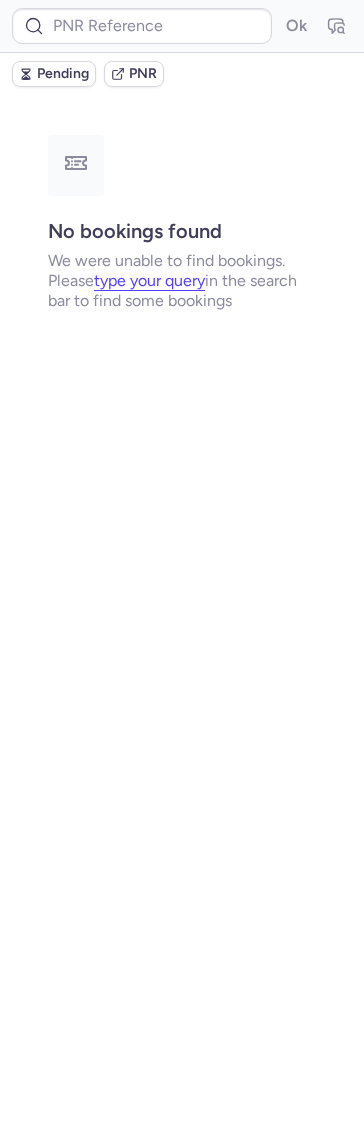 click on "Ok" at bounding box center [182, 26] 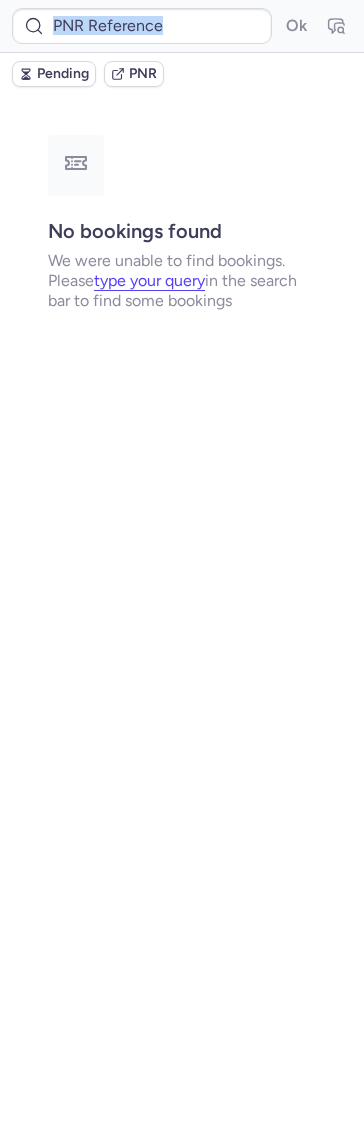 drag, startPoint x: 146, startPoint y: 47, endPoint x: 160, endPoint y: 47, distance: 14 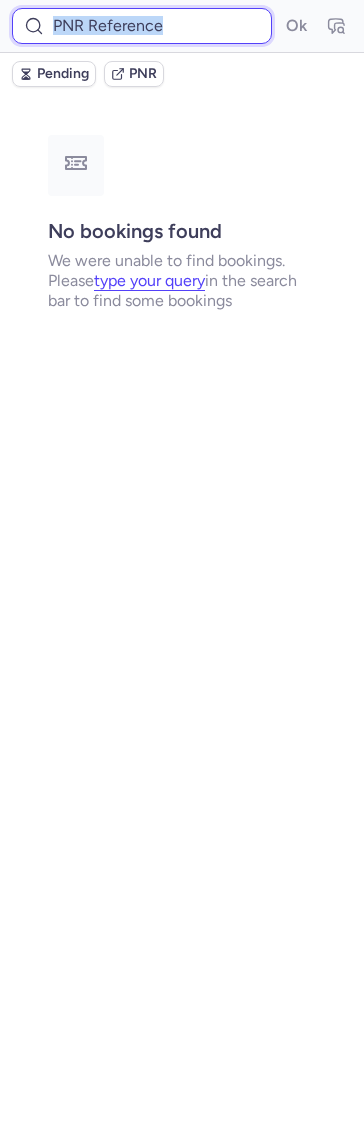 click at bounding box center (142, 26) 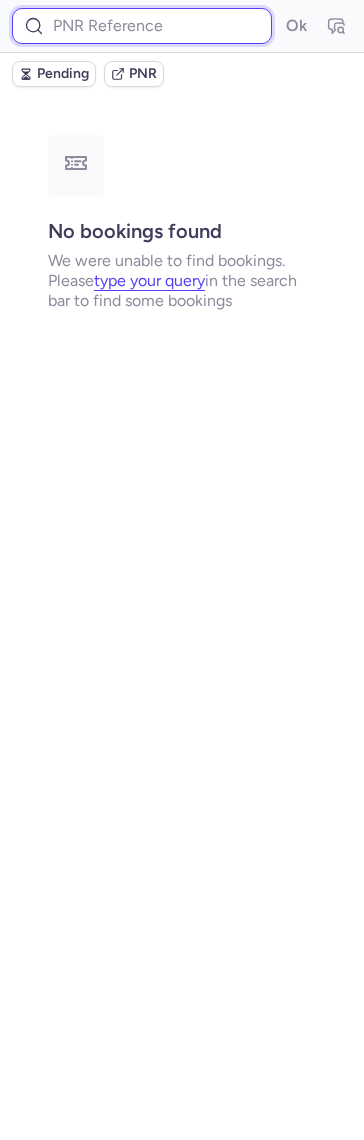 paste on "3672200" 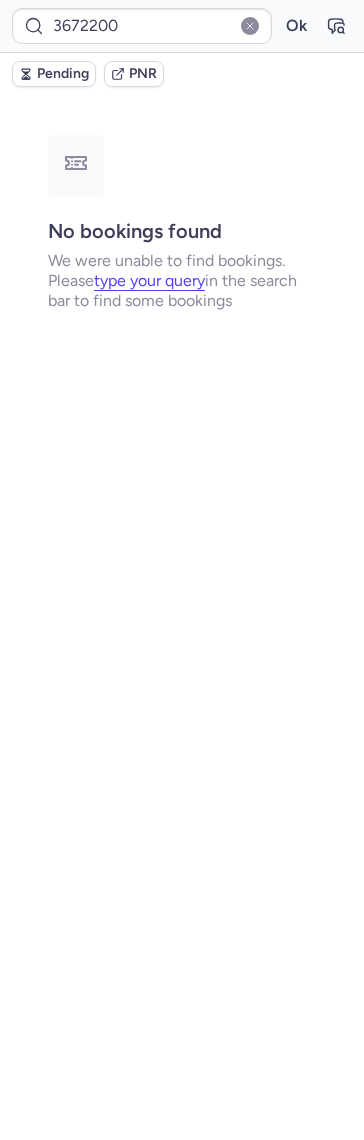 click on "3672200  Ok" at bounding box center (182, 26) 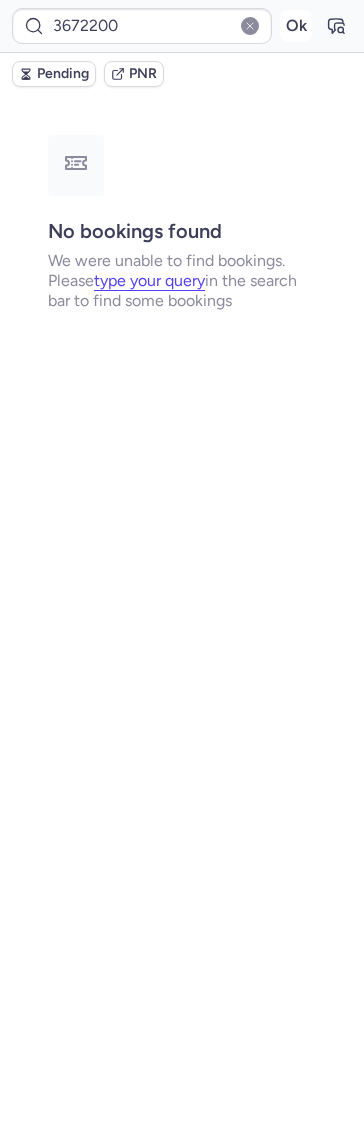 click on "Ok" at bounding box center [296, 26] 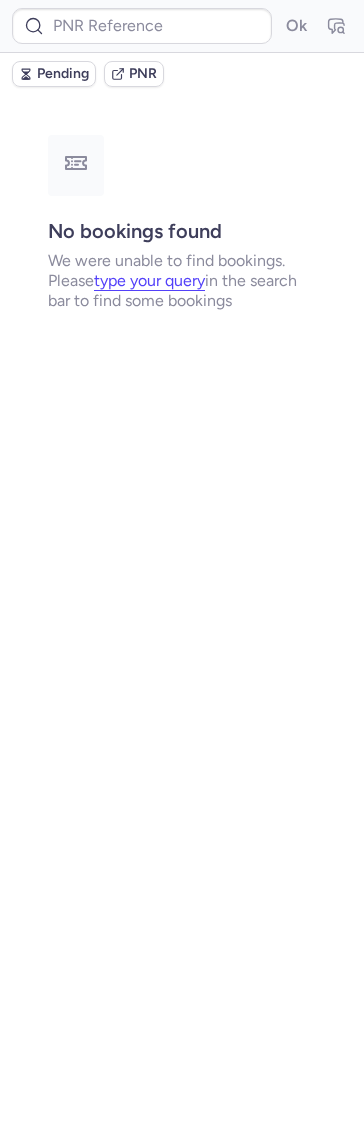 click on "Ok" at bounding box center (182, 26) 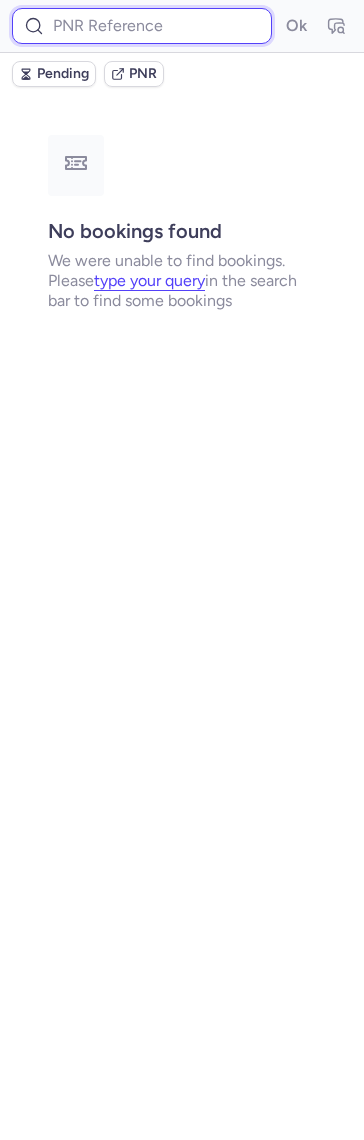 drag, startPoint x: 193, startPoint y: 26, endPoint x: 221, endPoint y: 22, distance: 28.284271 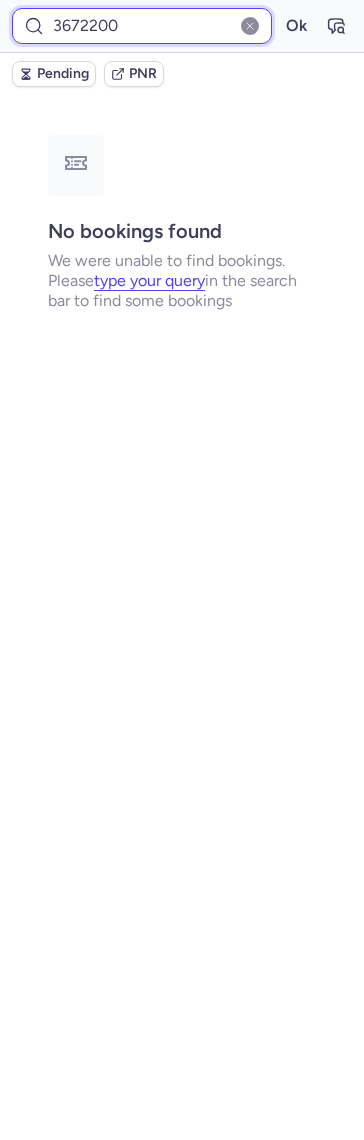 click on "3672200" at bounding box center [142, 26] 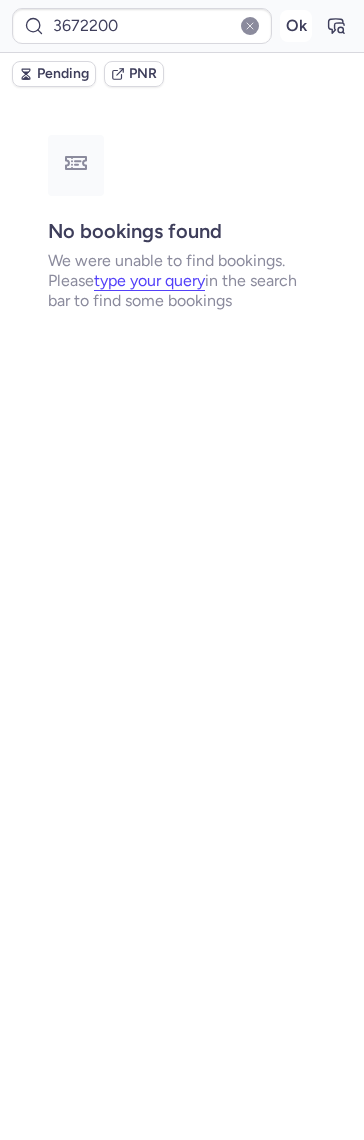 click on "Ok" at bounding box center [296, 26] 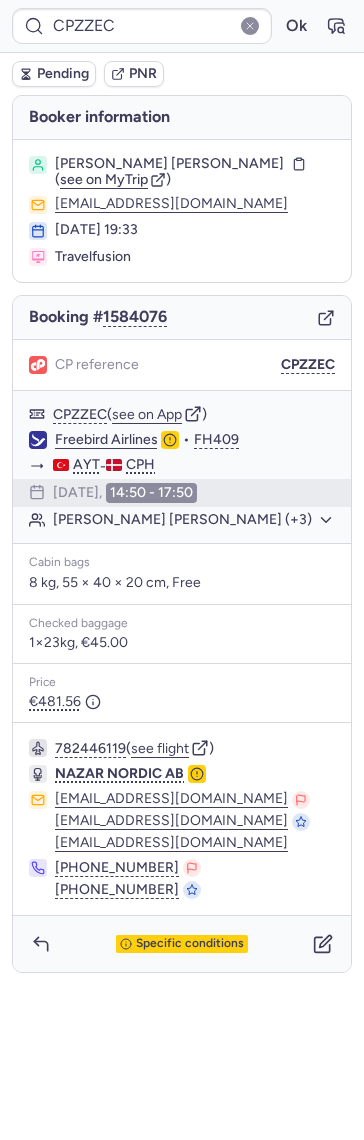 click 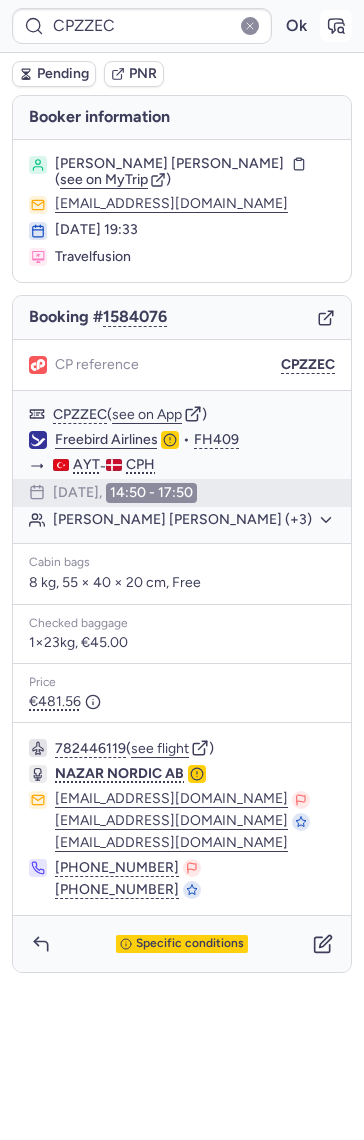click 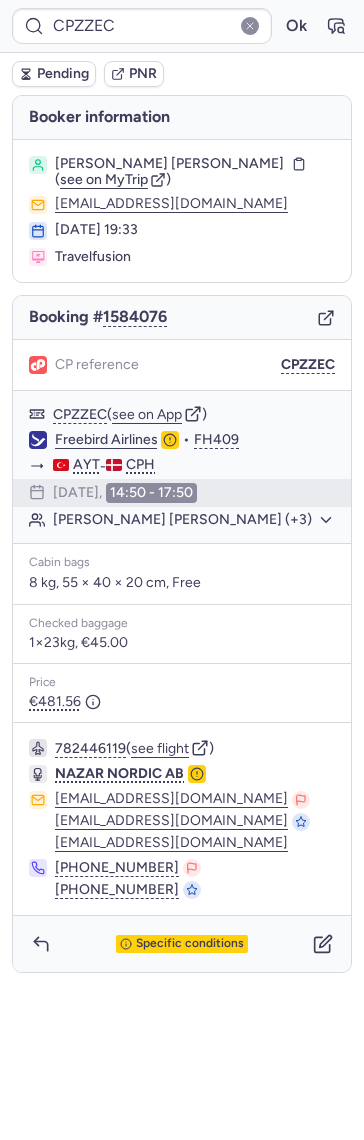 click on "CPZZEC  Ok  Pending PNR Booker information Kazem BOZARJOMEHRIAN SHIRAZI  ( see on MyTrip  )  bookings@lmnbookings.com 11 Jul 2025, 19:33 Travelfusion Booking # 1584076 CP reference CPZZEC CPZZEC  ( see on App )  Freebird Airlines  •  FH409 AYT  -  CPH 12 Jul 2025,  14:50 - 17:50 Kazem BOZARJOMEHRIAN SHIRAZI (+3)  Cabin bags  8 kg, 55 × 40 × 20 cm, Free Checked baggage 1×23kg, €45.00 Price €481.56  782446119  ( see flight )  NAZAR NORDIC AB helpdesk@nazar.se helpdesk@nazar.se info@nazar.se +46 70 969 98 30 +46 70 969 98 30 Specific conditions
See booking on App" at bounding box center (182, 0) 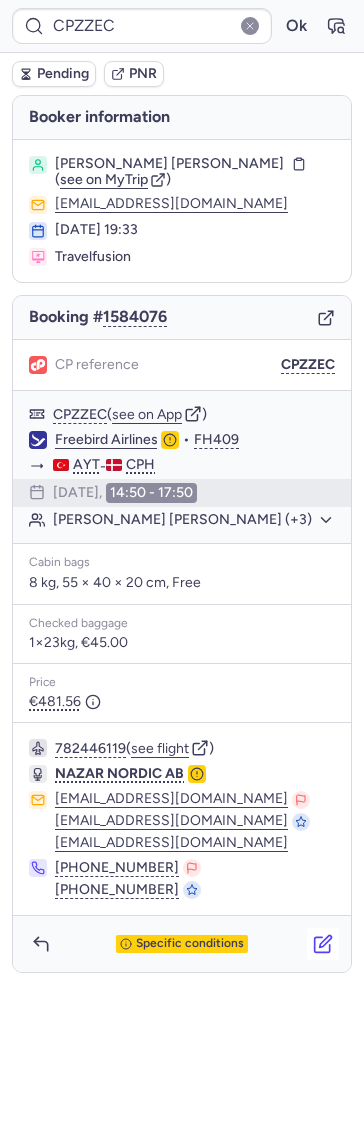 click 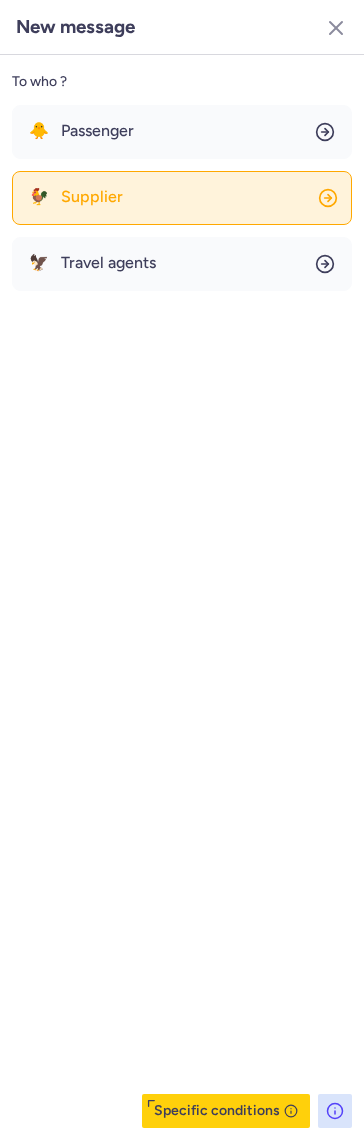 click on "🐓 Supplier" 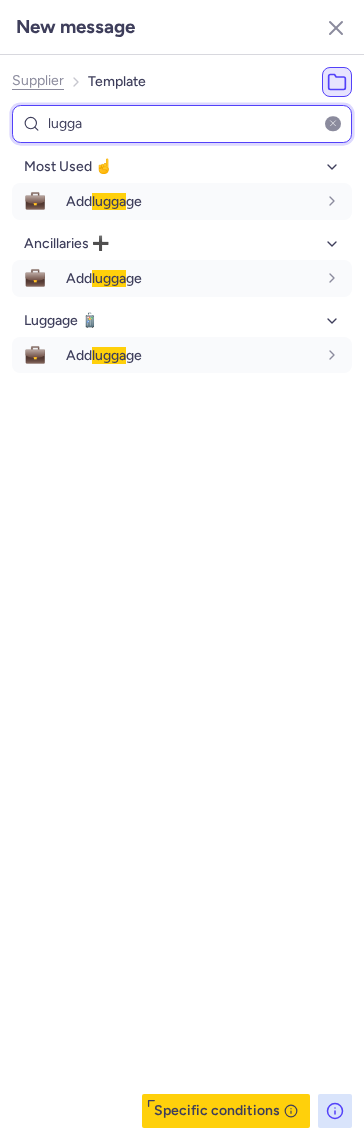 drag, startPoint x: 165, startPoint y: 113, endPoint x: -260, endPoint y: 141, distance: 425.92136 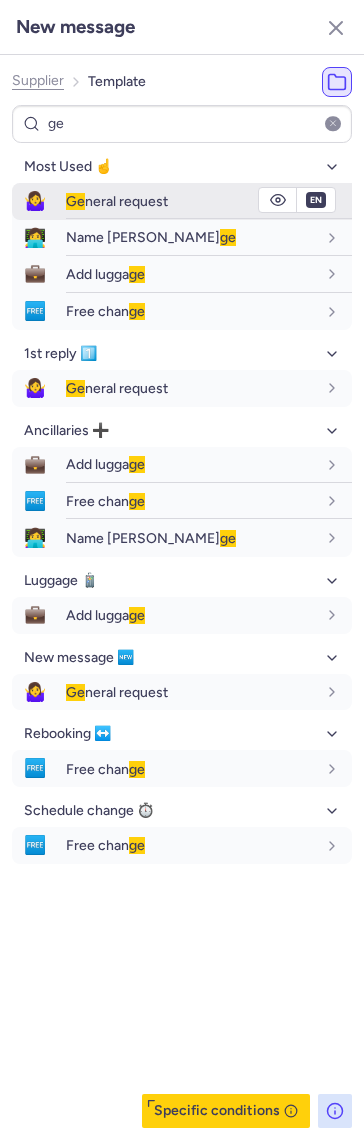 click on "Ge neral request" at bounding box center [209, 201] 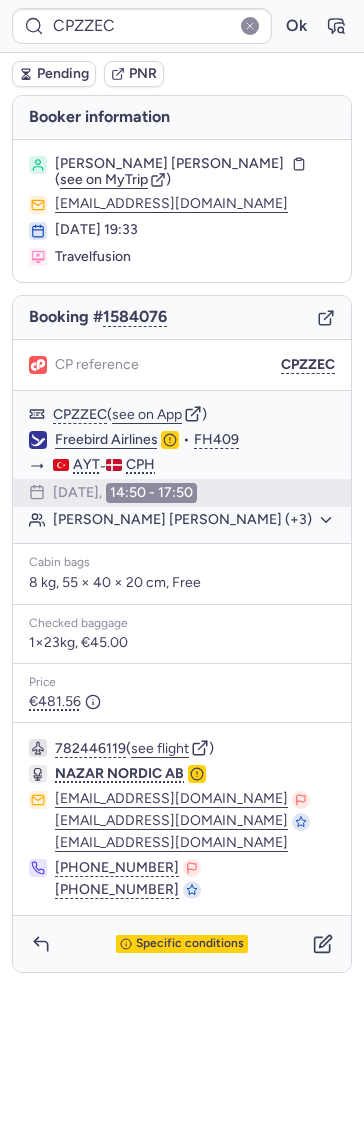 click on "Pending" at bounding box center [63, 74] 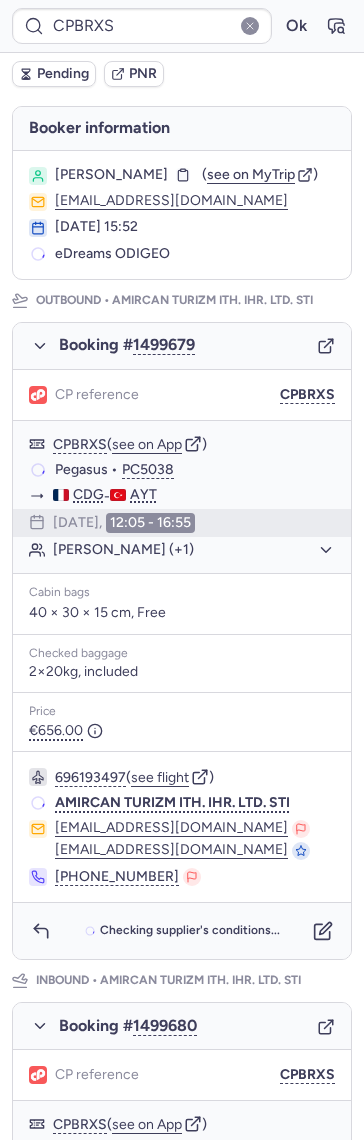scroll, scrollTop: 0, scrollLeft: 0, axis: both 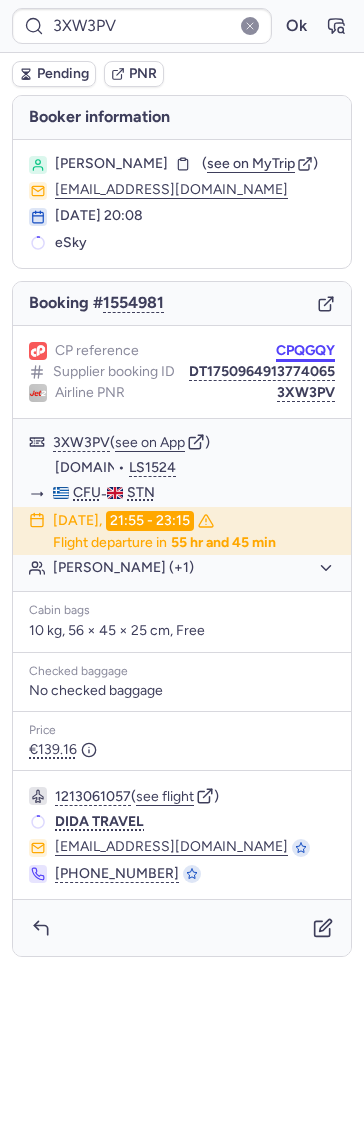 click on "CPQGQY" at bounding box center [305, 351] 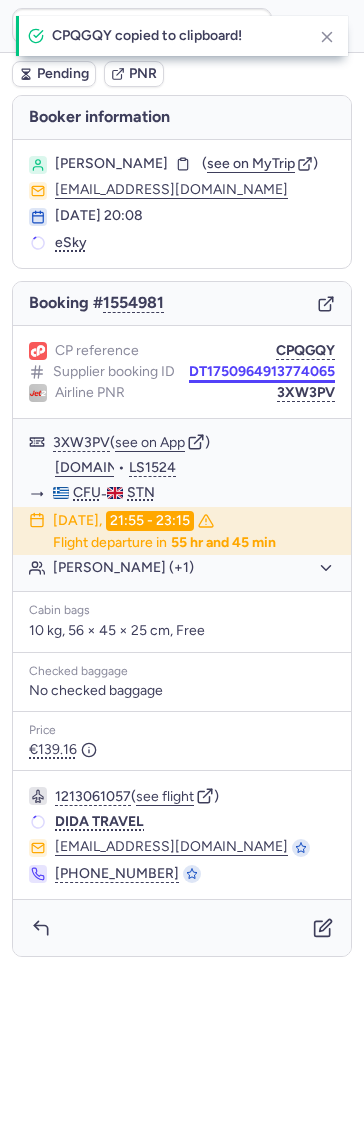 click on "DT1750964913774065" at bounding box center (262, 372) 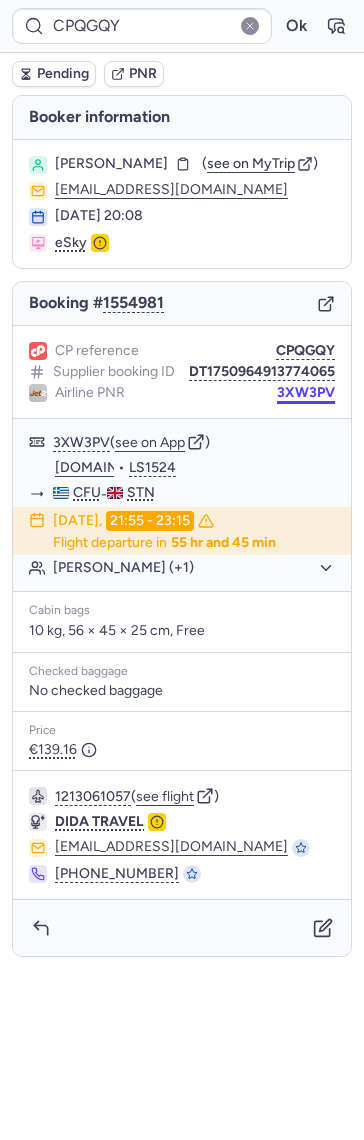 click on "3XW3PV" at bounding box center [306, 393] 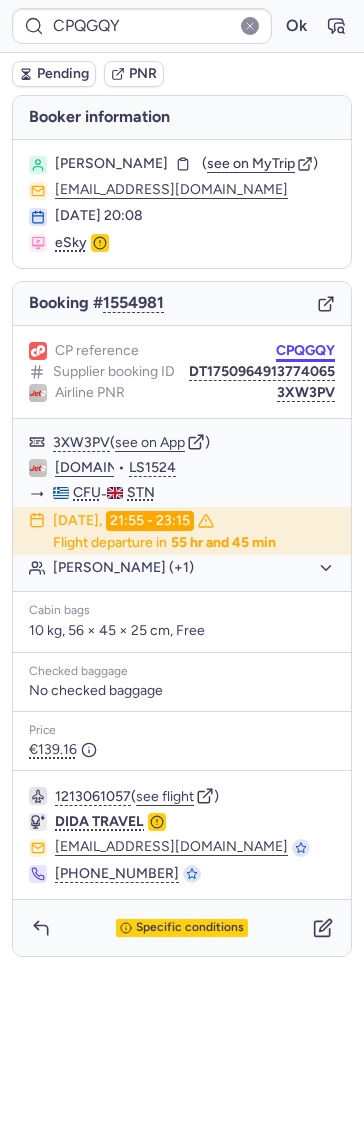 click on "CPQGQY" at bounding box center [305, 351] 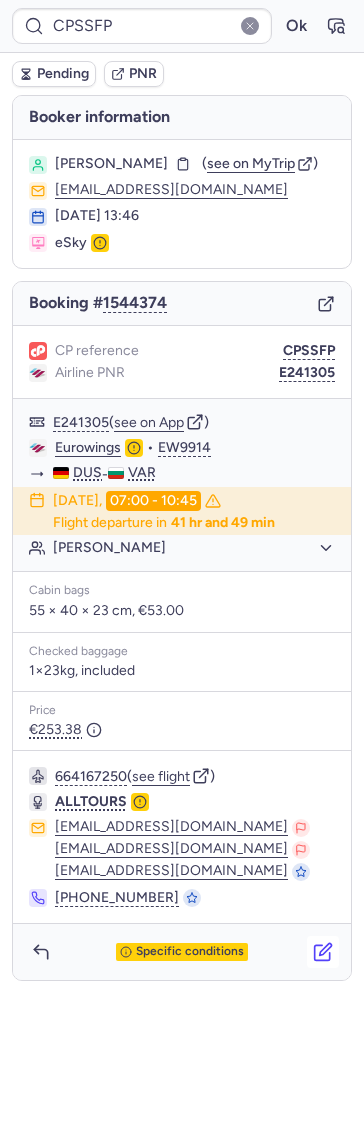 click at bounding box center (323, 952) 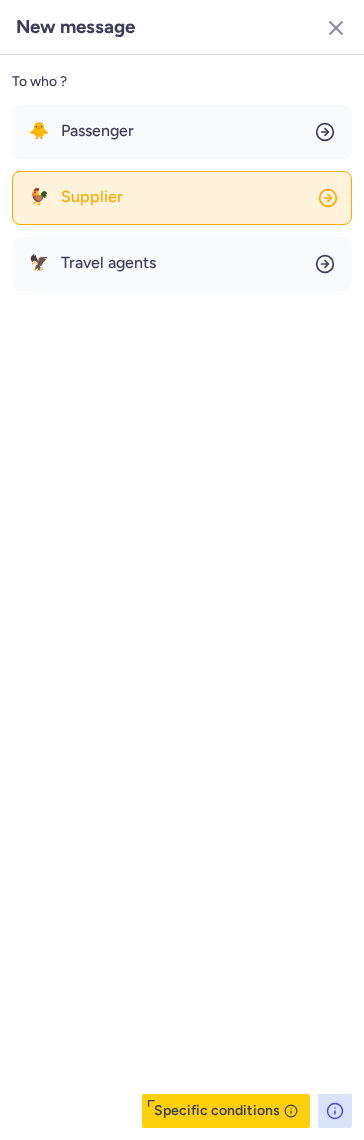 click on "🐓 Supplier" 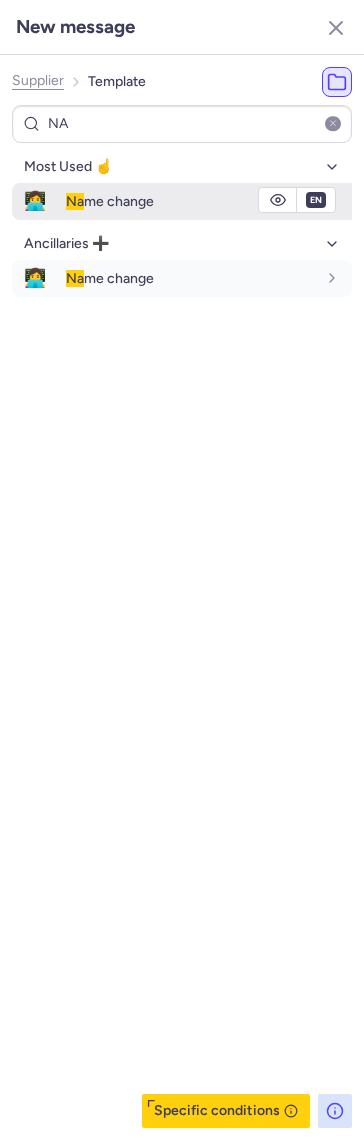 click on "Na" at bounding box center (75, 201) 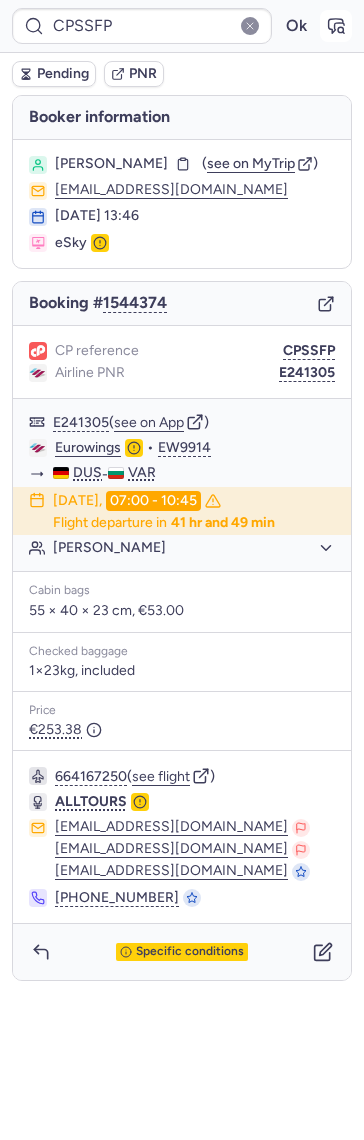 click at bounding box center [336, 26] 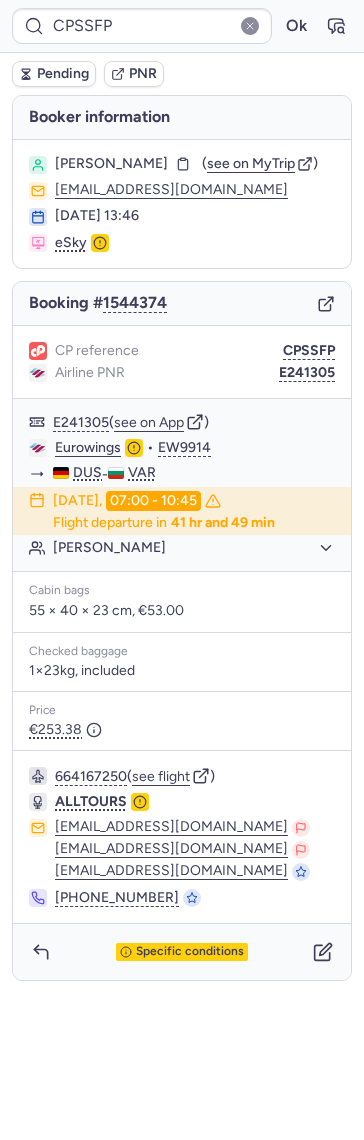 click on "Ilhan REYHAN  ( see on MyTrip  )  reyha_ilha@tutustuminan.eu 21 Jun 2025, 13:46 eSky" at bounding box center [182, 204] 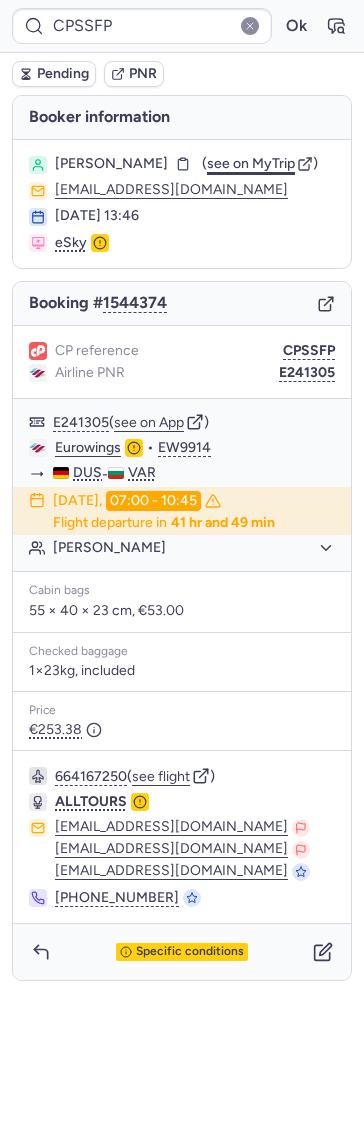 click on "see on MyTrip" at bounding box center [251, 163] 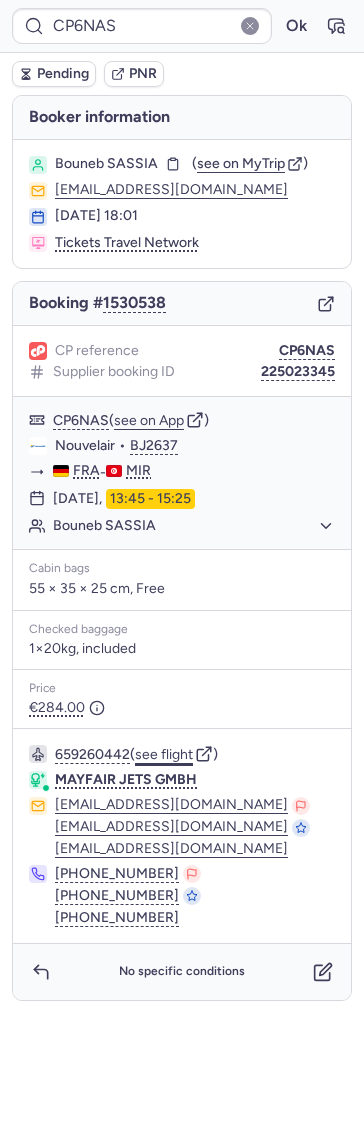 click on "see flight" 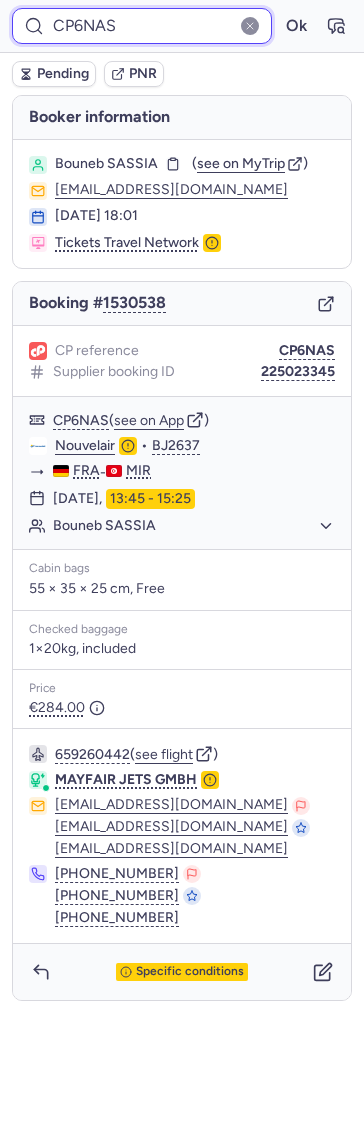 click on "CP6NAS" at bounding box center [142, 26] 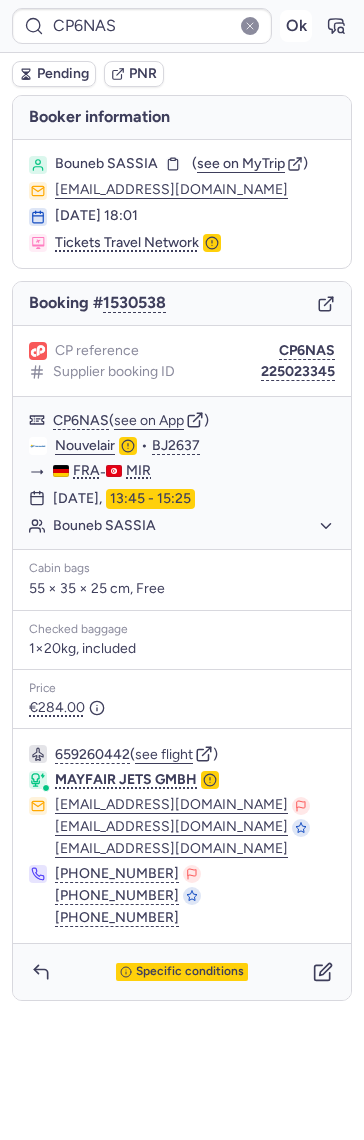 click on "Ok" at bounding box center [296, 26] 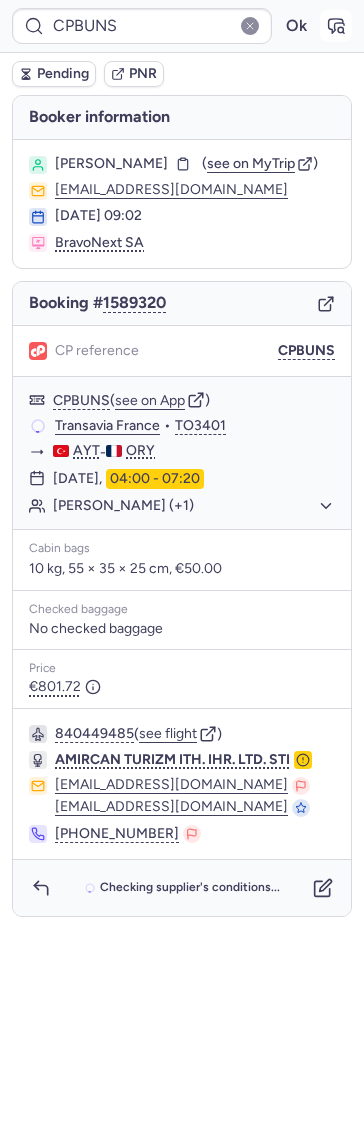click 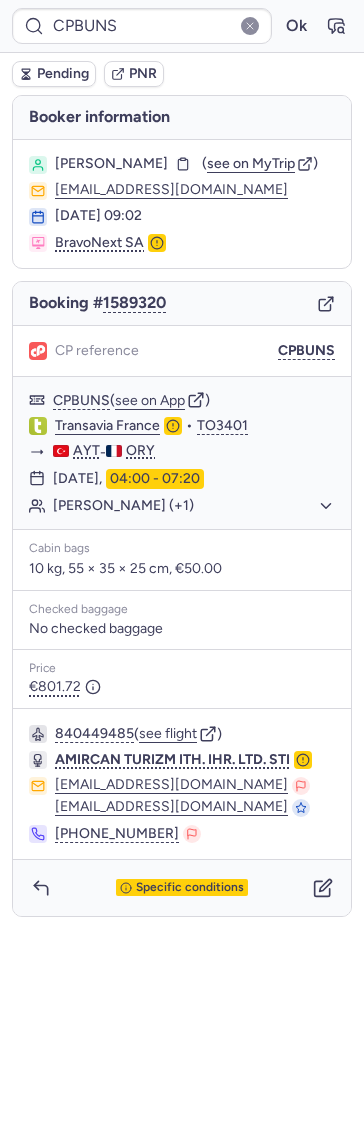 click on "Specific conditions" at bounding box center (182, 888) 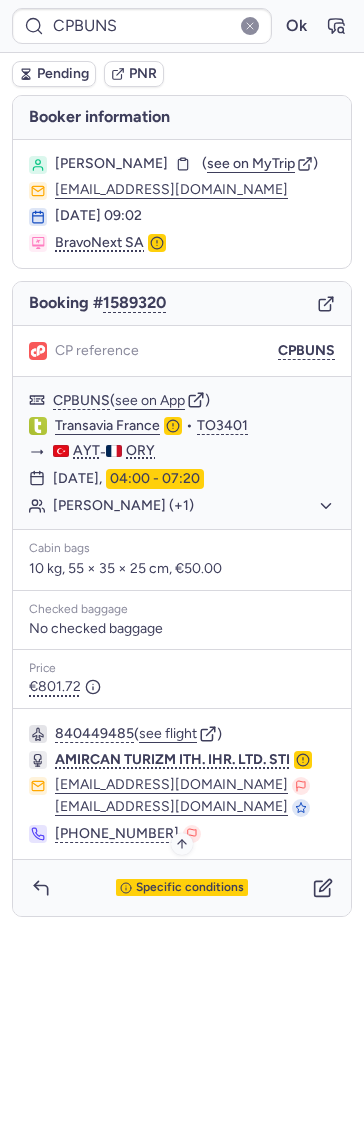 click on "Specific conditions" at bounding box center (190, 888) 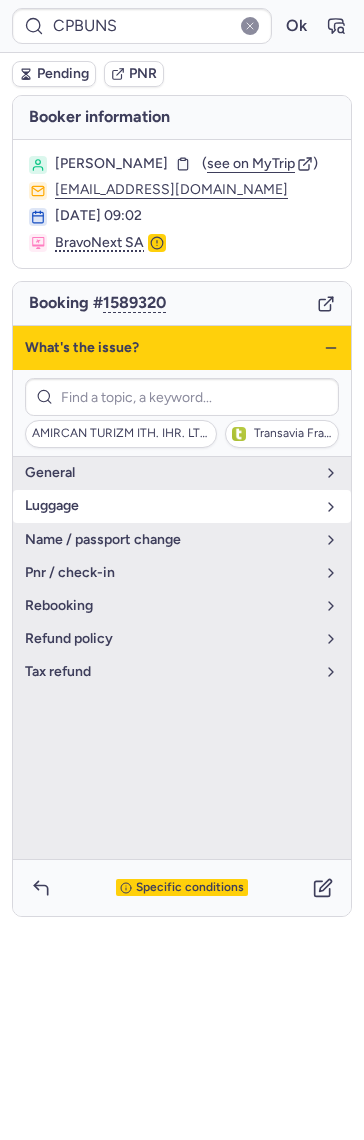 click on "luggage" at bounding box center [182, 506] 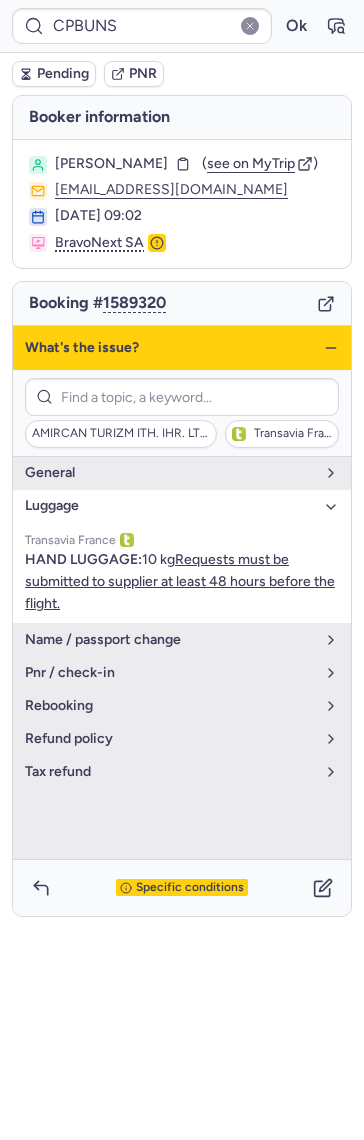 click on "luggage" at bounding box center [182, 506] 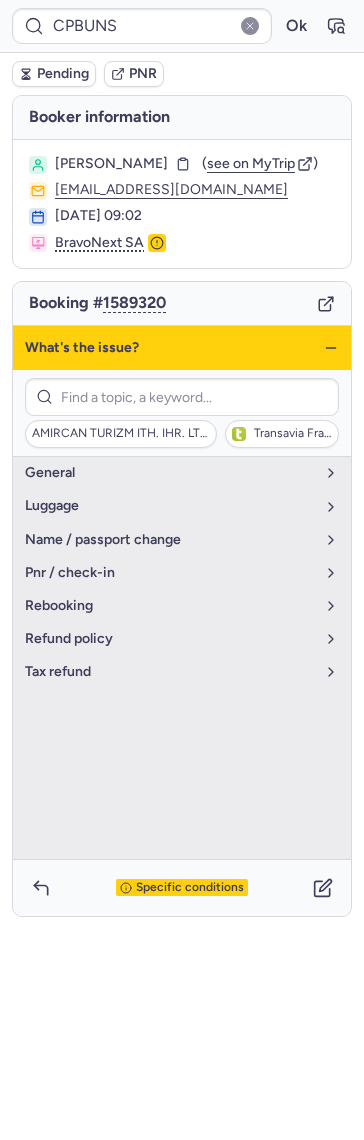 click 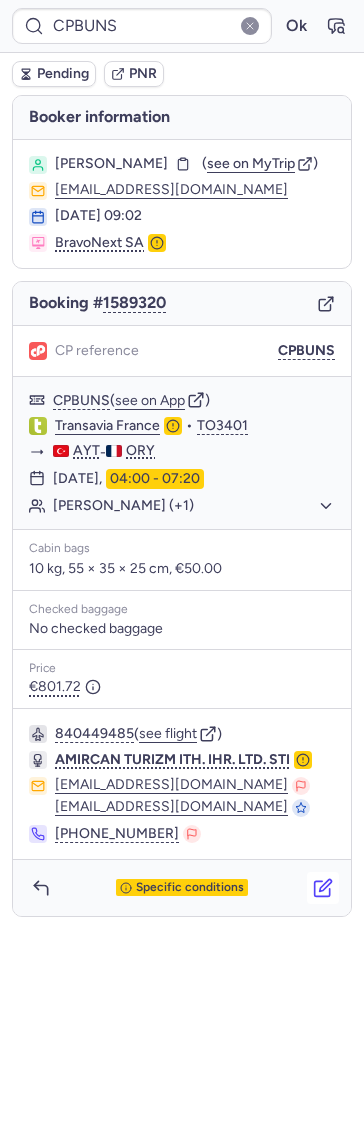 click 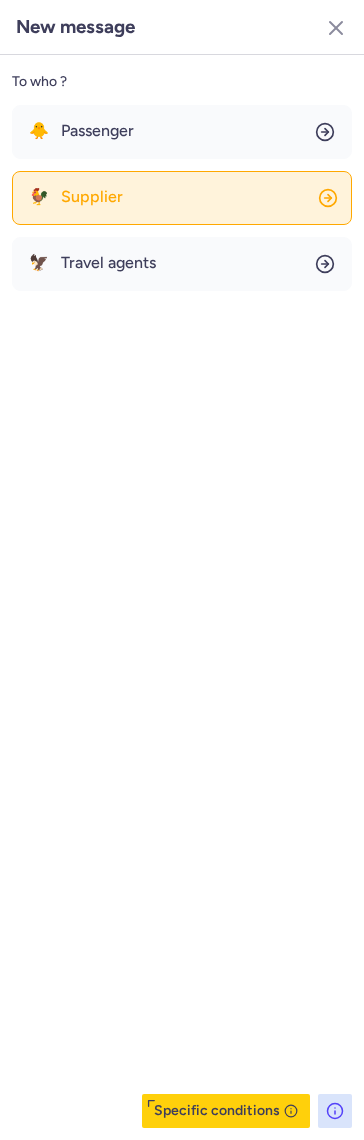 click on "🐓 Supplier" 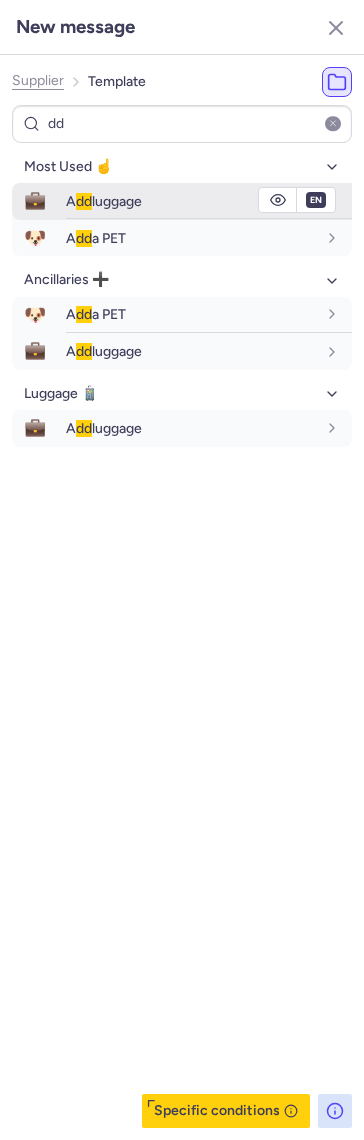 click on "dd" at bounding box center [84, 201] 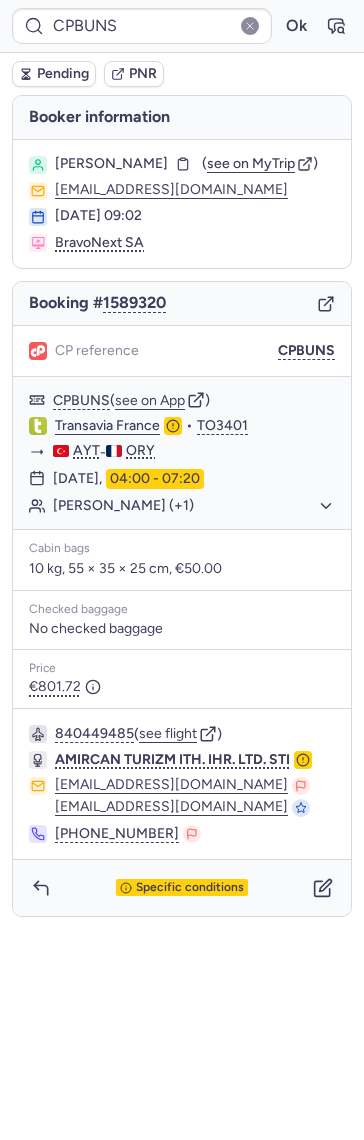 click on "Pending" at bounding box center (54, 74) 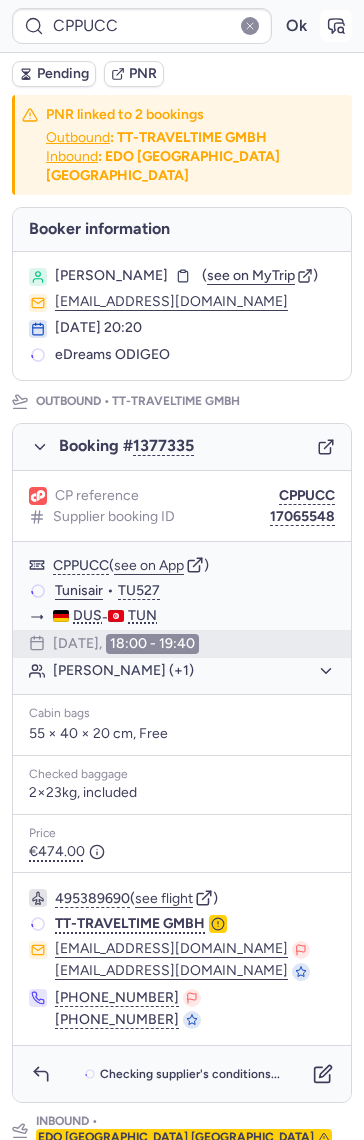 click 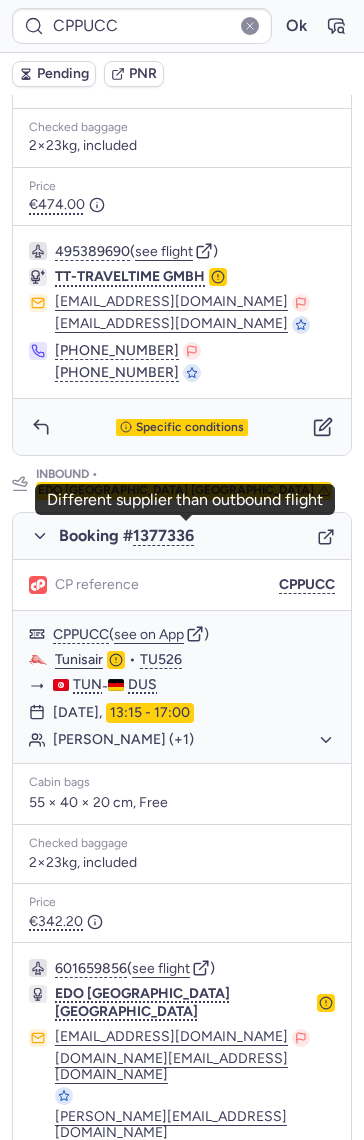 scroll, scrollTop: 649, scrollLeft: 0, axis: vertical 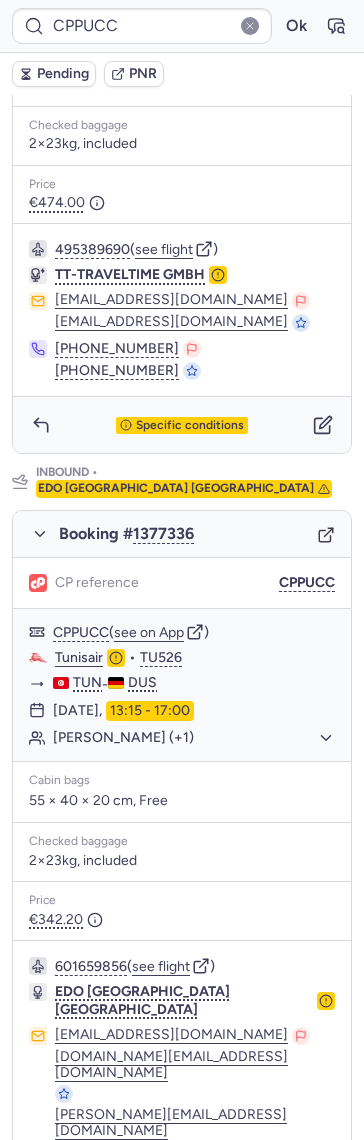 click on "CP reference CPPUCC" at bounding box center (182, 583) 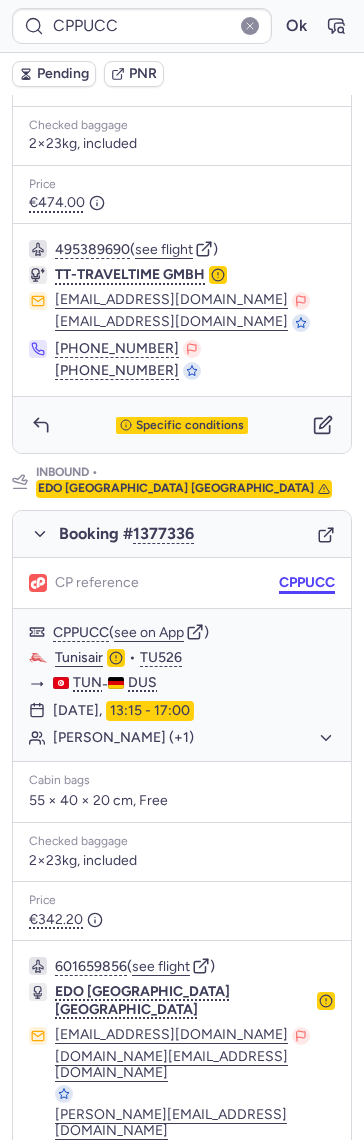 click on "CPPUCC" at bounding box center (307, 583) 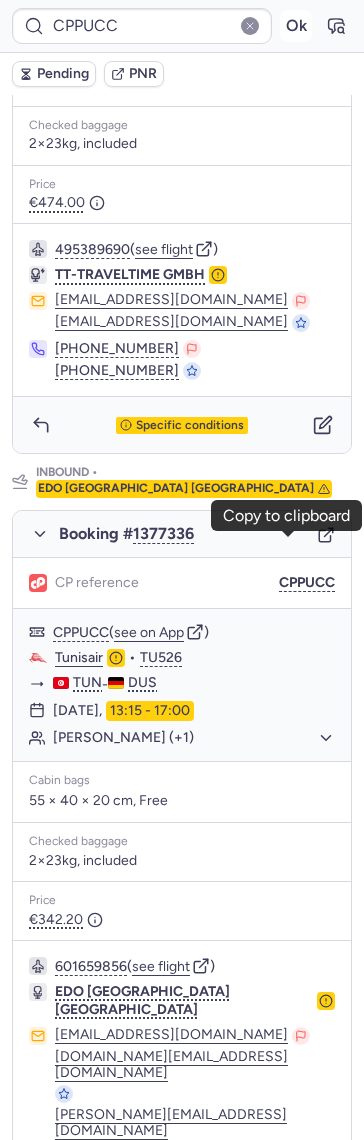 click on "Ok" at bounding box center [296, 26] 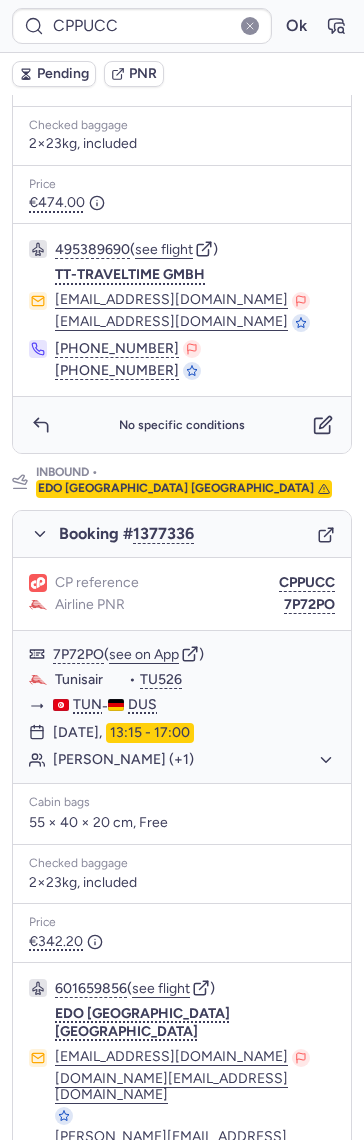 scroll, scrollTop: 649, scrollLeft: 0, axis: vertical 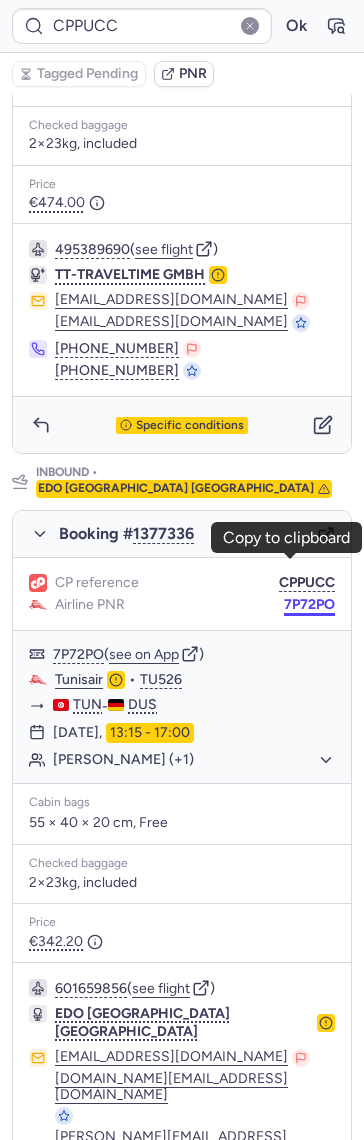click on "7P72PO" at bounding box center (309, 605) 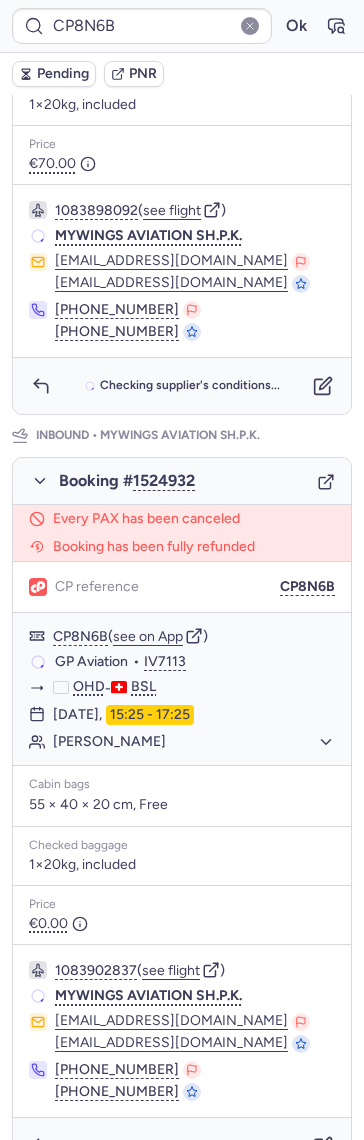 scroll, scrollTop: 0, scrollLeft: 0, axis: both 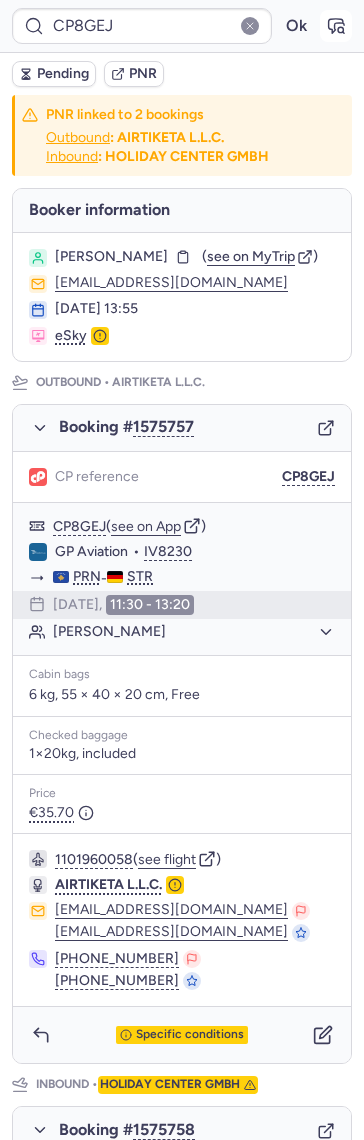 click at bounding box center (336, 26) 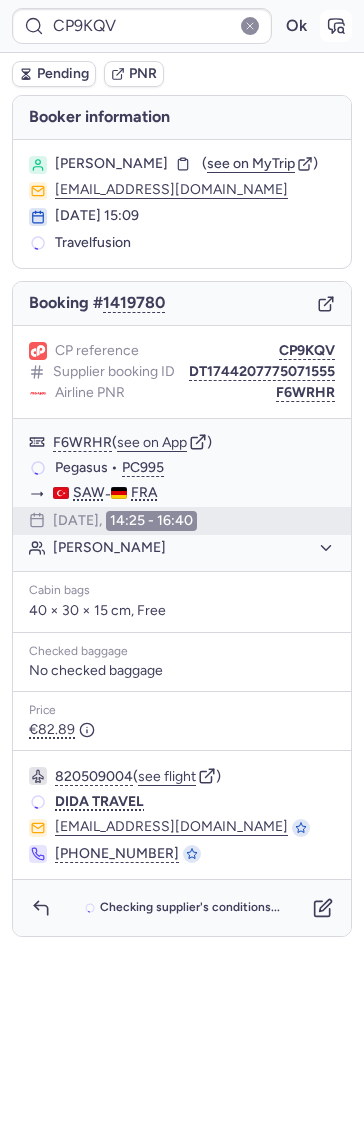 click at bounding box center (336, 26) 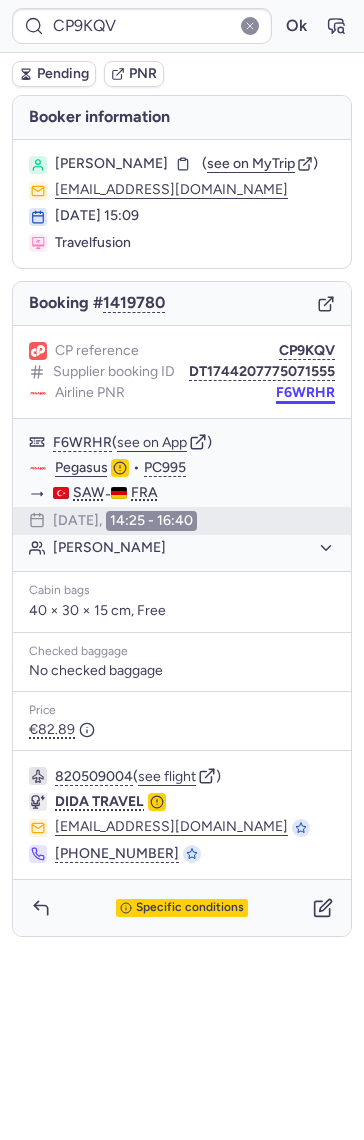 click on "F6WRHR" at bounding box center (305, 393) 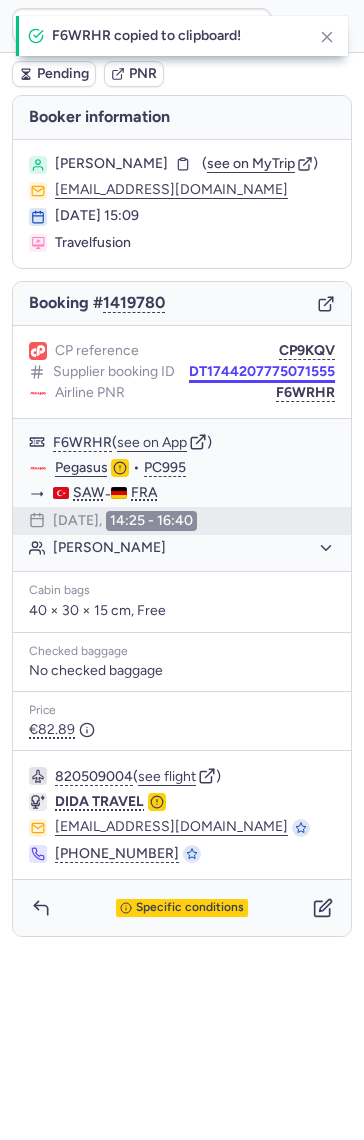 click on "DT1744207775071555" at bounding box center [262, 372] 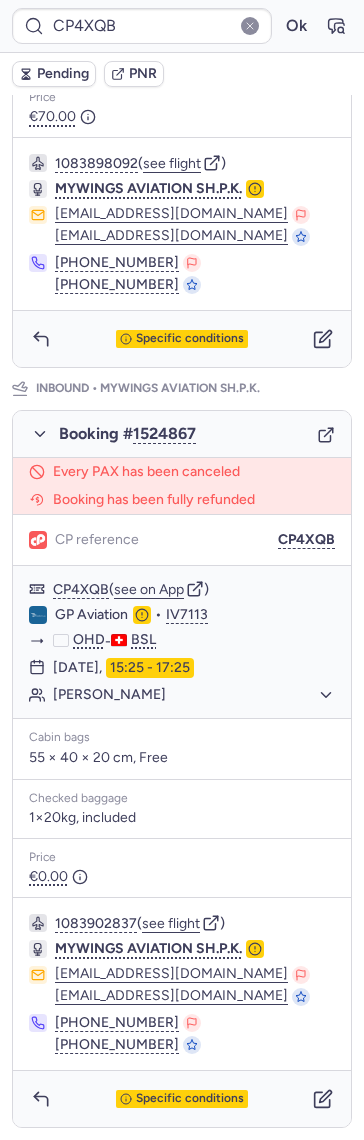 scroll, scrollTop: 741, scrollLeft: 0, axis: vertical 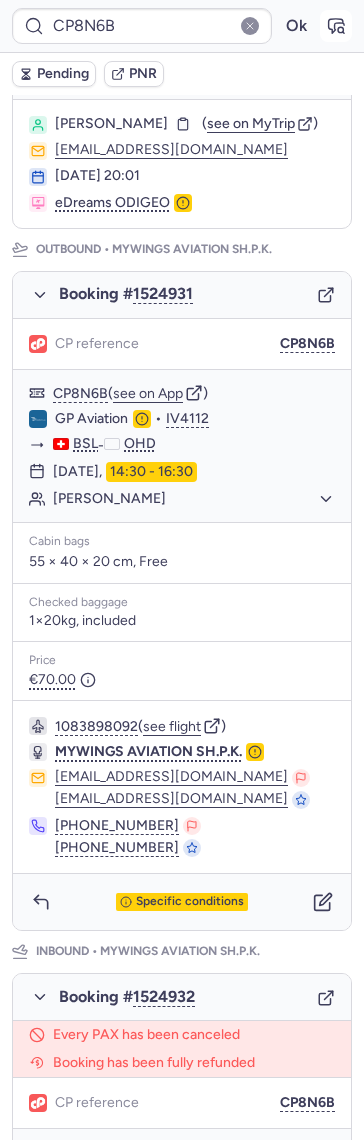 click 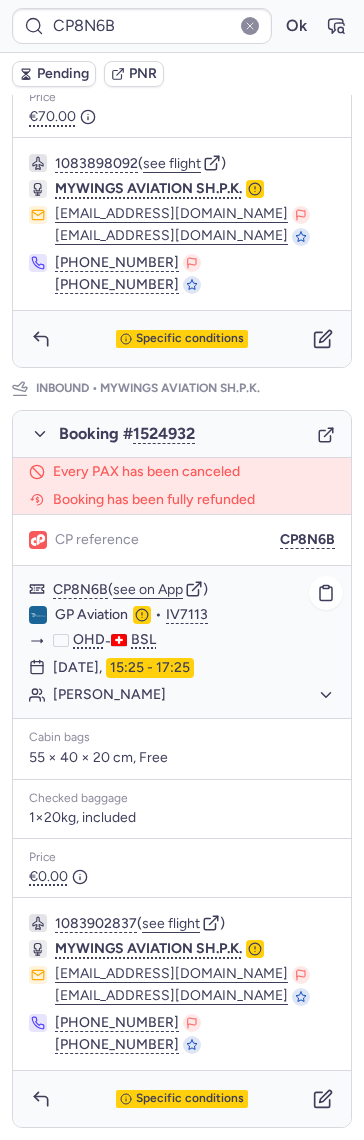 scroll, scrollTop: 474, scrollLeft: 0, axis: vertical 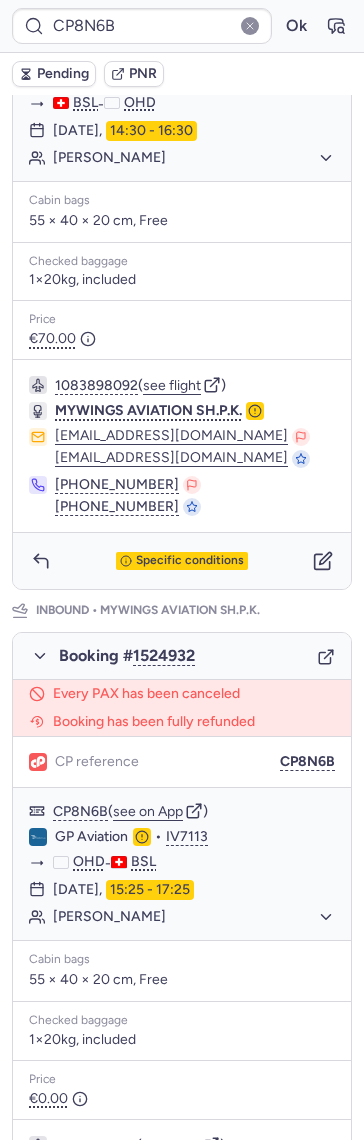 click 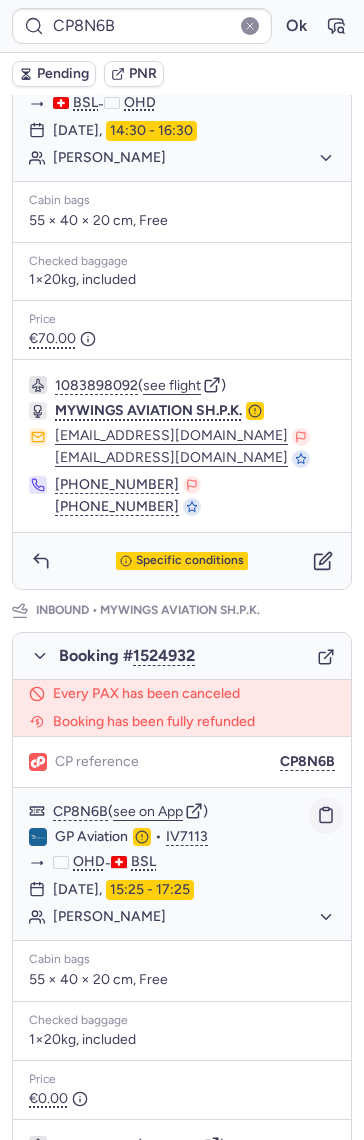 click 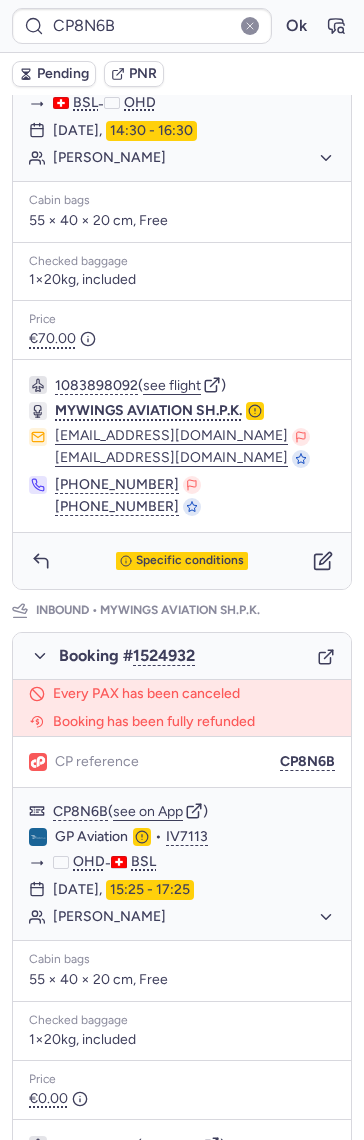 scroll, scrollTop: 0, scrollLeft: 0, axis: both 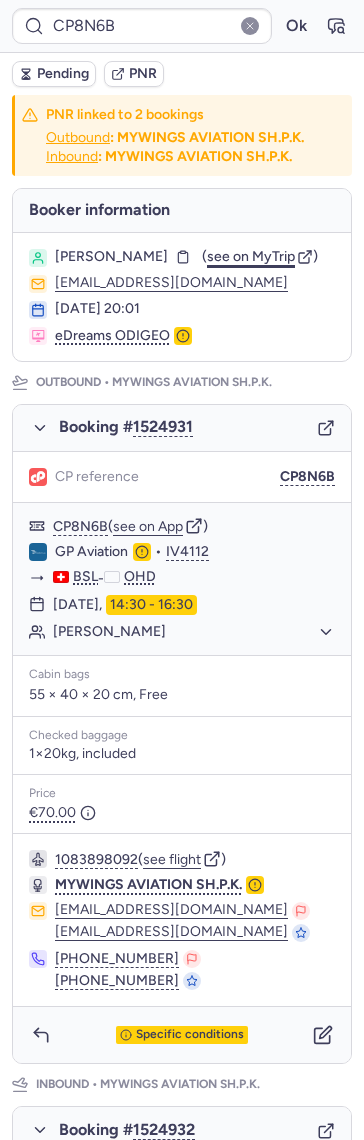 click on "see on MyTrip" at bounding box center [251, 256] 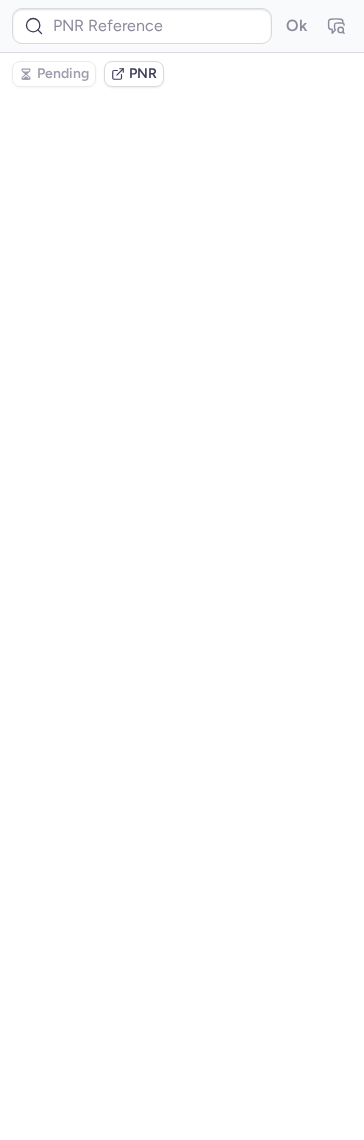 scroll, scrollTop: 0, scrollLeft: 0, axis: both 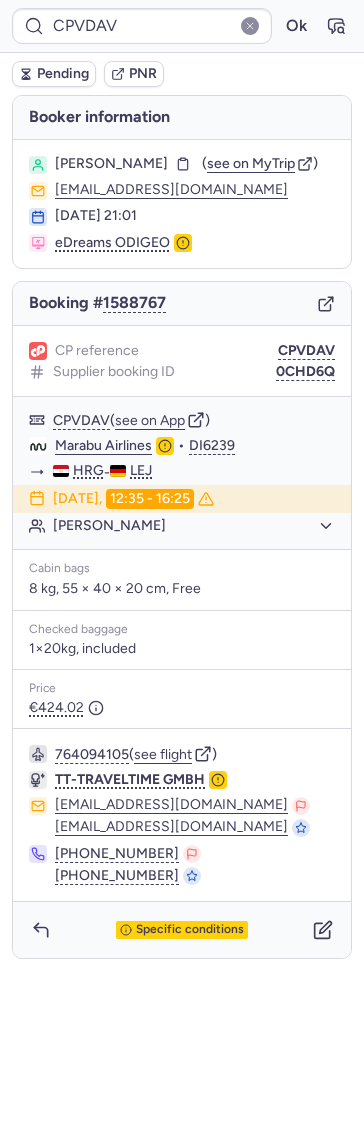 click on "Specific conditions" at bounding box center (182, 930) 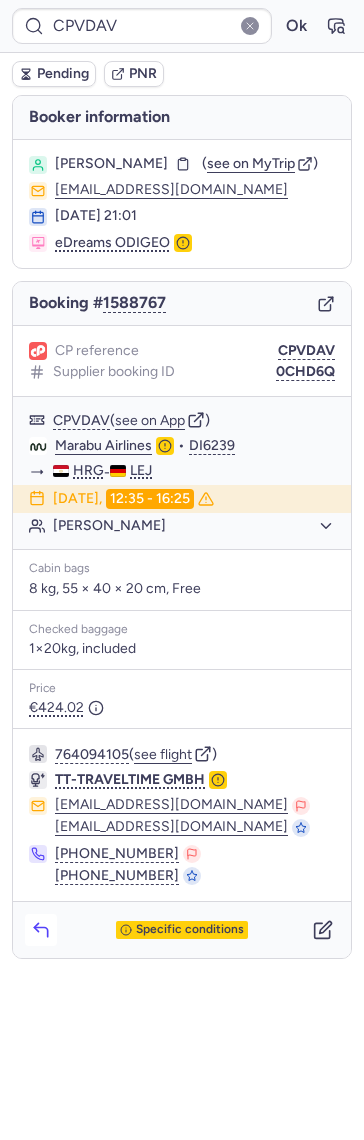 click 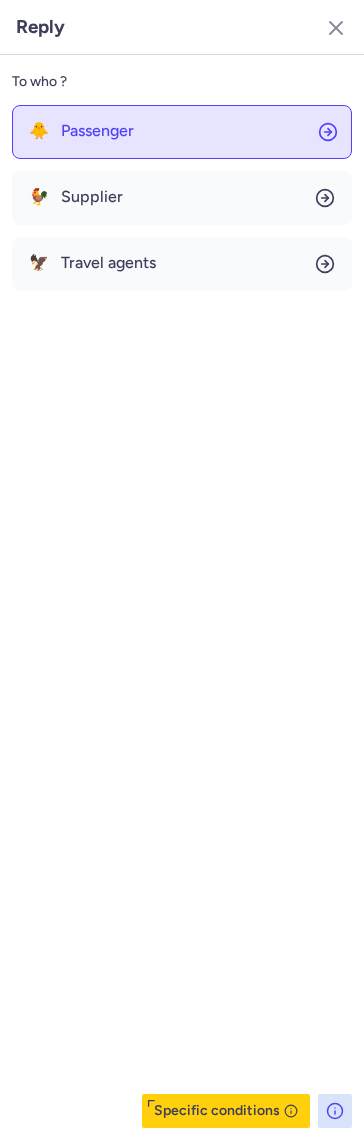 click on "Passenger" at bounding box center (97, 131) 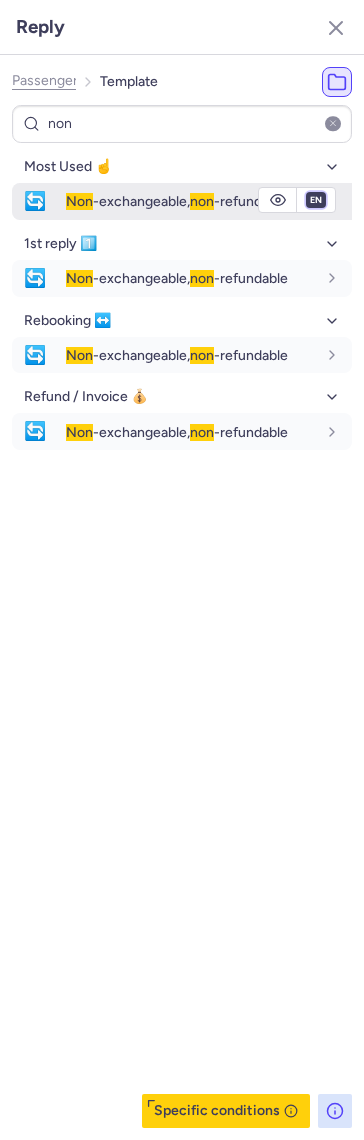click on "fr en de nl pt es it ru" at bounding box center [316, 200] 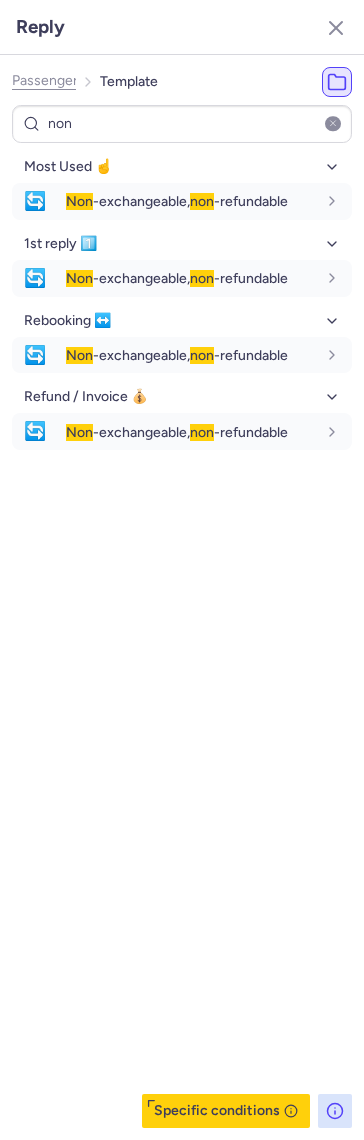 click on "fr en de nl pt es it ru" at bounding box center (316, 200) 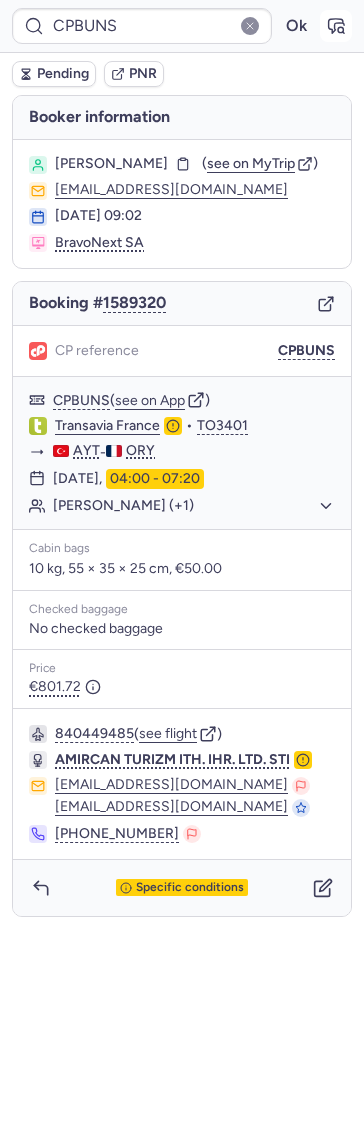 click at bounding box center [336, 26] 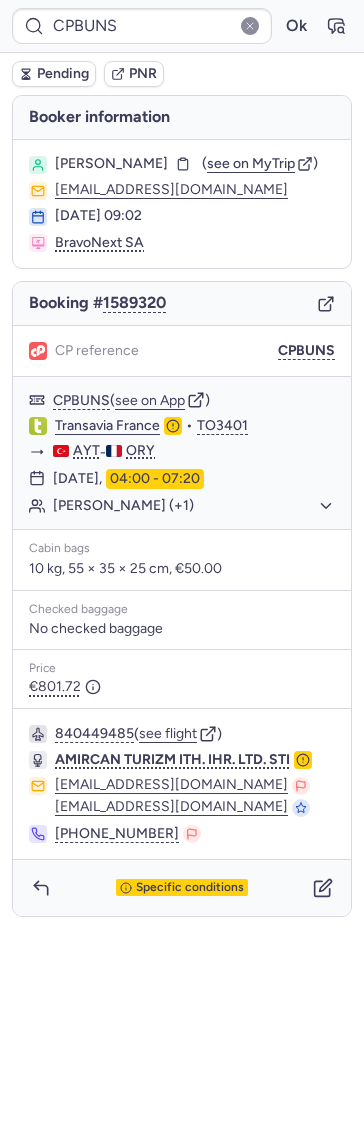 click 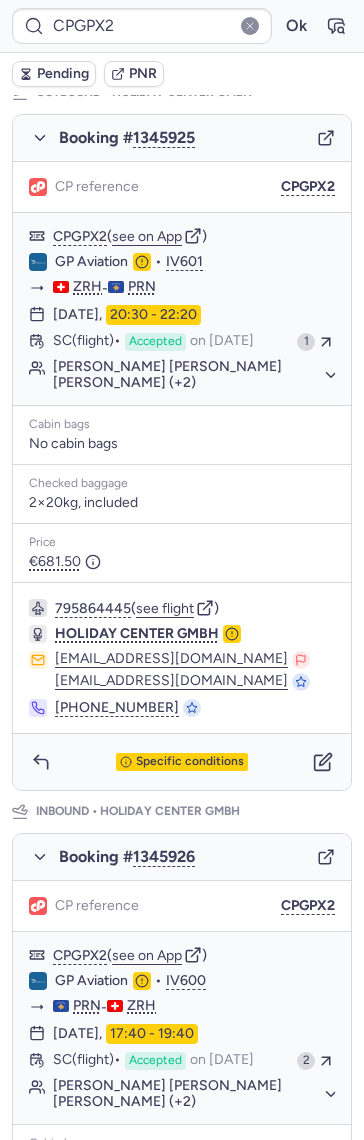 scroll, scrollTop: 318, scrollLeft: 0, axis: vertical 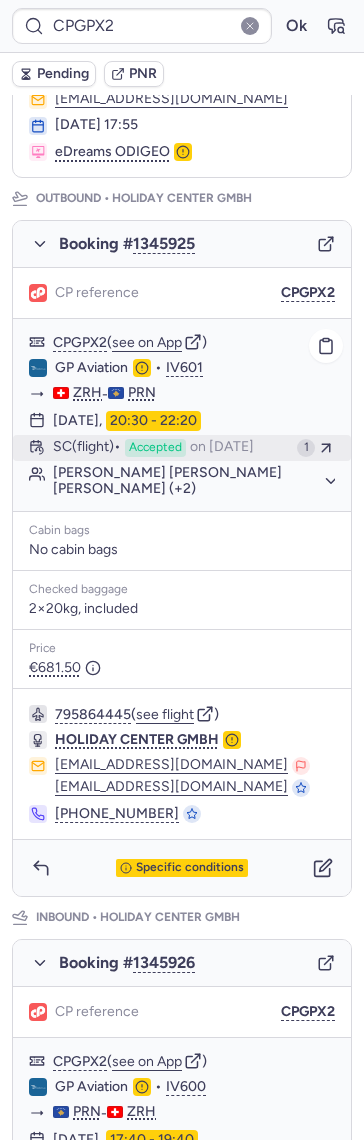 click on "on Mar 24, 2025" at bounding box center (222, 448) 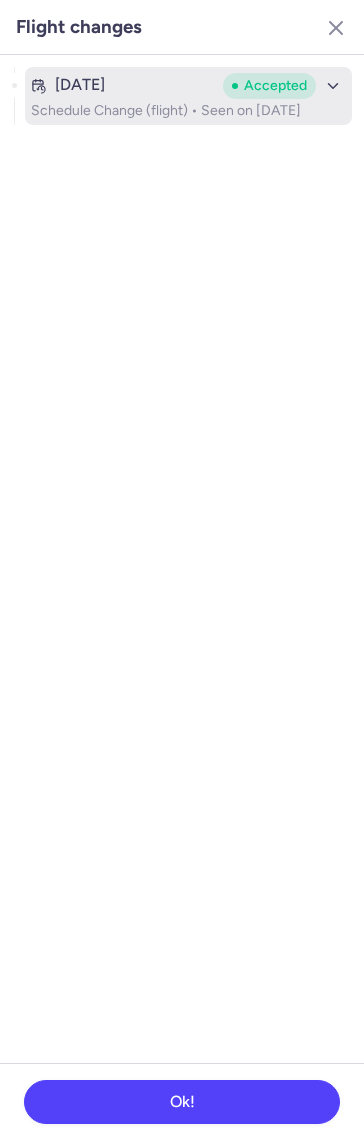 click on "Mar 22, 2025 Accepted" at bounding box center [188, 86] 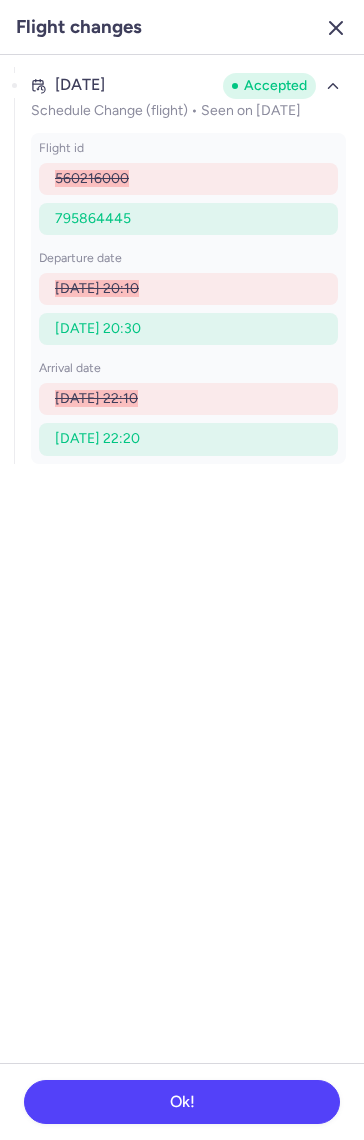 click 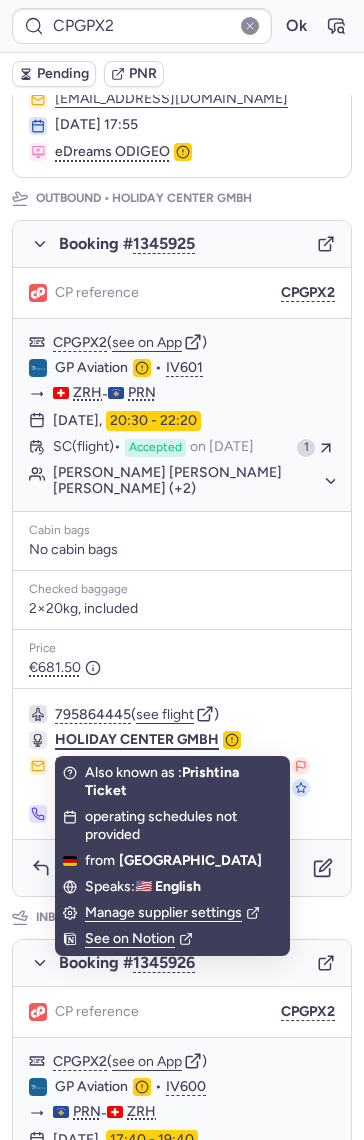 click on "HOLIDAY CENTER GMBH" 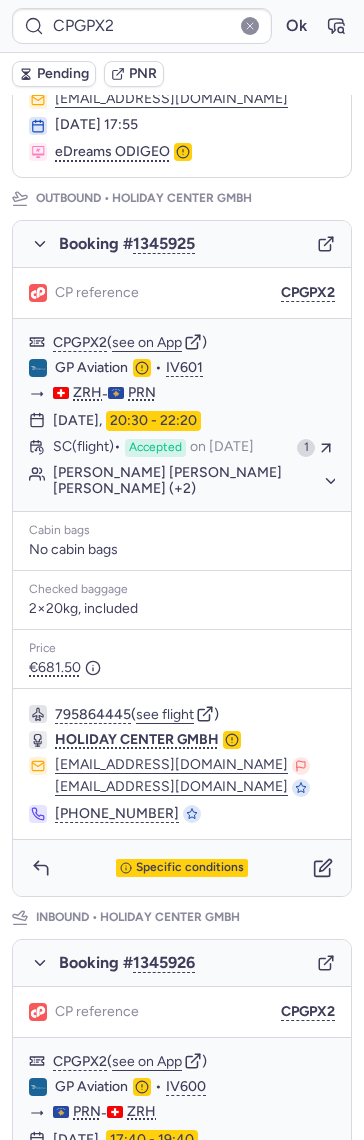 click 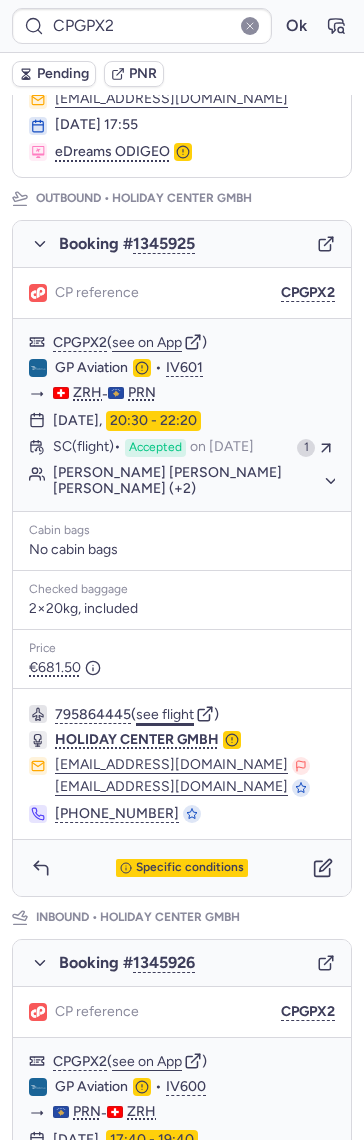 click on "see flight" 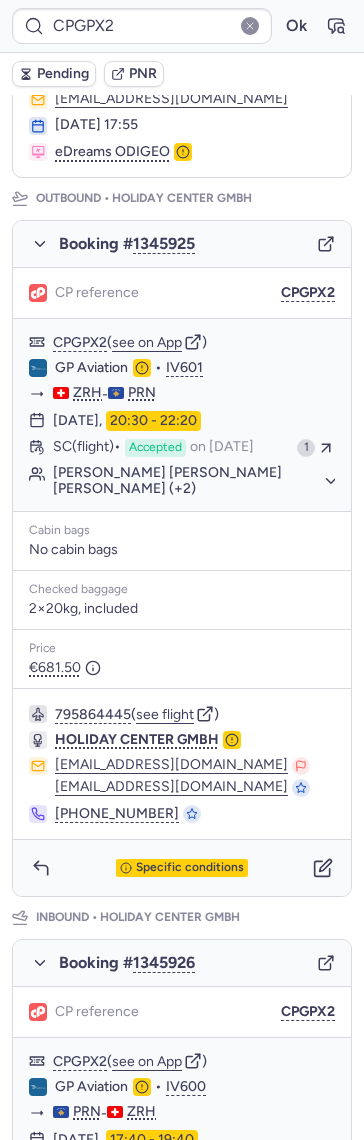 click on "Pending" at bounding box center [63, 74] 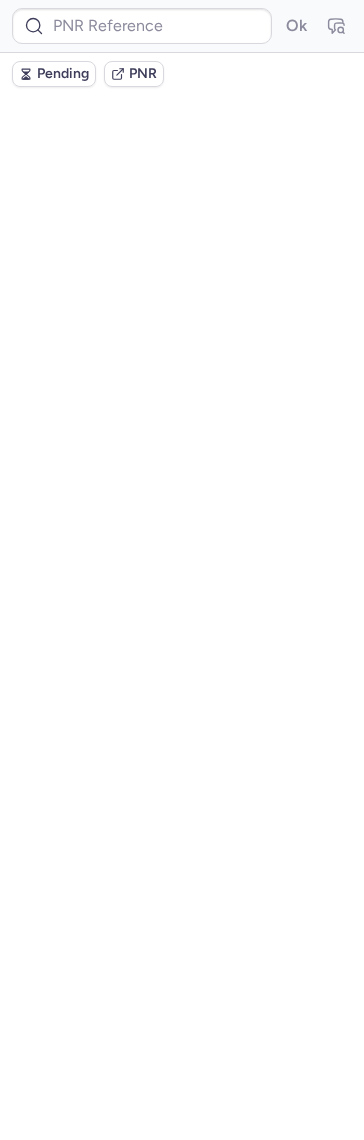 scroll, scrollTop: 0, scrollLeft: 0, axis: both 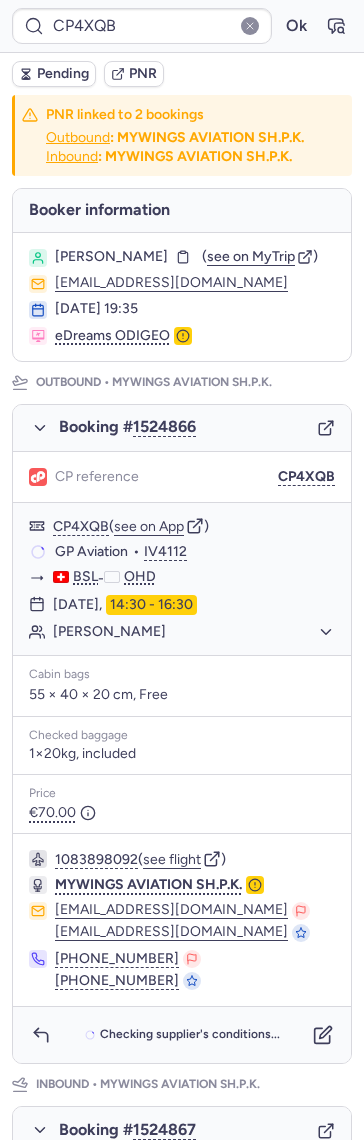 click on "CP4XQB  Ok" at bounding box center [182, 26] 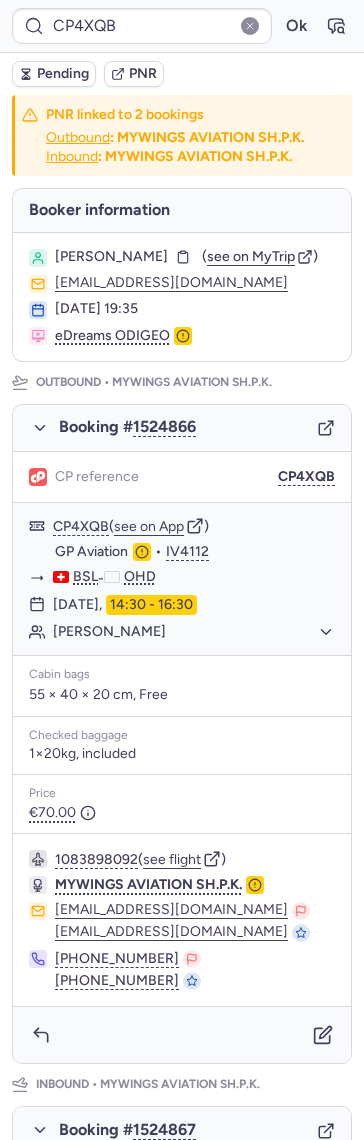 click on "CP4XQB  Ok" at bounding box center [182, 26] 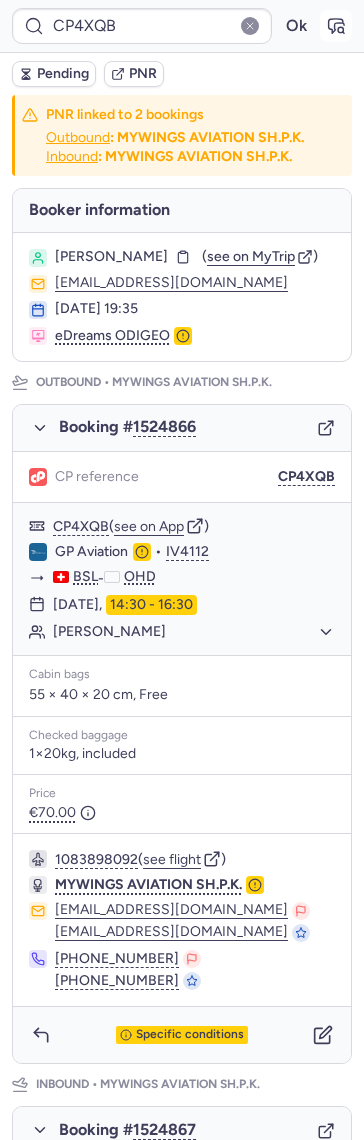 click 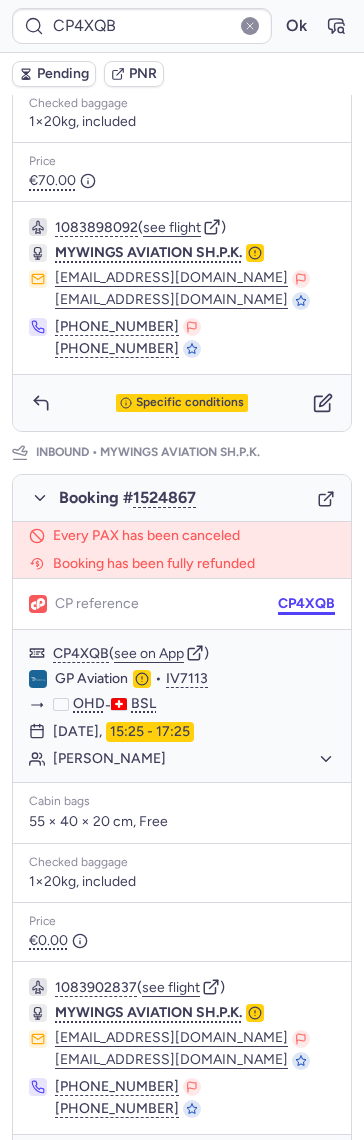 scroll, scrollTop: 666, scrollLeft: 0, axis: vertical 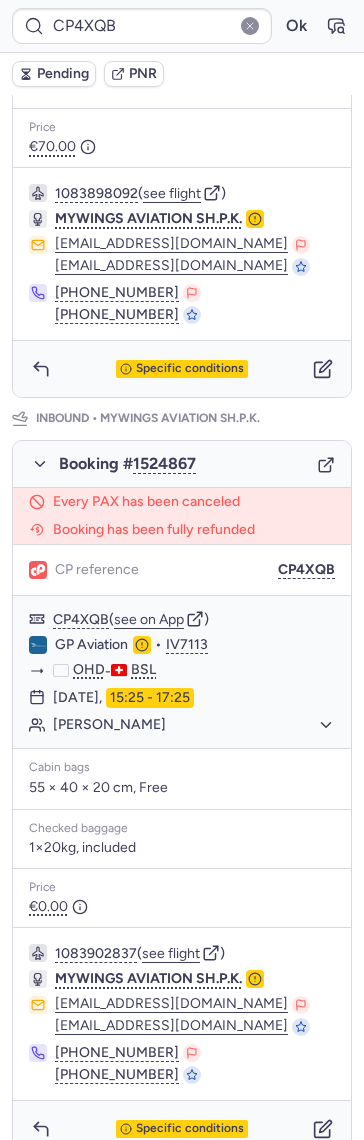 click 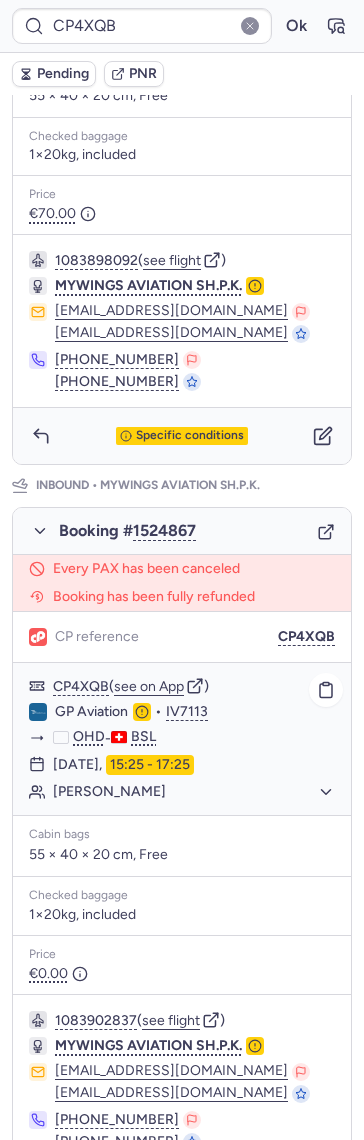 scroll, scrollTop: 741, scrollLeft: 0, axis: vertical 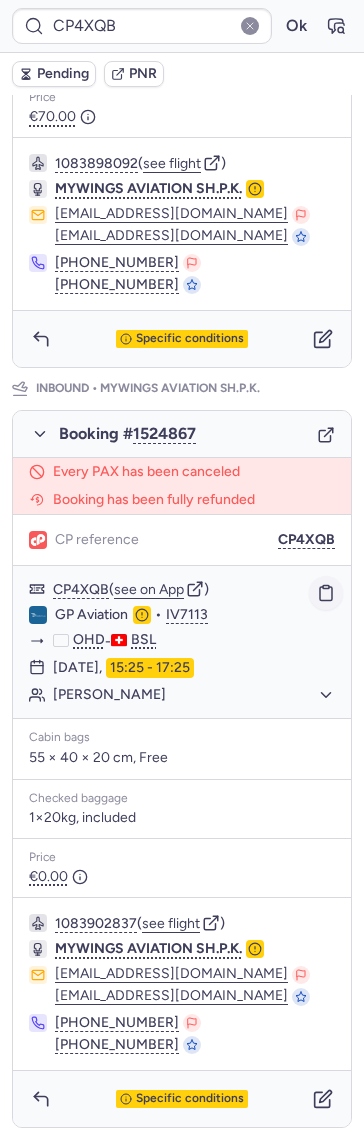 click 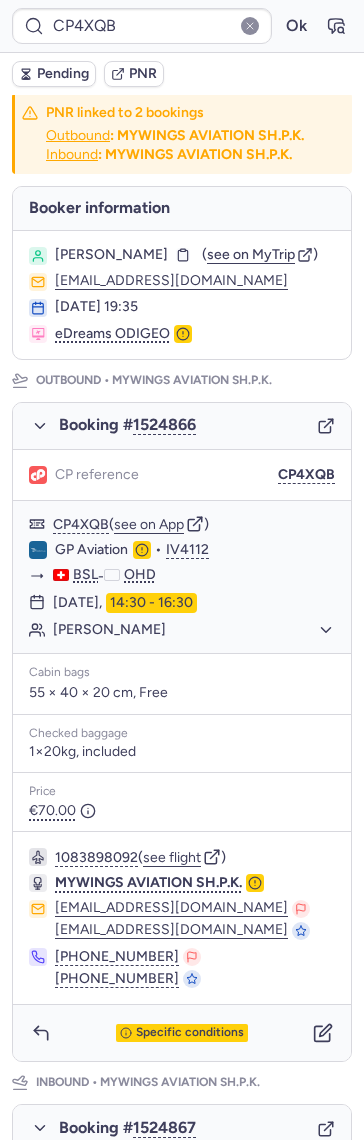 scroll, scrollTop: 0, scrollLeft: 0, axis: both 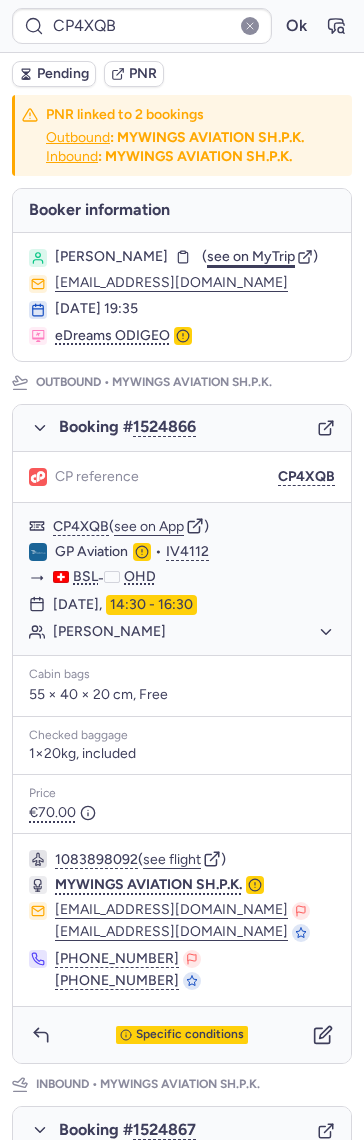 click on "see on MyTrip" at bounding box center (251, 256) 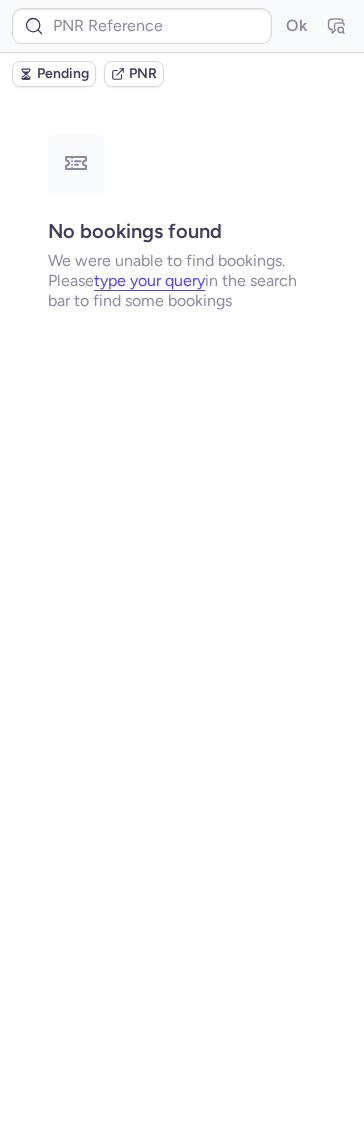 scroll, scrollTop: 0, scrollLeft: 0, axis: both 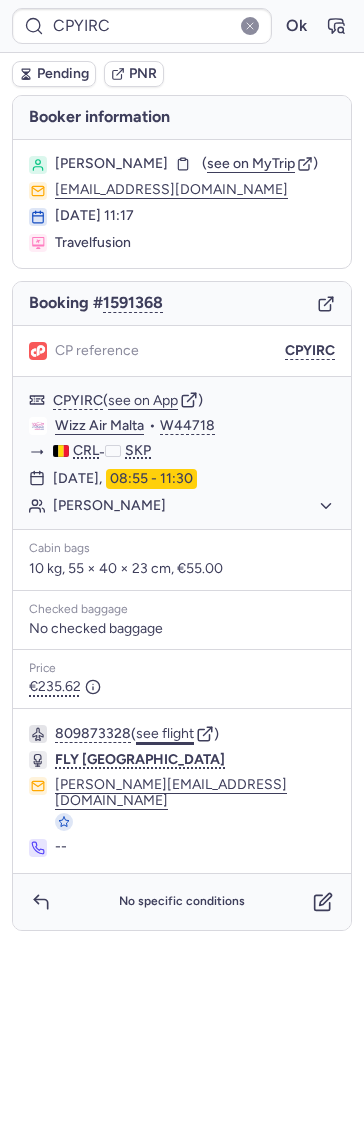 click on "see flight" 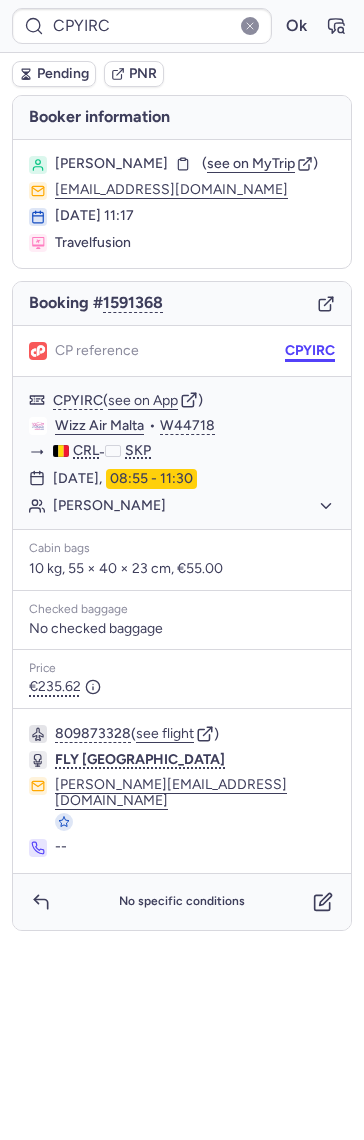 click on "CPYIRC" at bounding box center (310, 351) 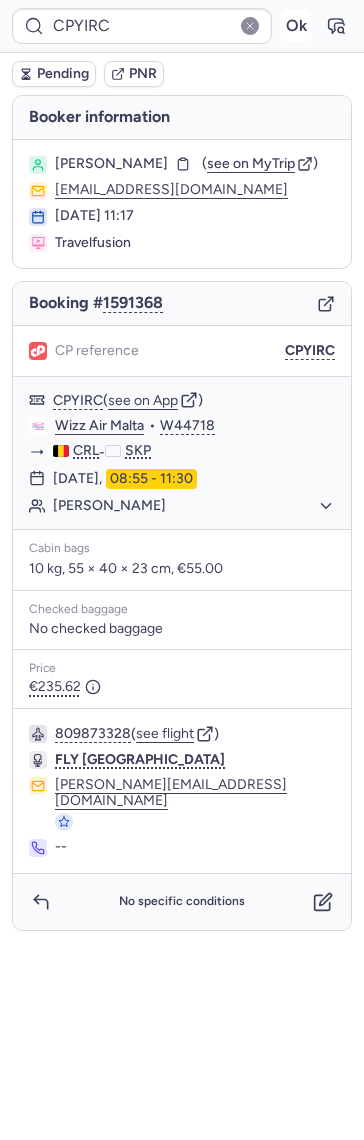 click on "Ok" at bounding box center [296, 26] 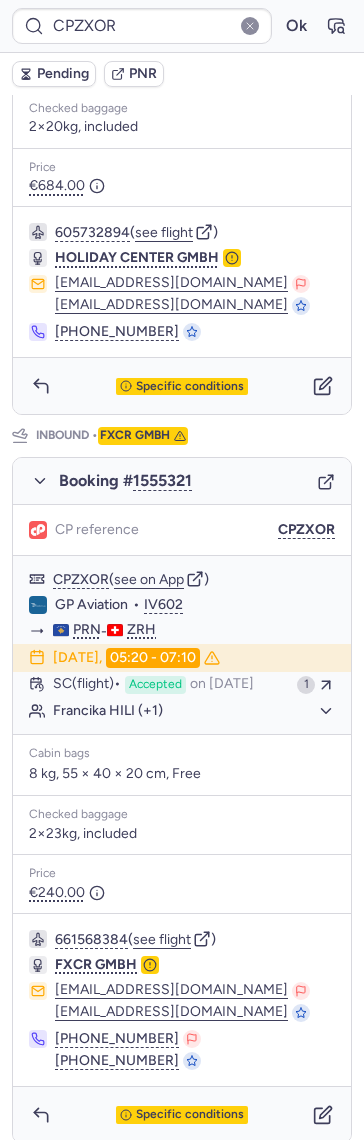 scroll, scrollTop: 675, scrollLeft: 0, axis: vertical 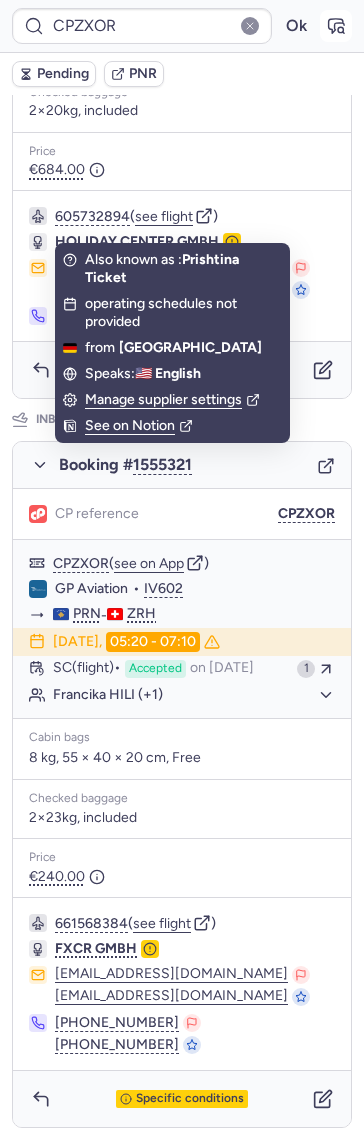 click 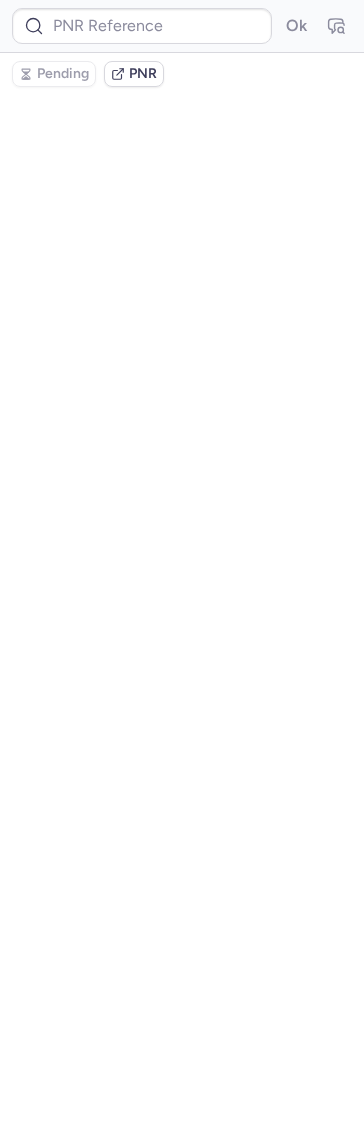 scroll, scrollTop: 0, scrollLeft: 0, axis: both 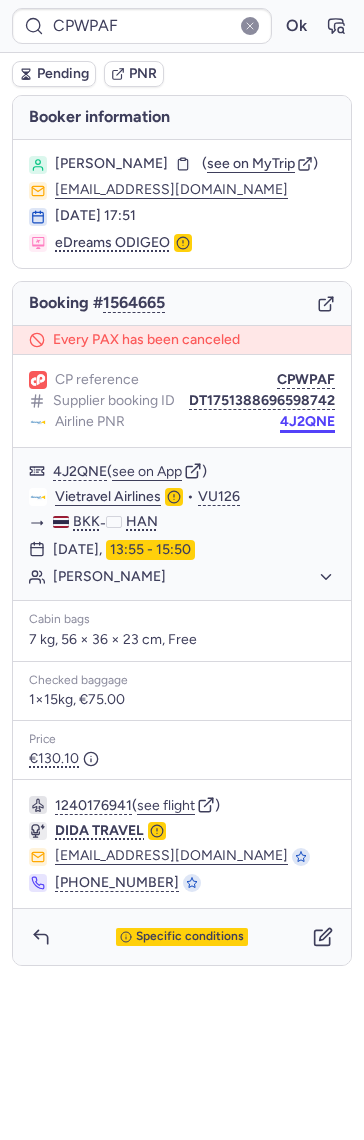 click on "4J2QNE" at bounding box center (307, 422) 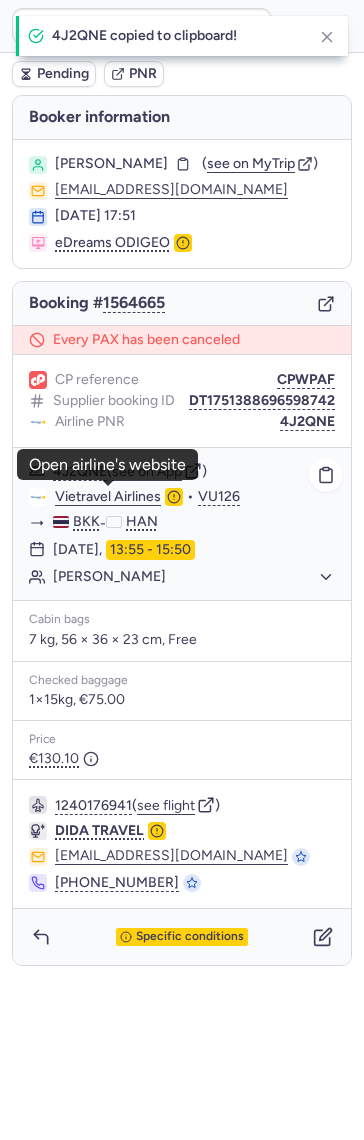 click on "Vietravel Airlines" 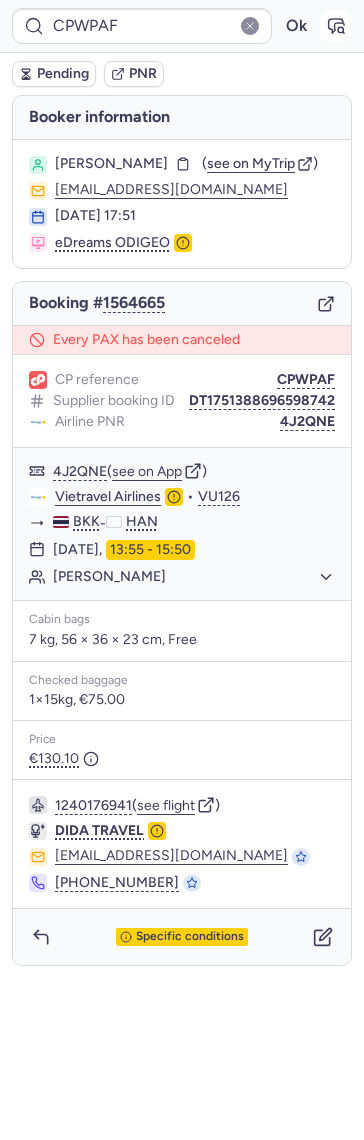 click at bounding box center (336, 26) 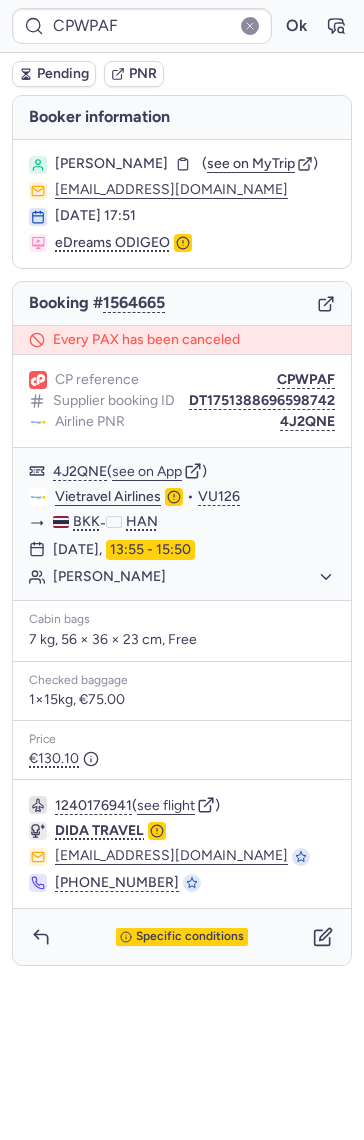 click on "Pending" at bounding box center (54, 74) 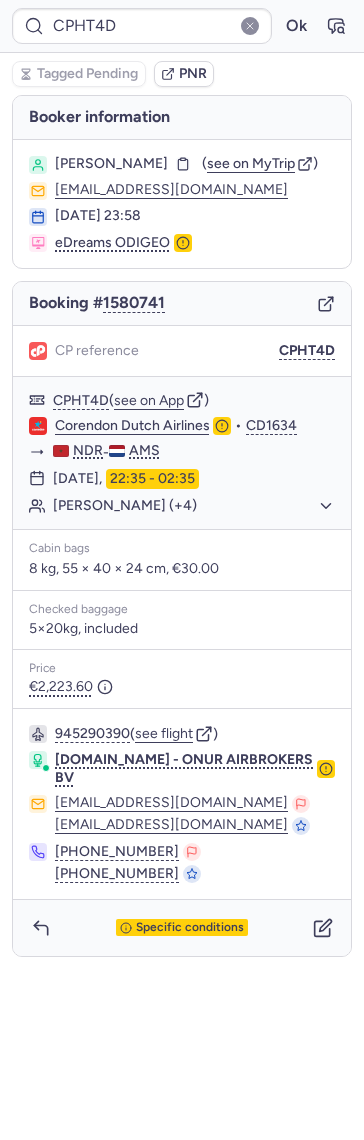click on "Specific conditions" at bounding box center [182, 928] 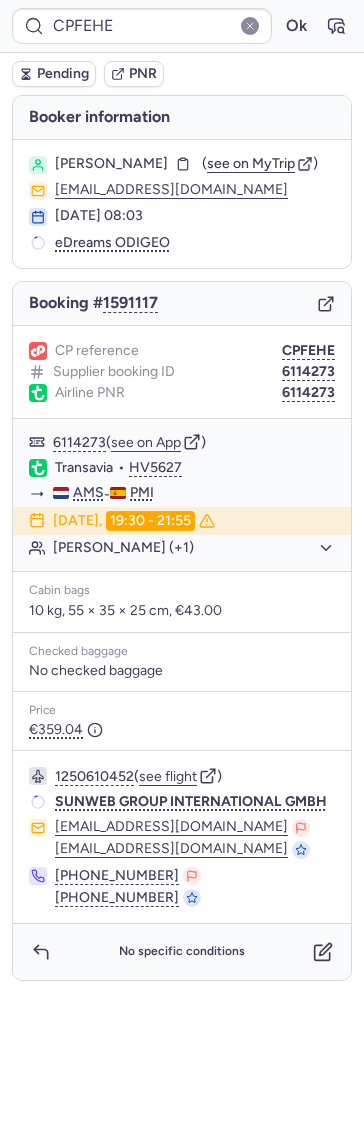 type on "CP95TZ" 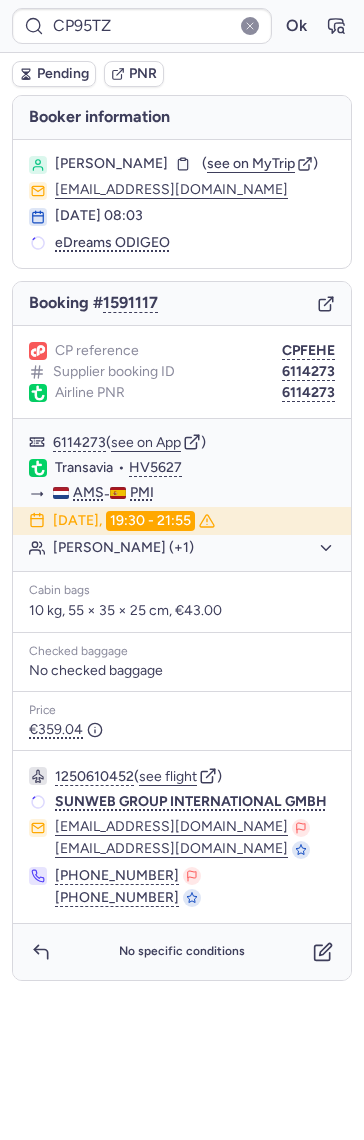 scroll, scrollTop: 0, scrollLeft: 0, axis: both 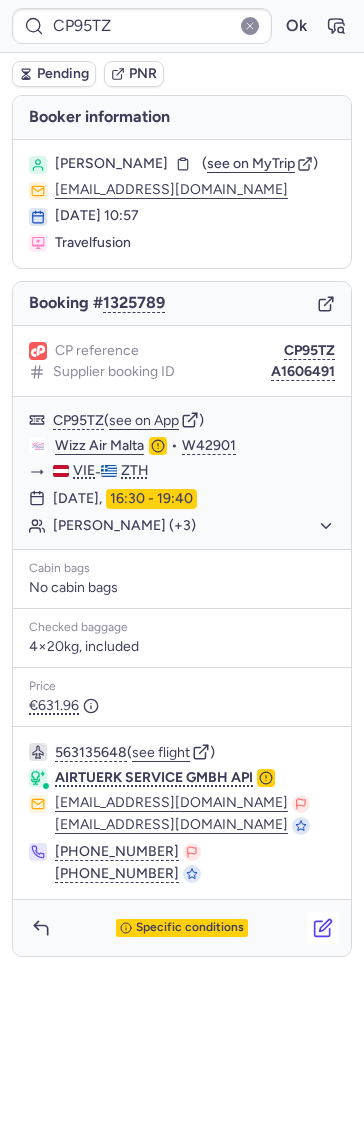 drag, startPoint x: 313, startPoint y: 952, endPoint x: 323, endPoint y: 953, distance: 10.049875 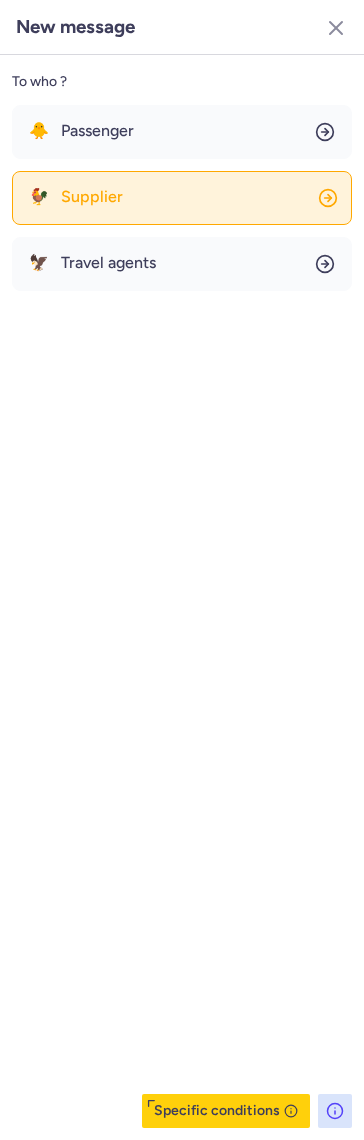 click on "Supplier" at bounding box center (92, 197) 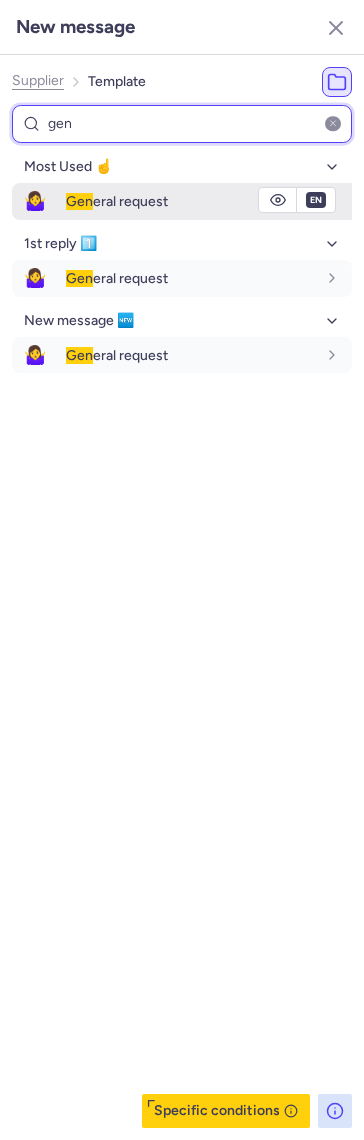 type on "gen" 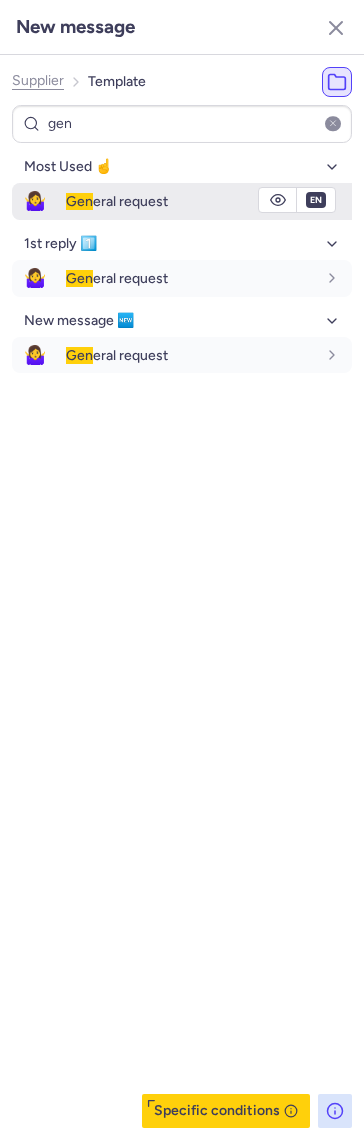 click on "Gen eral request" at bounding box center (117, 201) 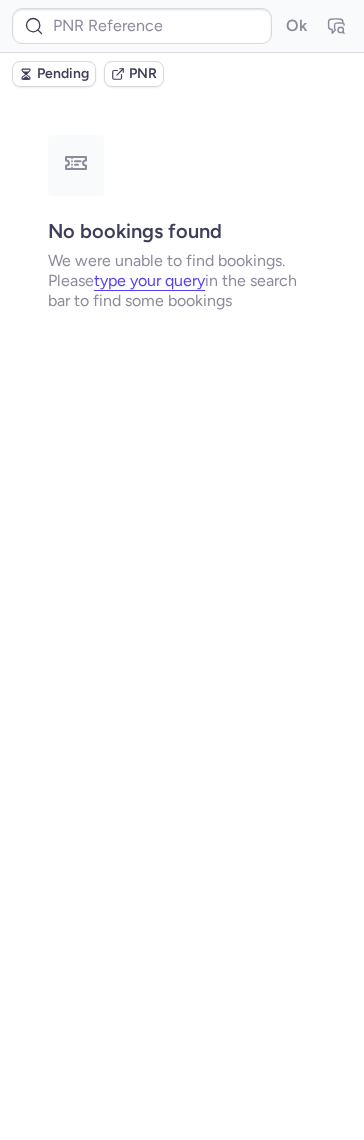 type on "CP95TZ" 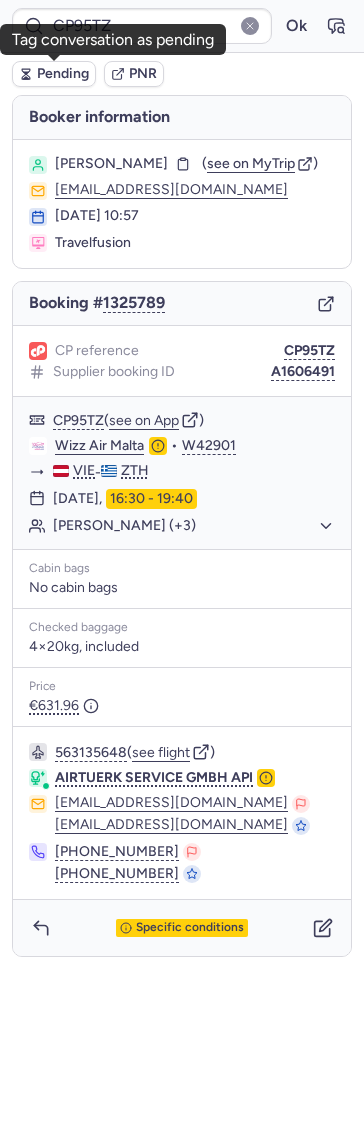 click on "Pending" at bounding box center [54, 74] 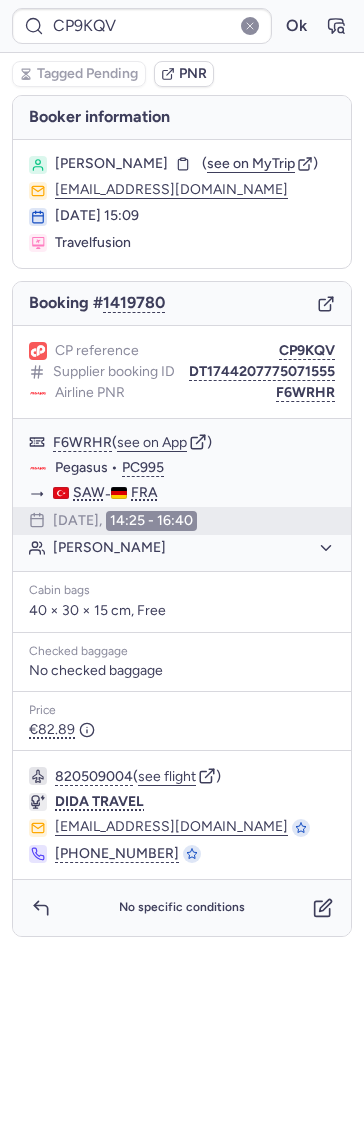 type on "CPFEHE" 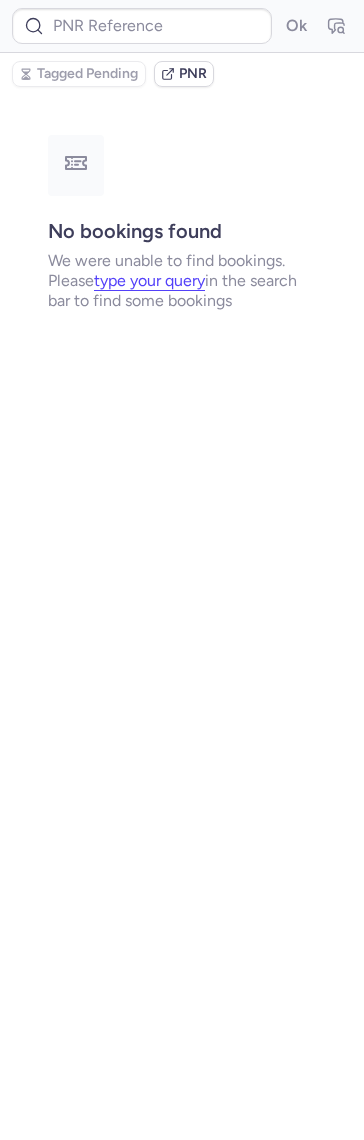 type on "CPFEHE" 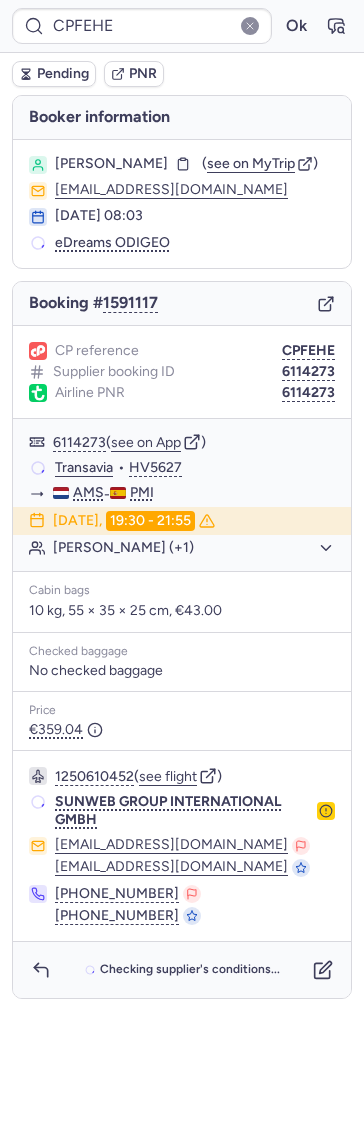 click on "CPFEHE  Ok" at bounding box center (182, 26) 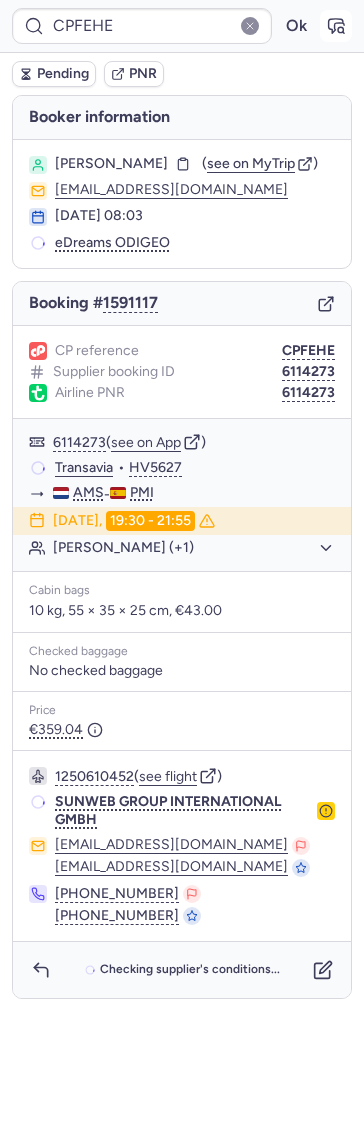click 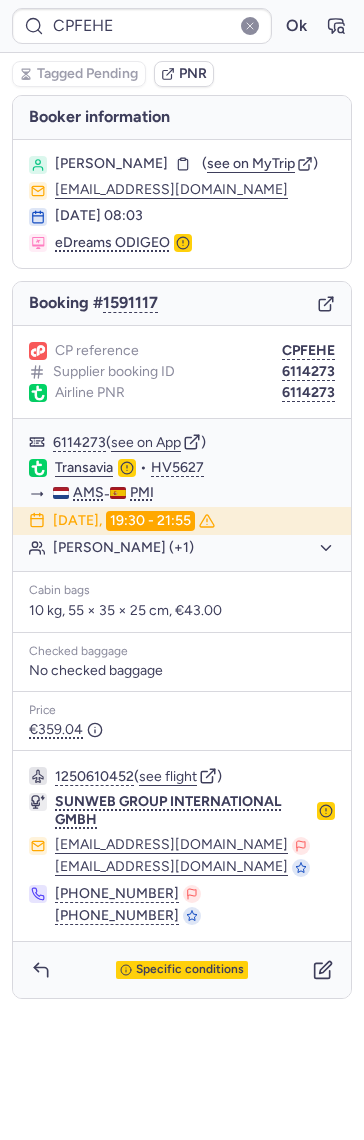 click on "Booking # 1591117" at bounding box center (182, 304) 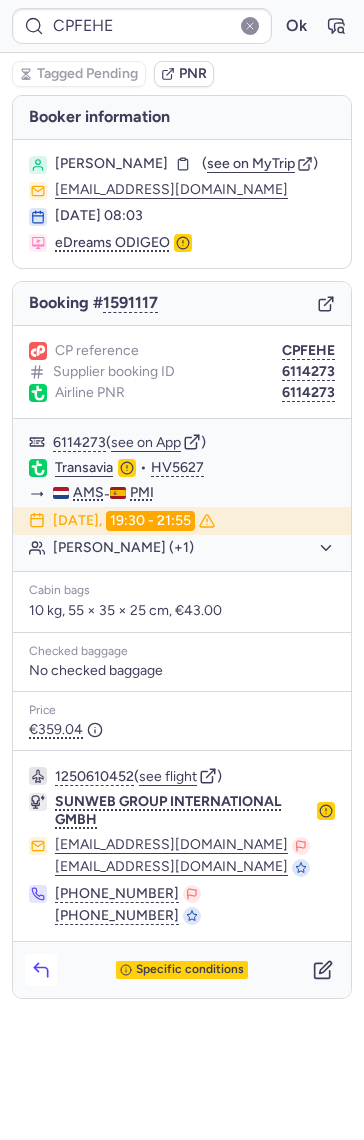 click 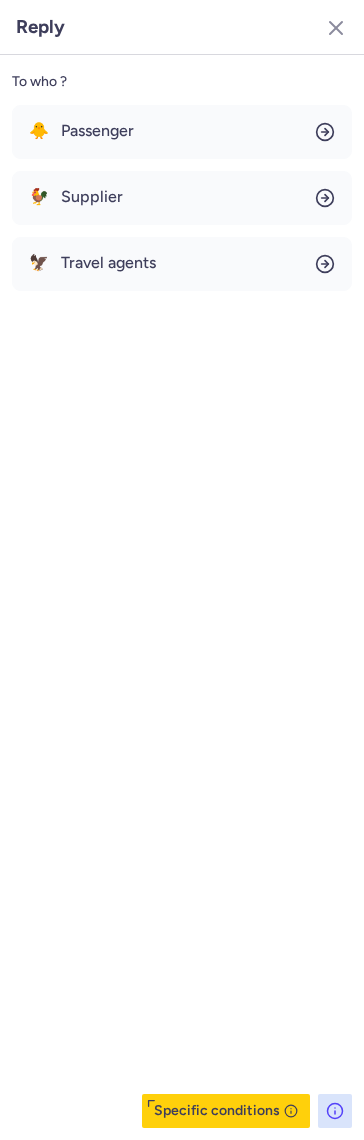click on "🐥 Passenger 🐓 Supplier 🦅 Travel agents" at bounding box center (182, 198) 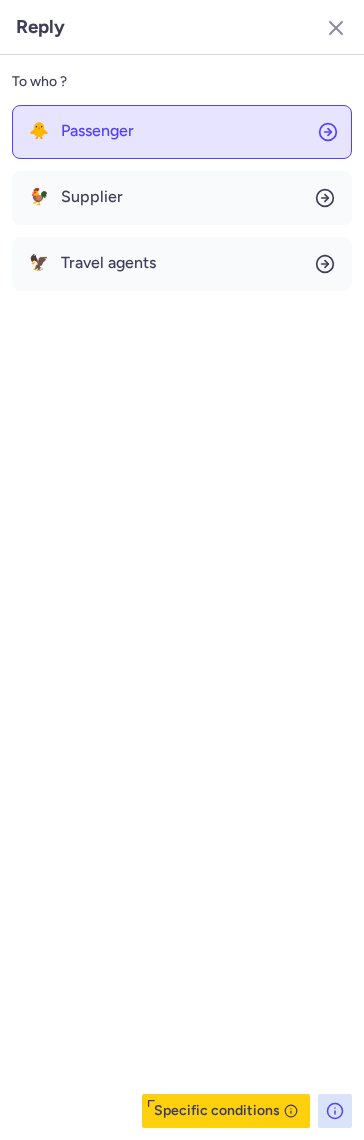click on "Passenger" at bounding box center [97, 131] 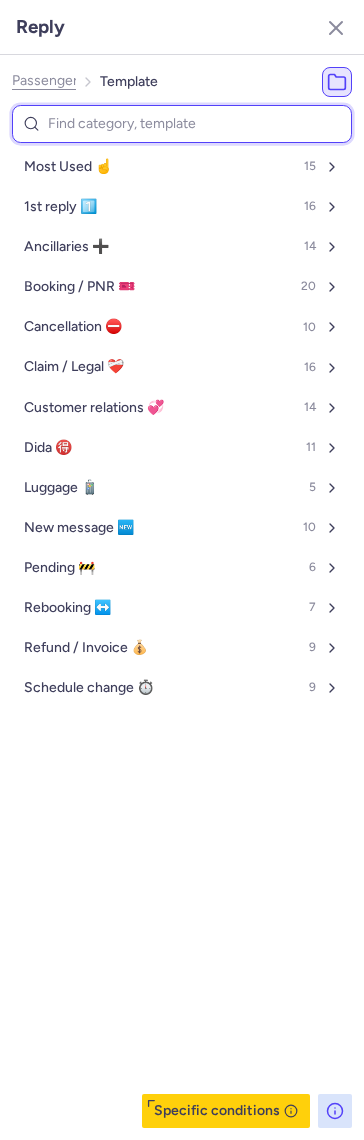 click at bounding box center (182, 124) 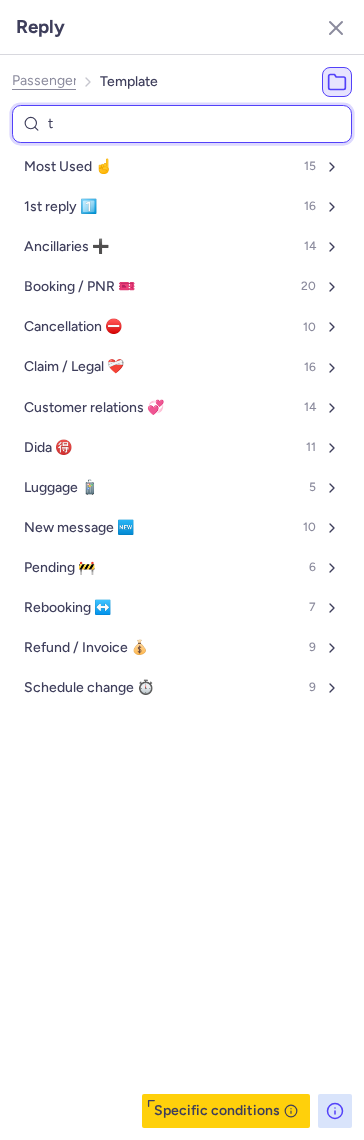 type on "tr" 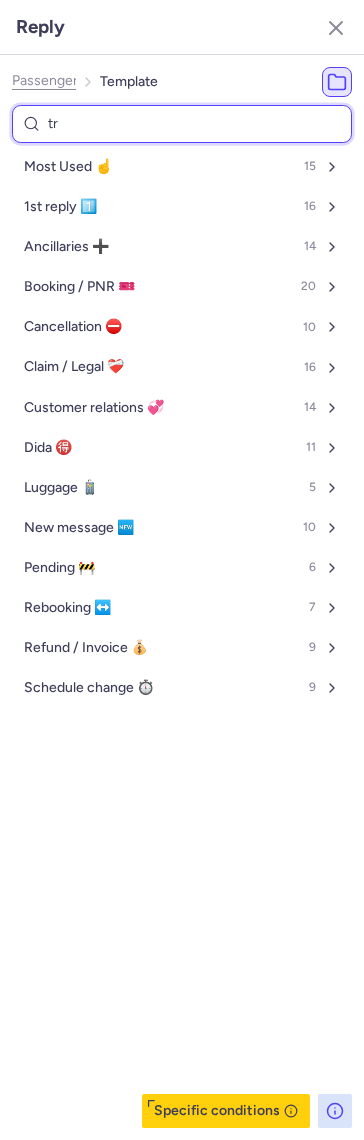 select on "en" 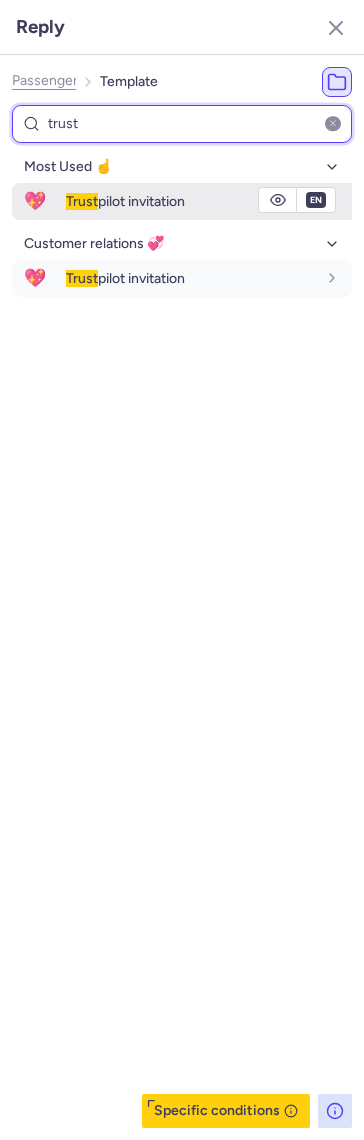 type on "trust" 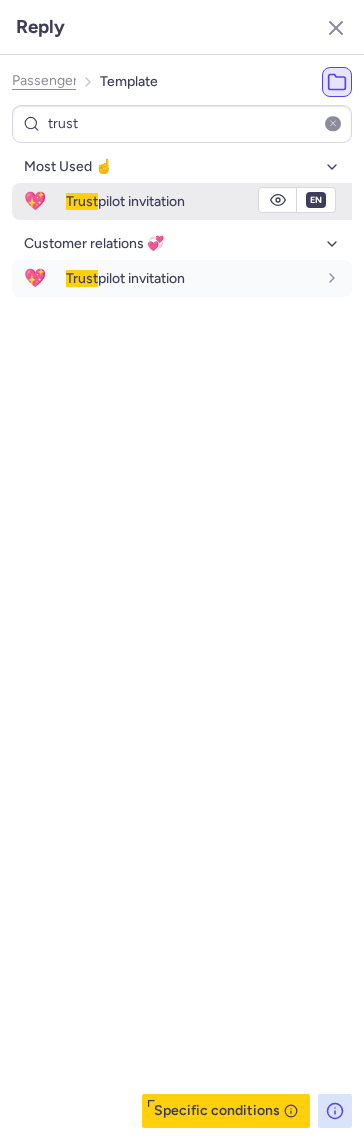 click on "Trust pilot invitation" at bounding box center (191, 201) 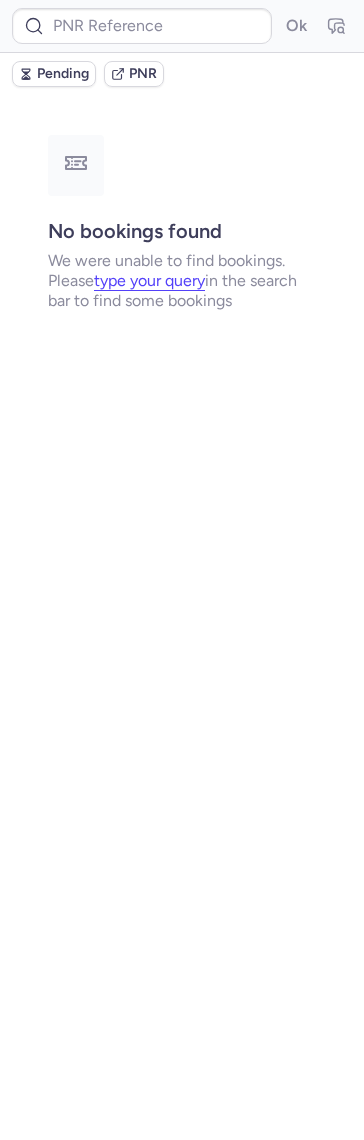type on "CPGPX2" 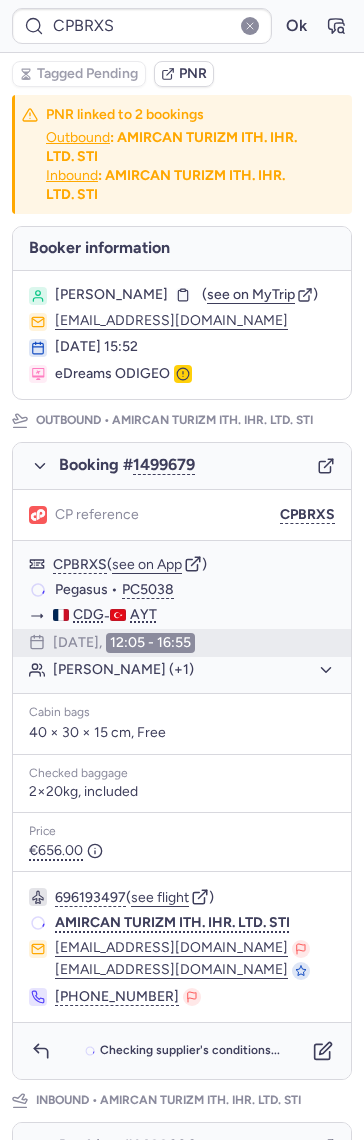type on "CPGPX2" 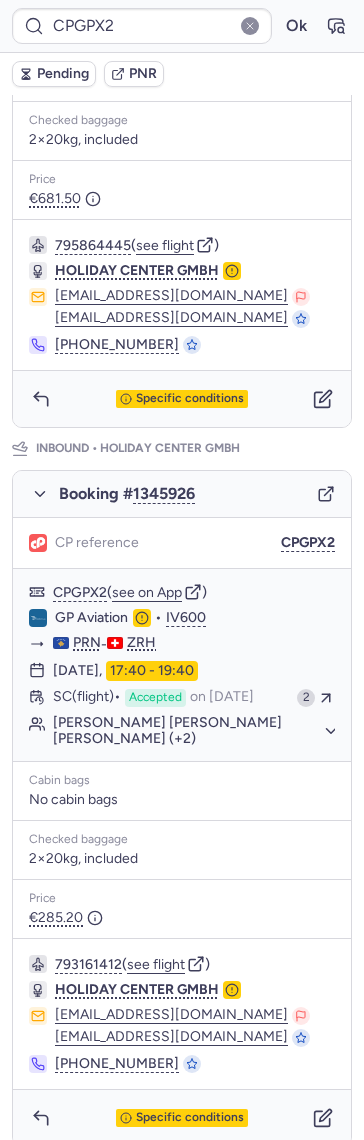 scroll, scrollTop: 718, scrollLeft: 0, axis: vertical 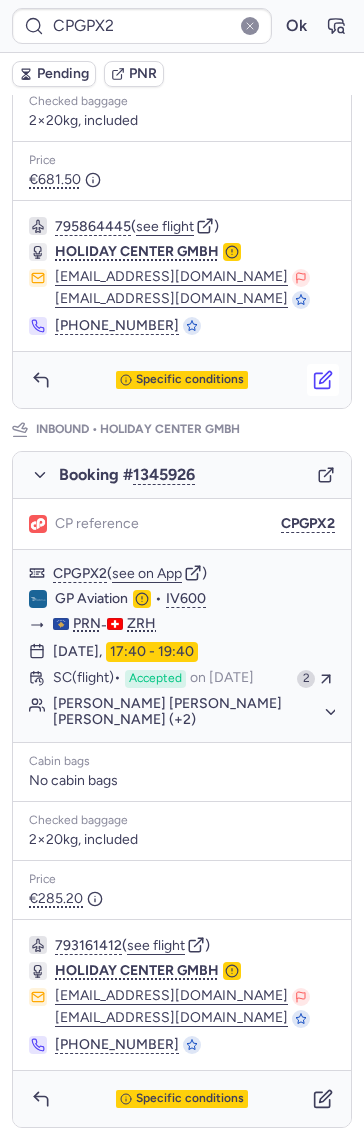click 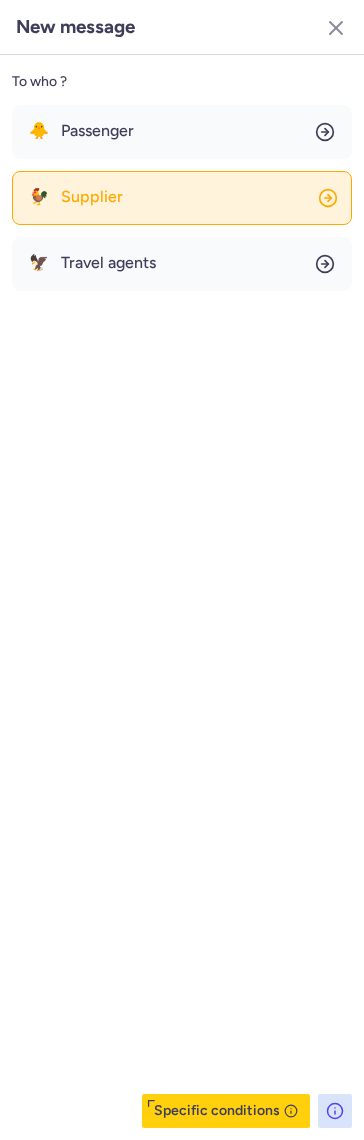 click on "🐓 Supplier" 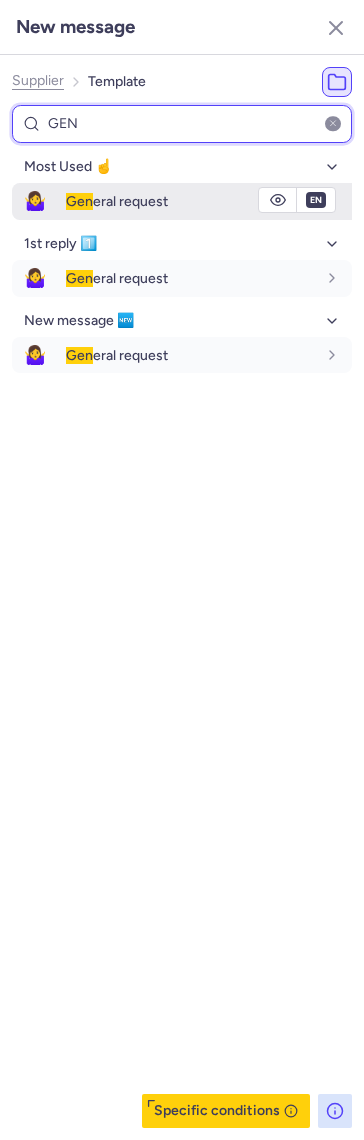 type on "GEN" 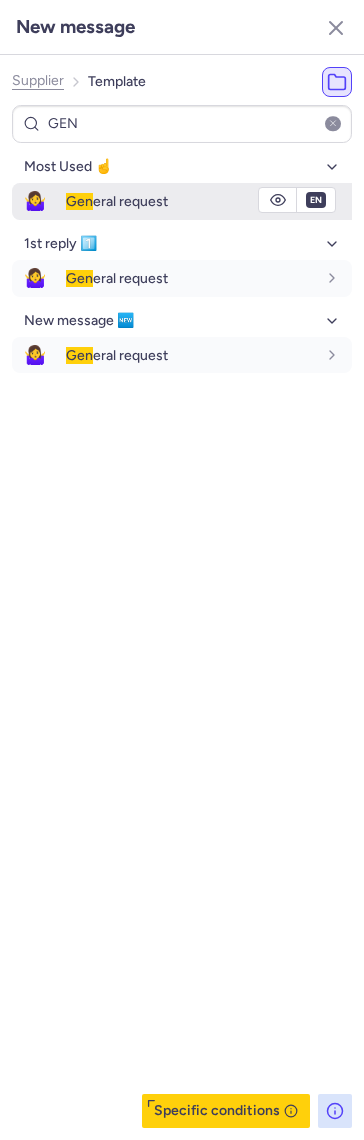 click on "Gen" at bounding box center (79, 201) 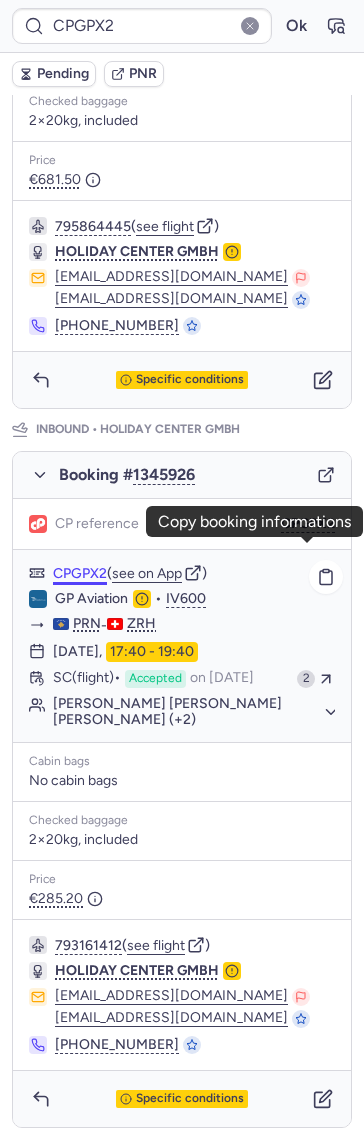 drag, startPoint x: 310, startPoint y: 560, endPoint x: 72, endPoint y: 551, distance: 238.1701 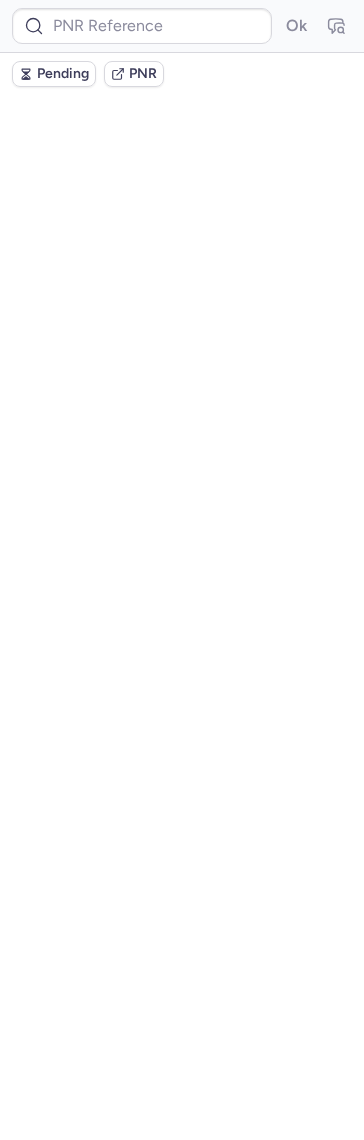 scroll, scrollTop: 0, scrollLeft: 0, axis: both 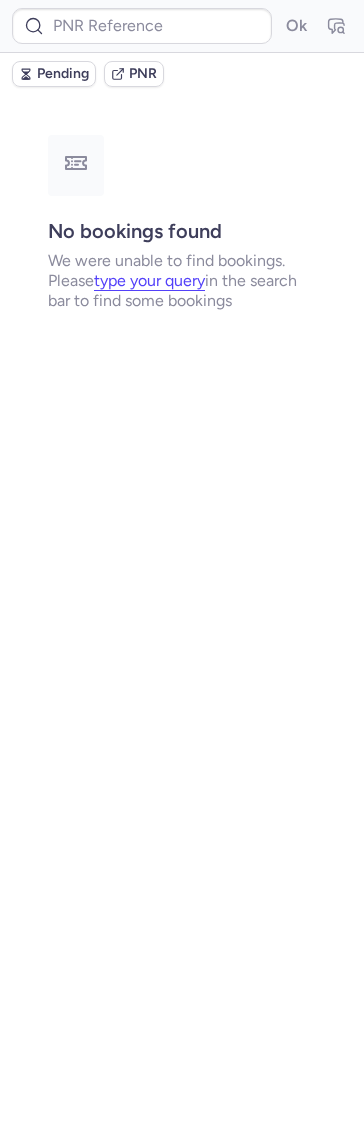 type on "CPGPX2" 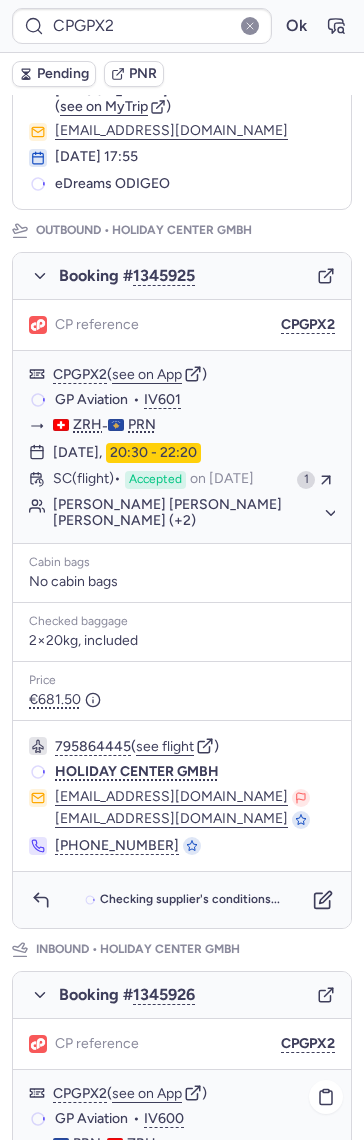 scroll, scrollTop: 718, scrollLeft: 0, axis: vertical 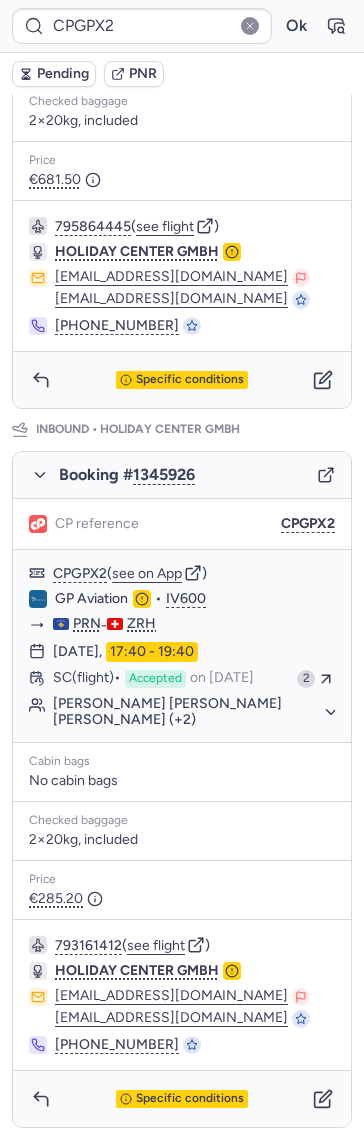 click on "Pending PNR" at bounding box center [182, 74] 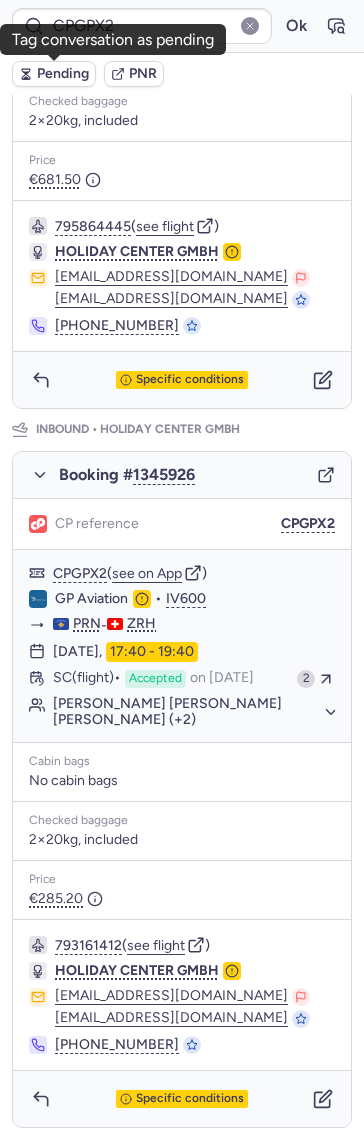 click on "Pending" at bounding box center [63, 74] 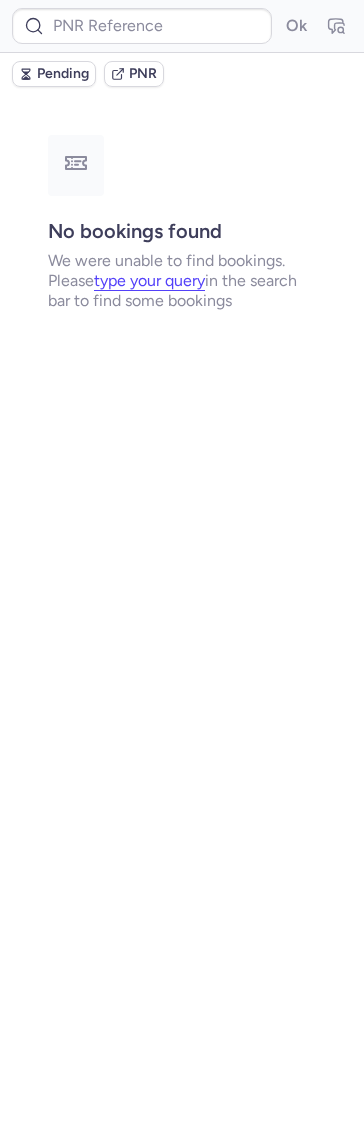 scroll, scrollTop: 0, scrollLeft: 0, axis: both 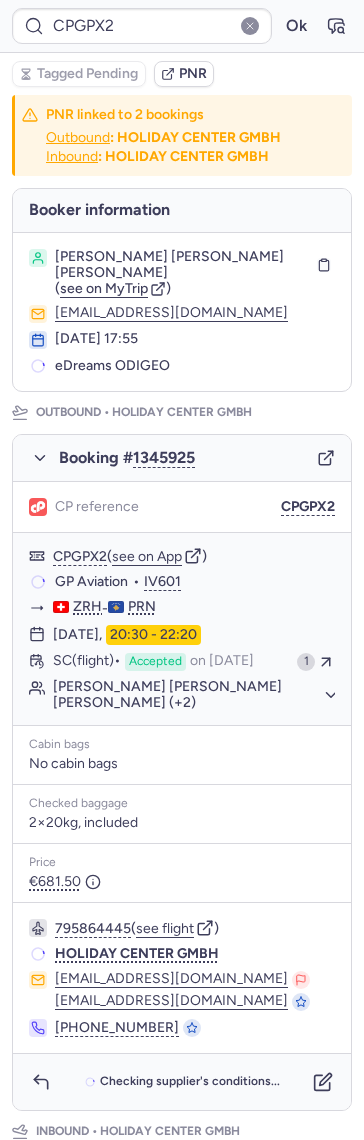type on "10812518410435" 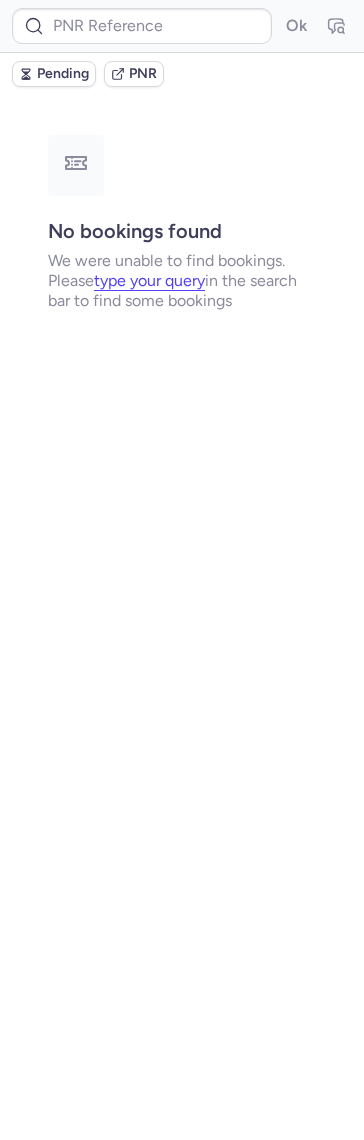 type on "CPSSFP" 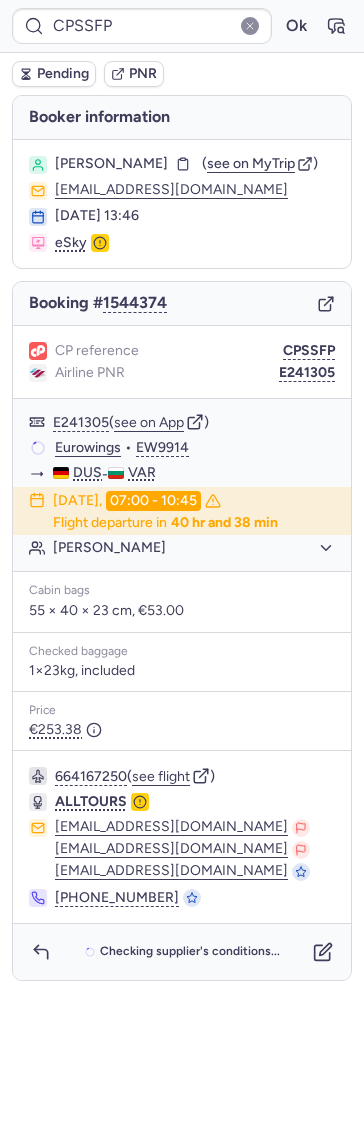 click on "CPSSFP  Ok" at bounding box center [182, 26] 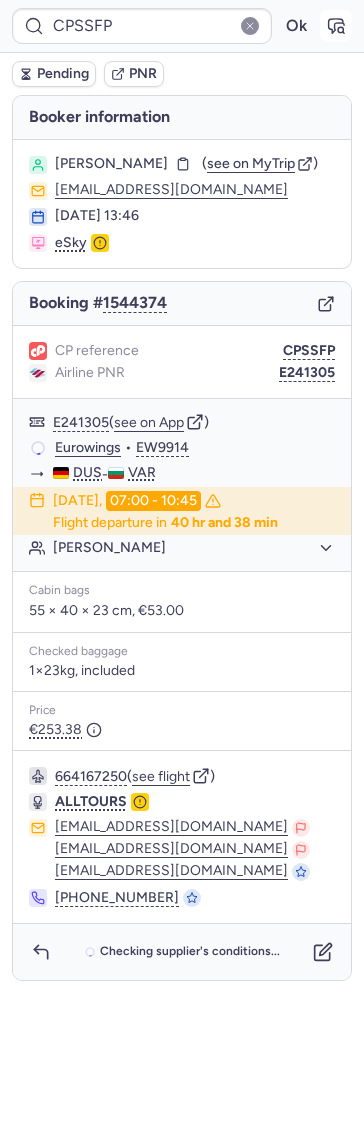 click 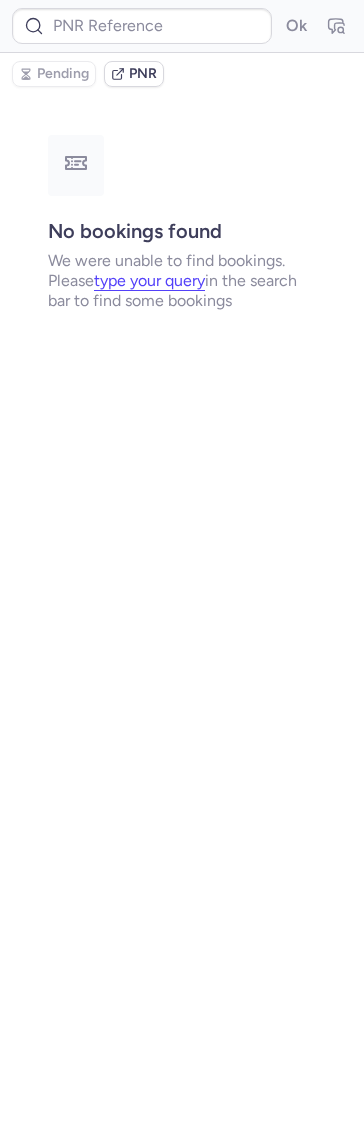 type on "CPSSFP" 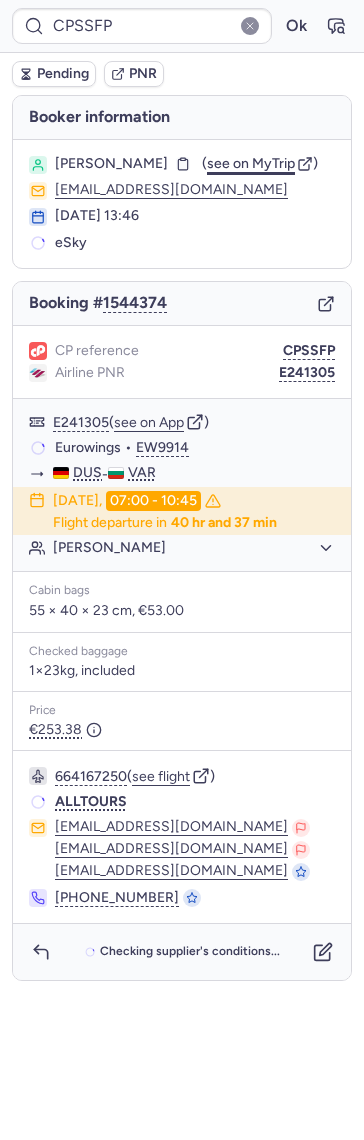 click on "see on MyTrip" at bounding box center (251, 163) 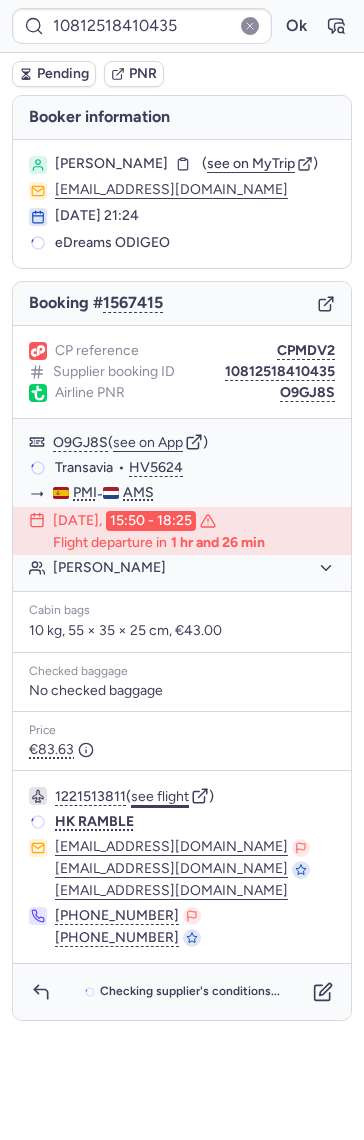 click on "see flight" 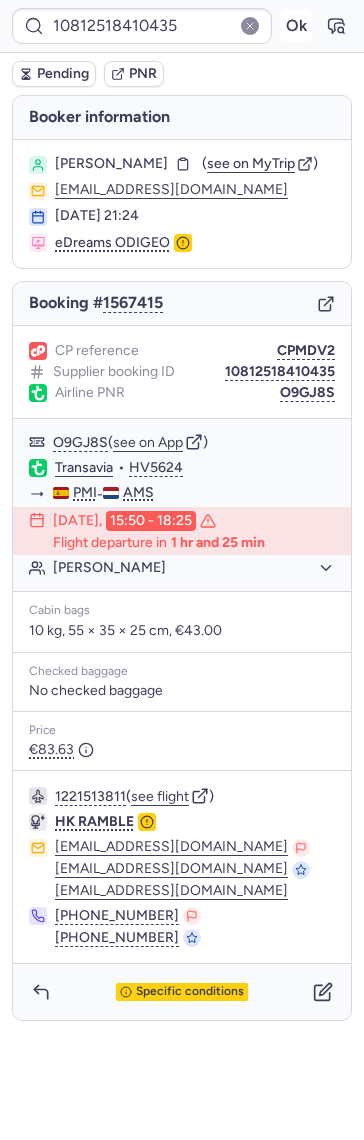 click on "Ok" at bounding box center [296, 26] 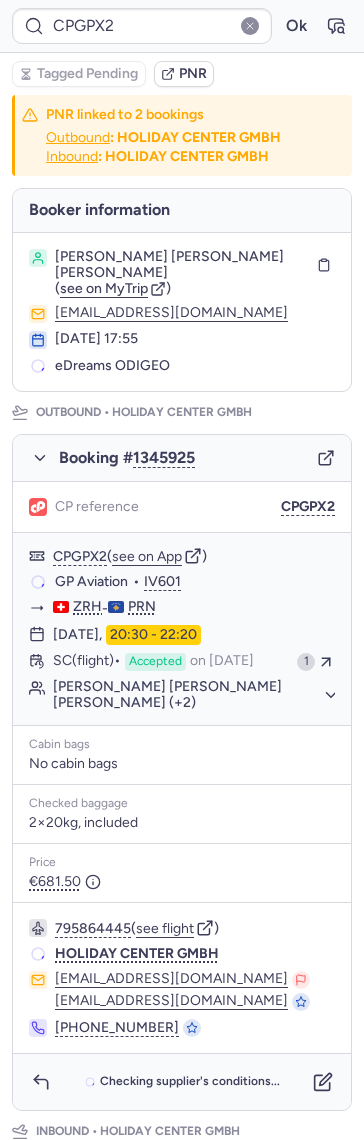 type on "CPVDAV" 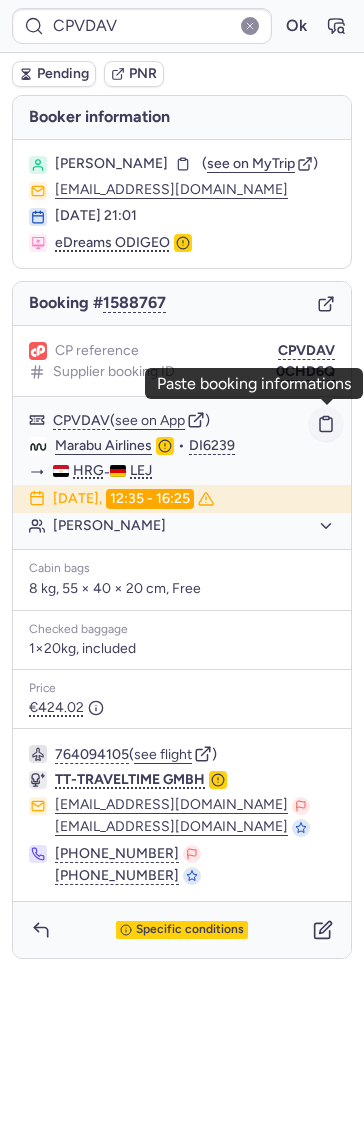 click 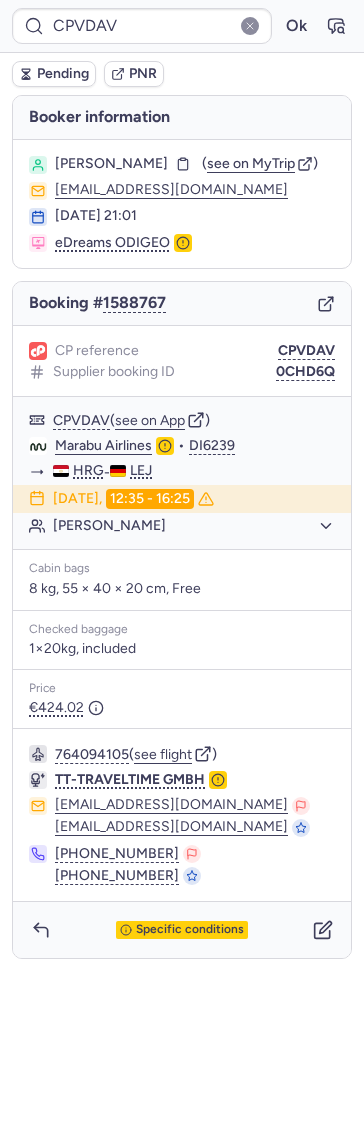 click on "Booking # 1588767" at bounding box center (182, 304) 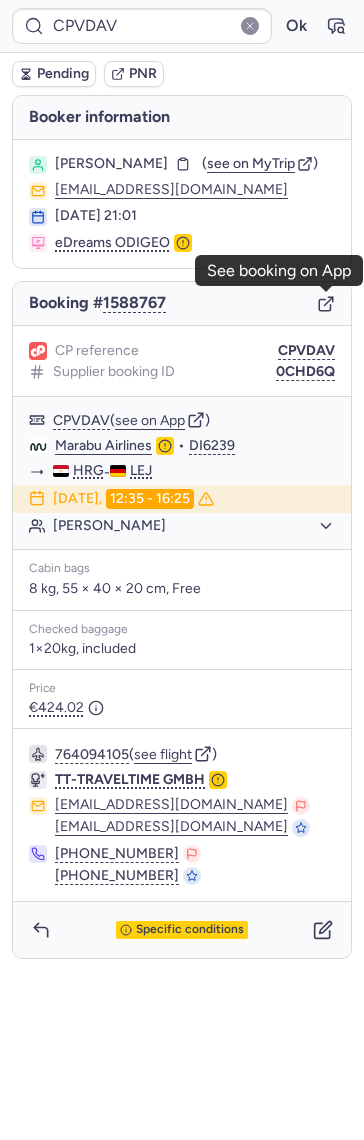 click 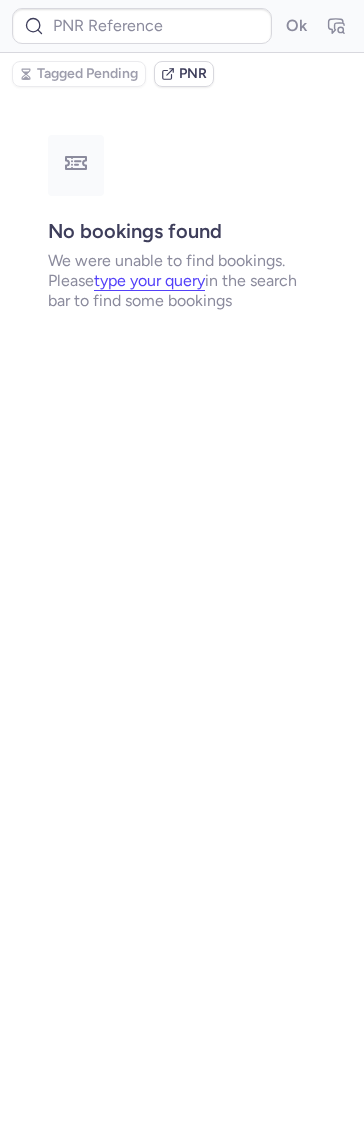 type on "CPCVAT" 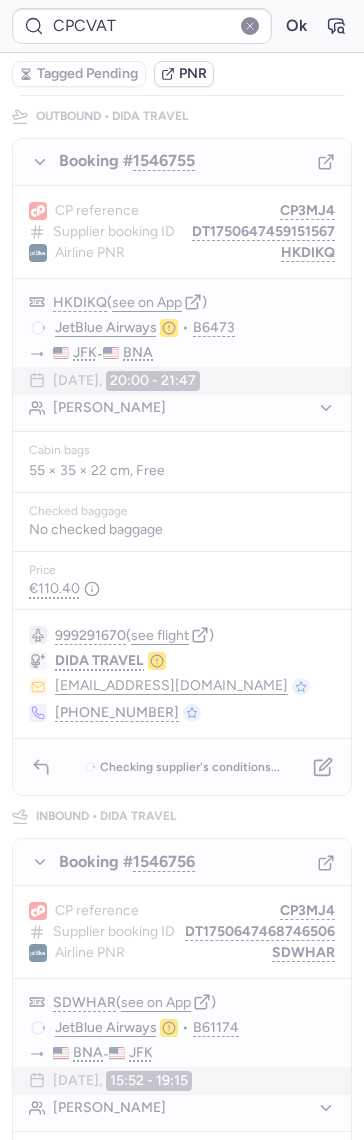 scroll, scrollTop: 0, scrollLeft: 0, axis: both 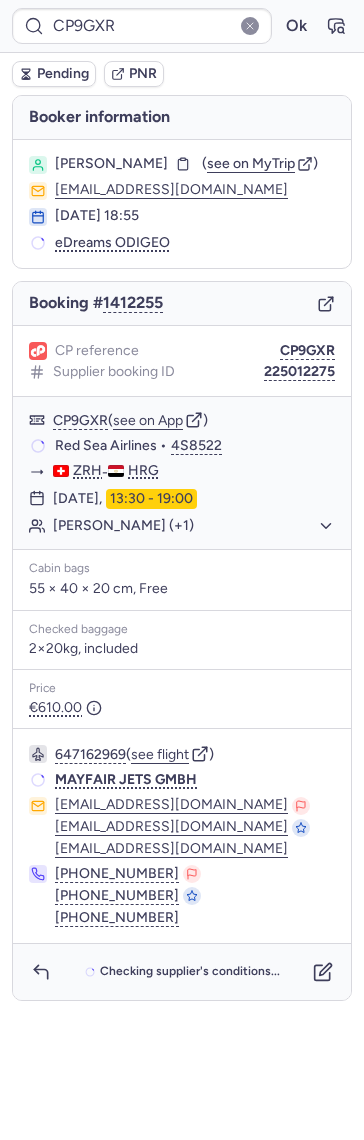 type on "CPPTCJ" 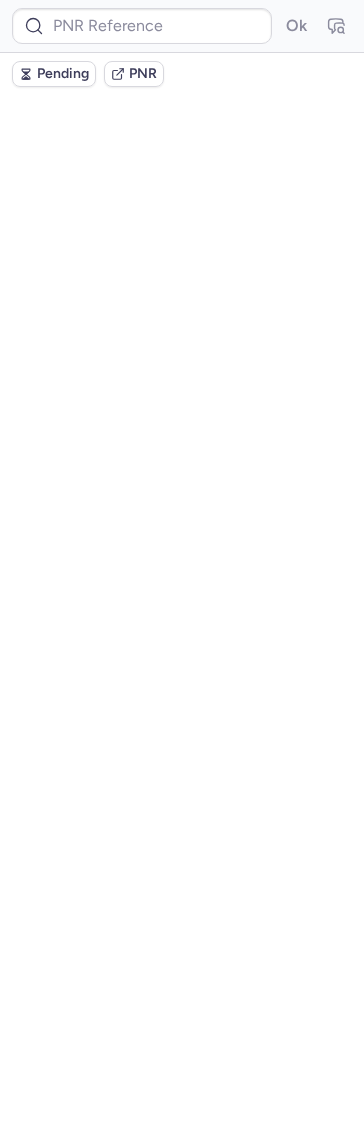 scroll, scrollTop: 0, scrollLeft: 0, axis: both 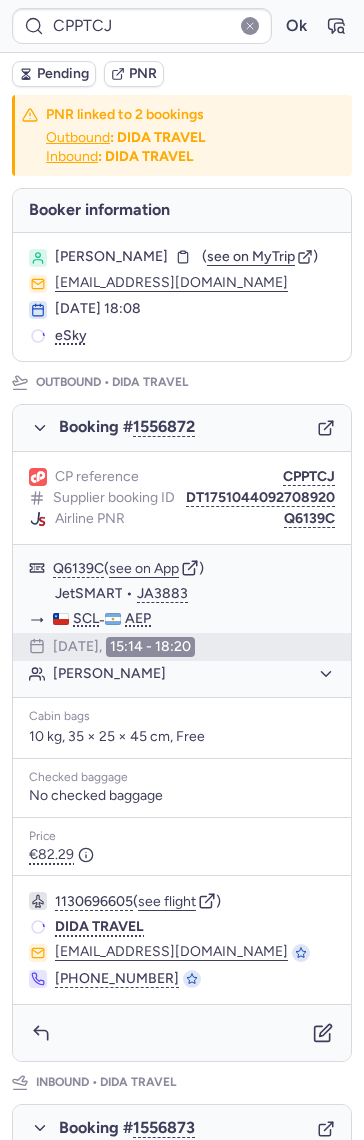 type on "CPBRXS" 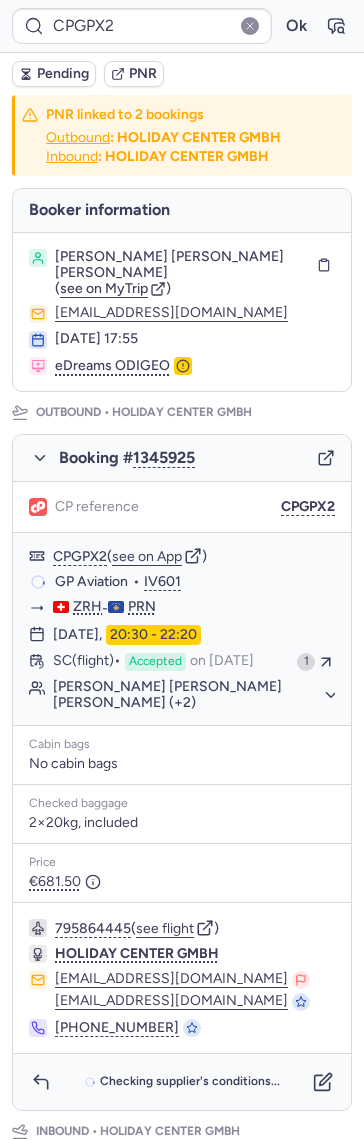 type on "CPPTCJ" 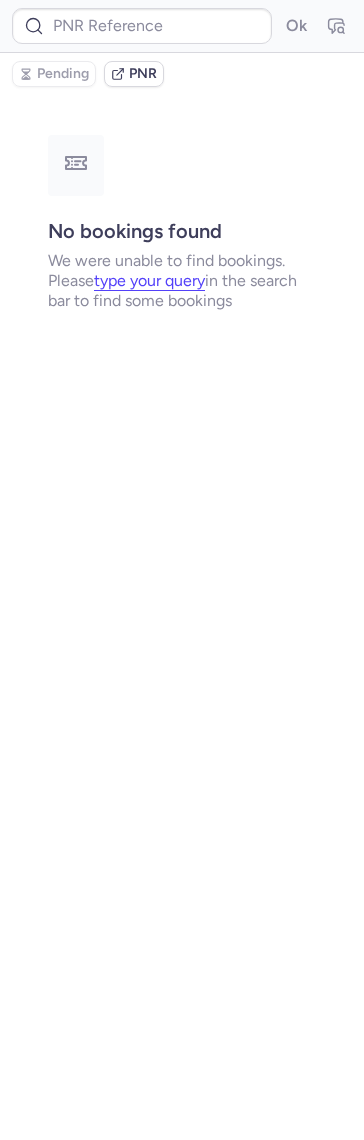 type on "CPGPX2" 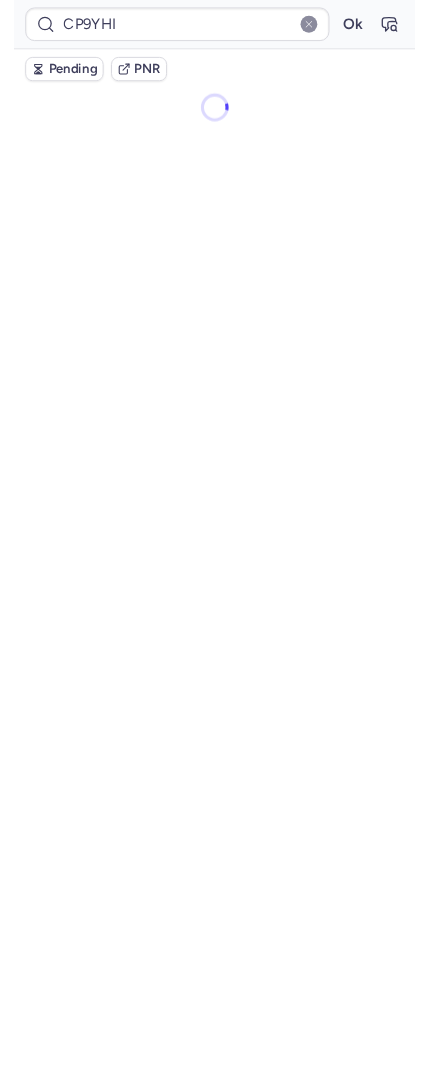 scroll, scrollTop: 0, scrollLeft: 0, axis: both 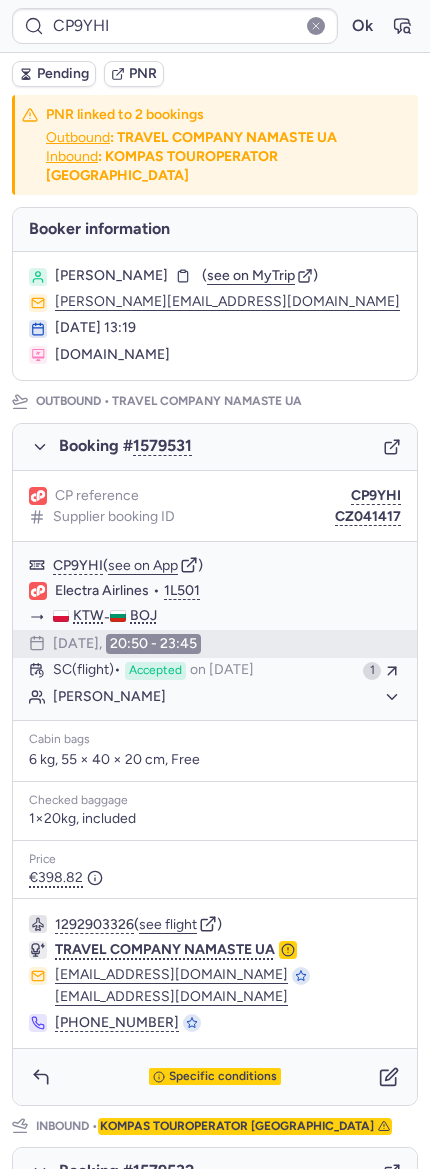 type on "CP95TZ" 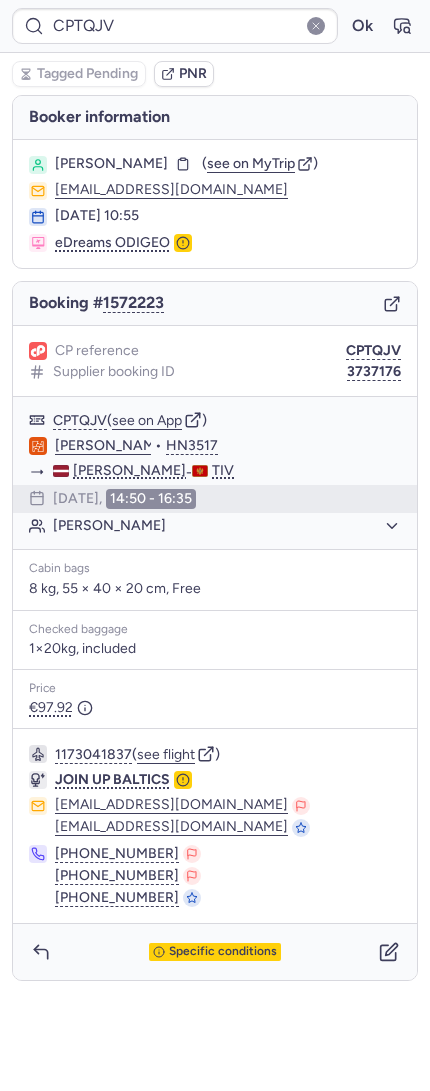 type on "CPH2KJ" 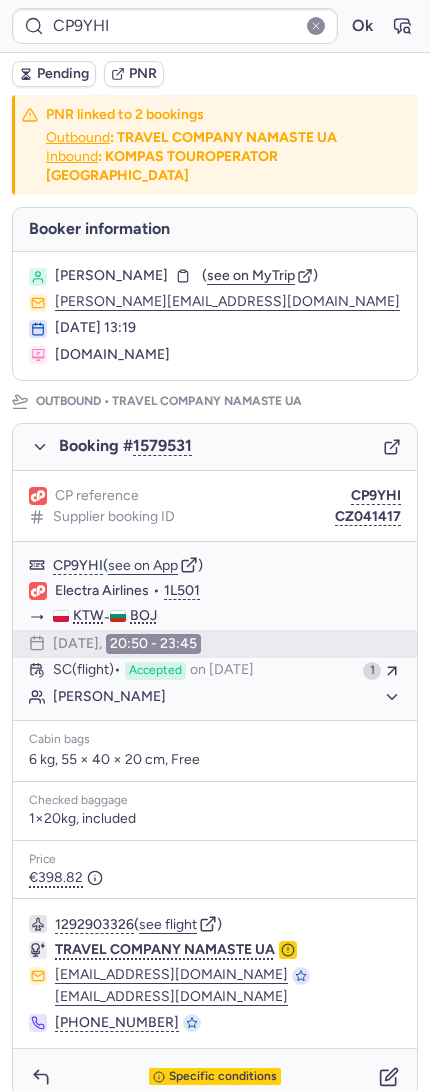 type on "CPBRXS" 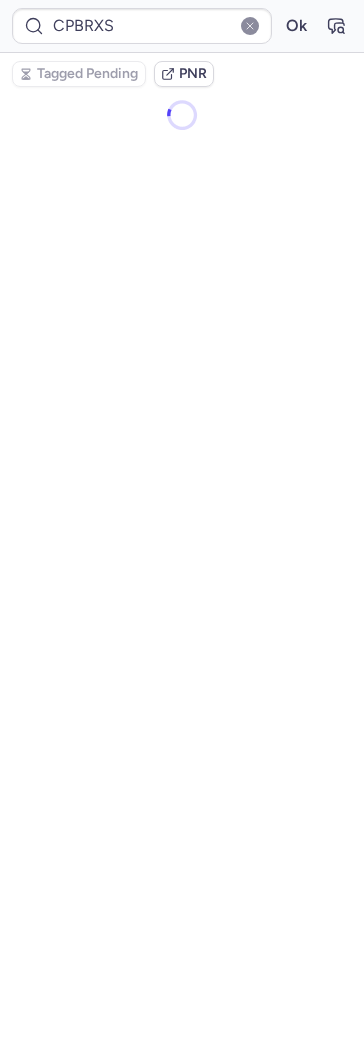 scroll, scrollTop: 0, scrollLeft: 0, axis: both 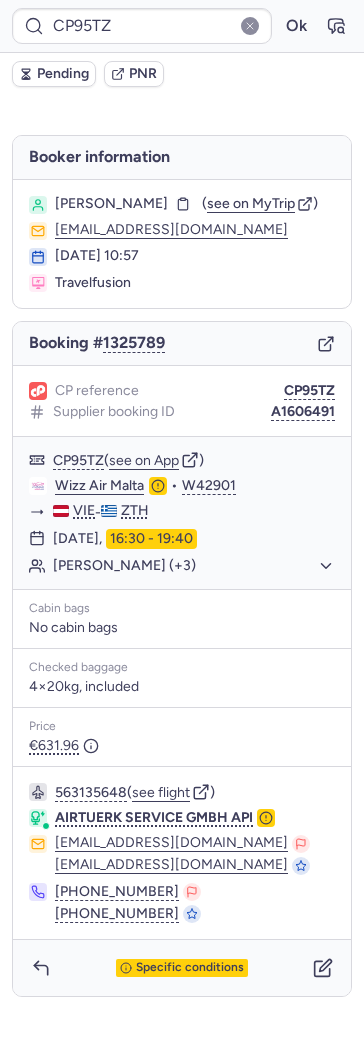 type on "CP9YHI" 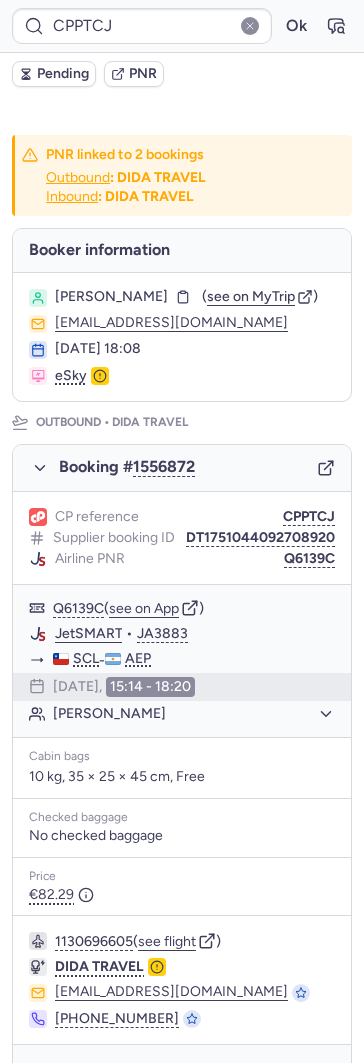 type on "CPSYC3" 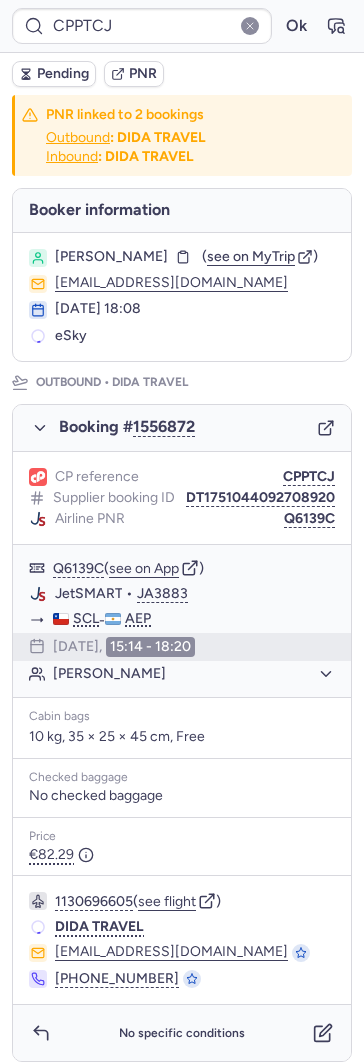 type on "CPSYC3" 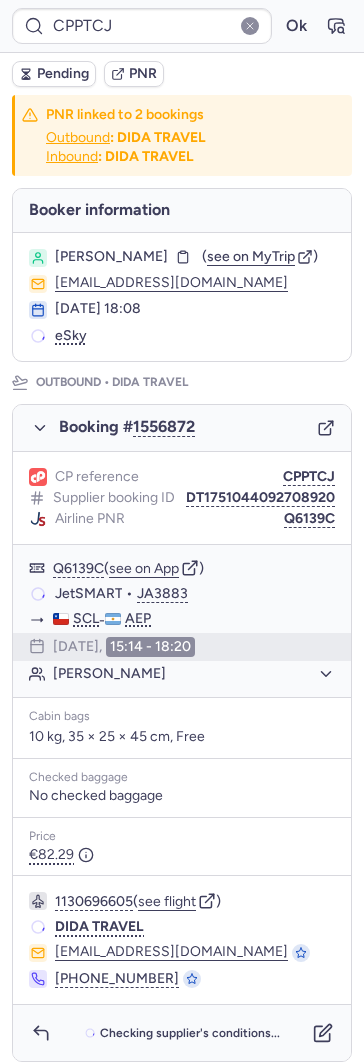 type on "CPH2KJ" 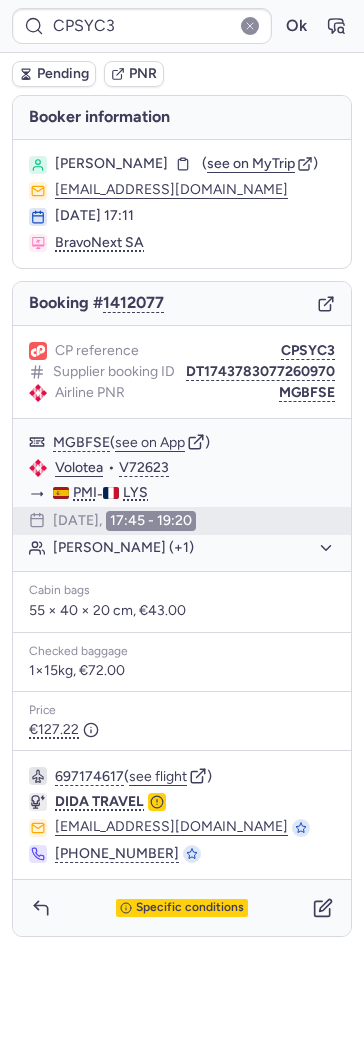 click on "Booking # 1412077" at bounding box center (182, 304) 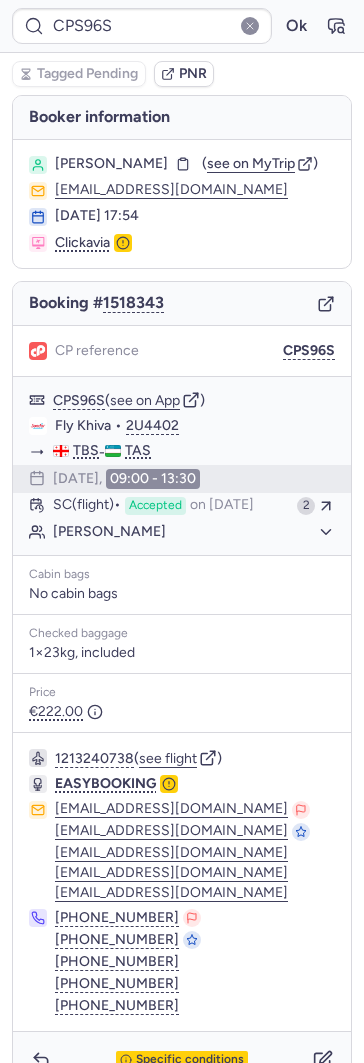 type on "CPPTCJ" 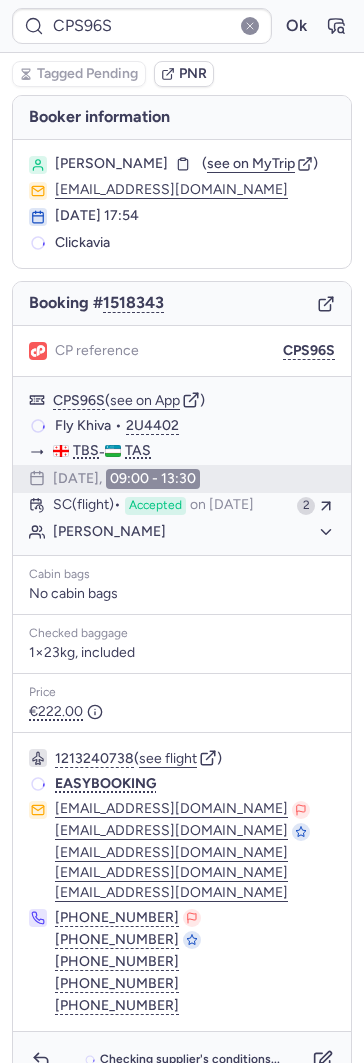type on "CPPTCJ" 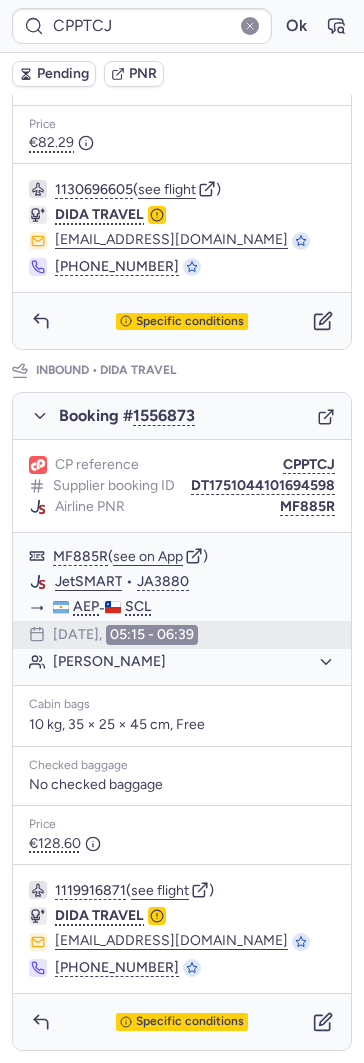 scroll, scrollTop: 736, scrollLeft: 0, axis: vertical 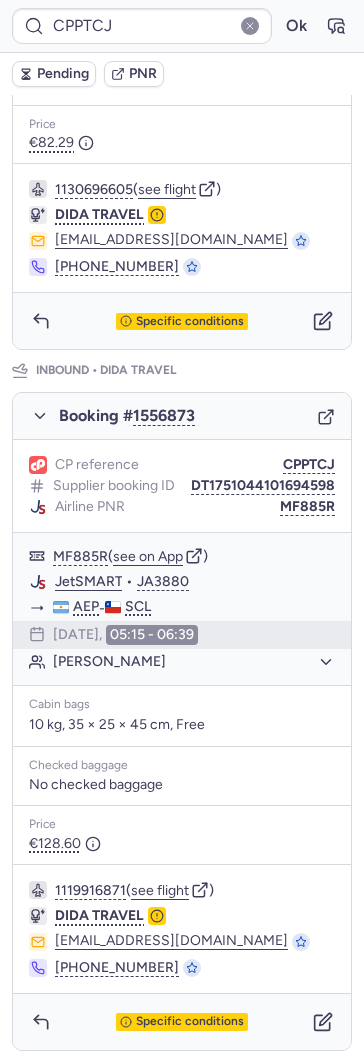 click on "CPPTCJ  Ok" at bounding box center (182, 26) 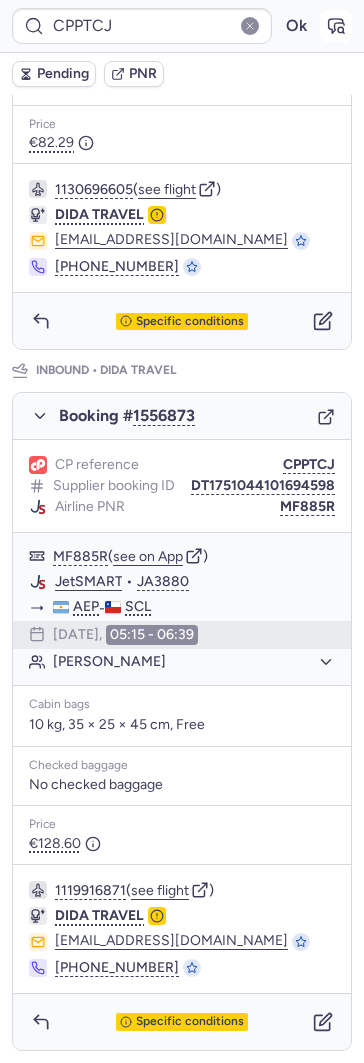 click 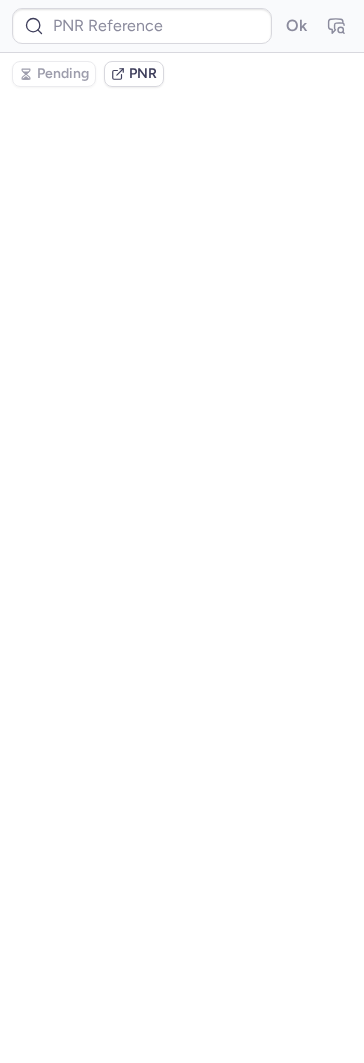 type on "CPPTCJ" 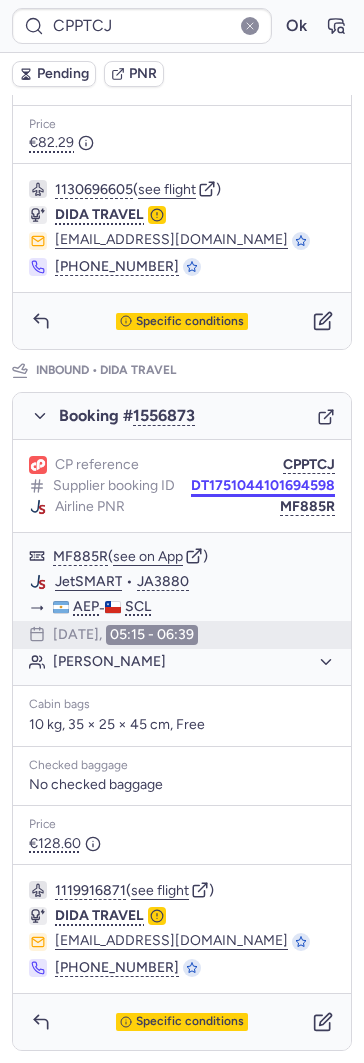 scroll, scrollTop: 736, scrollLeft: 0, axis: vertical 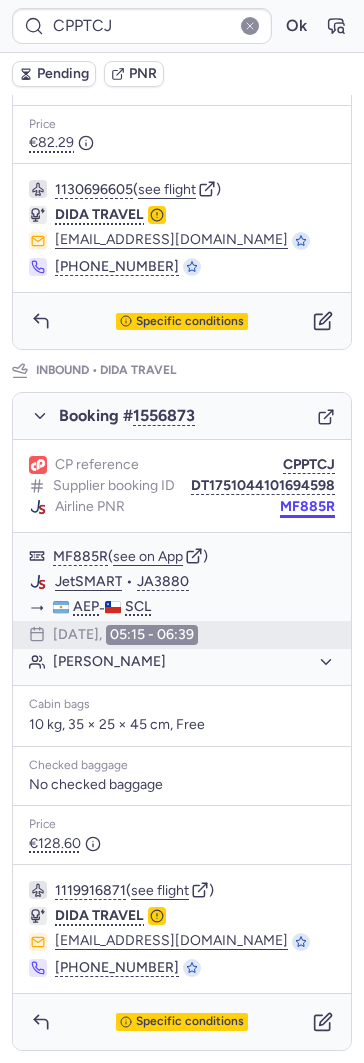 click on "MF885R" at bounding box center (307, 507) 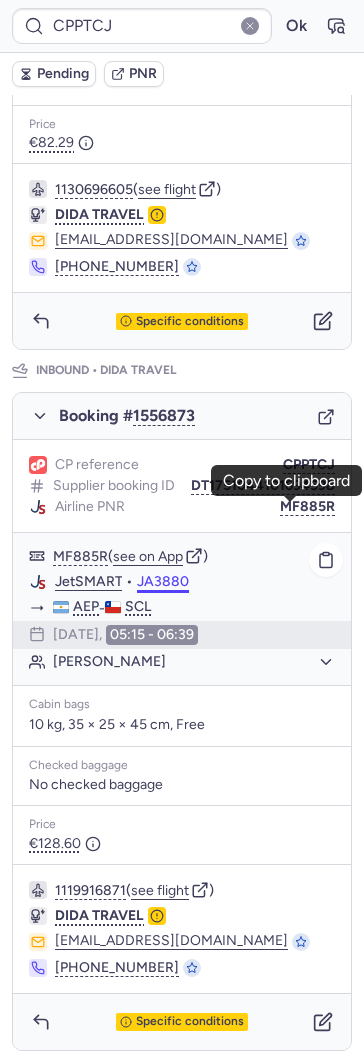 click on "JA3880" at bounding box center [163, 582] 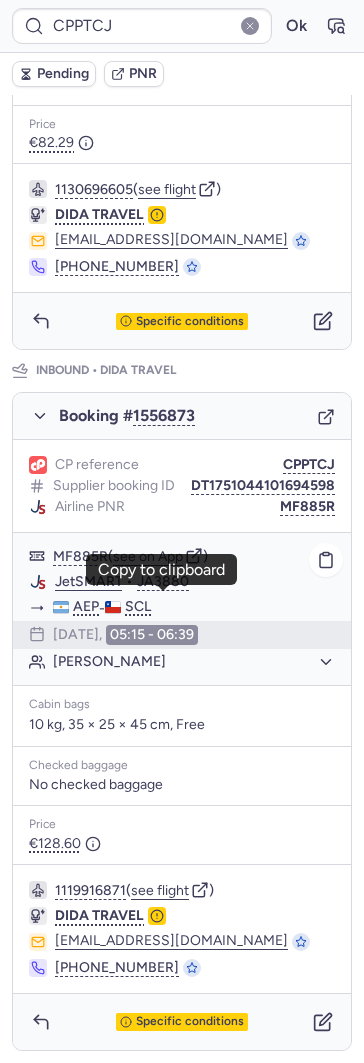 scroll, scrollTop: 736, scrollLeft: 0, axis: vertical 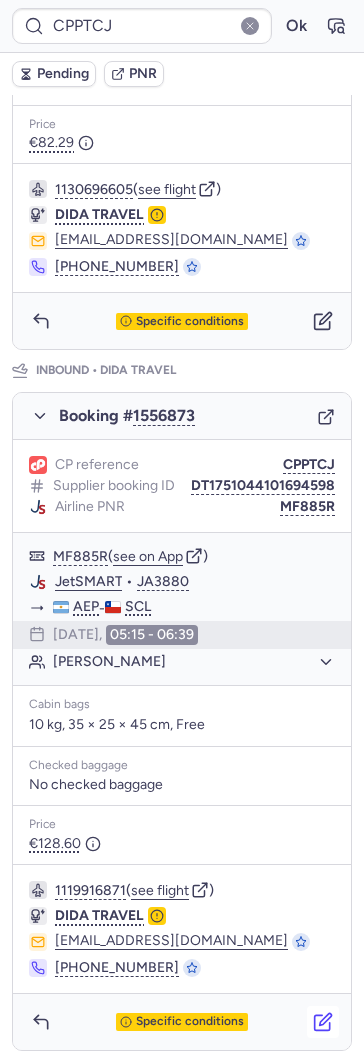 click 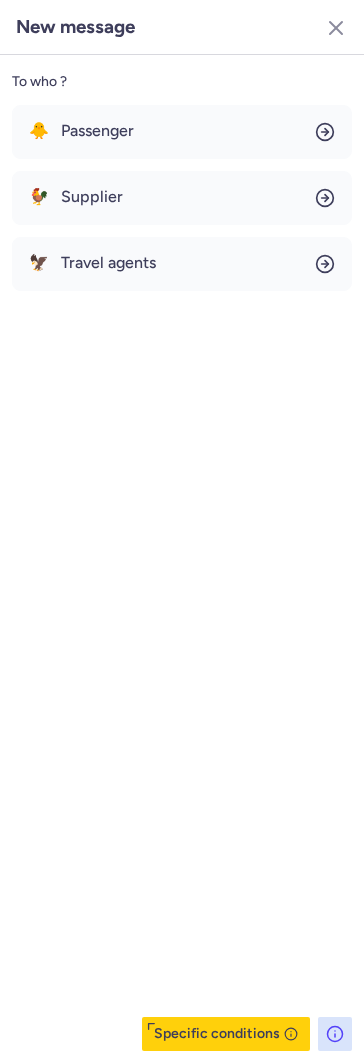 click on "🐥 Passenger 🐓 Supplier 🦅 Travel agents" at bounding box center [182, 198] 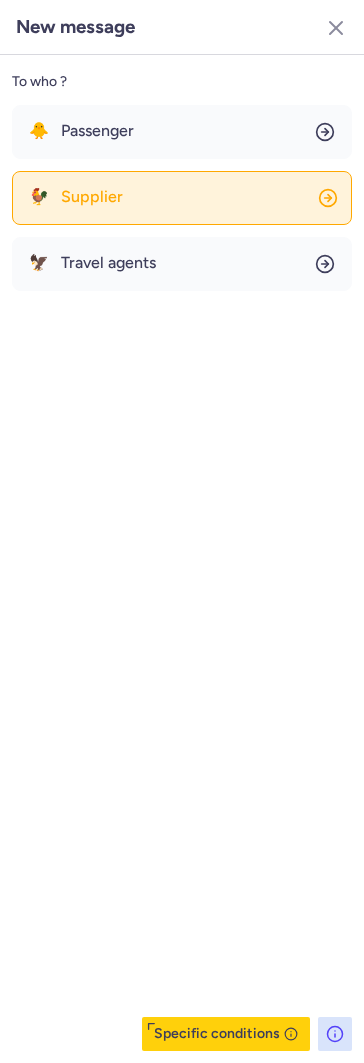 click on "🐓 Supplier" 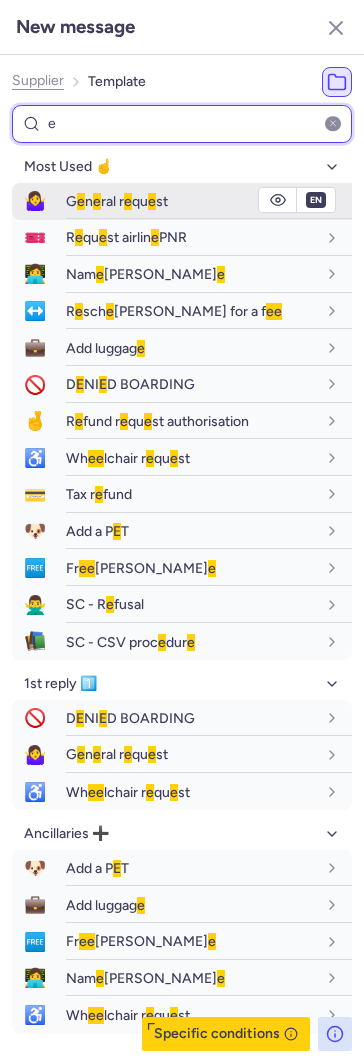 type on "e" 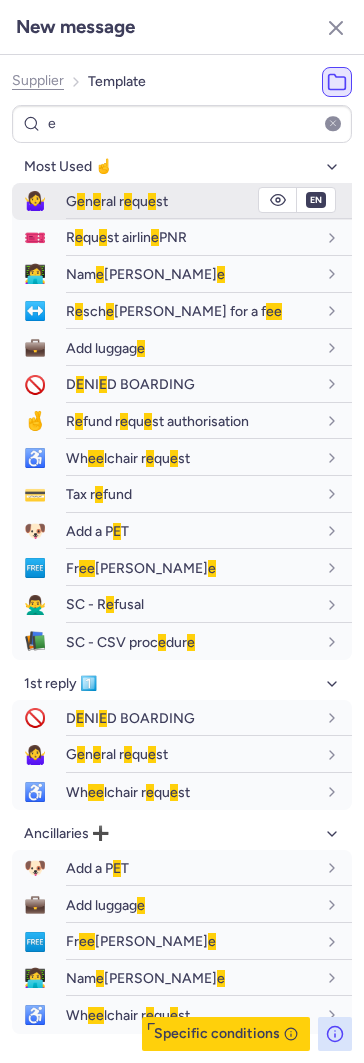 click on "G e n e ral r e qu e st" at bounding box center [117, 201] 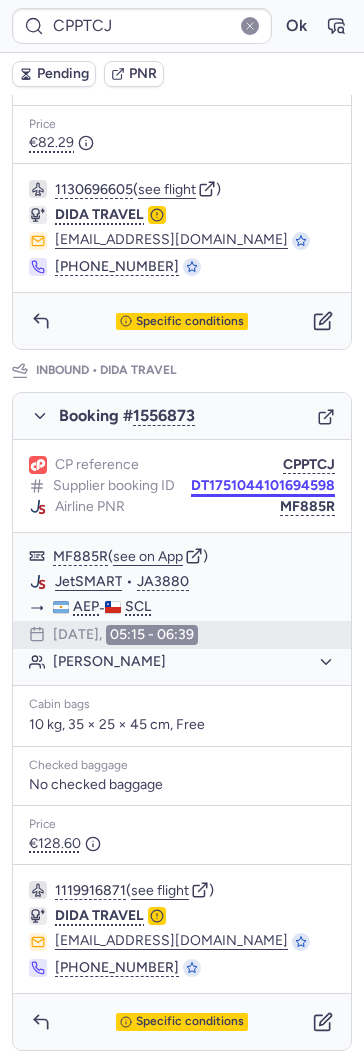drag, startPoint x: 215, startPoint y: 472, endPoint x: 40, endPoint y: 393, distance: 192.0052 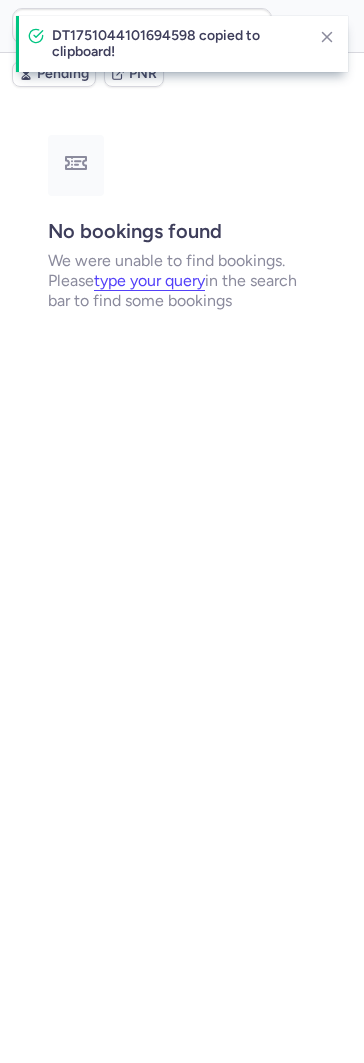 scroll, scrollTop: 0, scrollLeft: 0, axis: both 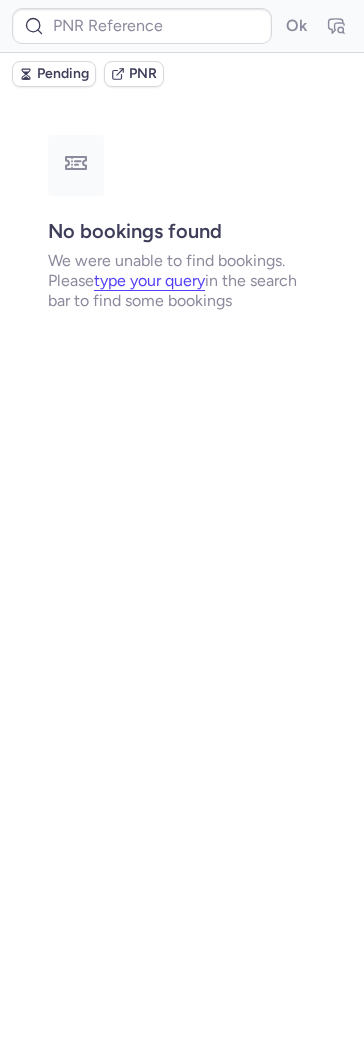 type on "DT1751044101694598" 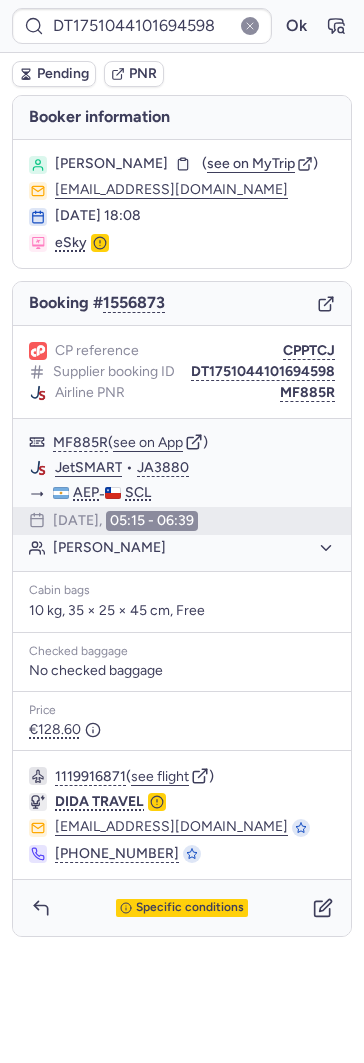 type on "CPPTCJ" 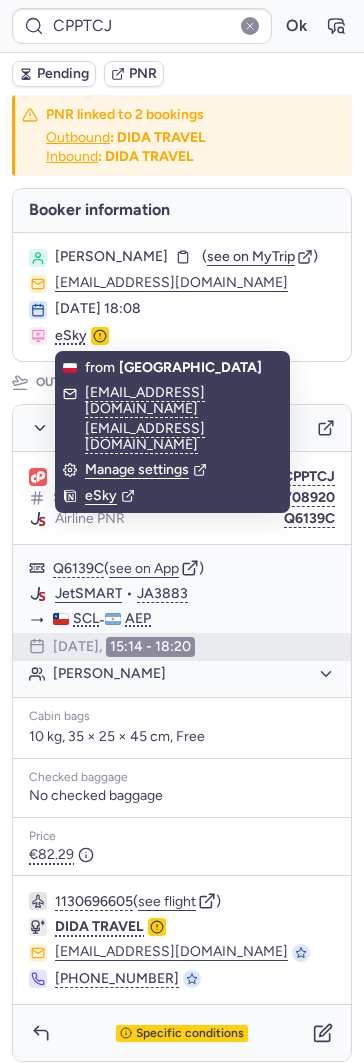click on "Pending" at bounding box center (63, 74) 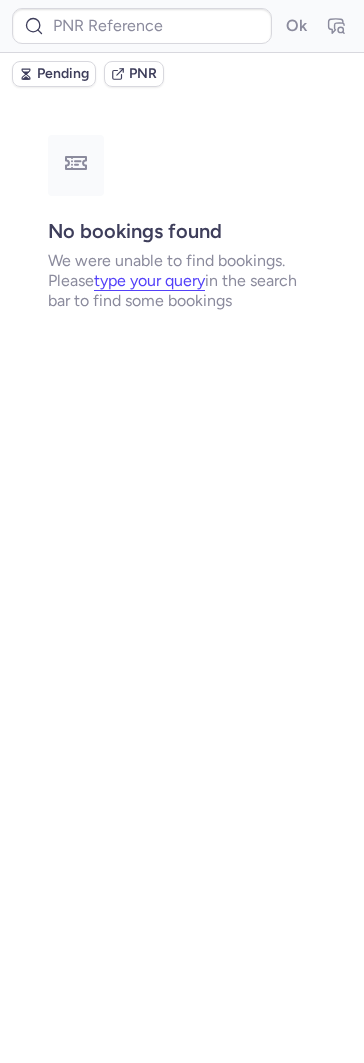 scroll, scrollTop: 0, scrollLeft: 0, axis: both 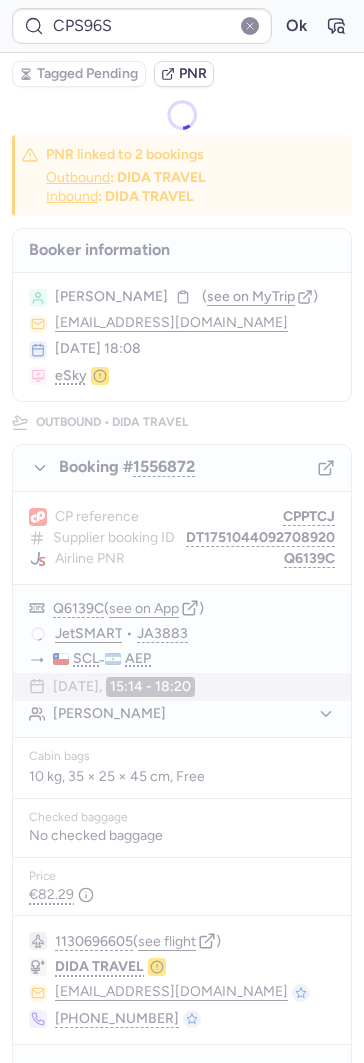 type on "CPHDIW" 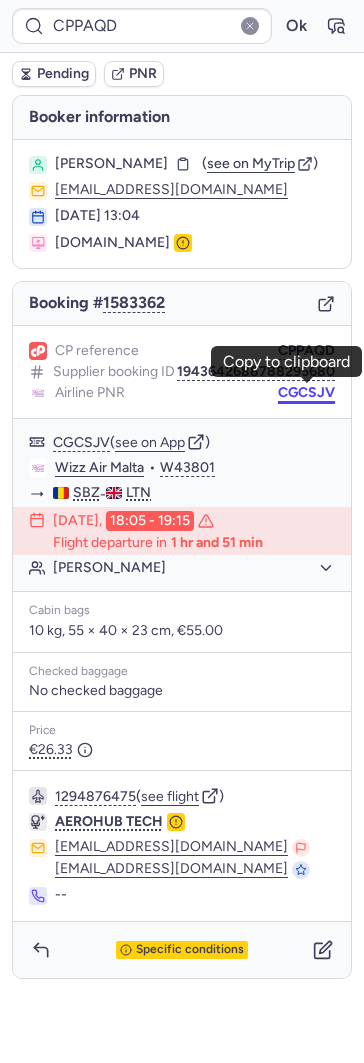 click on "CGCSJV" at bounding box center [306, 393] 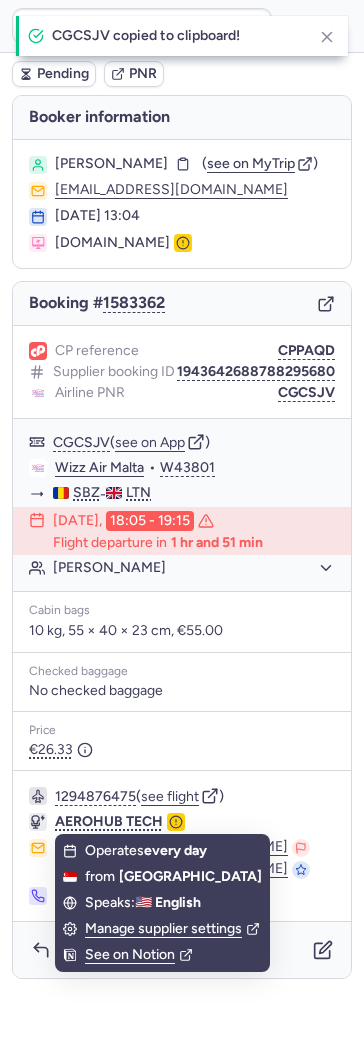 click on "See on Notion" at bounding box center [162, 955] 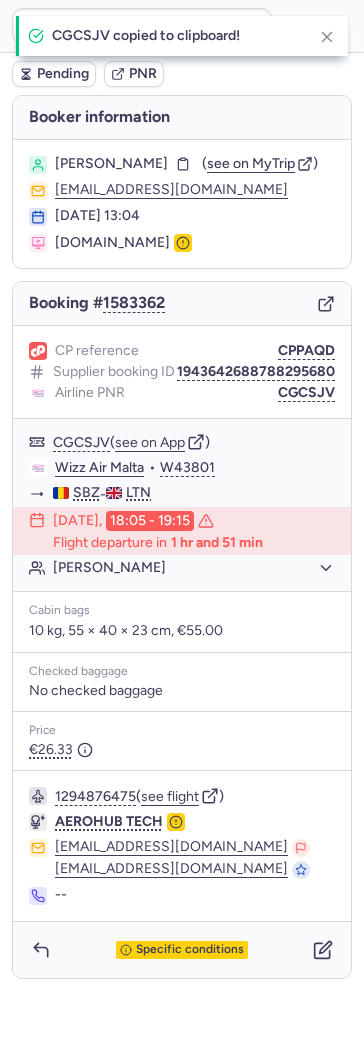 click on "CPPAQD  Ok  Pending PNR [PERSON_NAME] information [PERSON_NAME]  ( see on MyTrip  )  [EMAIL_ADDRESS][DOMAIN_NAME] [DATE] 13:04 [DOMAIN_NAME] Booking # 1583362 CP reference CPPAQD Supplier booking ID 1943642688788295680 Airline PNR CGCSJV CGCSJV  ( see on App )  Wizz Air Malta  •  W43801 SBZ  -  LTN [DATE]  18:05 - 19:15  Flight departure in  1 hr and 51 min [PERSON_NAME]   Cabin bags  10 kg, 55 × 40 × 23 cm, €55.00 Checked baggage No checked baggage Price €26.33  1294876475  ( see flight )  AEROHUB TECH [EMAIL_ADDRESS][DOMAIN_NAME] [EMAIL_ADDRESS][DOMAIN_NAME] -- Specific conditions" 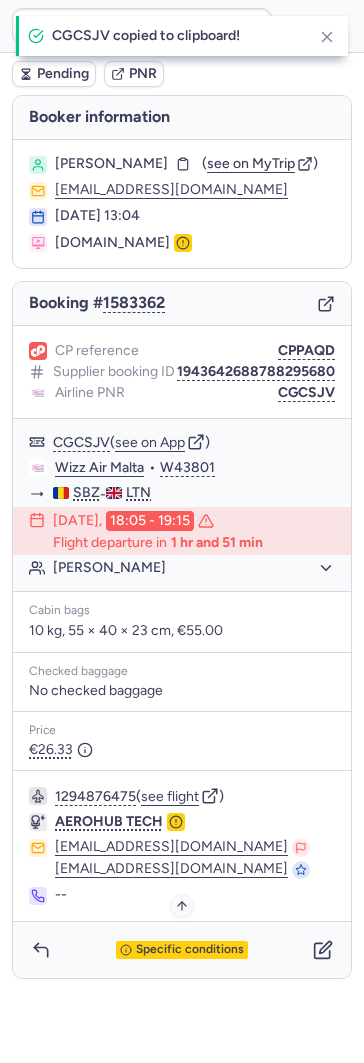 click on "Specific conditions" at bounding box center [190, 950] 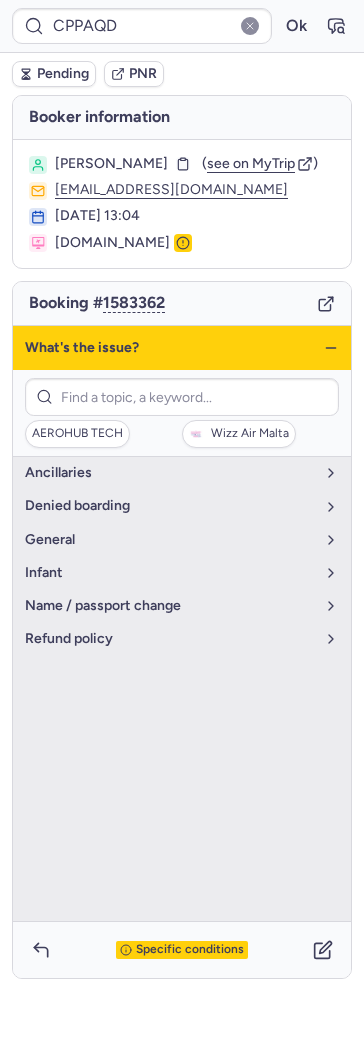 click on "Specific conditions" at bounding box center (190, 950) 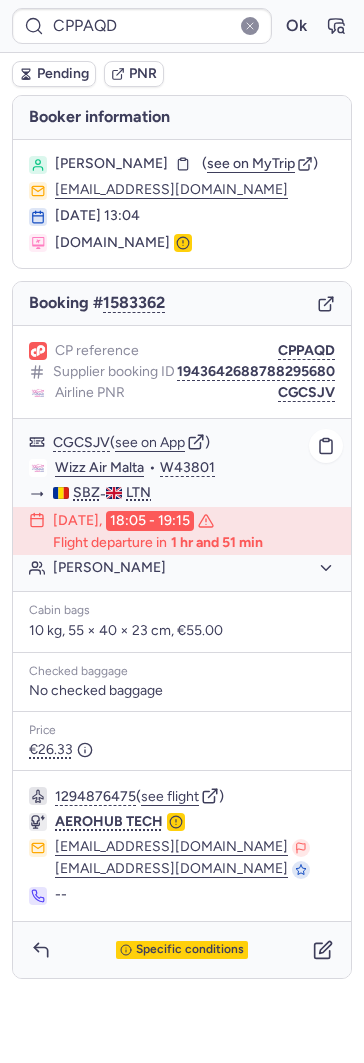 click on "Wizz Air Malta" 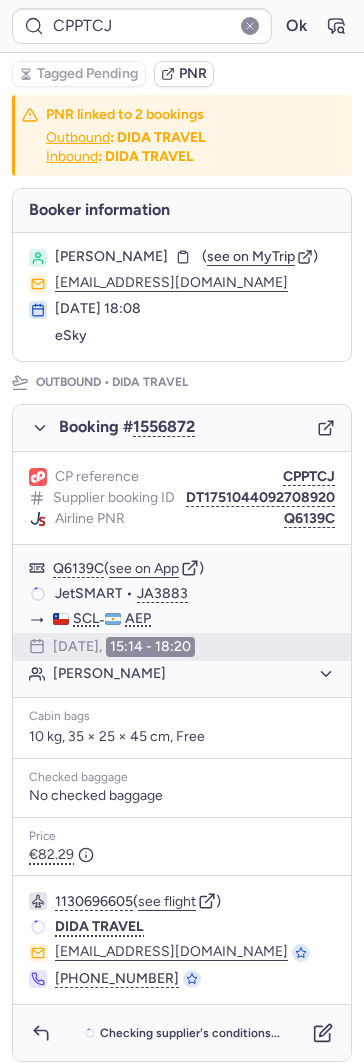 type on "CPH2KJ" 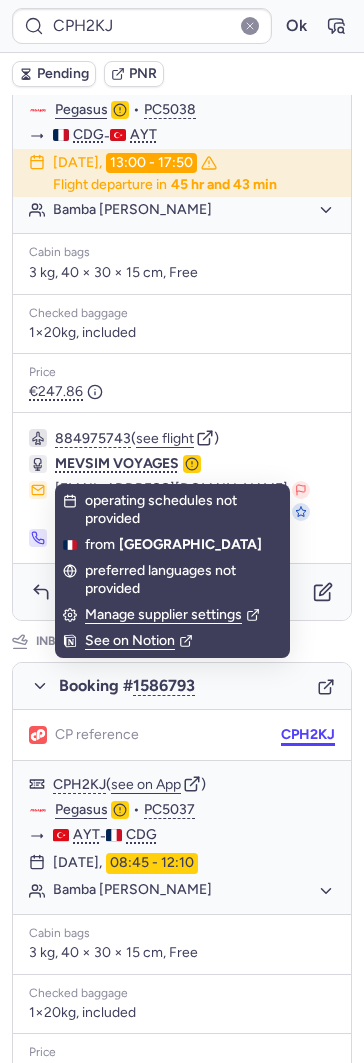 scroll, scrollTop: 434, scrollLeft: 0, axis: vertical 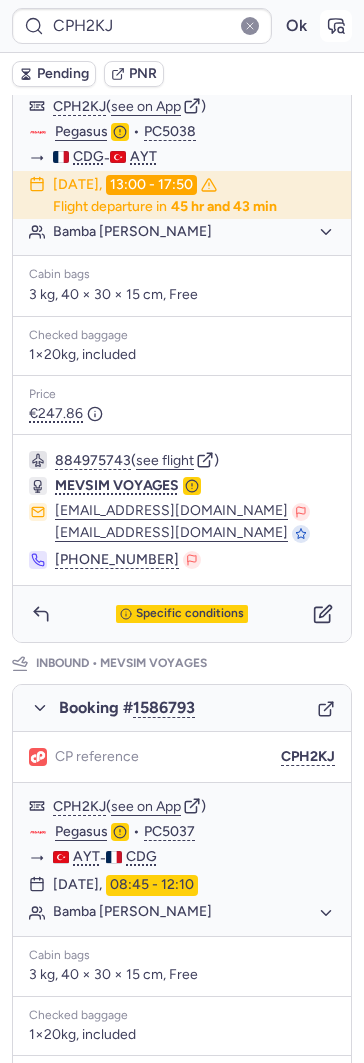 click 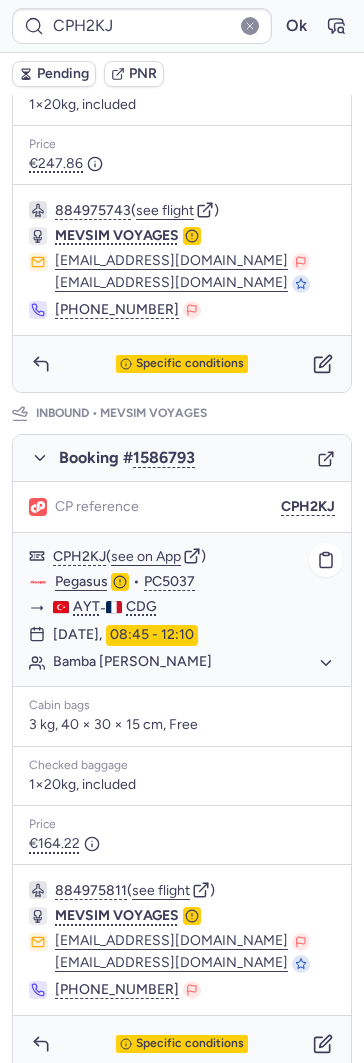 scroll, scrollTop: 184, scrollLeft: 0, axis: vertical 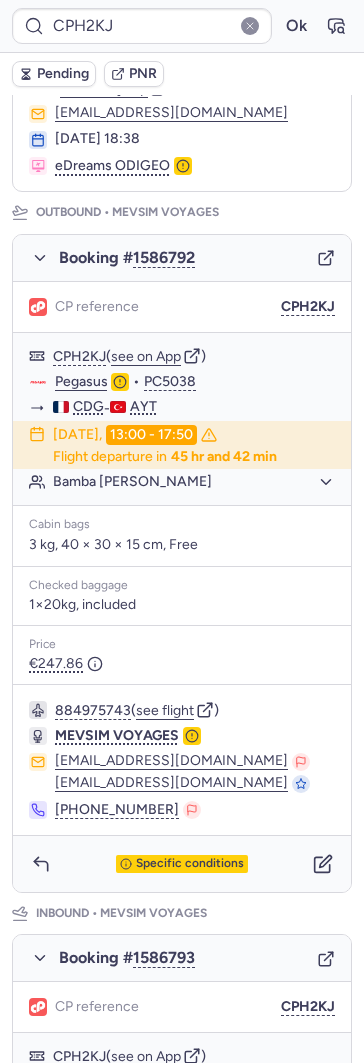 click on "Specific conditions" at bounding box center (182, 864) 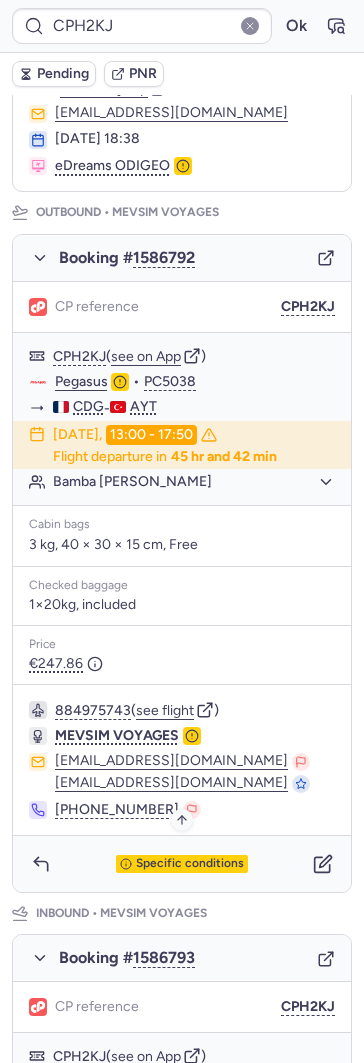 click on "Specific conditions" at bounding box center [190, 864] 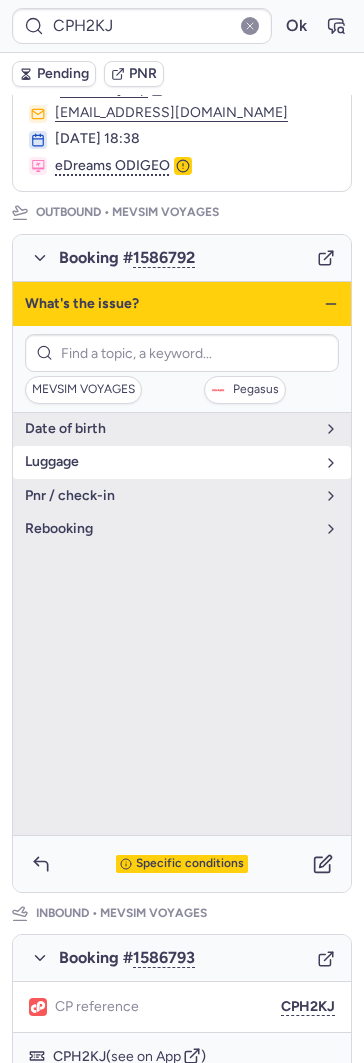 click on "luggage" at bounding box center (170, 462) 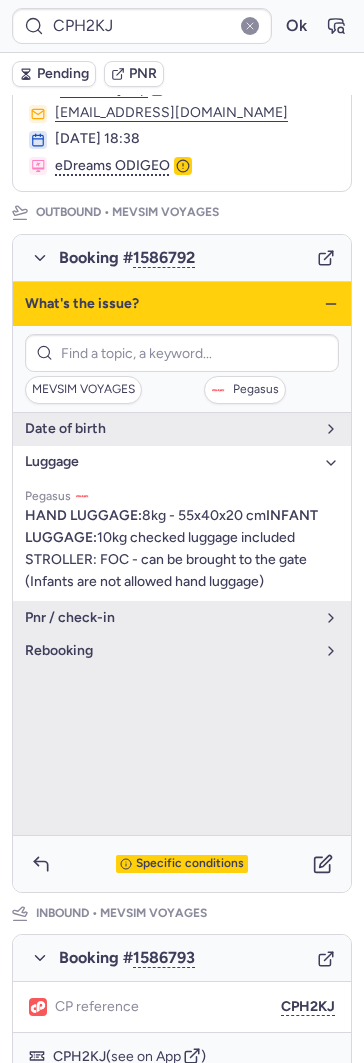 click on "luggage" at bounding box center [170, 462] 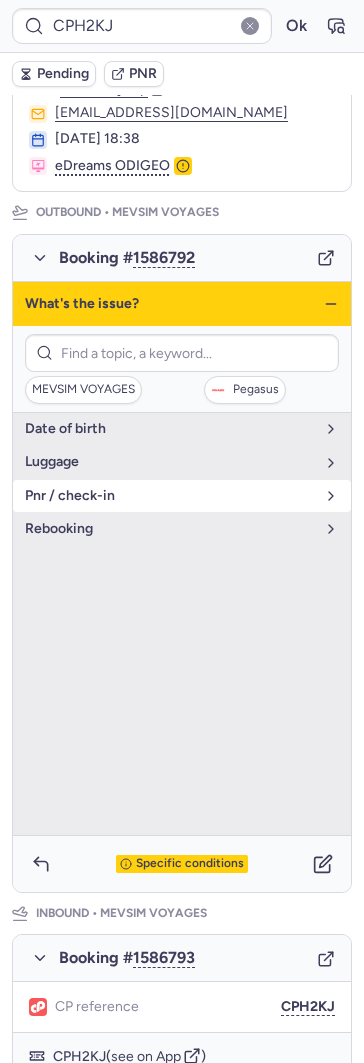 click on "pnr / check-in" at bounding box center (170, 496) 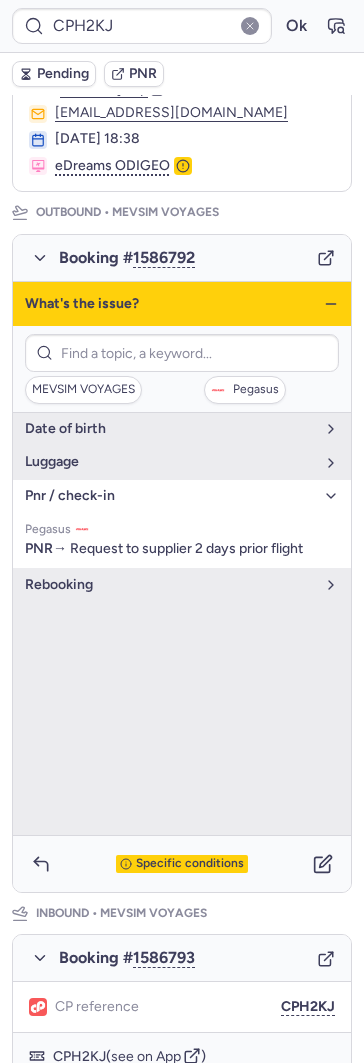 click on "pnr / check-in" at bounding box center (170, 496) 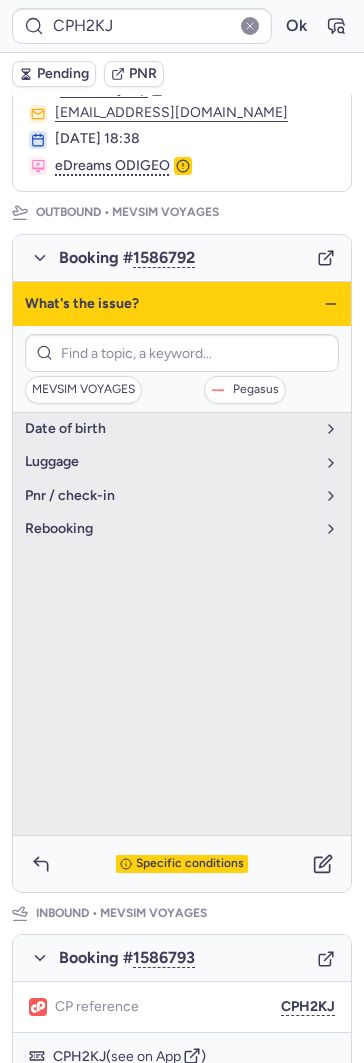 click on "What's the issue?" at bounding box center (182, 304) 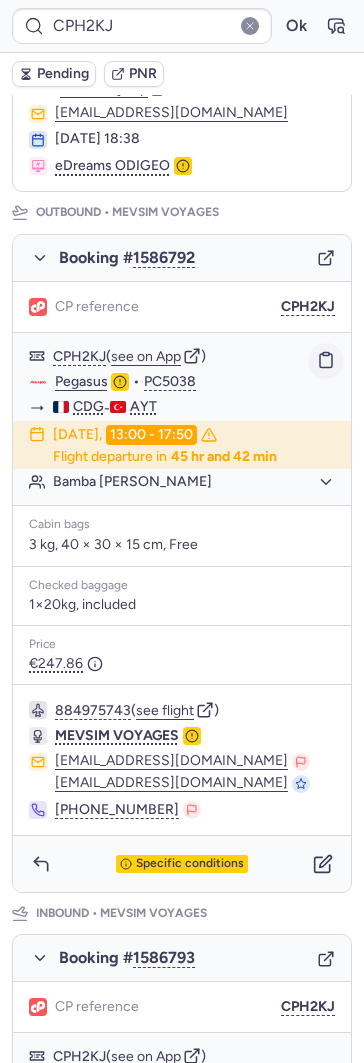 click 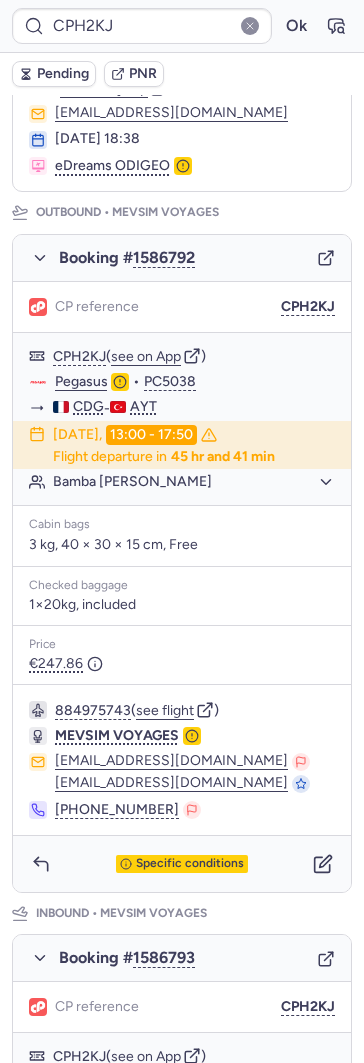 click on "Pending" at bounding box center [63, 74] 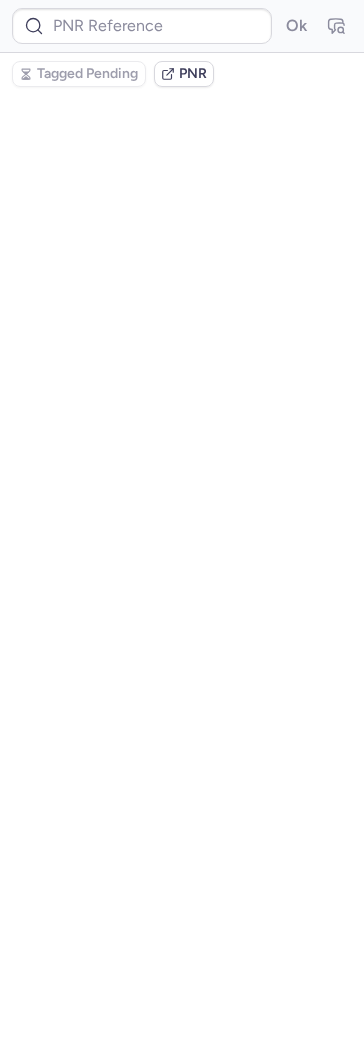 scroll, scrollTop: 0, scrollLeft: 0, axis: both 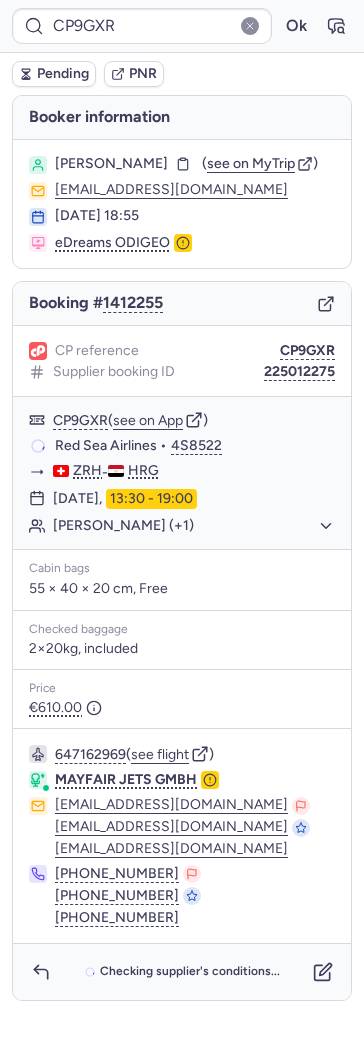 type on "CPHDIW" 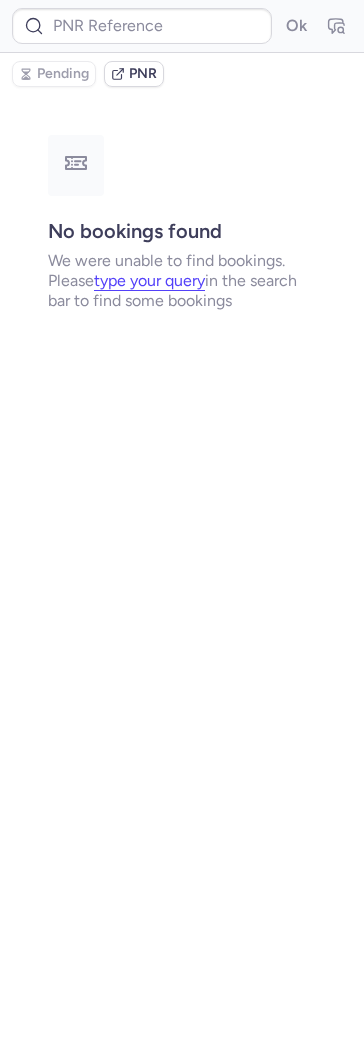 type on "CPS96S" 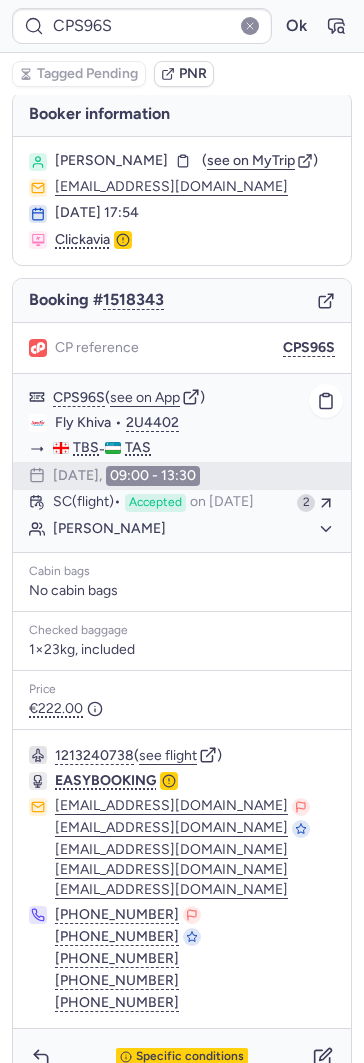 scroll, scrollTop: 0, scrollLeft: 0, axis: both 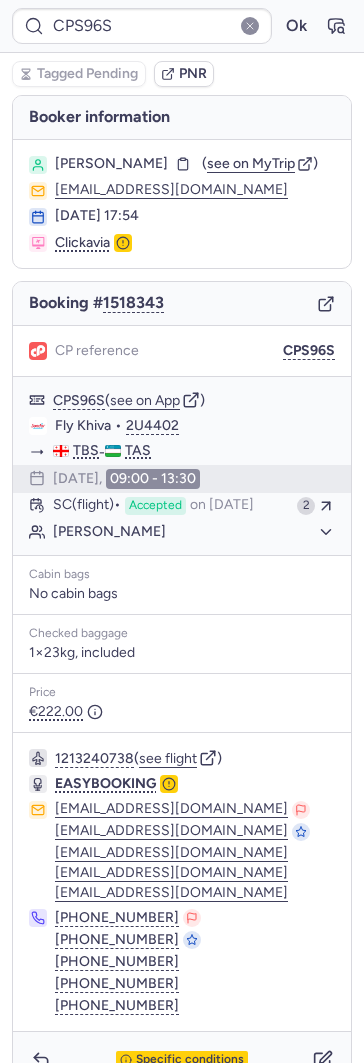 click 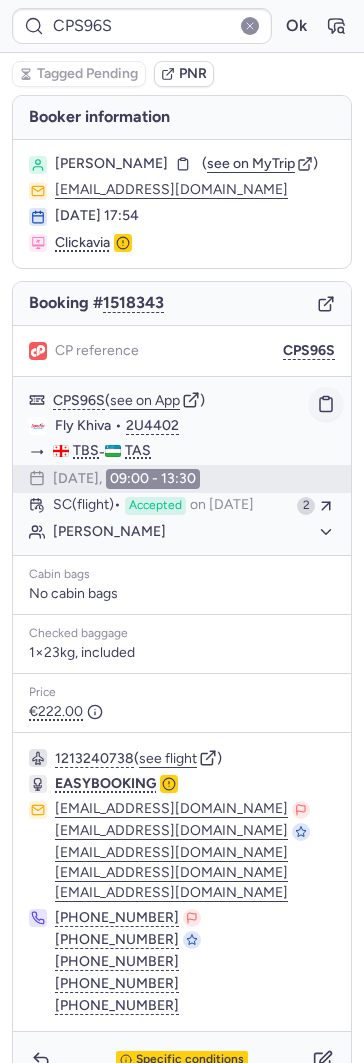 click 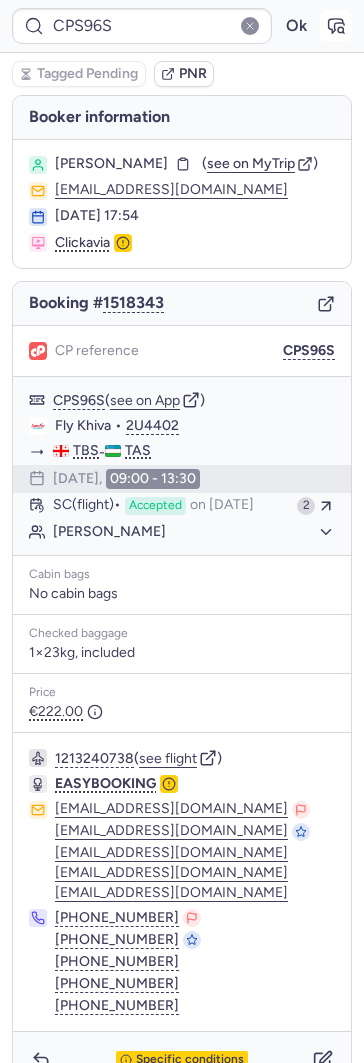 click at bounding box center [336, 26] 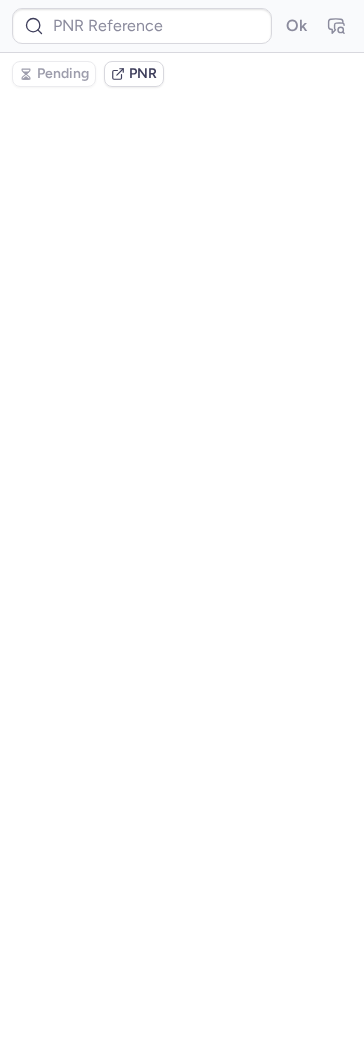 type on "CPS96S" 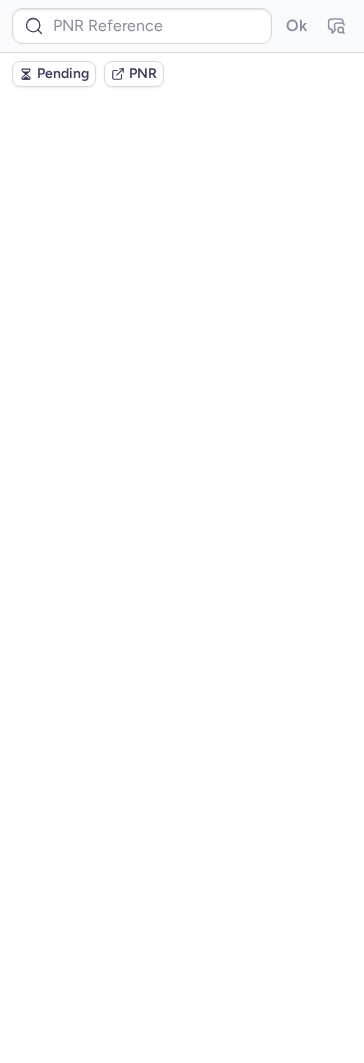 scroll, scrollTop: 0, scrollLeft: 0, axis: both 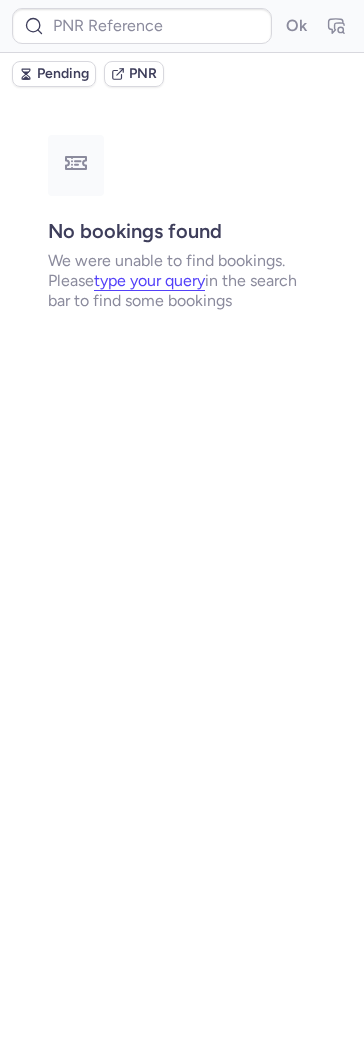 type on "CPS96S" 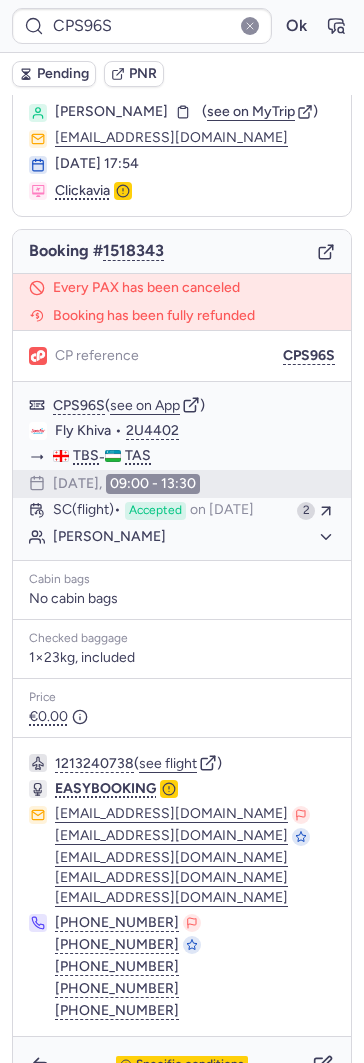 scroll, scrollTop: 124, scrollLeft: 0, axis: vertical 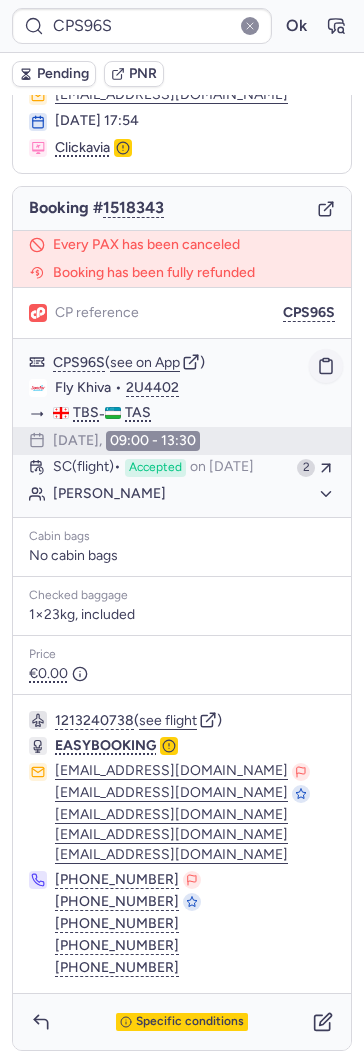 click 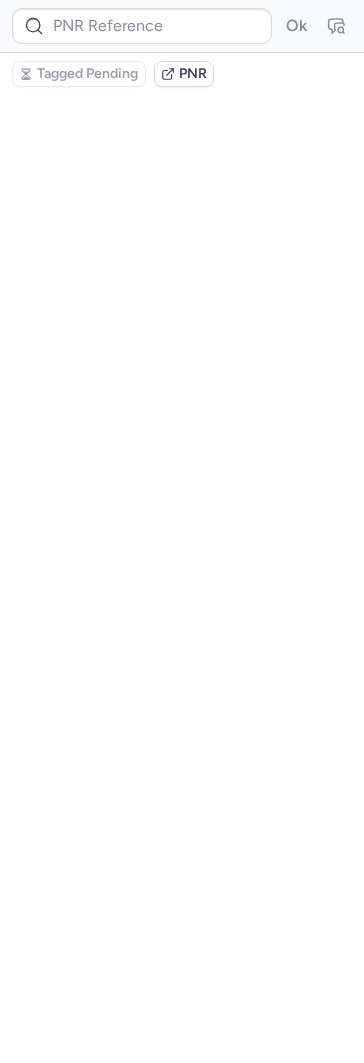 scroll, scrollTop: 0, scrollLeft: 0, axis: both 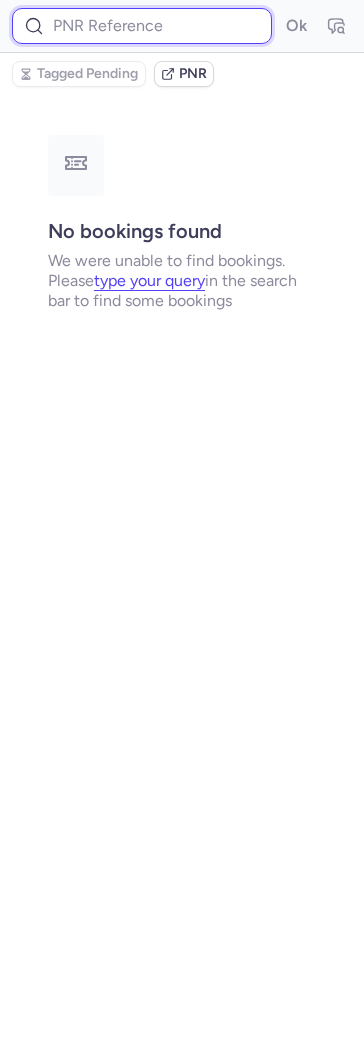 click at bounding box center [142, 26] 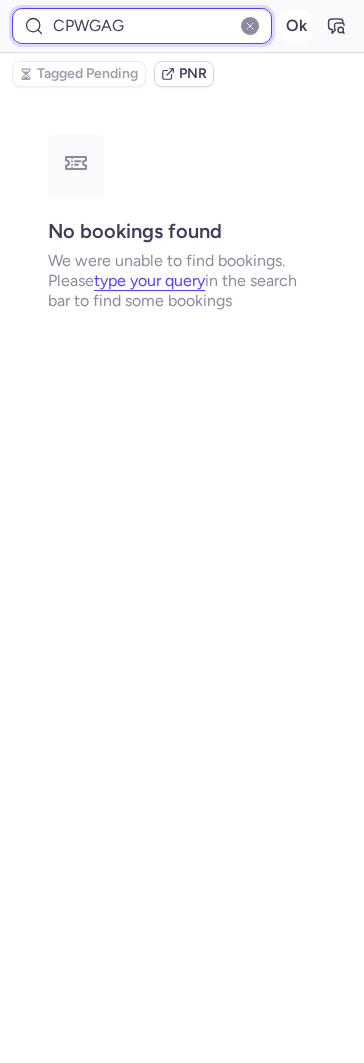 type on "CPWGAG" 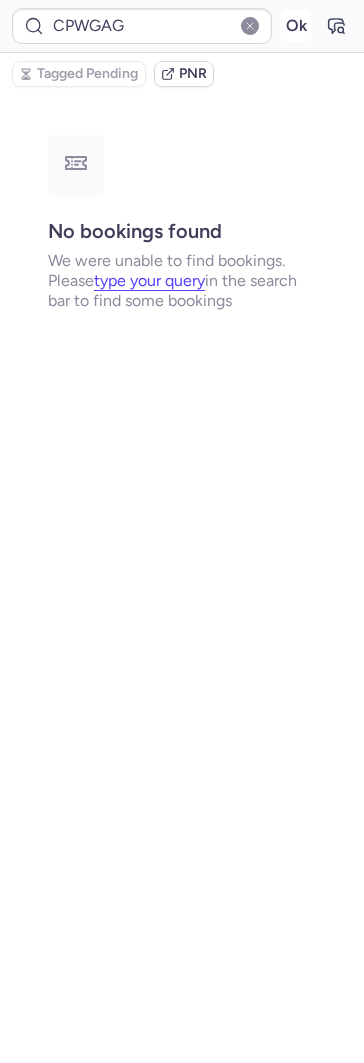 click on "Ok" at bounding box center (296, 26) 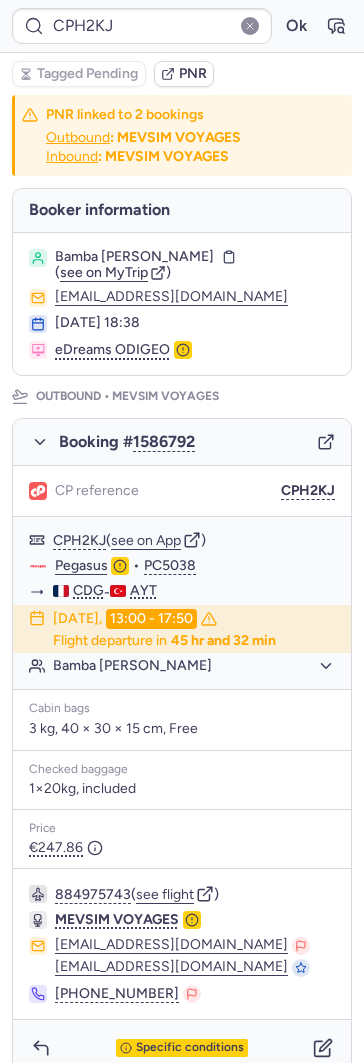 type on "CPPTCJ" 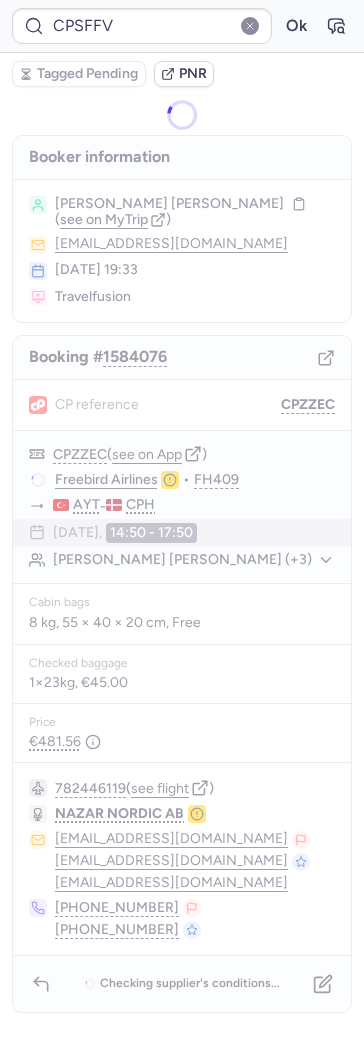 type on "CPPTCJ" 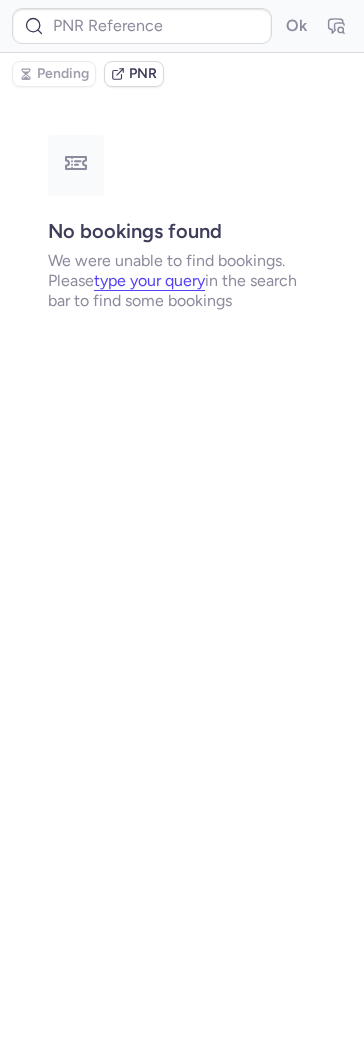 type on "CPPTCJ" 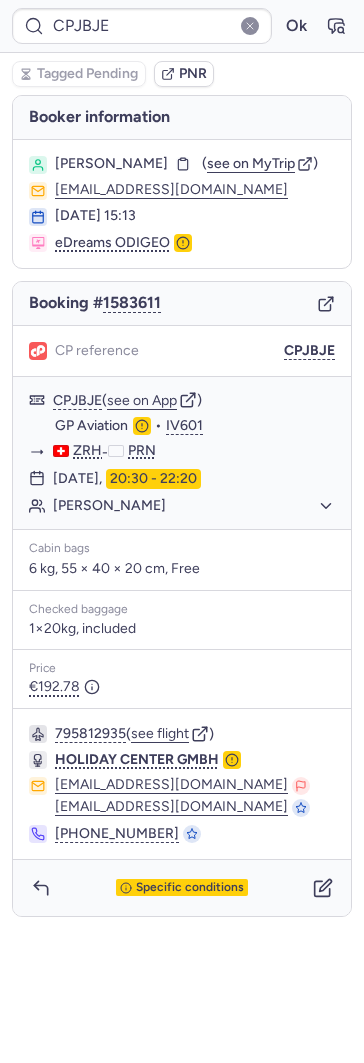 type on "CPR4VV" 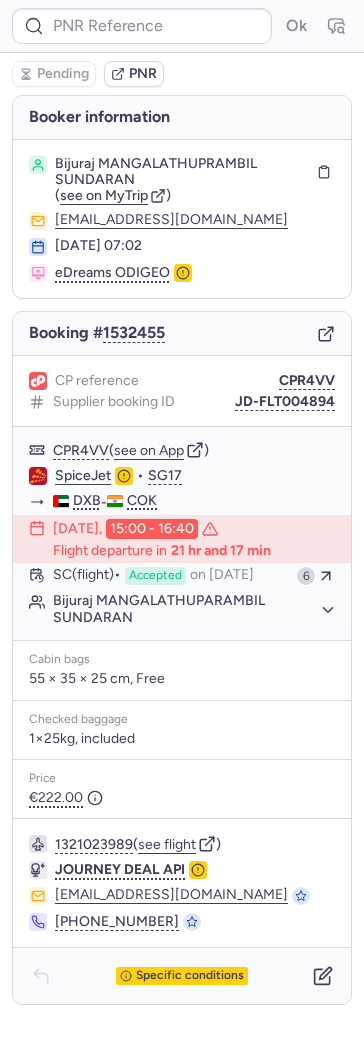type on "CPBRXS" 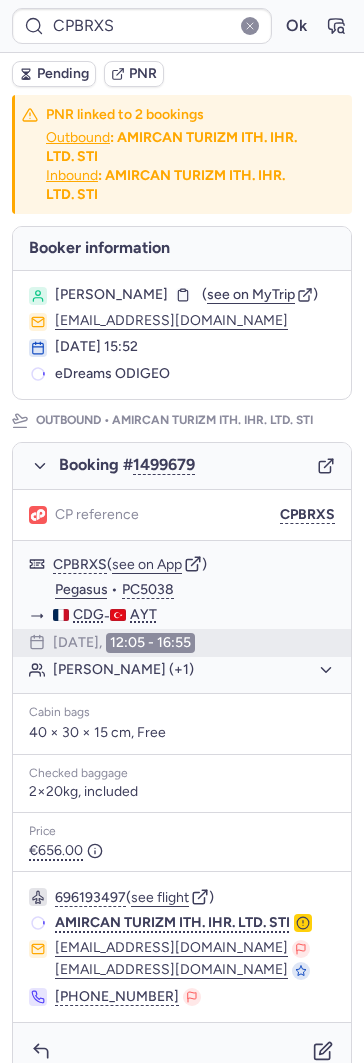 type 